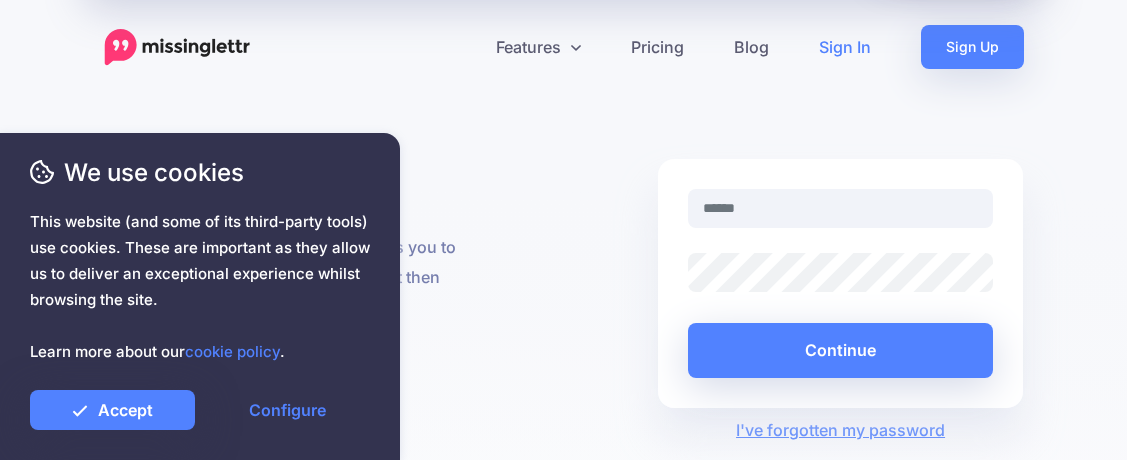scroll, scrollTop: 0, scrollLeft: 0, axis: both 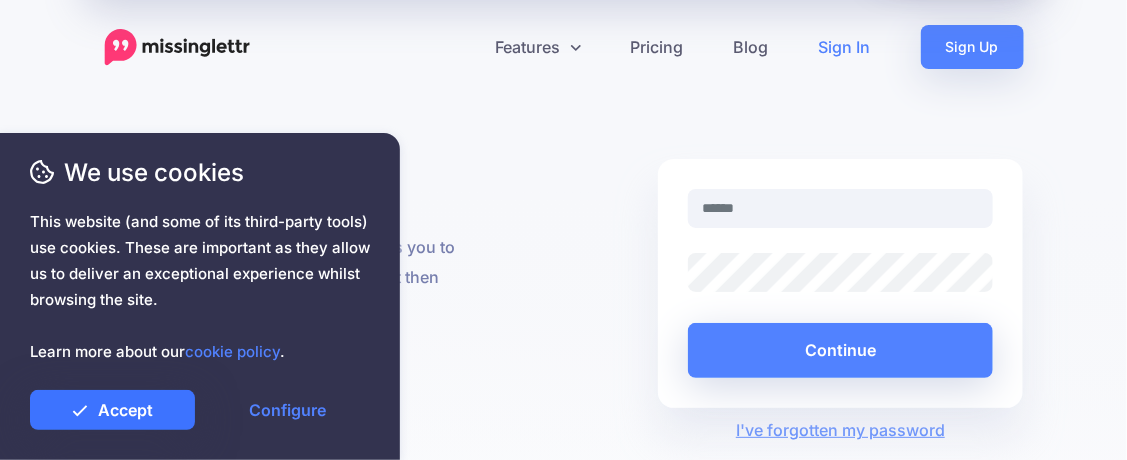 type on "**********" 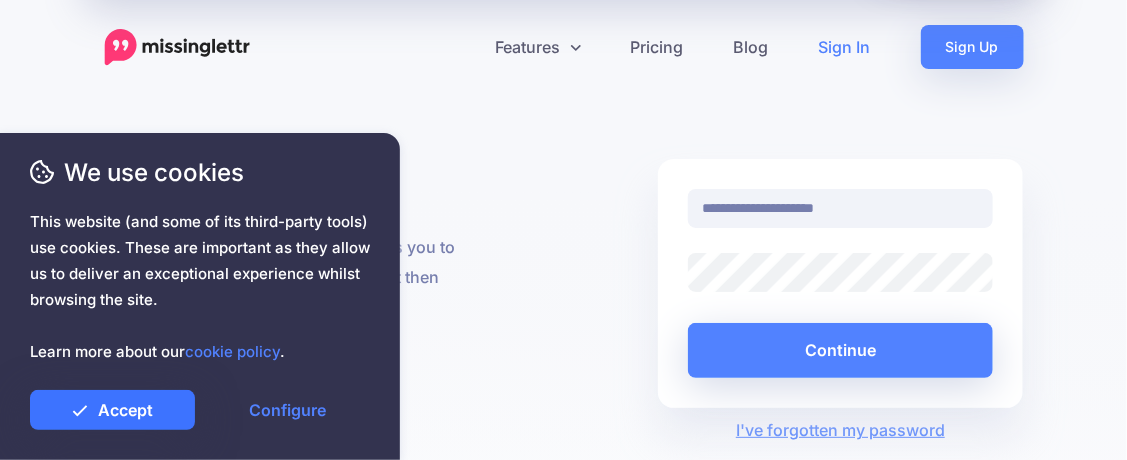 click on "Accept" at bounding box center (112, 410) 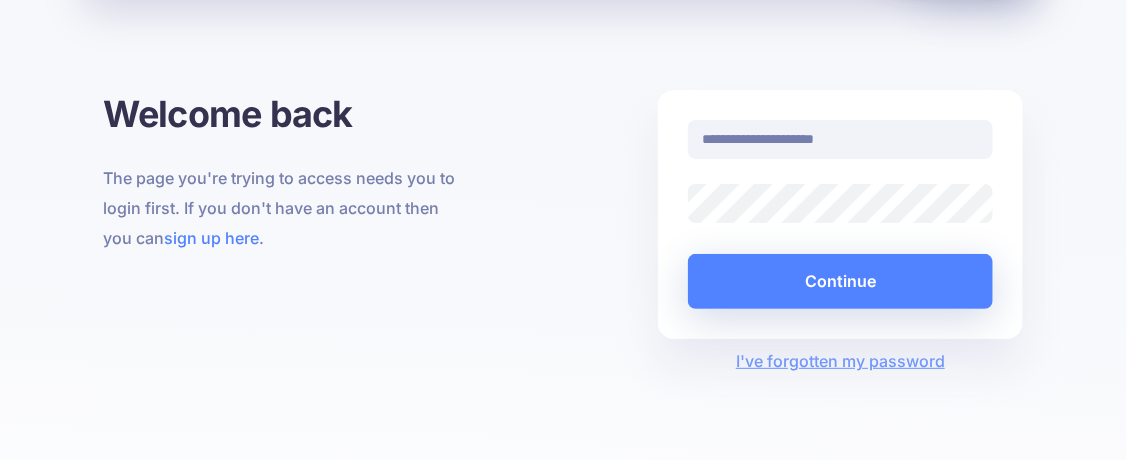 scroll, scrollTop: 90, scrollLeft: 0, axis: vertical 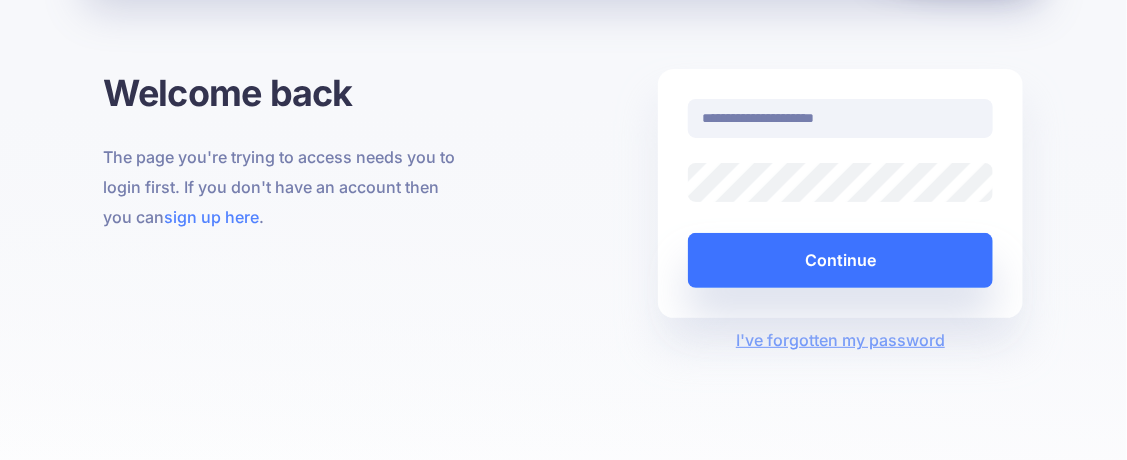click on "Continue" at bounding box center (841, 260) 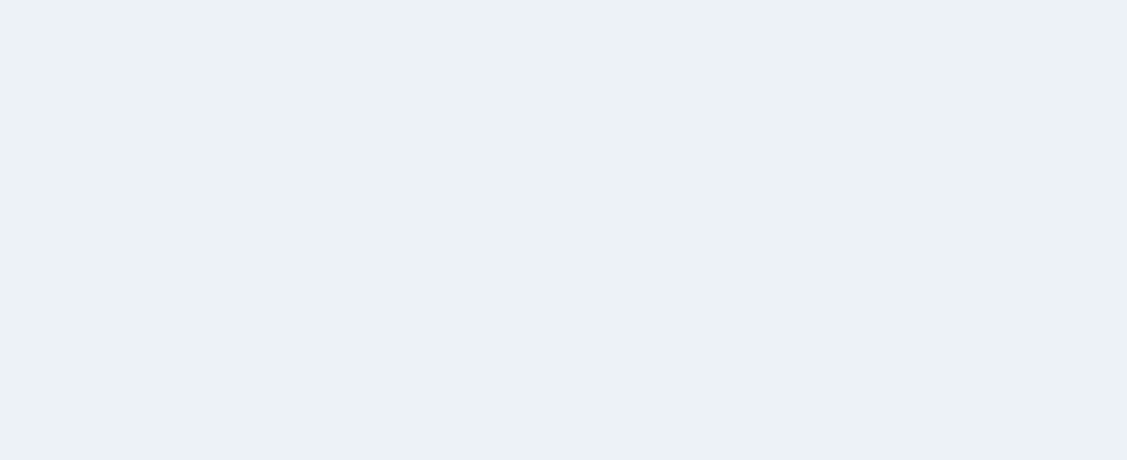 scroll, scrollTop: 0, scrollLeft: 0, axis: both 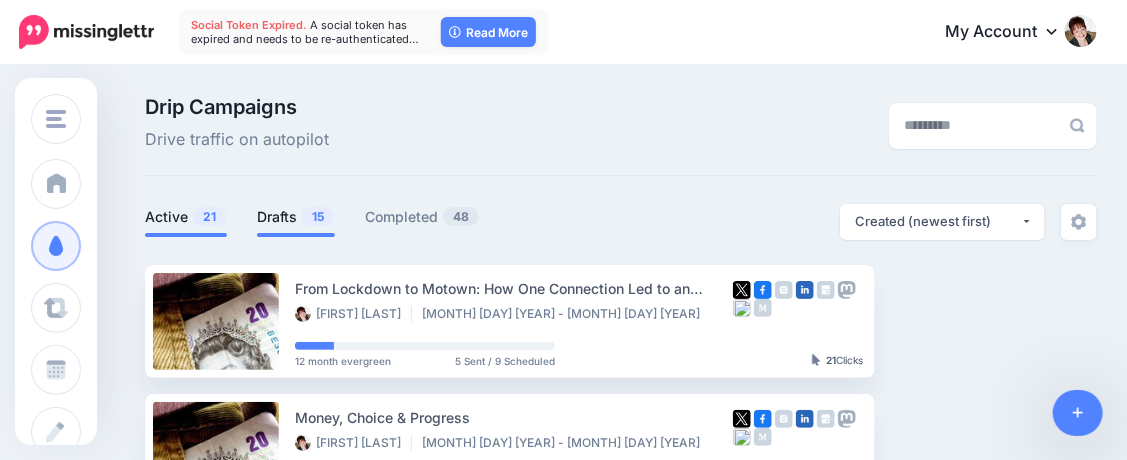 click on "Drafts  15" at bounding box center (296, 217) 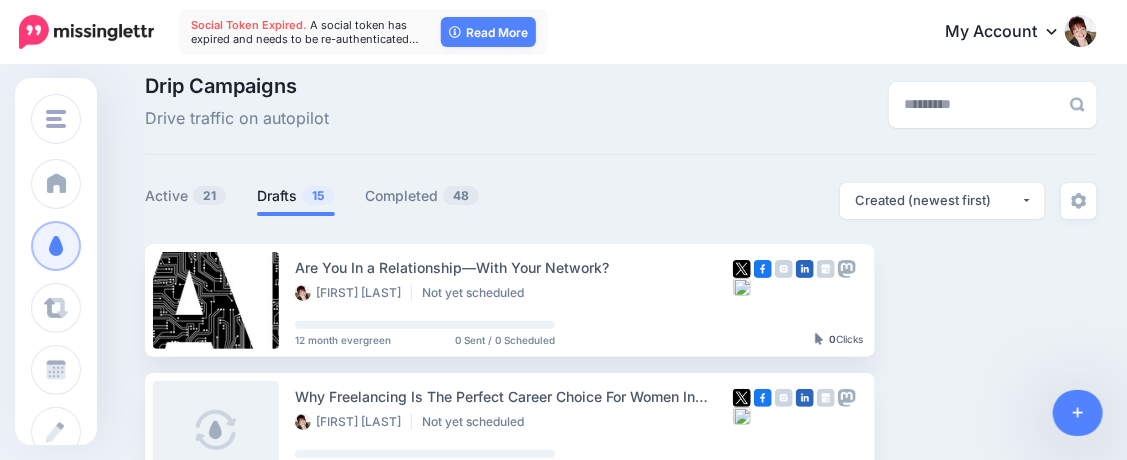 scroll, scrollTop: 0, scrollLeft: 0, axis: both 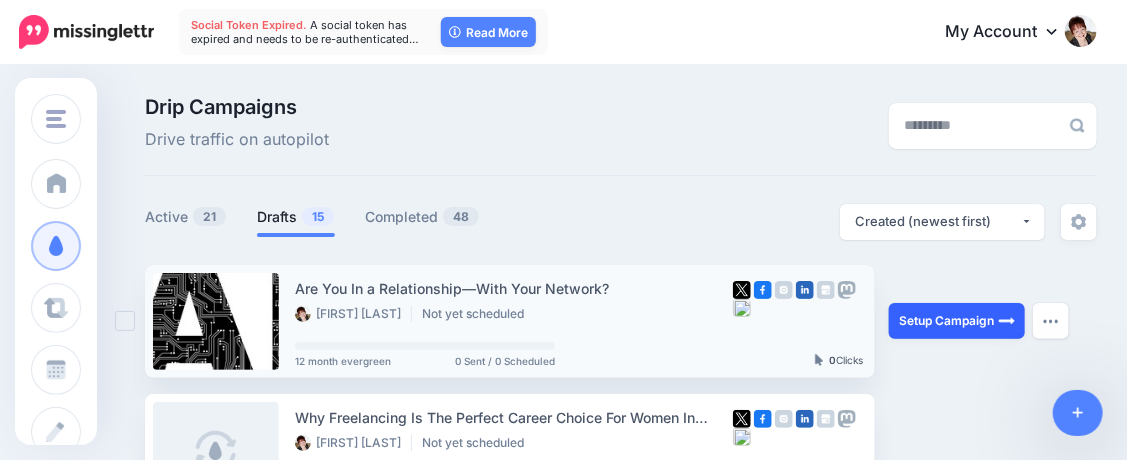 click on "Setup Campaign" at bounding box center (957, 321) 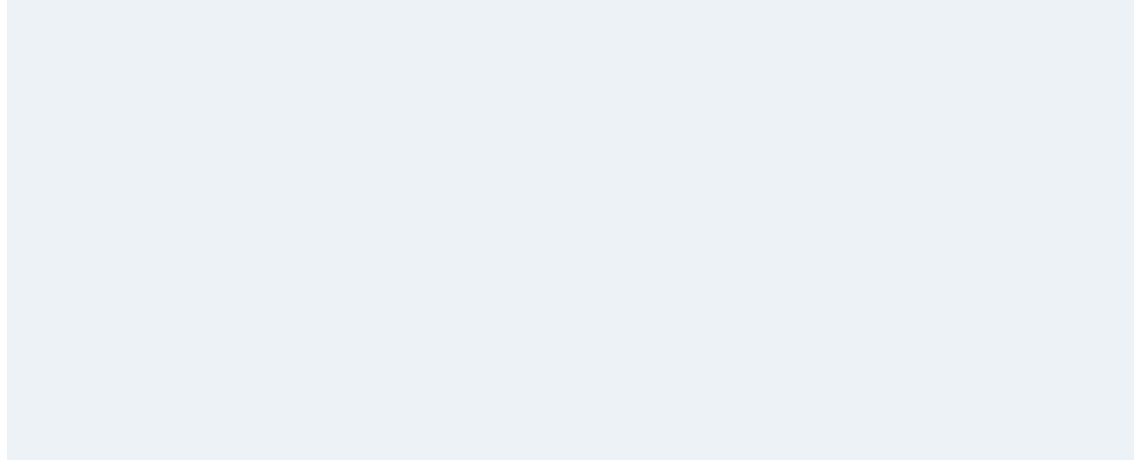 scroll, scrollTop: 0, scrollLeft: 0, axis: both 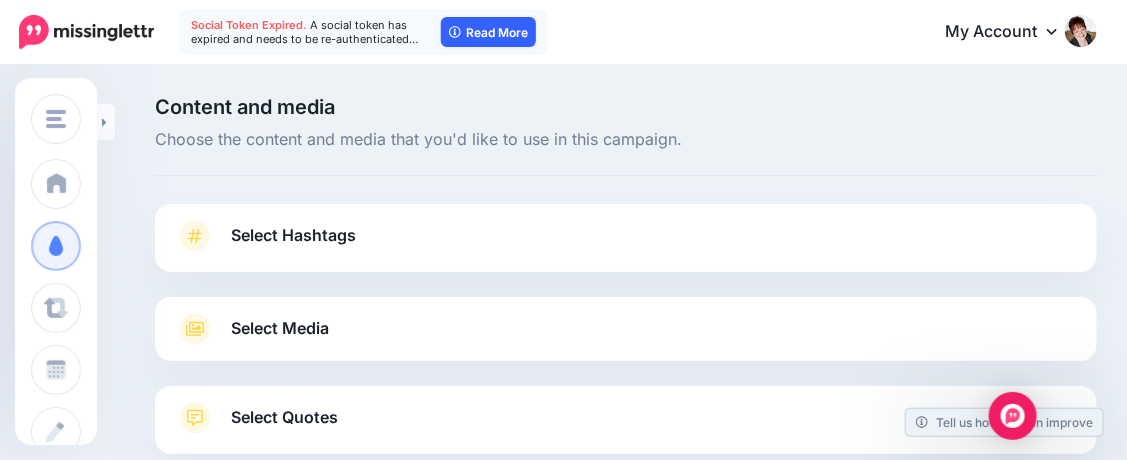 click on "Read More" at bounding box center (488, 32) 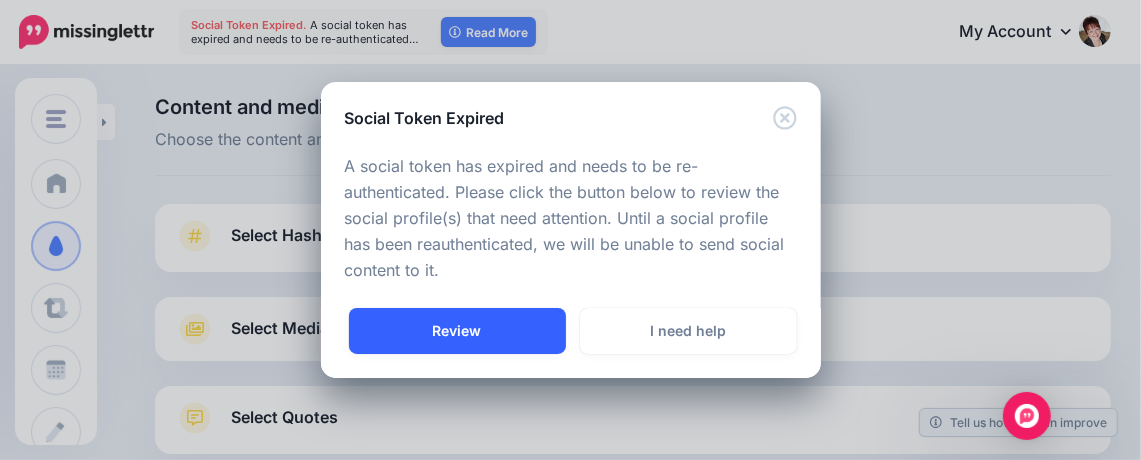 click on "Review" at bounding box center (457, 331) 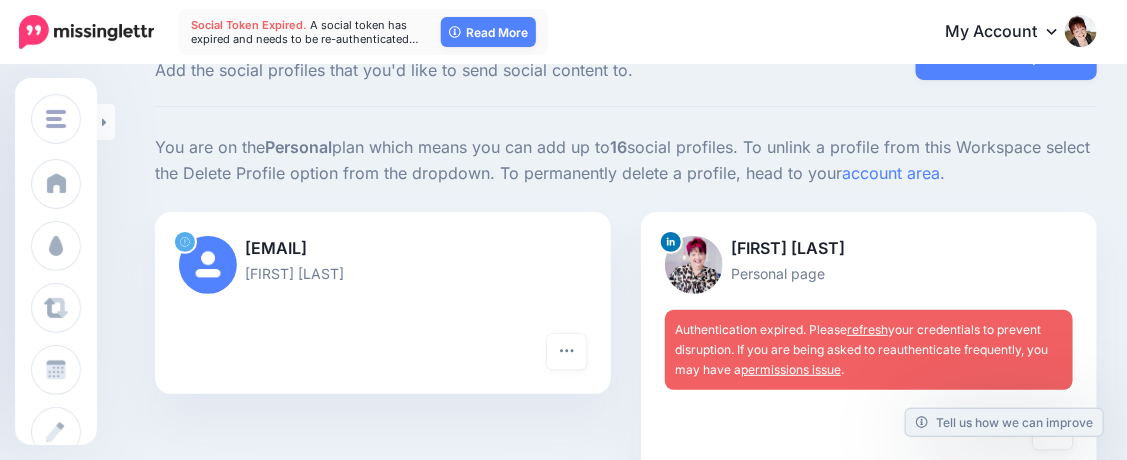 scroll, scrollTop: 90, scrollLeft: 0, axis: vertical 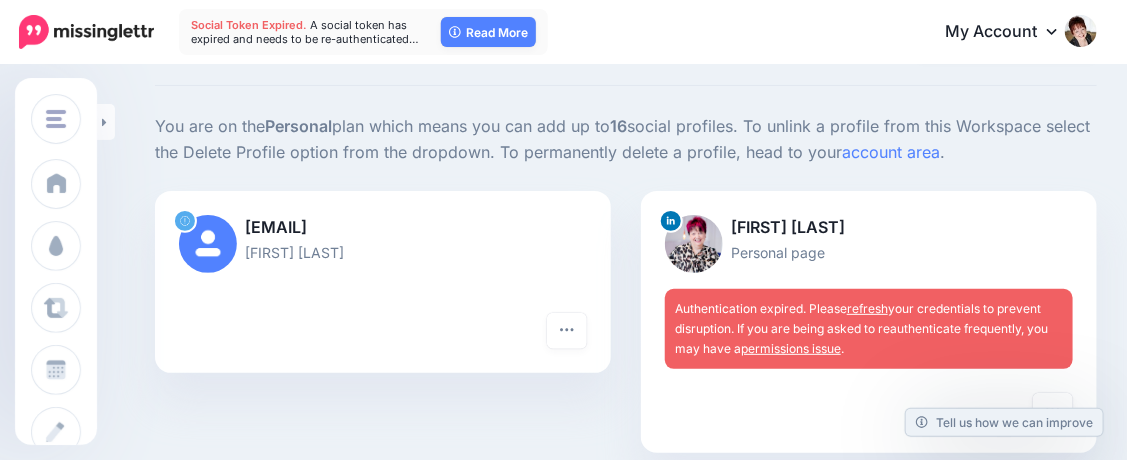 click on "Authentication expired. Please  refresh  your credentials to prevent disruption. If you are being asked to reauthenticate frequently, you may have a  permissions issue ." at bounding box center (869, 329) 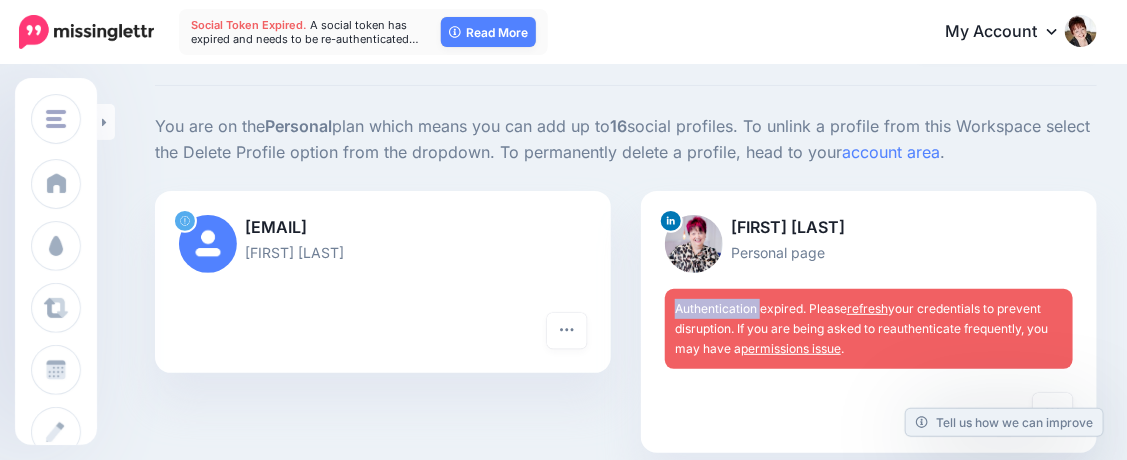 click on "Authentication expired. Please  refresh  your credentials to prevent disruption. If you are being asked to reauthenticate frequently, you may have a  permissions issue ." at bounding box center (869, 329) 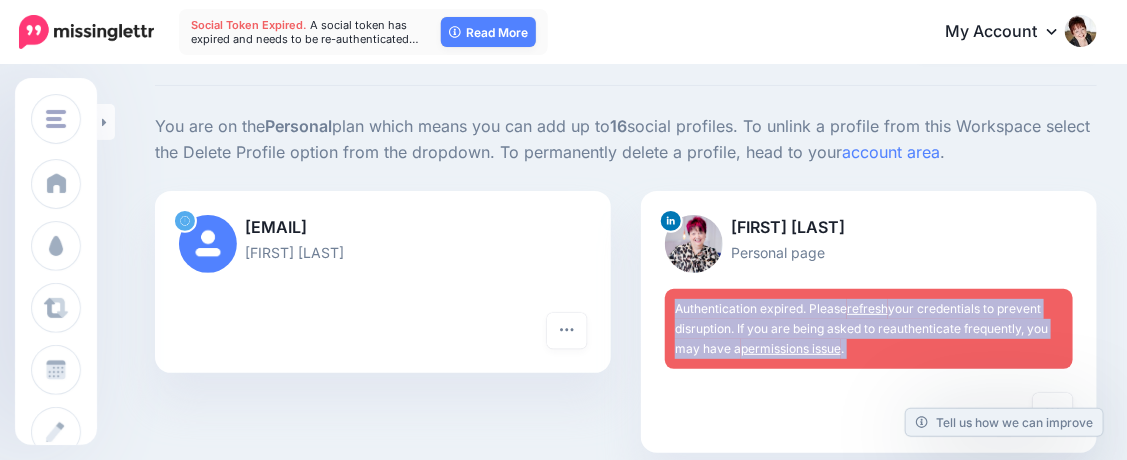click on "Authentication expired. Please  refresh  your credentials to prevent disruption. If you are being asked to reauthenticate frequently, you may have a  permissions issue ." at bounding box center (869, 329) 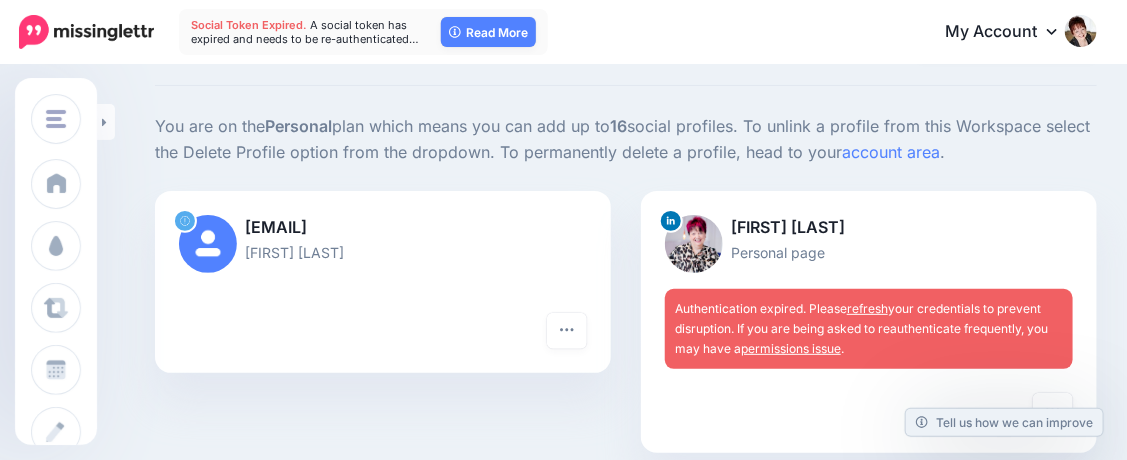 click on "Personal page" at bounding box center (869, 252) 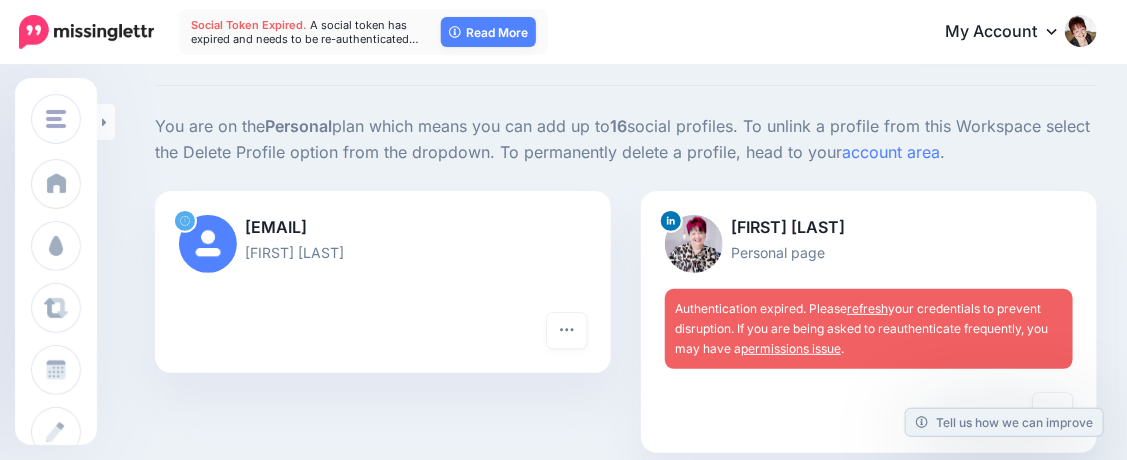click on "permissions issue" at bounding box center [791, 348] 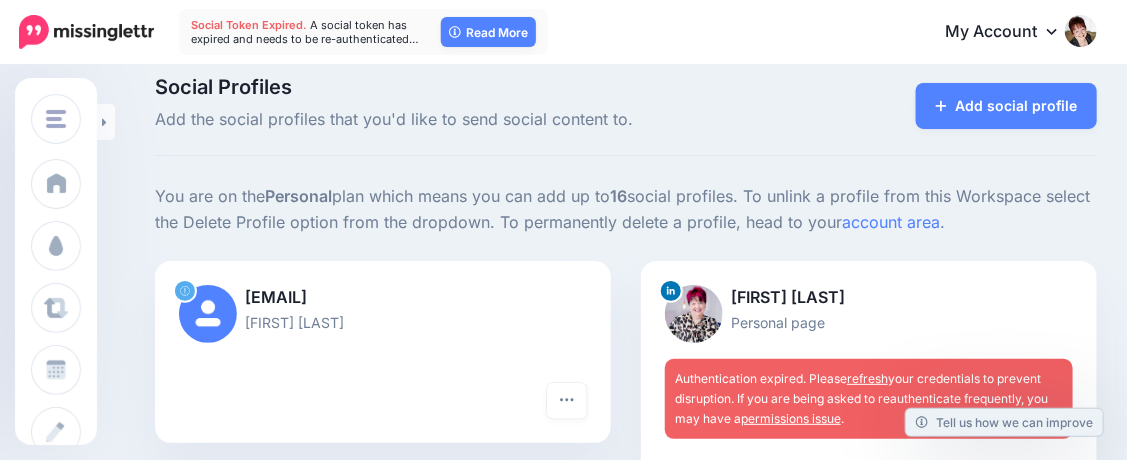 scroll, scrollTop: 0, scrollLeft: 0, axis: both 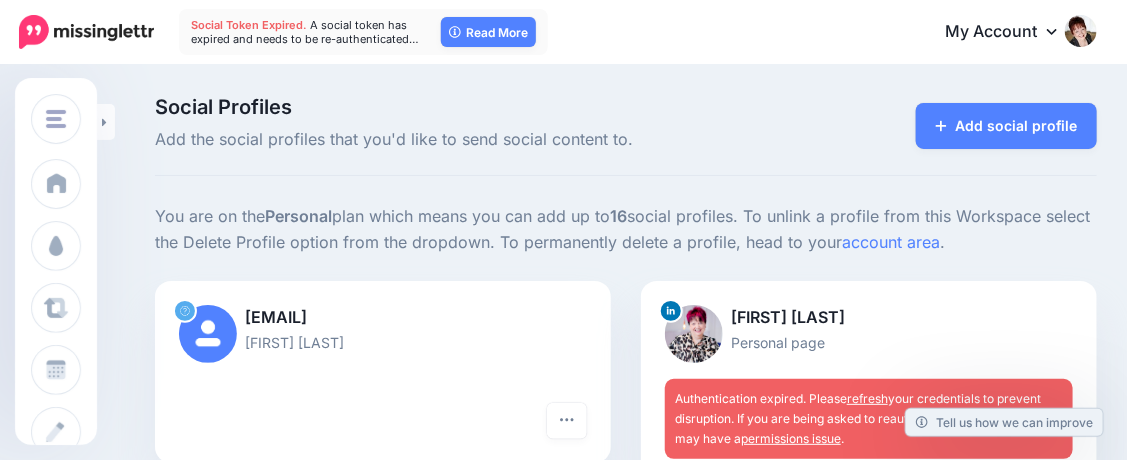 click at bounding box center (86, 32) 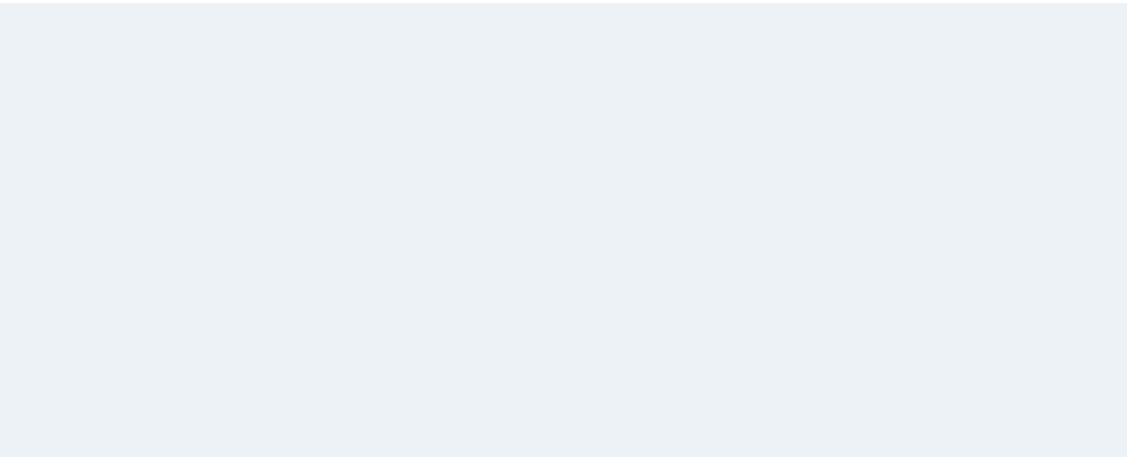 scroll, scrollTop: 0, scrollLeft: 0, axis: both 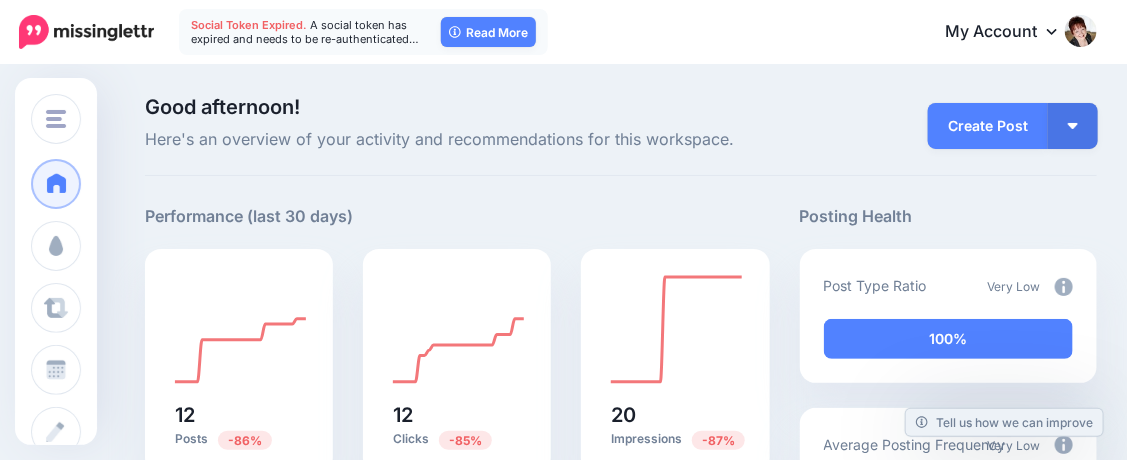 click on "A social token has expired and needs to be re-authenticated…" at bounding box center [305, 32] 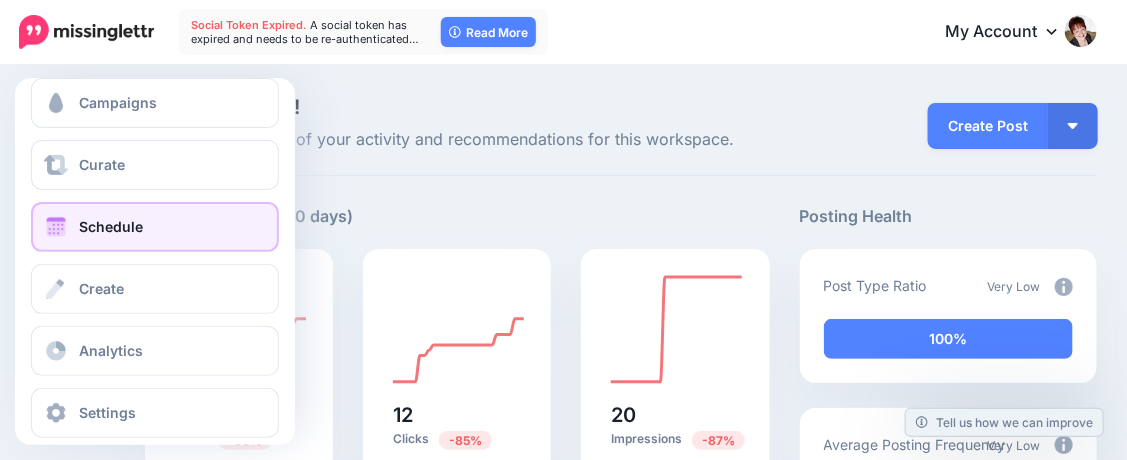 scroll, scrollTop: 163, scrollLeft: 0, axis: vertical 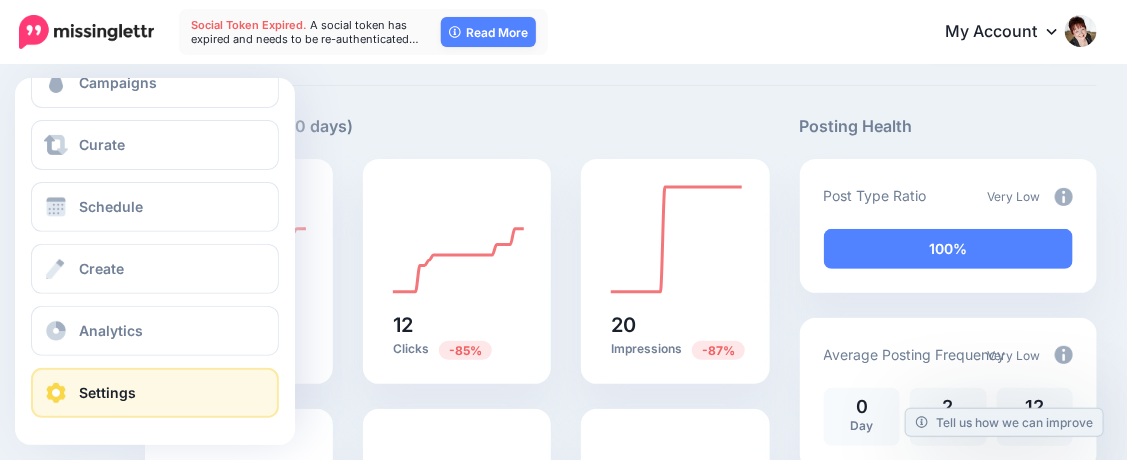 click on "Settings" at bounding box center (107, 392) 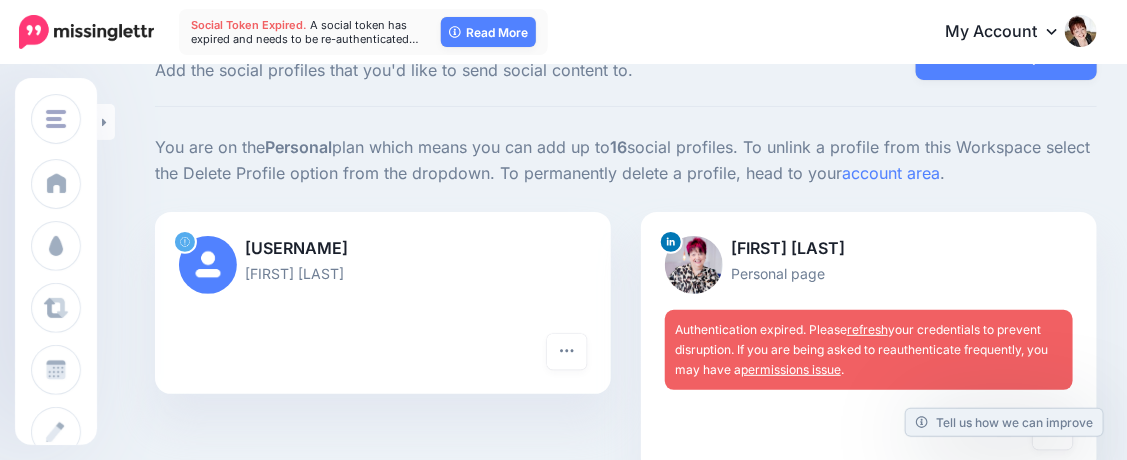 scroll, scrollTop: 90, scrollLeft: 0, axis: vertical 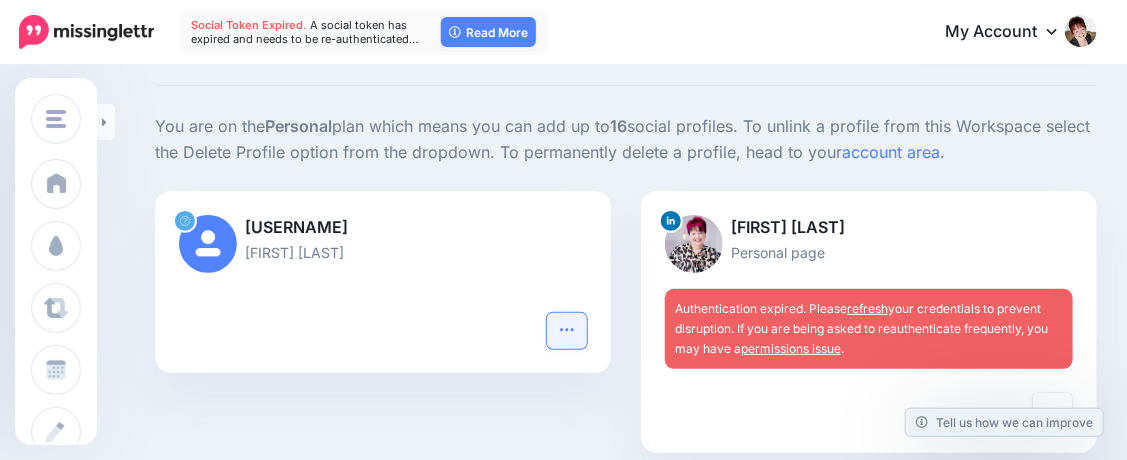 click 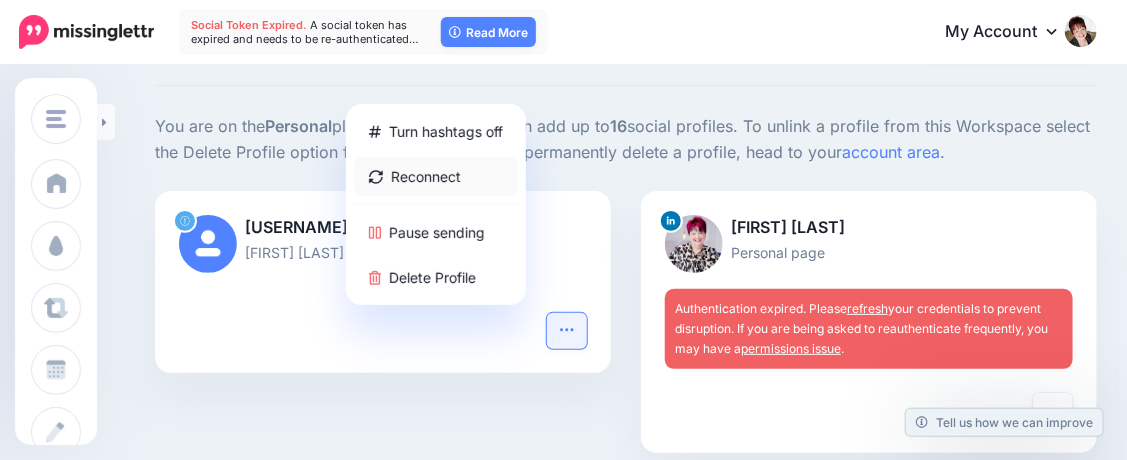 click on "Reconnect" at bounding box center (436, 176) 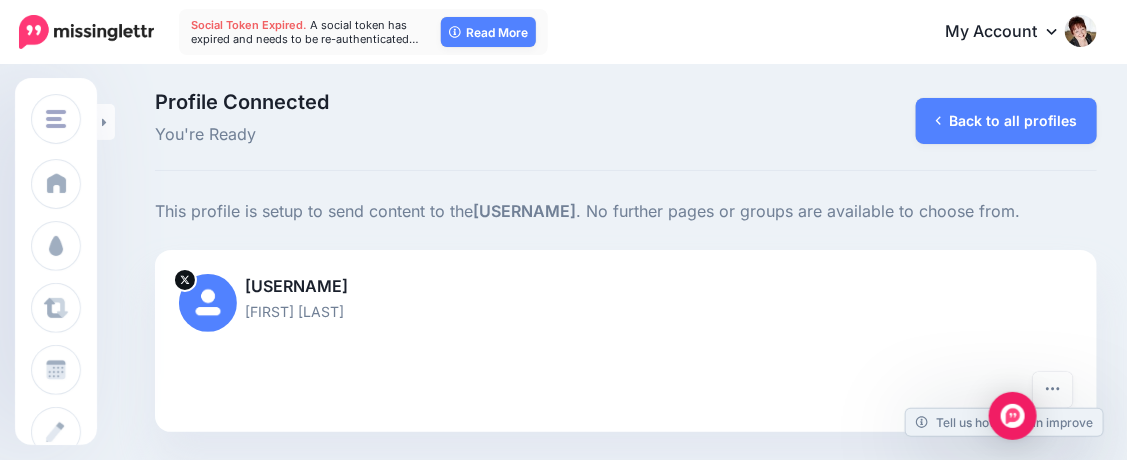 scroll, scrollTop: 6, scrollLeft: 0, axis: vertical 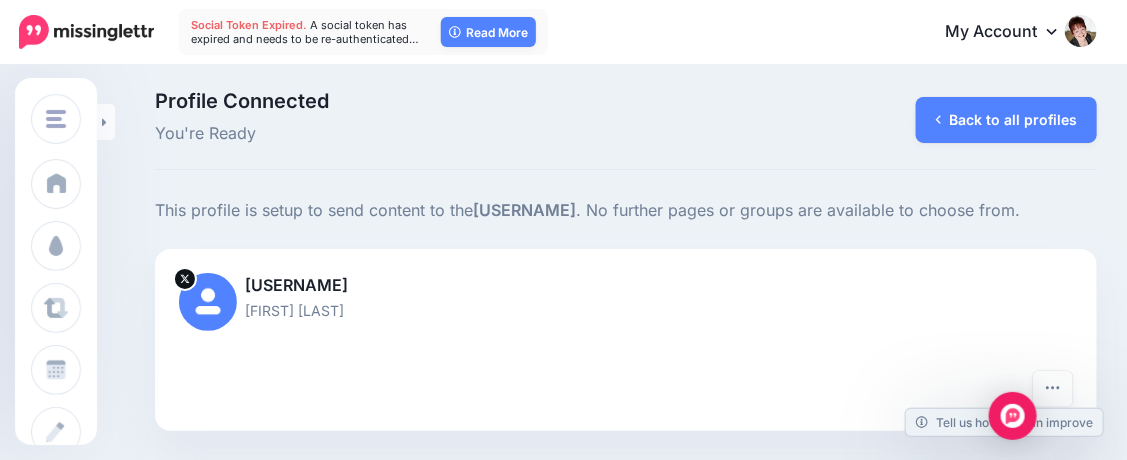 drag, startPoint x: 160, startPoint y: 205, endPoint x: 1004, endPoint y: 213, distance: 844.0379 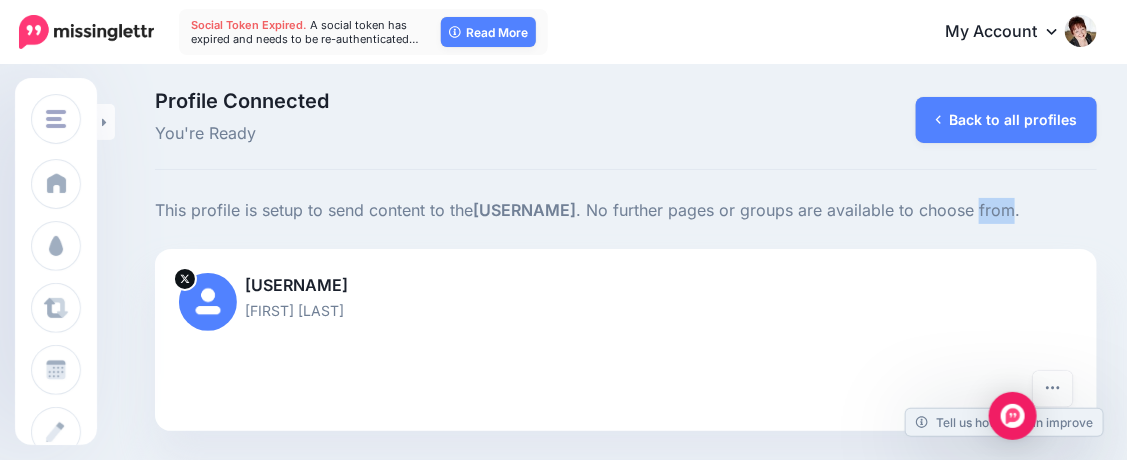 click on "This profile is setup to send content to the  @1230GardenTwit . No further pages or groups are available to choose from." at bounding box center (626, 211) 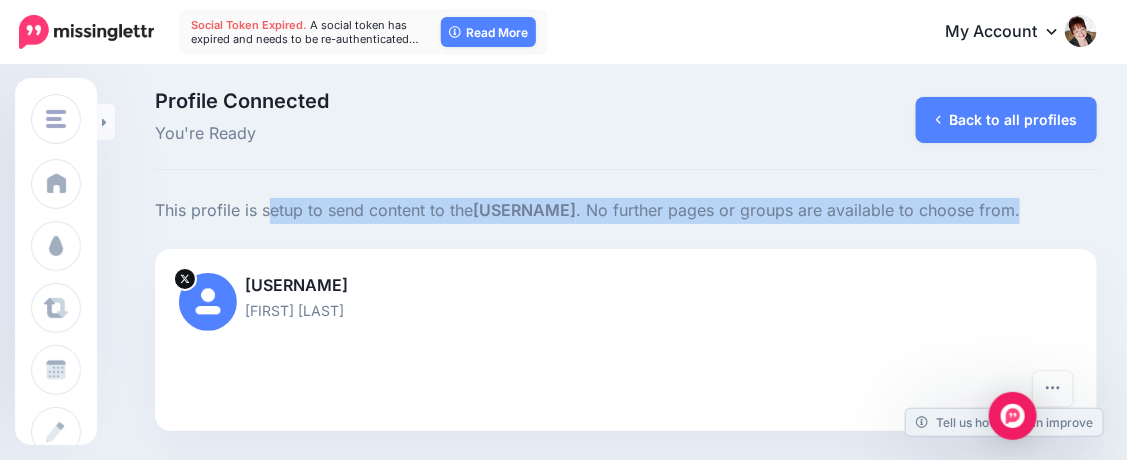 click on "This profile is setup to send content to the  @1230GardenTwit . No further pages or groups are available to choose from." at bounding box center [626, 211] 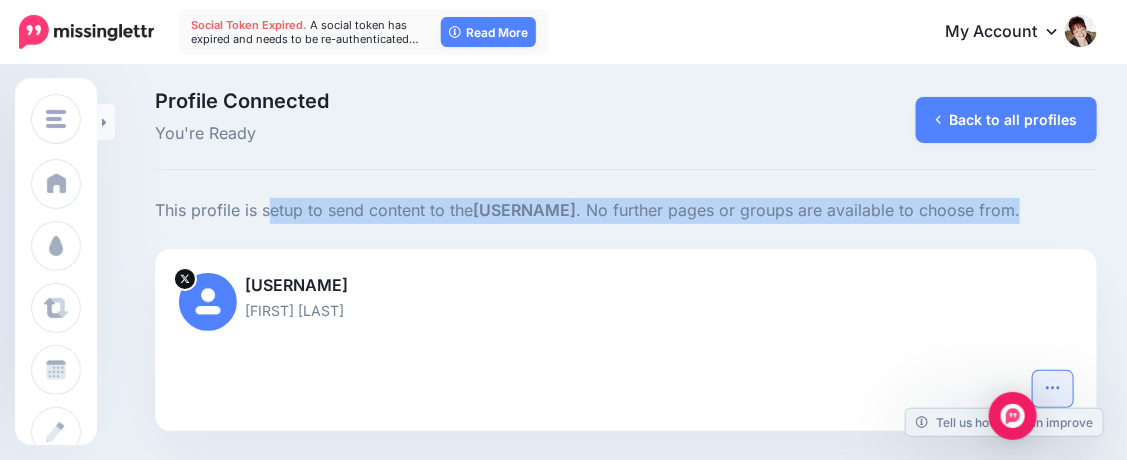 click at bounding box center (1053, 389) 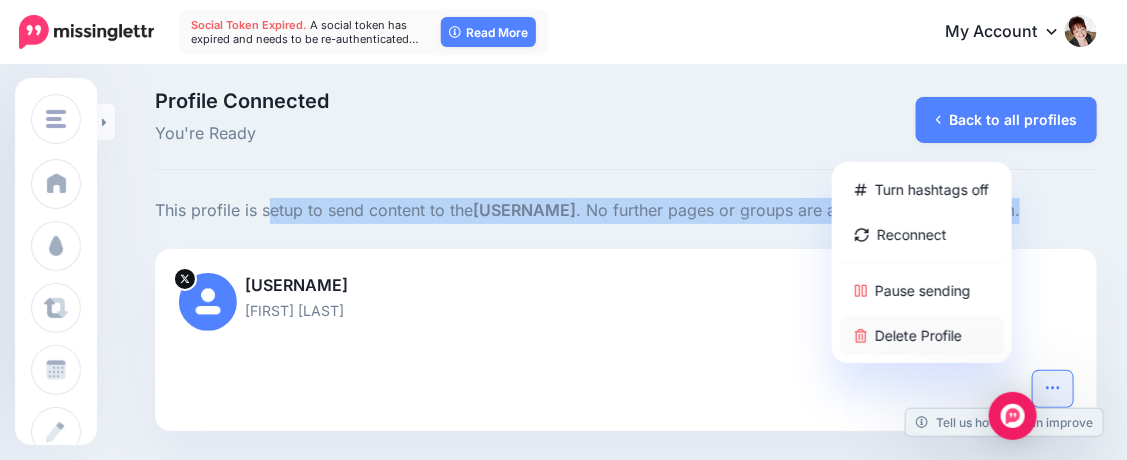 click on "Delete Profile" at bounding box center (922, 335) 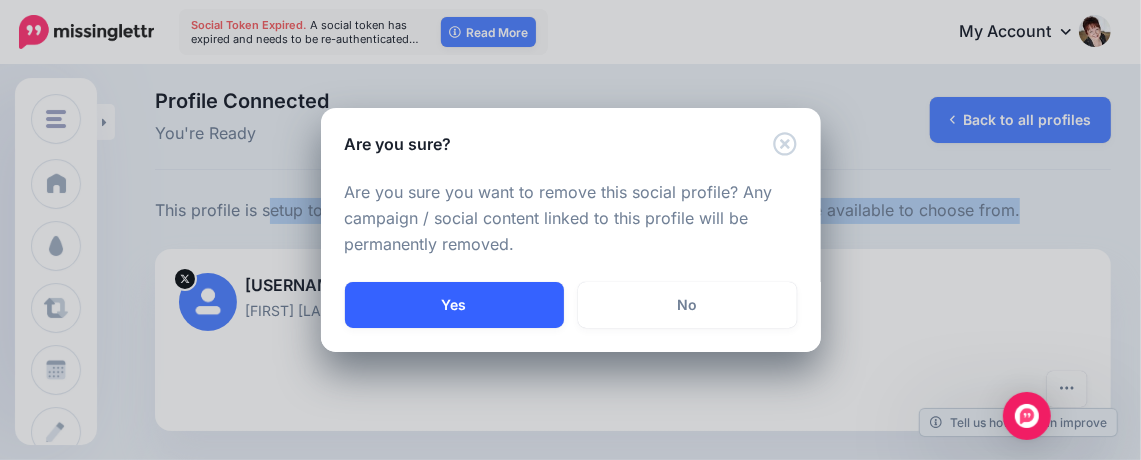 click on "Yes" at bounding box center [454, 305] 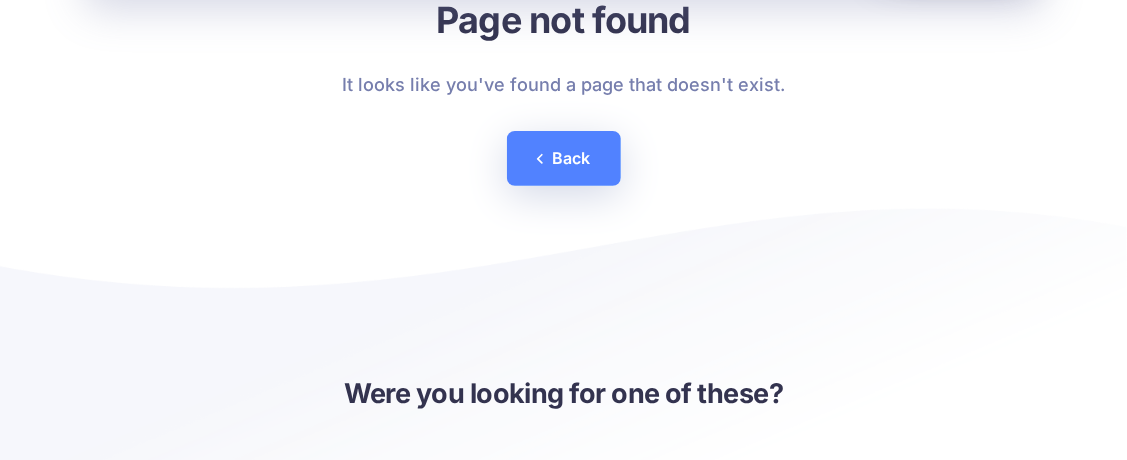 scroll, scrollTop: 90, scrollLeft: 0, axis: vertical 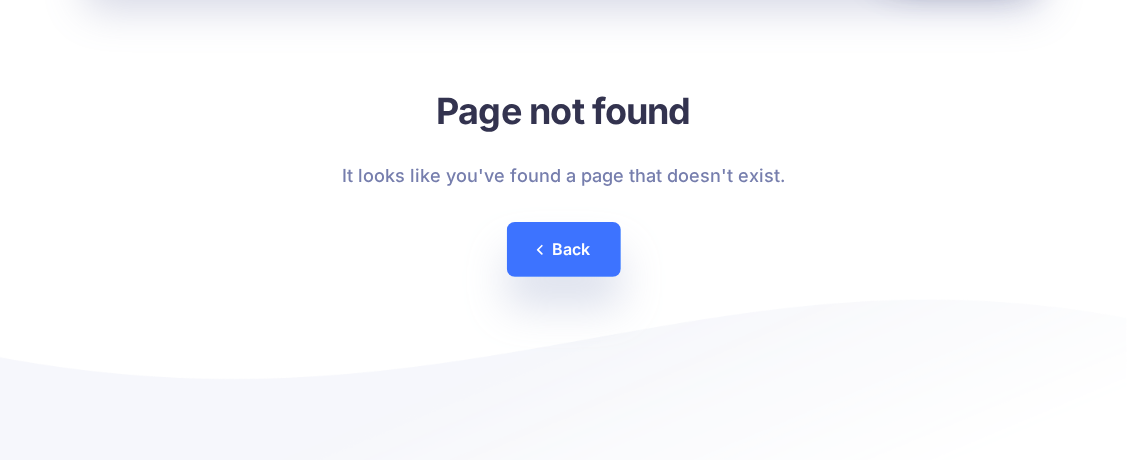 click on "Back" at bounding box center (564, 249) 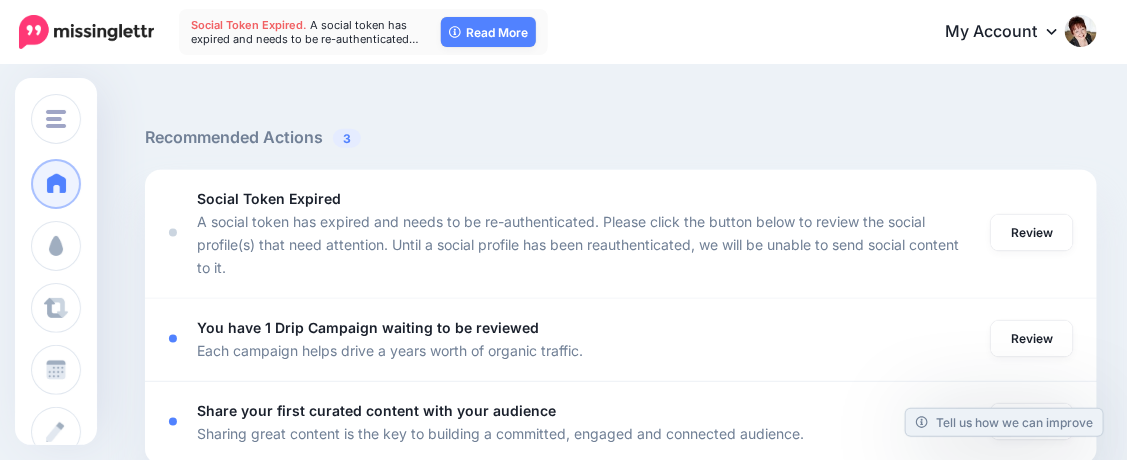 scroll, scrollTop: 818, scrollLeft: 0, axis: vertical 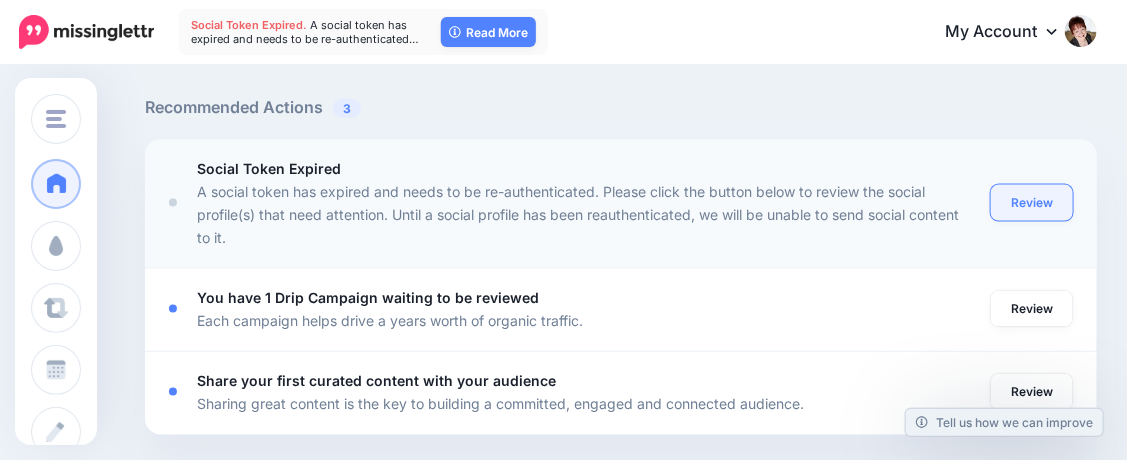 click on "Review" at bounding box center (1032, 203) 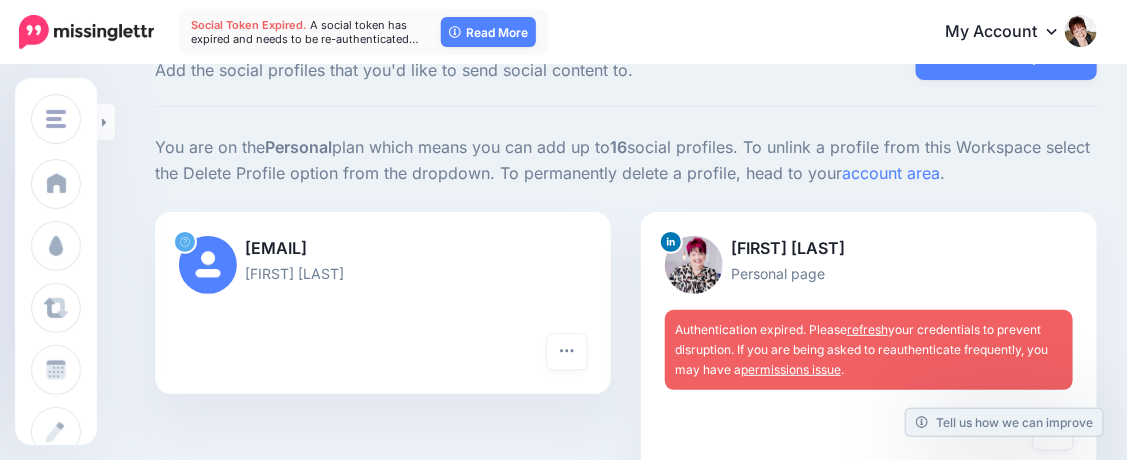 scroll, scrollTop: 90, scrollLeft: 0, axis: vertical 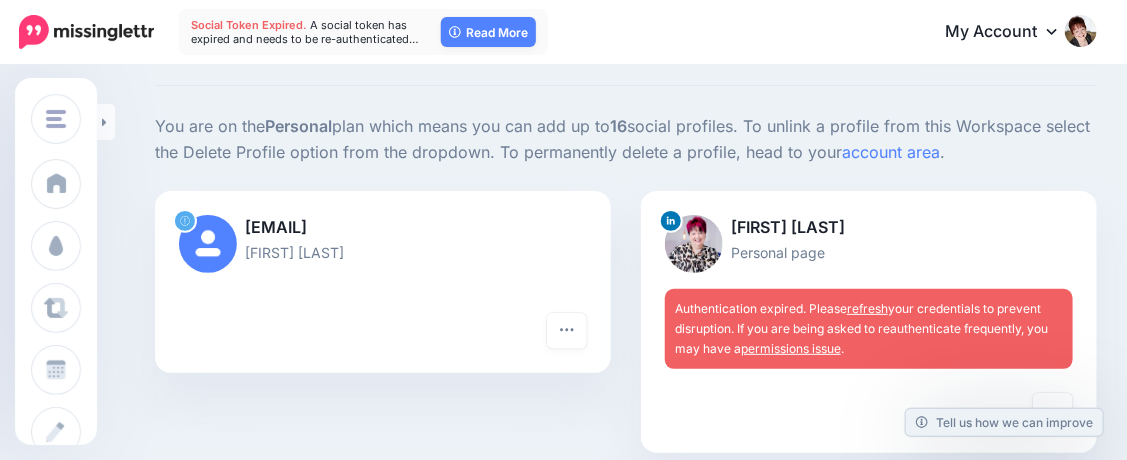 click on "refresh" at bounding box center (867, 308) 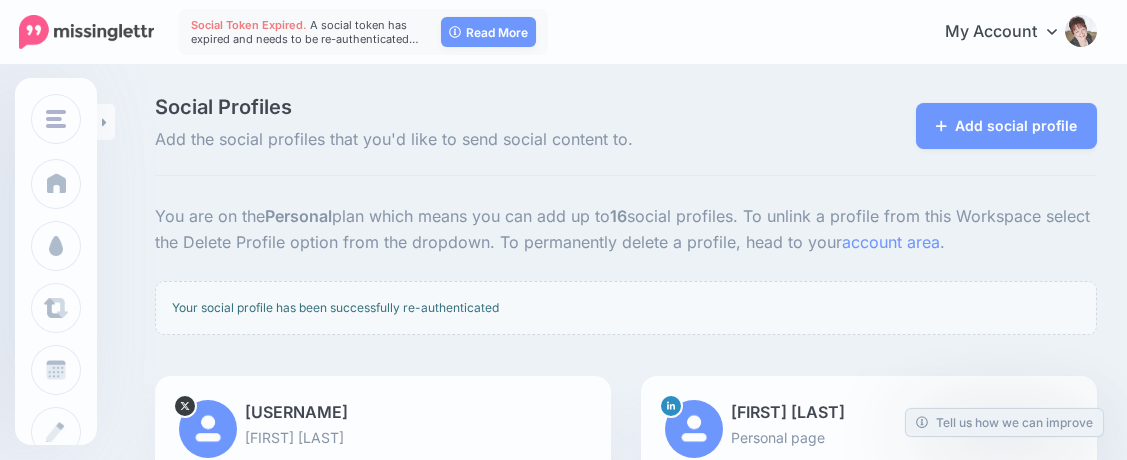 scroll, scrollTop: 0, scrollLeft: 0, axis: both 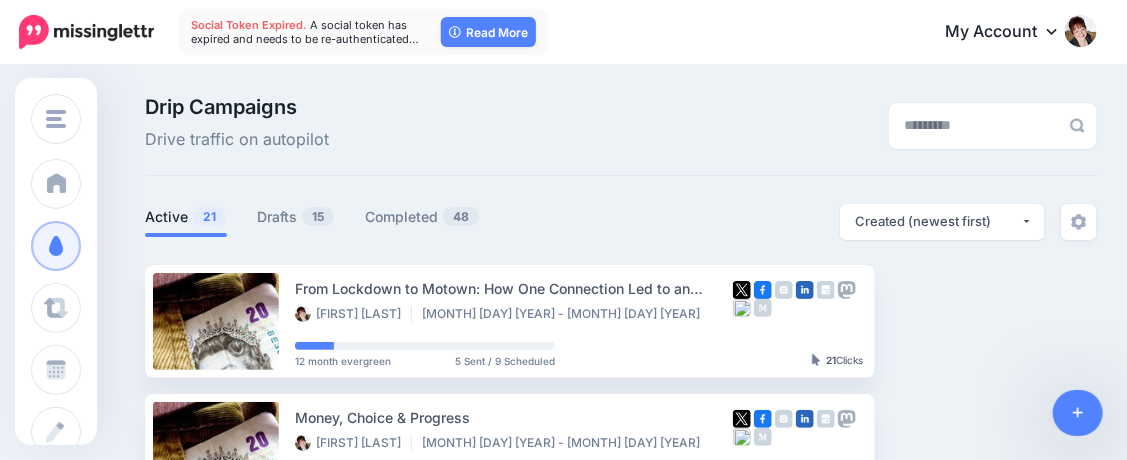 click 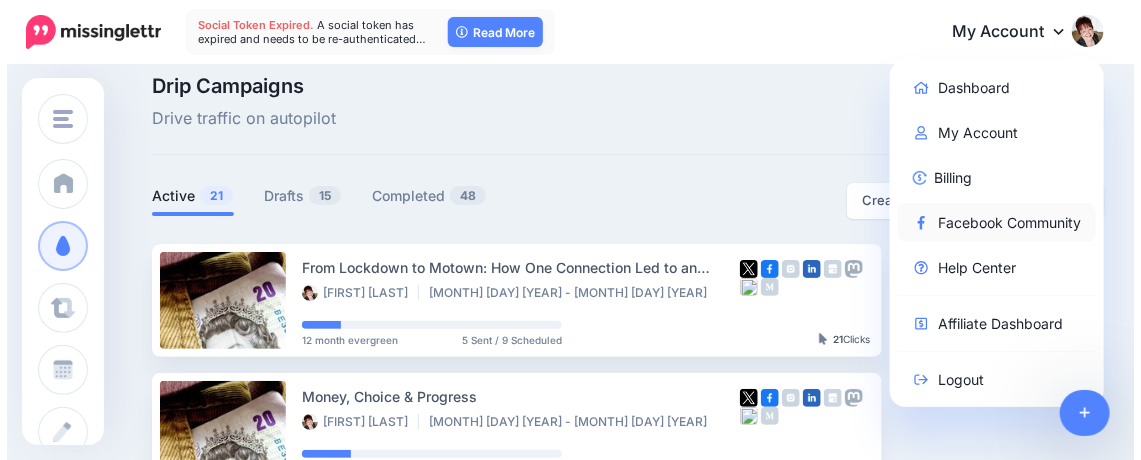 scroll, scrollTop: 0, scrollLeft: 0, axis: both 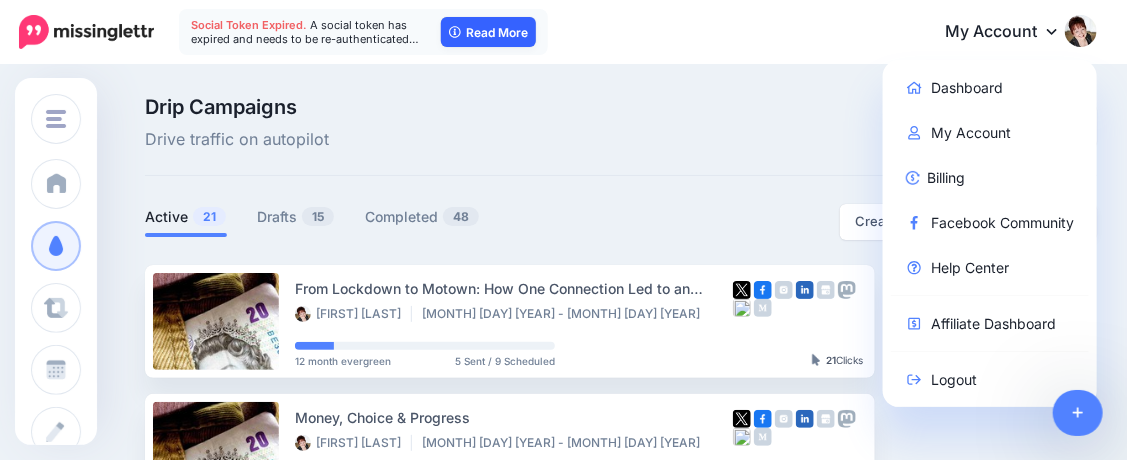 click on "Read More" at bounding box center [488, 32] 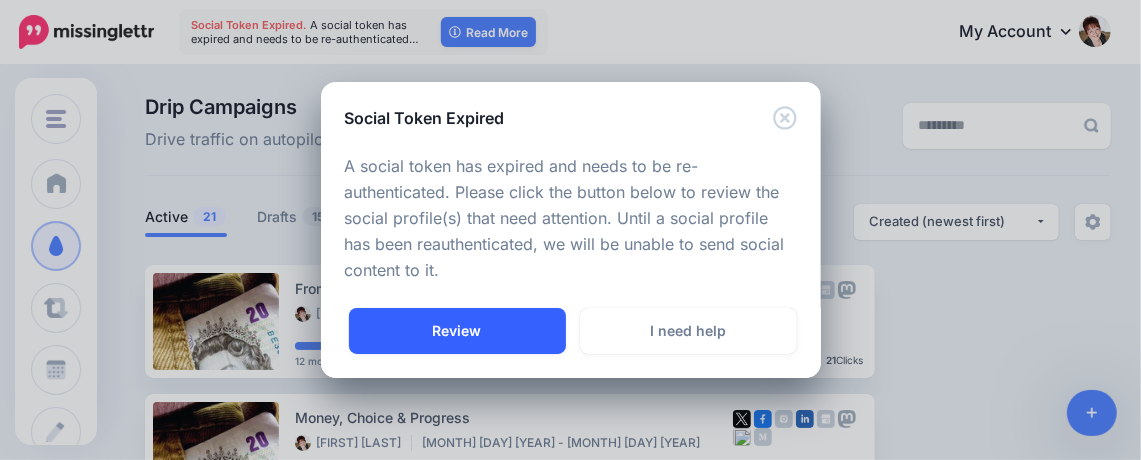 click on "Review" at bounding box center [457, 331] 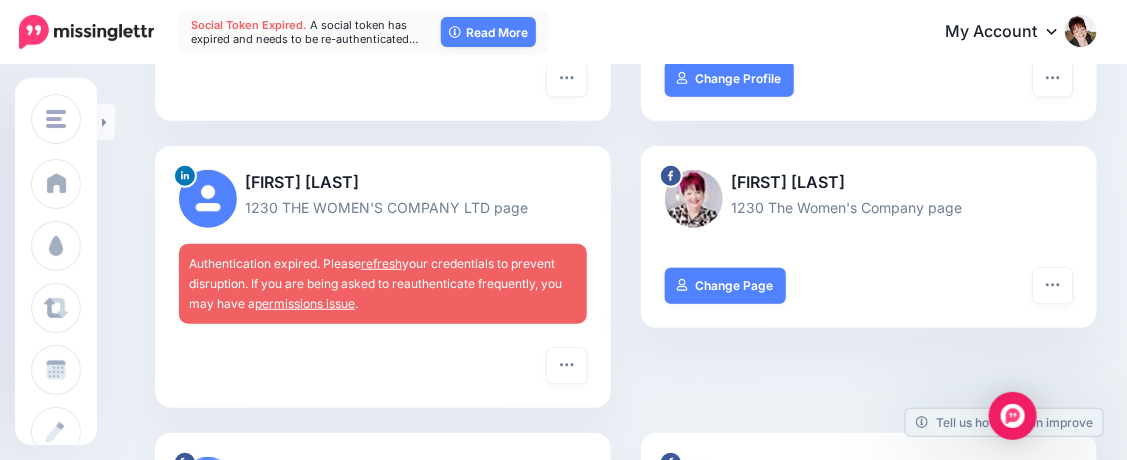 scroll, scrollTop: 363, scrollLeft: 0, axis: vertical 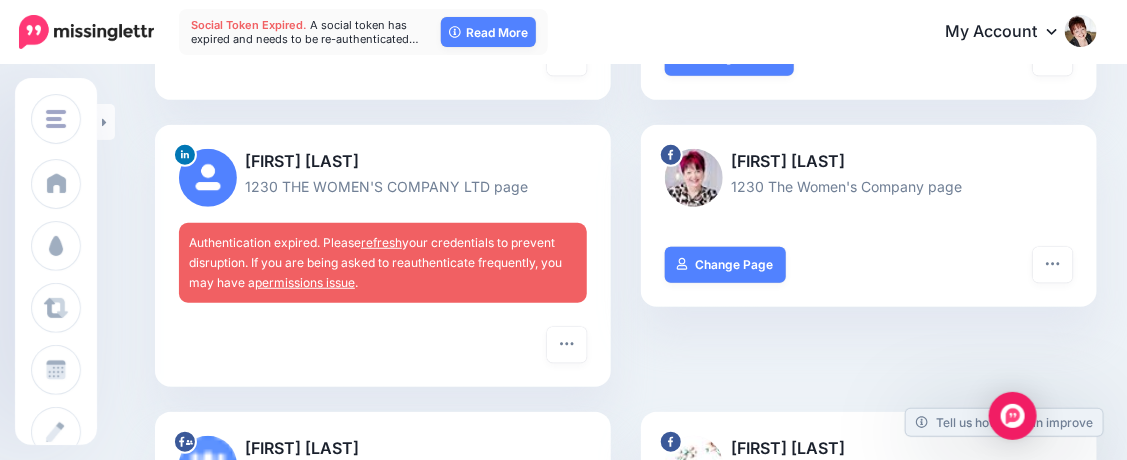 click on "refresh" at bounding box center [381, 242] 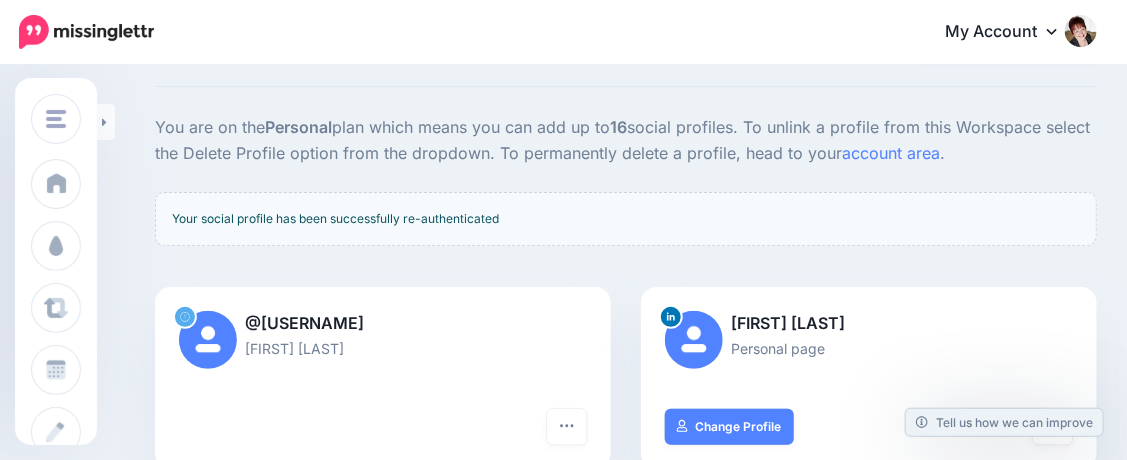 scroll, scrollTop: 0, scrollLeft: 0, axis: both 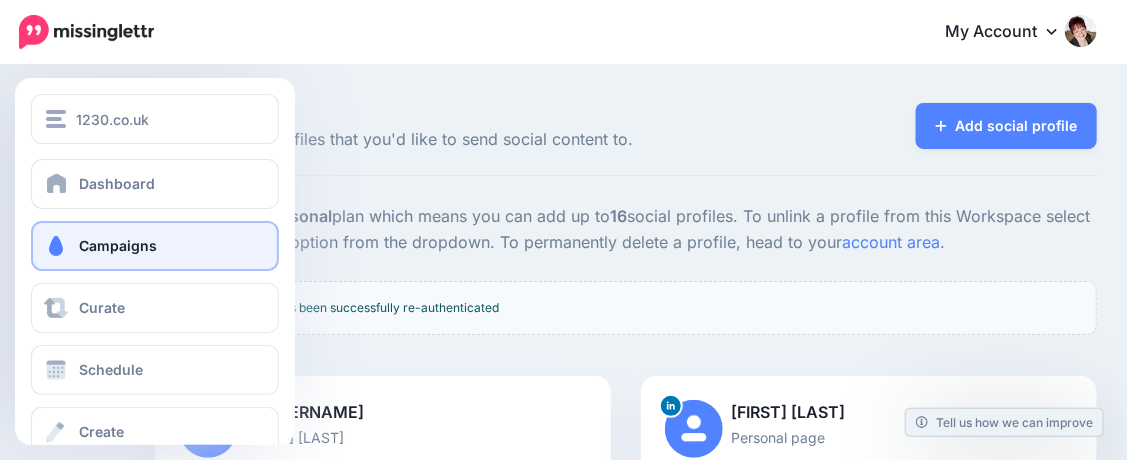 click on "Campaigns" at bounding box center (118, 245) 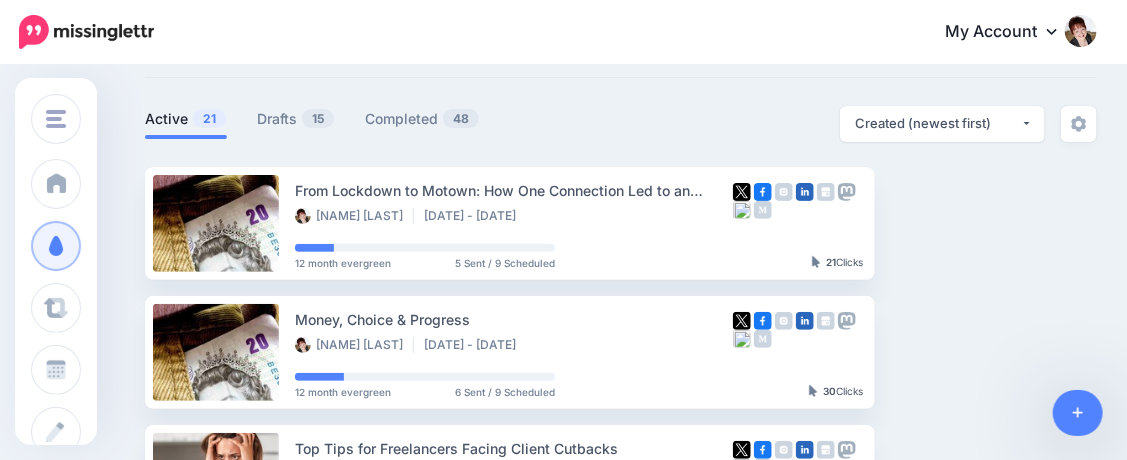 scroll, scrollTop: 0, scrollLeft: 0, axis: both 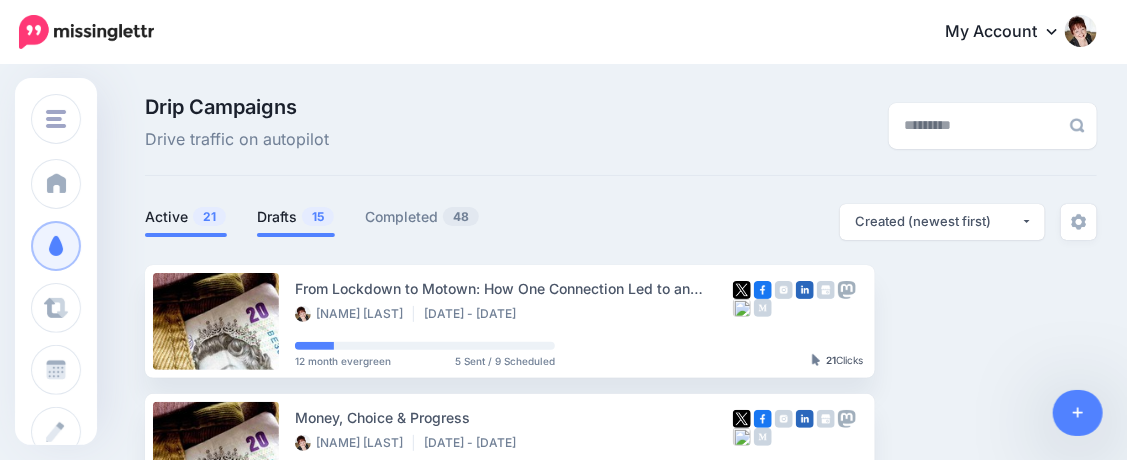 click on "Drafts  15" at bounding box center (296, 217) 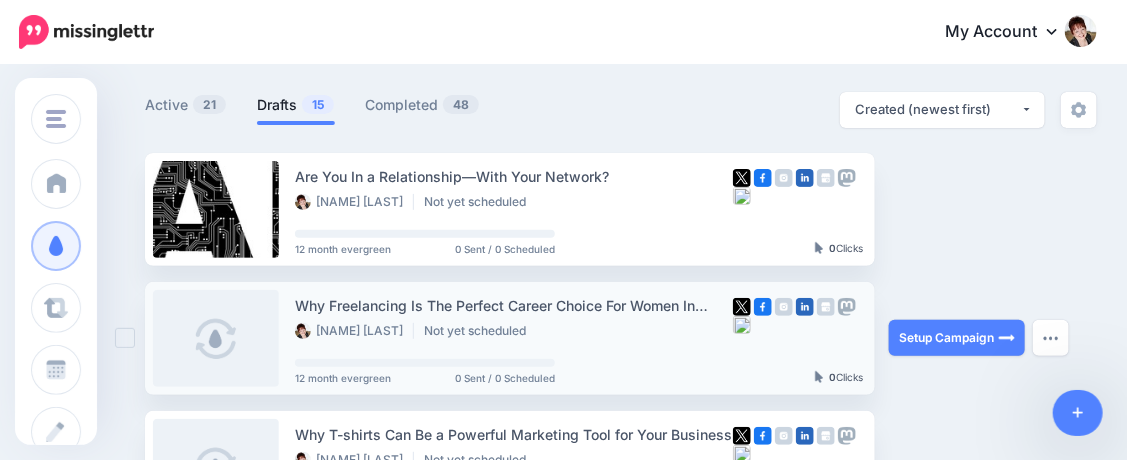 scroll, scrollTop: 90, scrollLeft: 0, axis: vertical 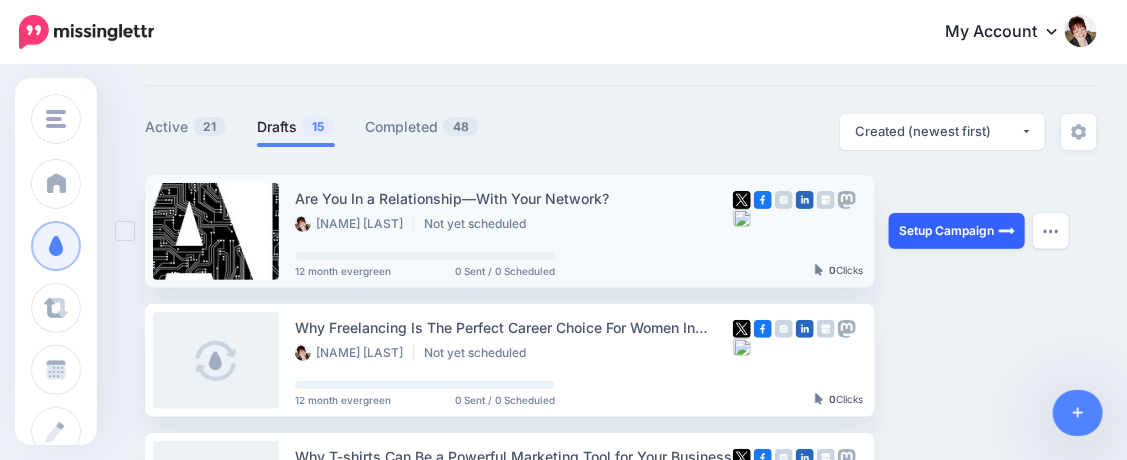 click on "Setup Campaign" at bounding box center [957, 231] 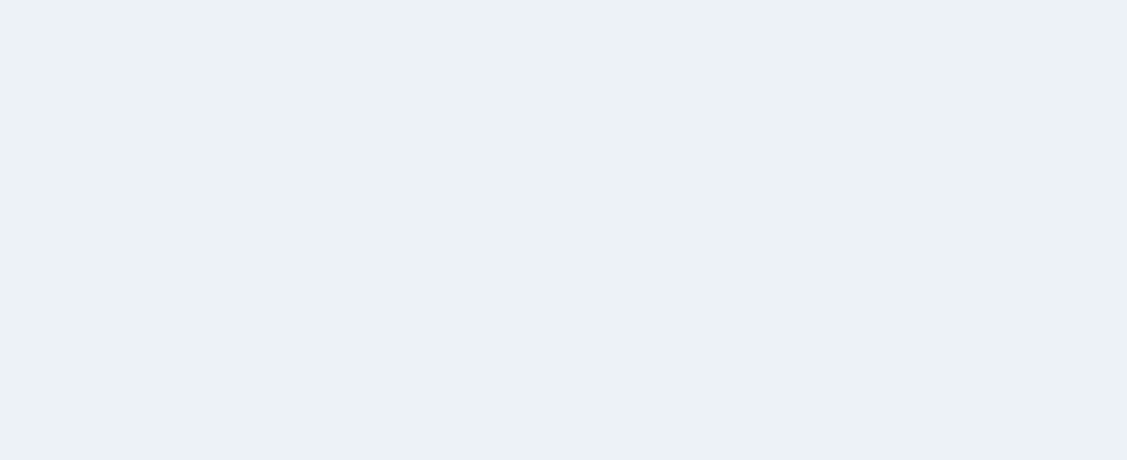 scroll, scrollTop: 0, scrollLeft: 0, axis: both 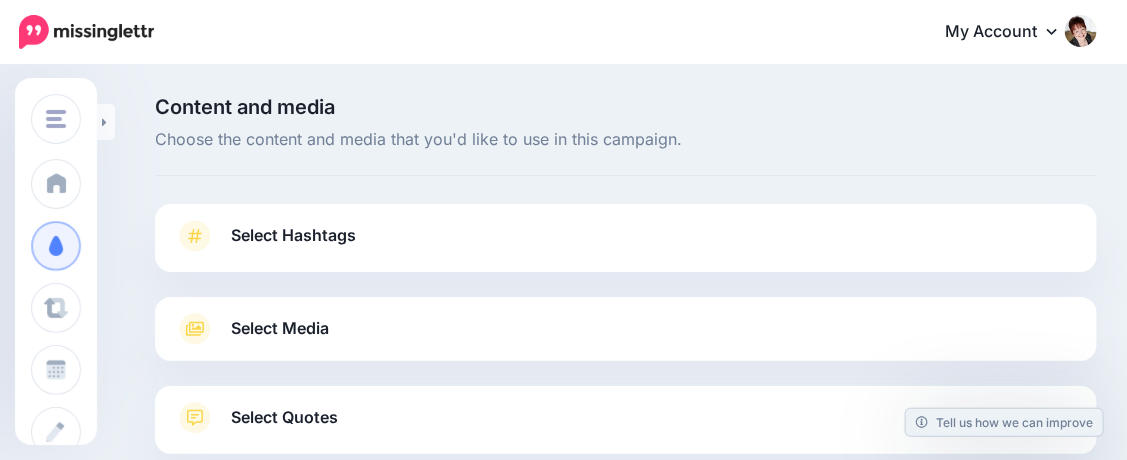 click on "Select Hashtags" at bounding box center (293, 235) 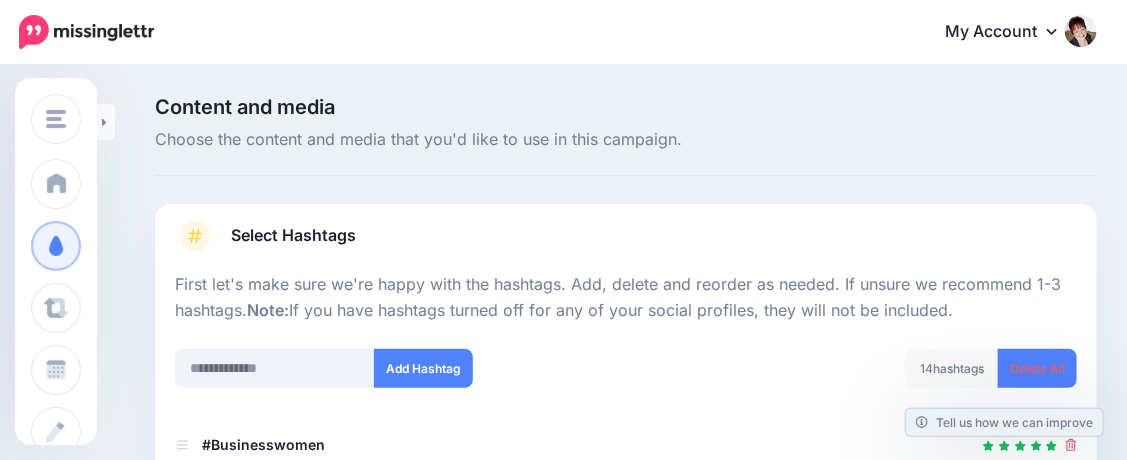 scroll, scrollTop: 90, scrollLeft: 0, axis: vertical 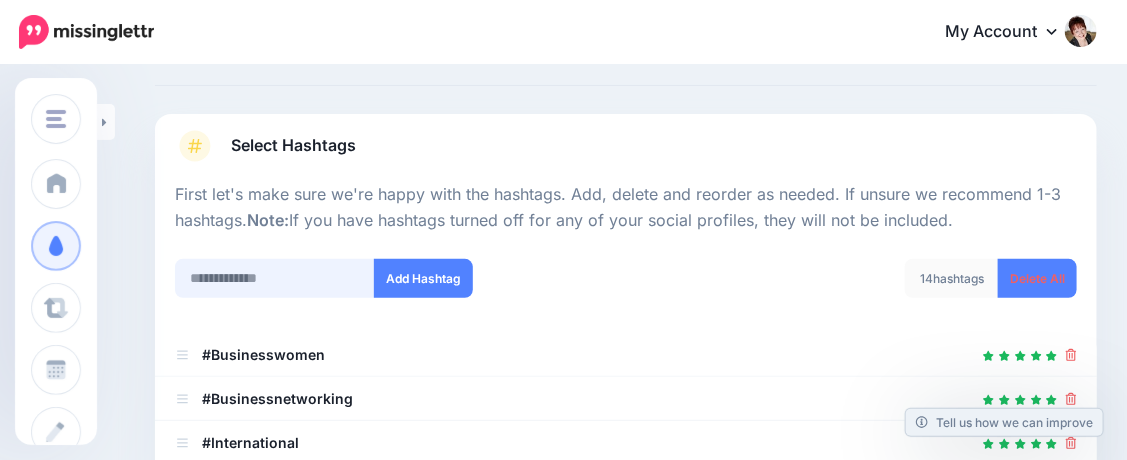 click at bounding box center [275, 278] 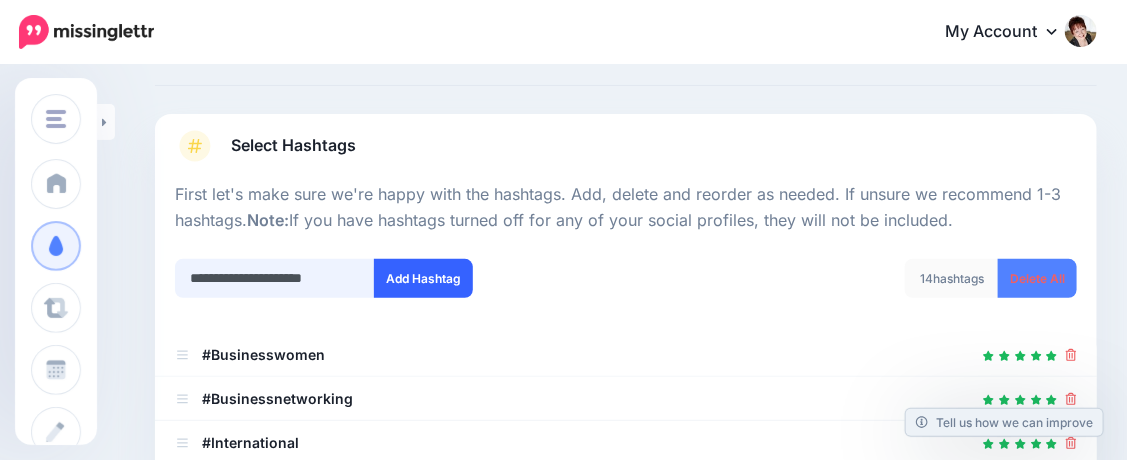 type on "**********" 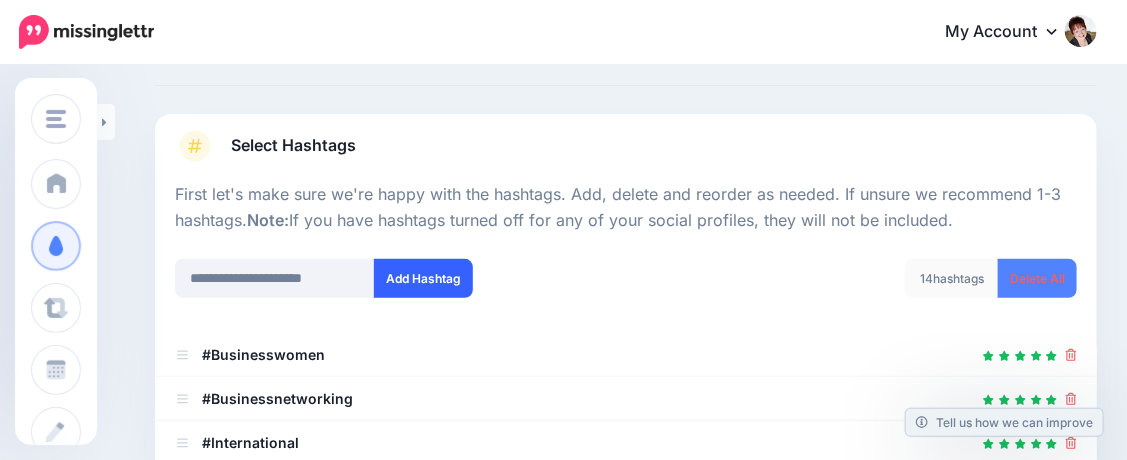 click on "Add Hashtag" at bounding box center (423, 278) 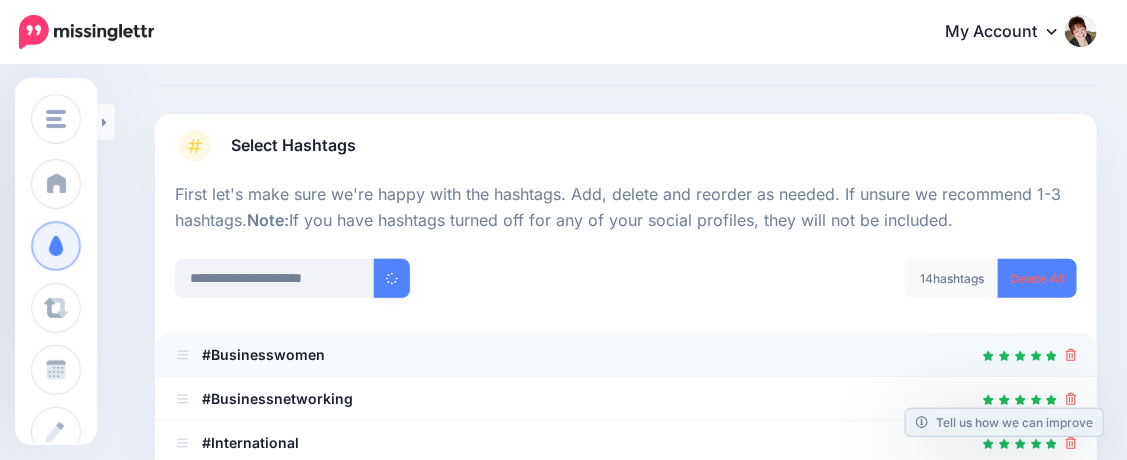 type 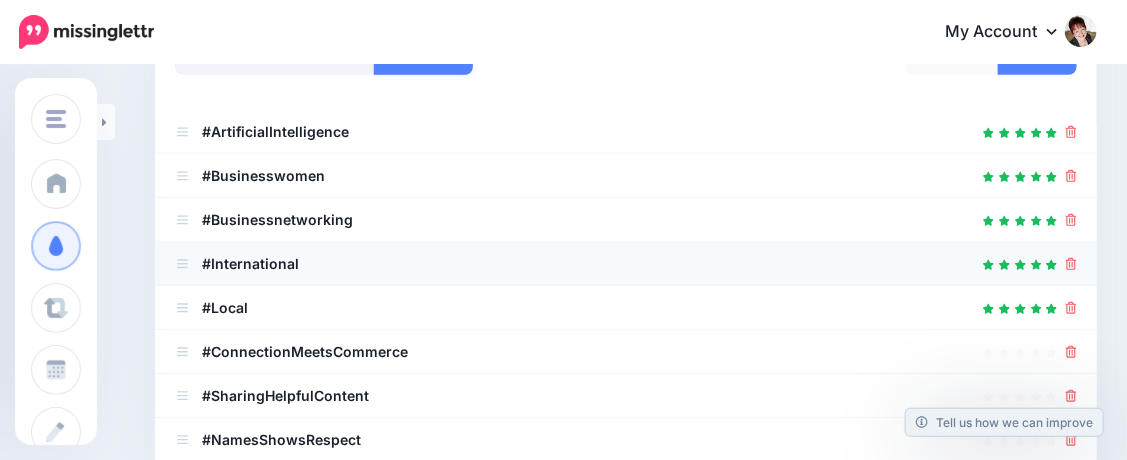 scroll, scrollTop: 331, scrollLeft: 0, axis: vertical 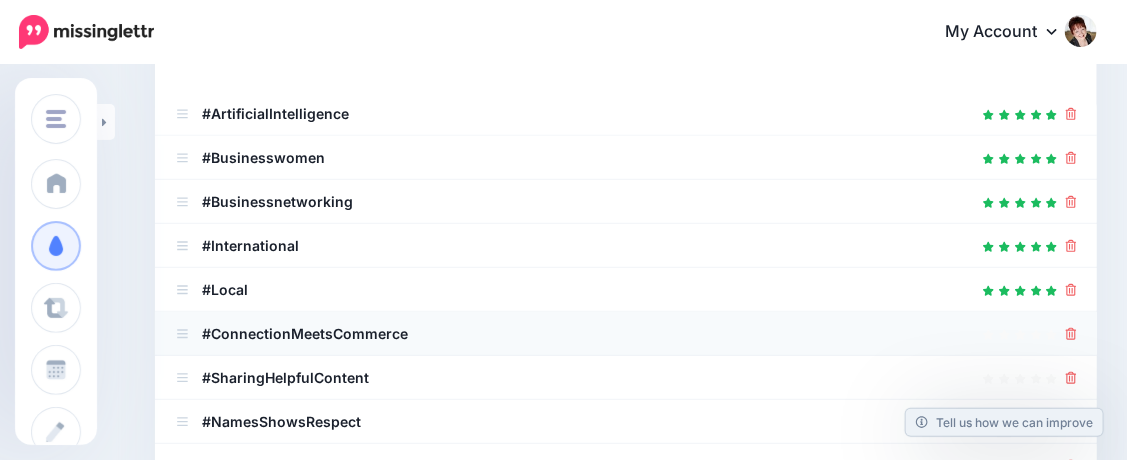 click at bounding box center (1071, 333) 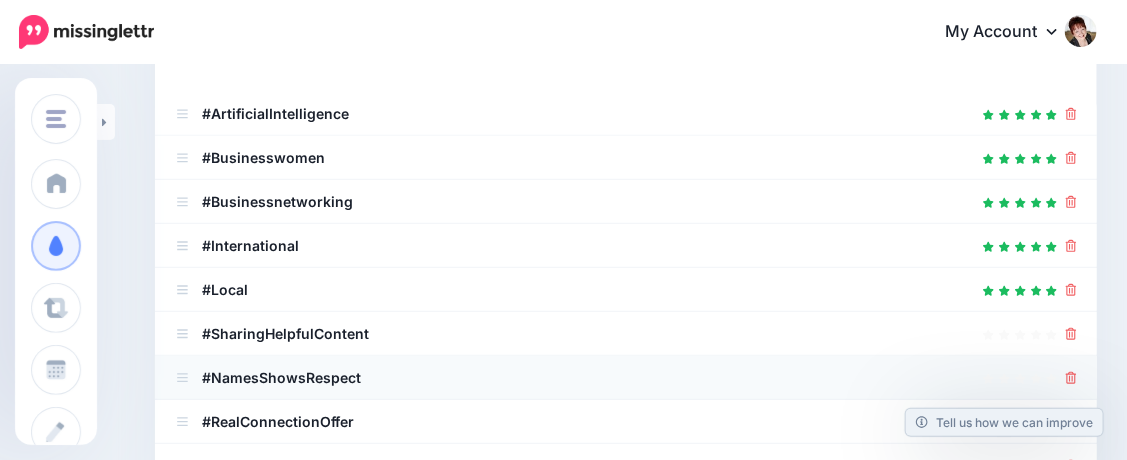 scroll, scrollTop: 422, scrollLeft: 0, axis: vertical 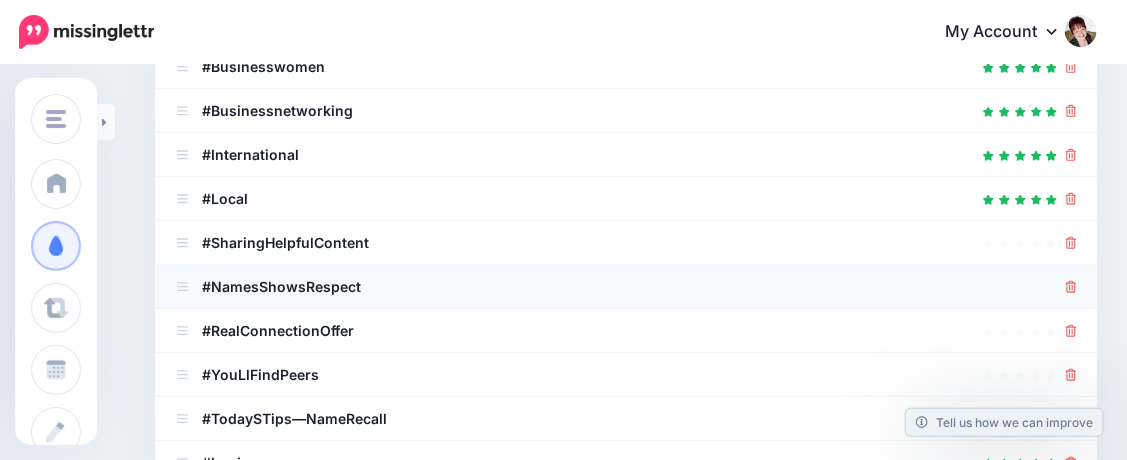 click 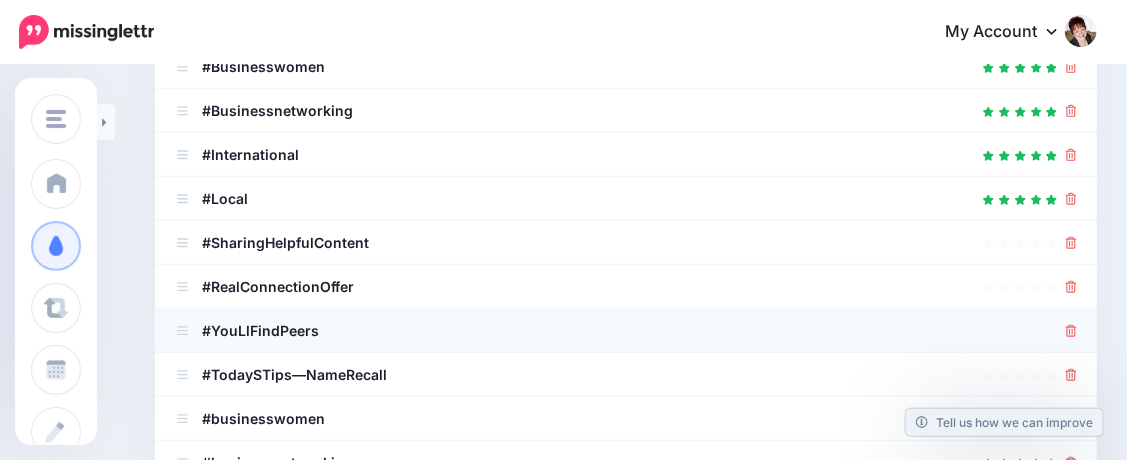 click 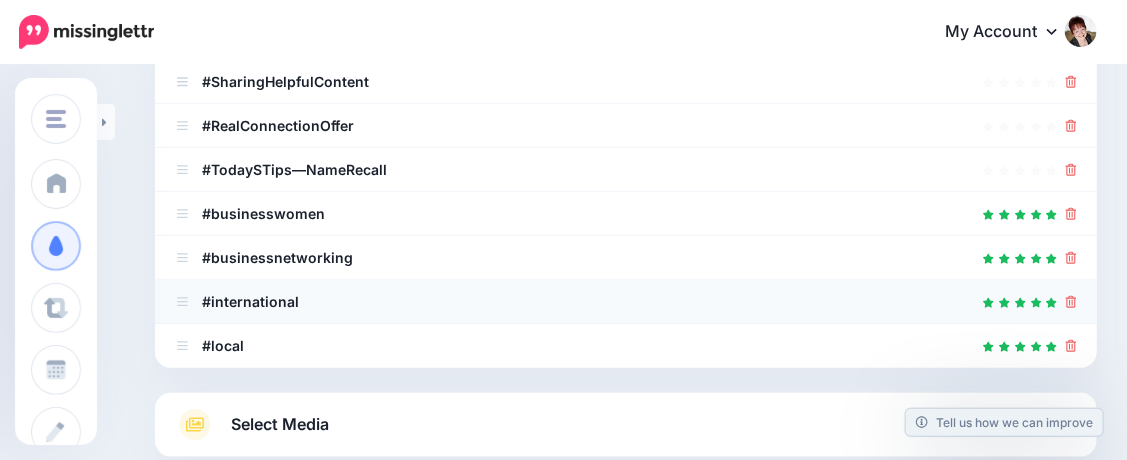 scroll, scrollTop: 604, scrollLeft: 0, axis: vertical 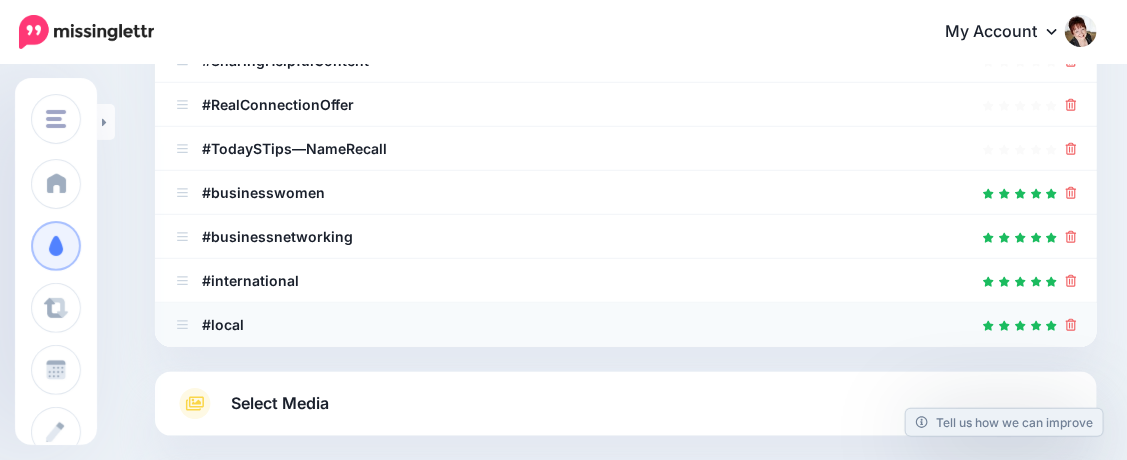 click 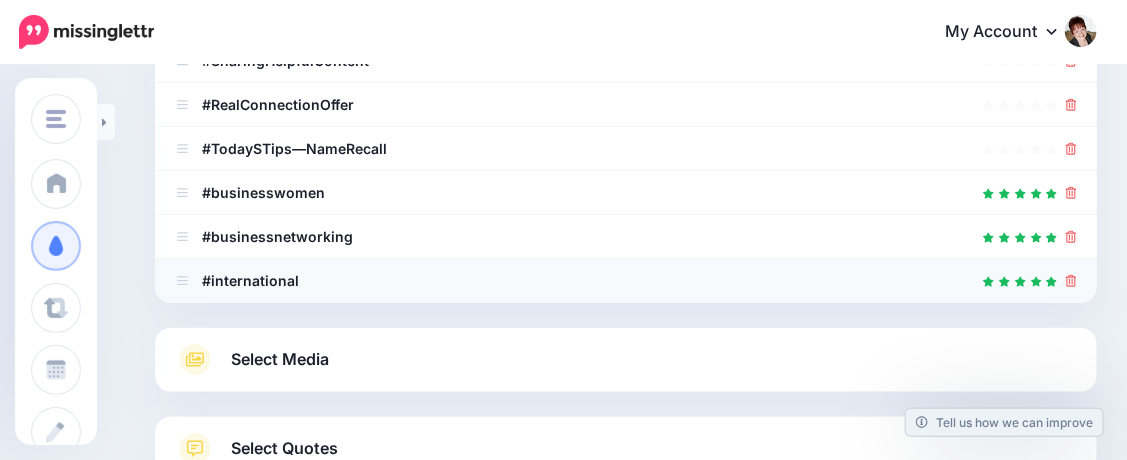 click on "#international" at bounding box center [626, 281] 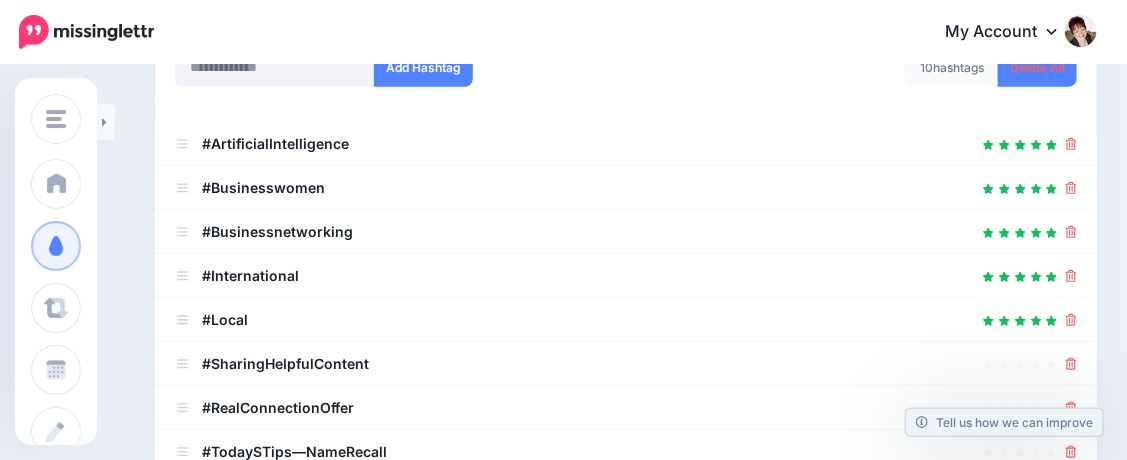 scroll, scrollTop: 331, scrollLeft: 0, axis: vertical 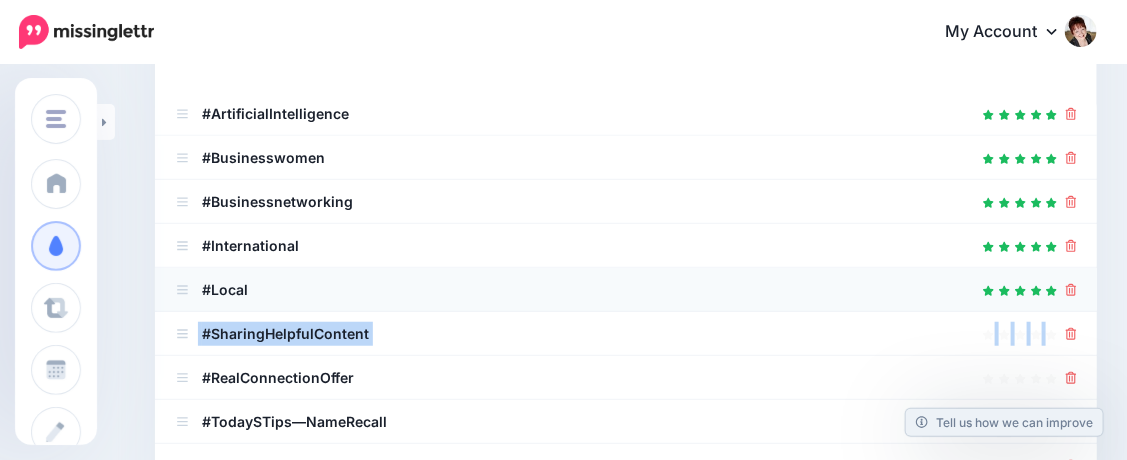 drag, startPoint x: 382, startPoint y: 325, endPoint x: 188, endPoint y: 308, distance: 194.74342 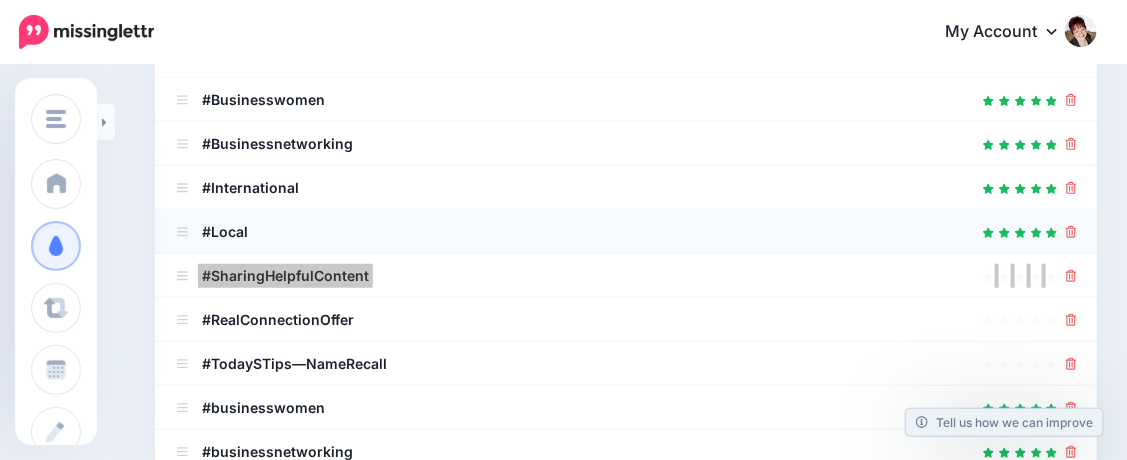 scroll, scrollTop: 422, scrollLeft: 0, axis: vertical 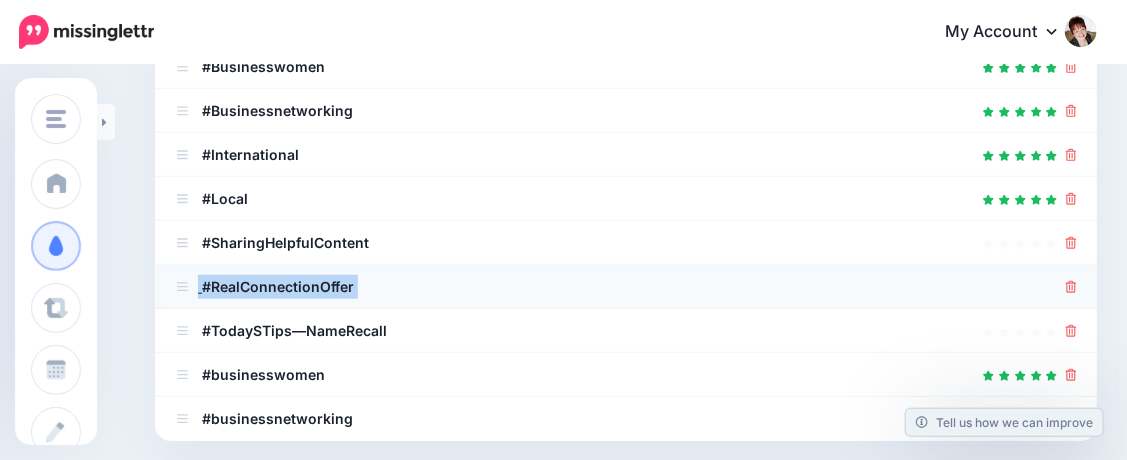 drag, startPoint x: 372, startPoint y: 284, endPoint x: 178, endPoint y: 279, distance: 194.06442 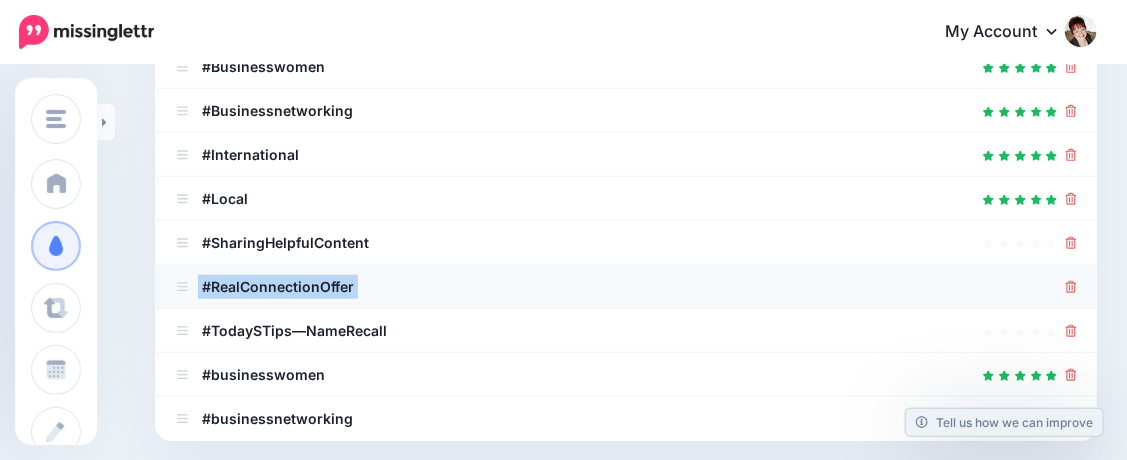 click 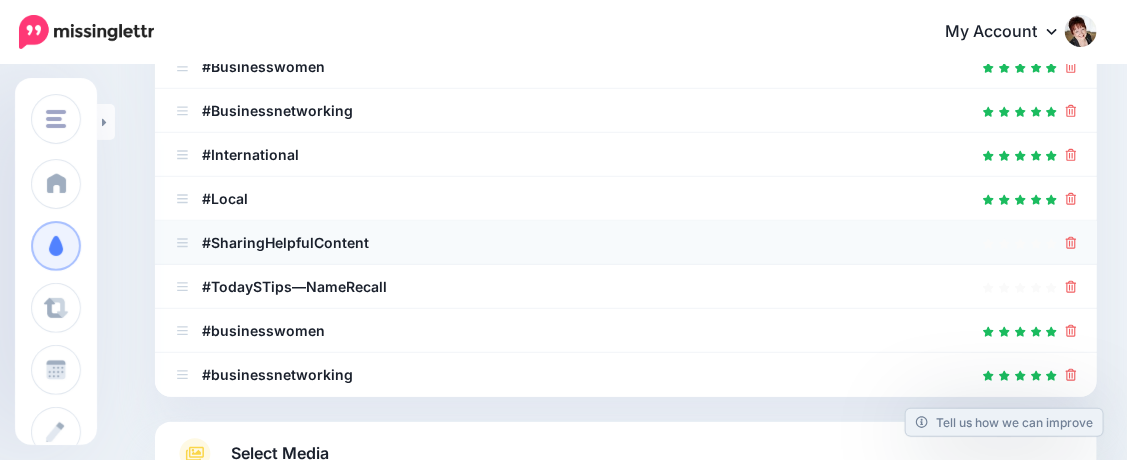 click 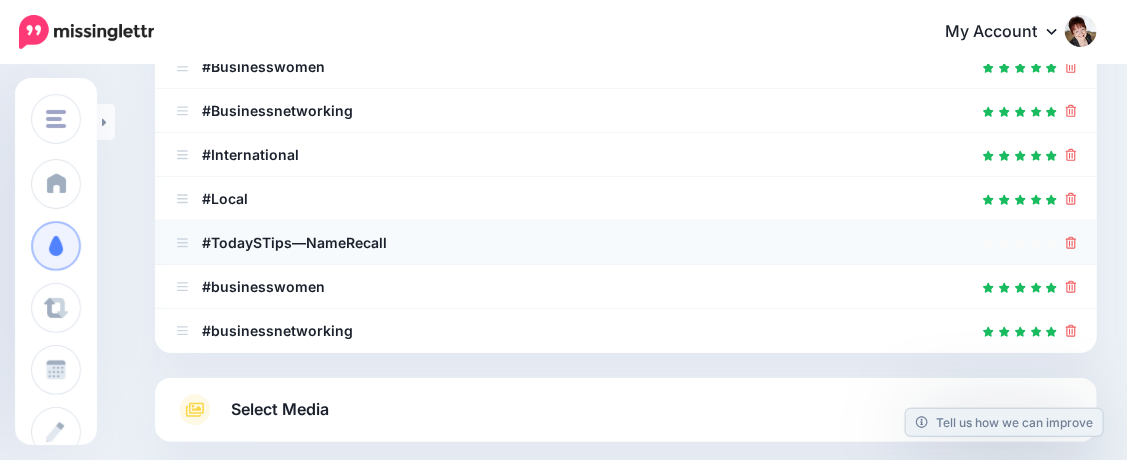 click 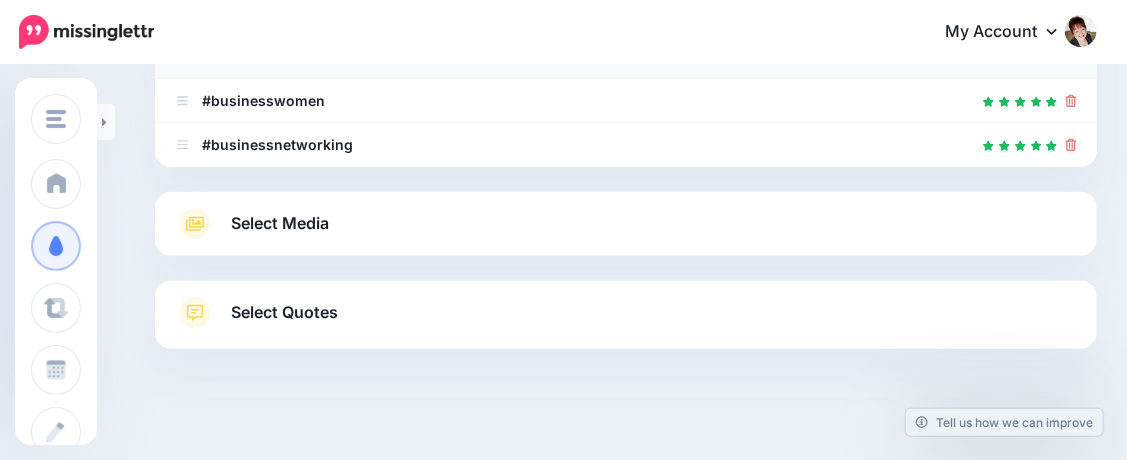 scroll, scrollTop: 582, scrollLeft: 0, axis: vertical 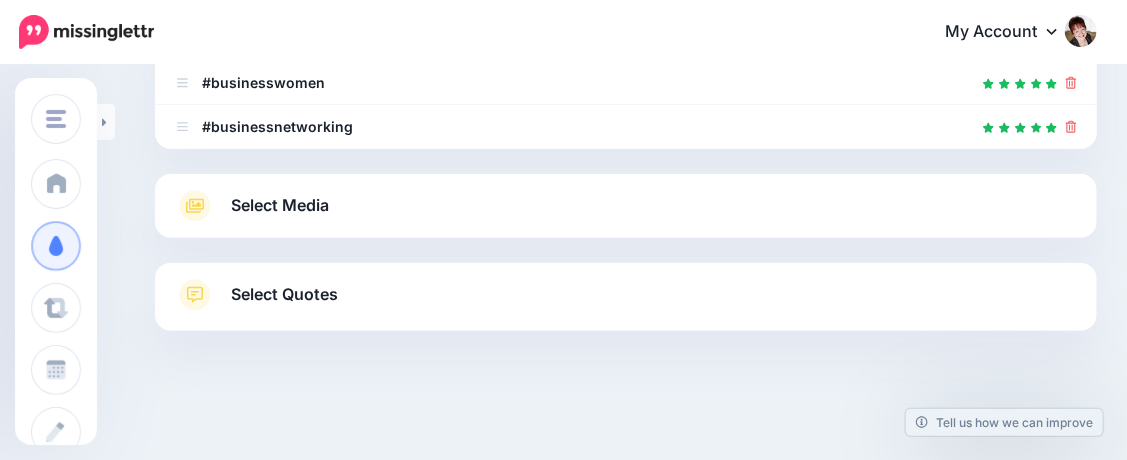 click on "Select Media" at bounding box center [626, 206] 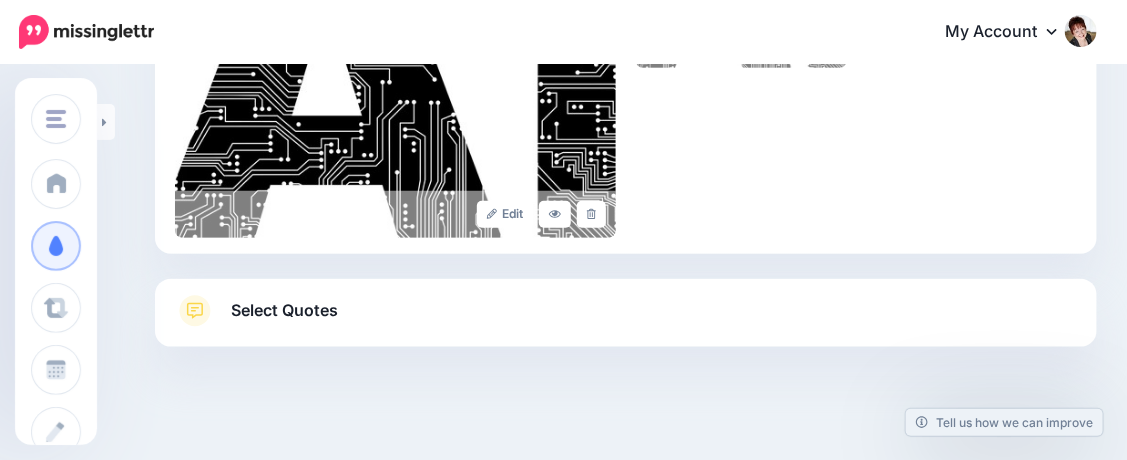 scroll, scrollTop: 619, scrollLeft: 0, axis: vertical 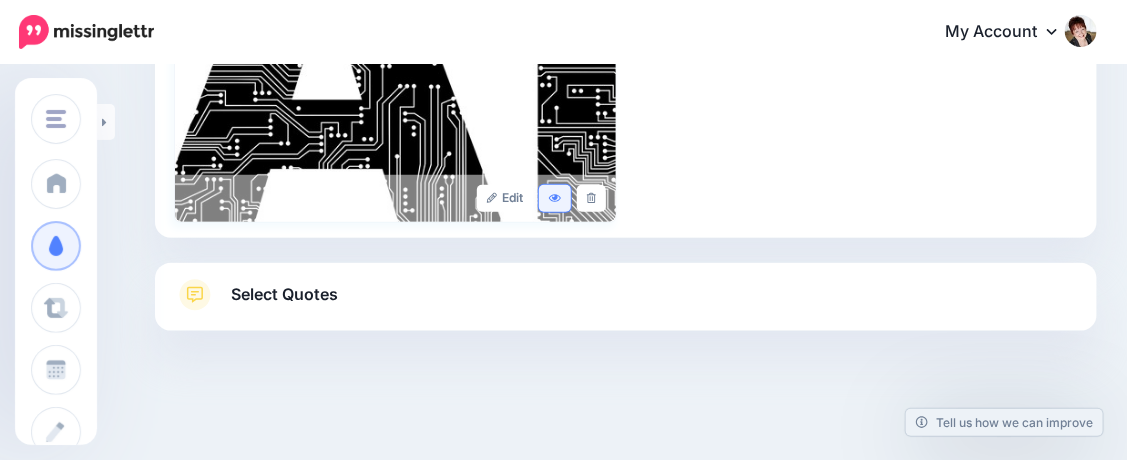 click at bounding box center (555, 198) 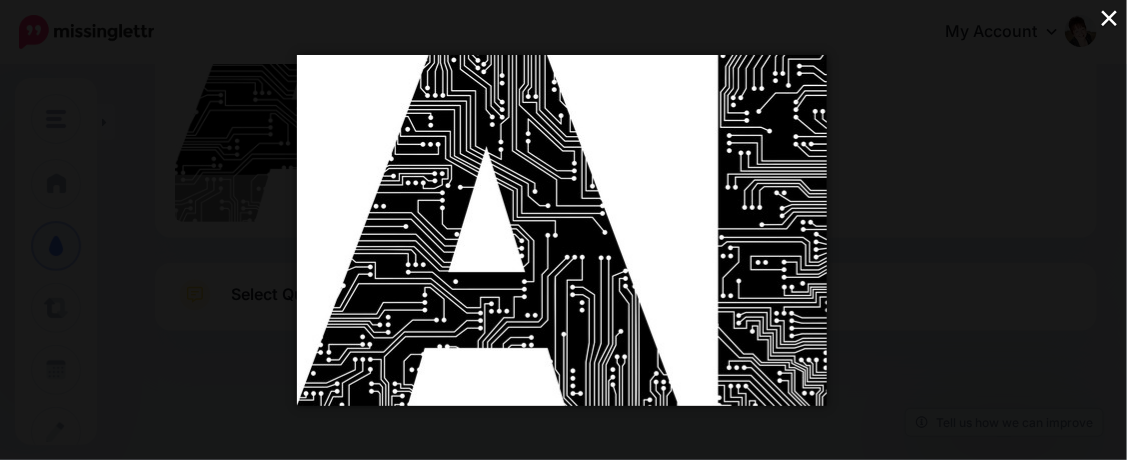 click on "×" at bounding box center (1109, 17) 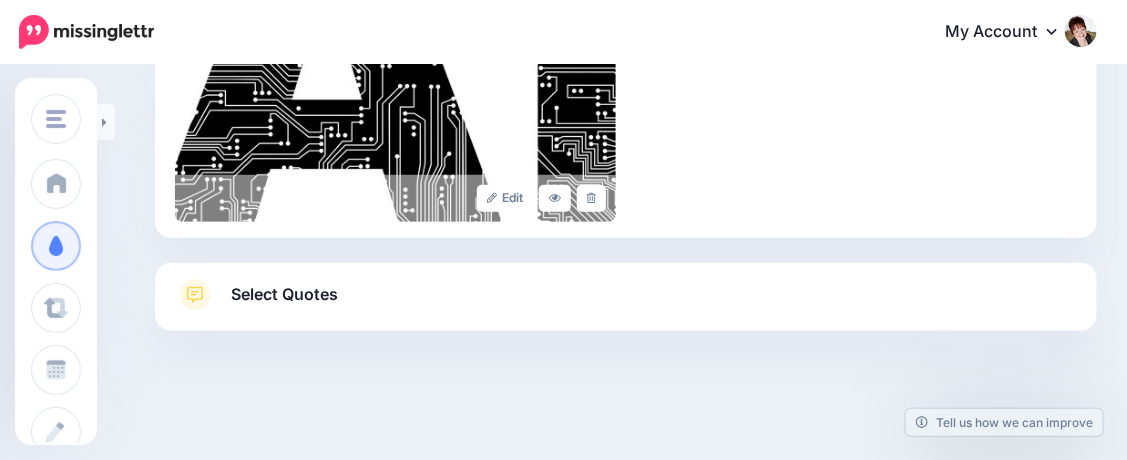 click on "Select Quotes" at bounding box center (284, 294) 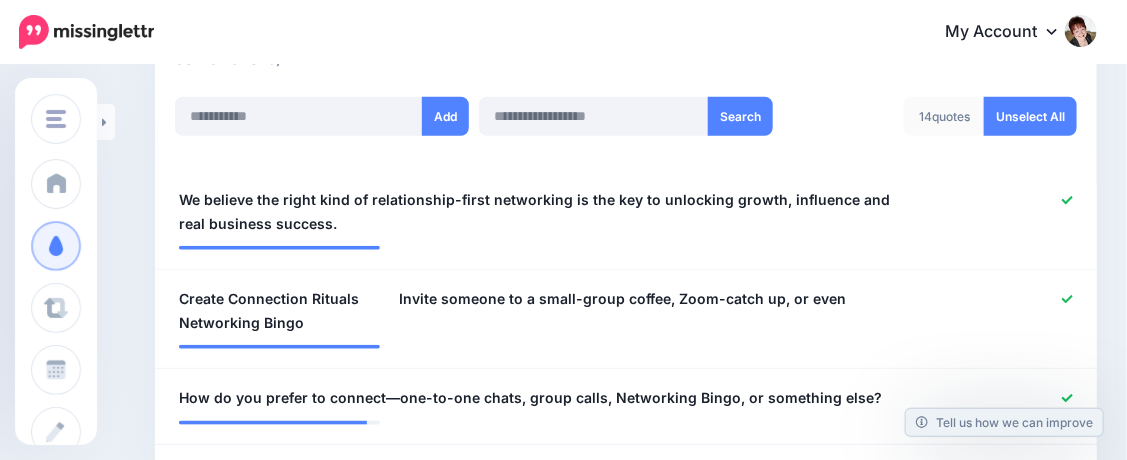 scroll, scrollTop: 437, scrollLeft: 0, axis: vertical 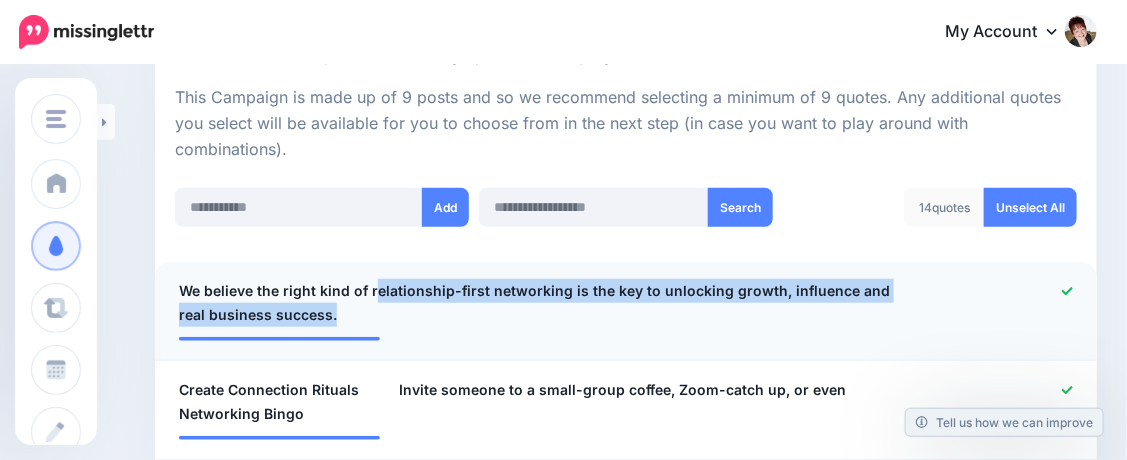 drag, startPoint x: 375, startPoint y: 243, endPoint x: 355, endPoint y: 299, distance: 59.464275 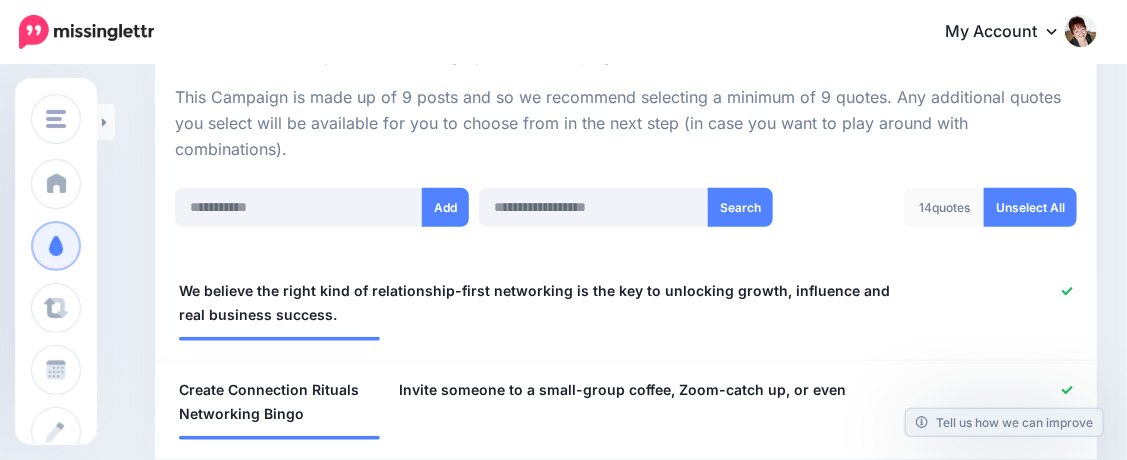 click on "My Account
Dashboard
My Account
Billing
Facebook Community
Help Center
Affiliate Dashboard
Logout" at bounding box center [638, 32] 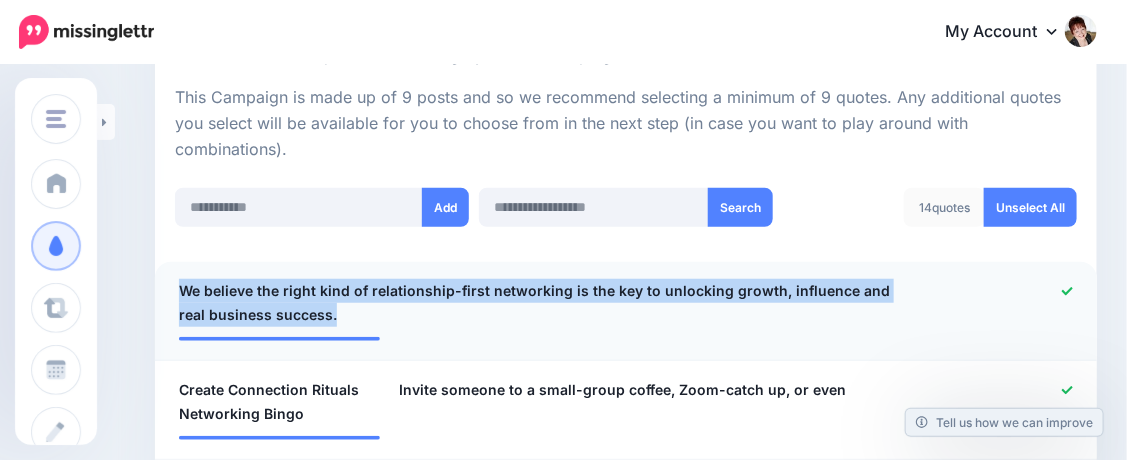 drag, startPoint x: 323, startPoint y: 291, endPoint x: 155, endPoint y: 260, distance: 170.83618 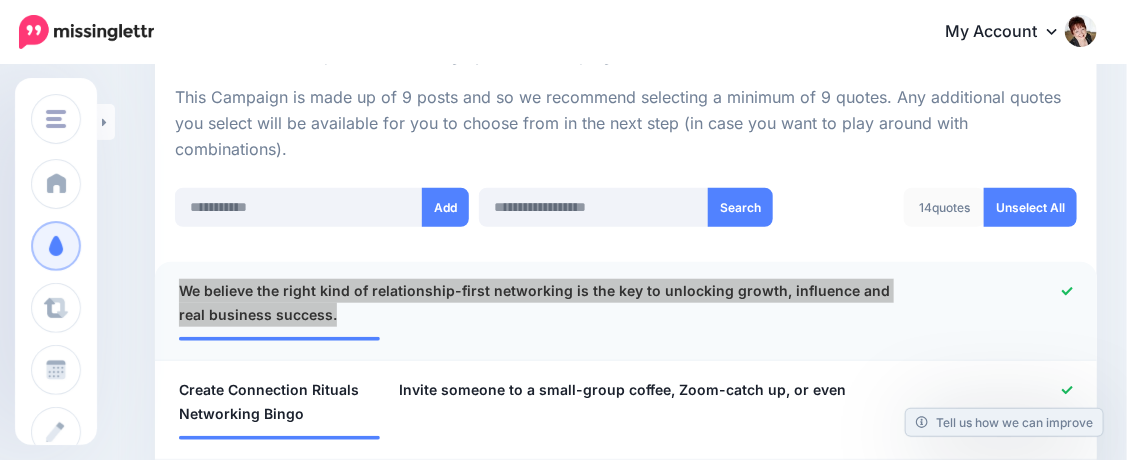 scroll, scrollTop: 528, scrollLeft: 0, axis: vertical 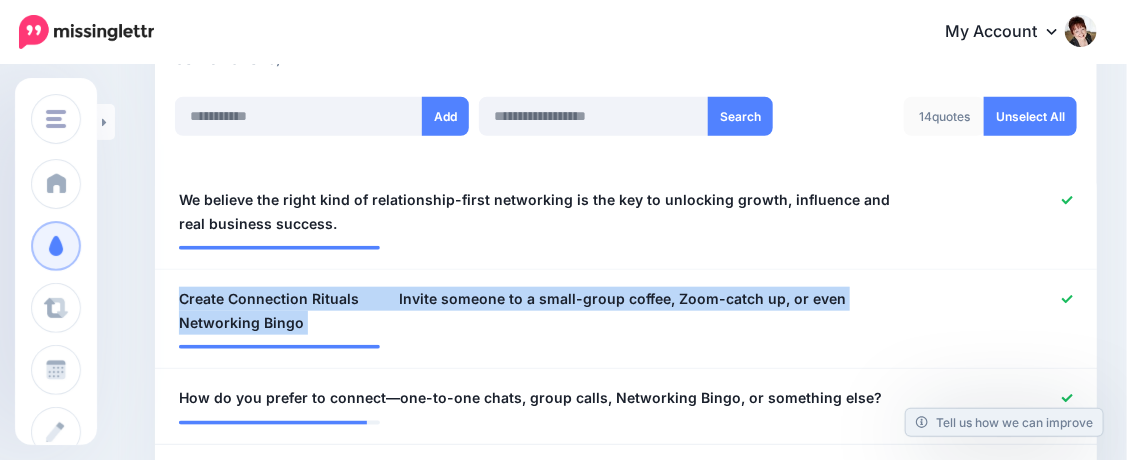 drag, startPoint x: 419, startPoint y: 316, endPoint x: 152, endPoint y: 277, distance: 269.83328 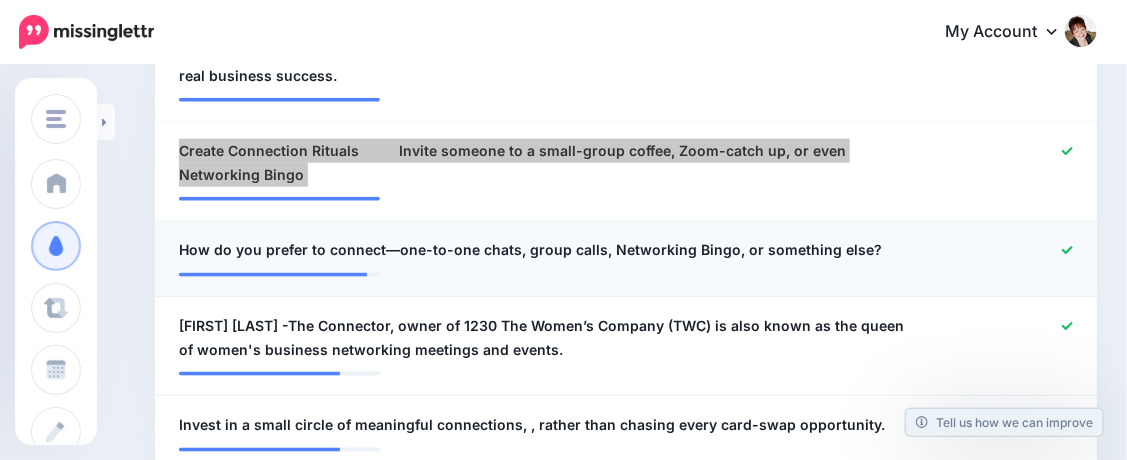scroll, scrollTop: 710, scrollLeft: 0, axis: vertical 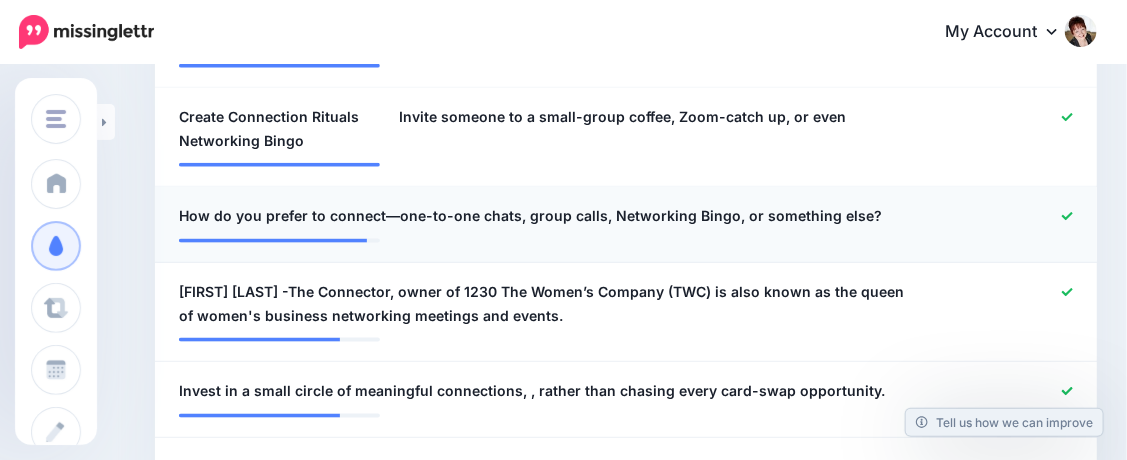 click on "**********" at bounding box center (626, 225) 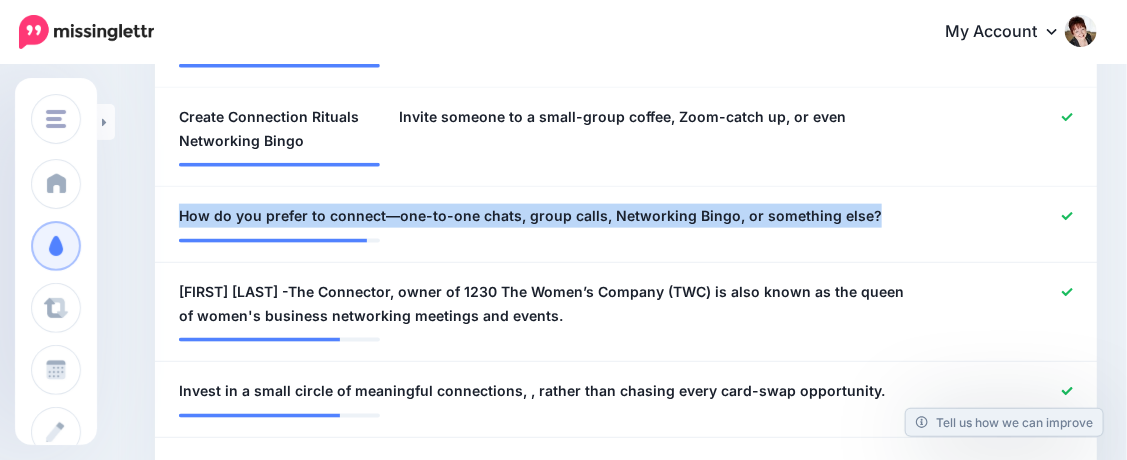 drag, startPoint x: 922, startPoint y: 198, endPoint x: 154, endPoint y: 197, distance: 768.0007 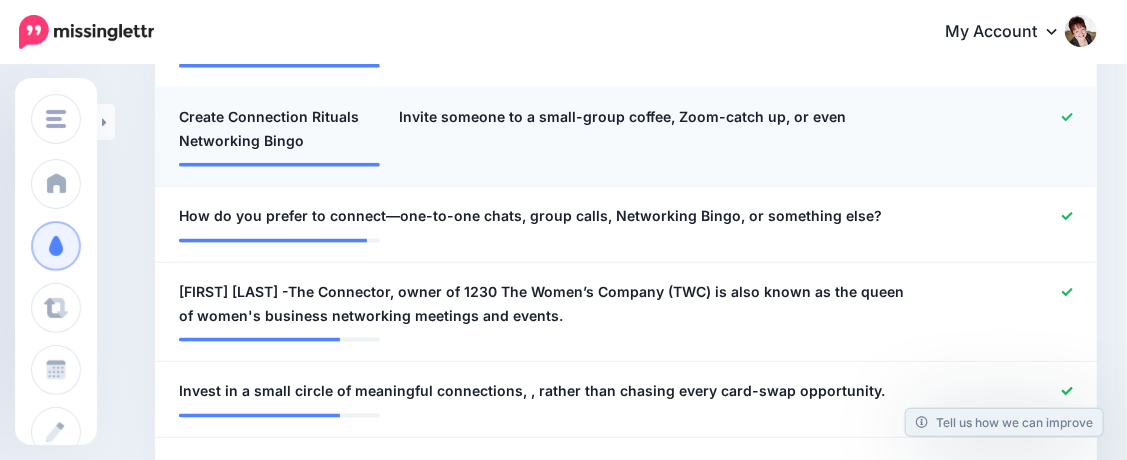 click at bounding box center [626, 158] 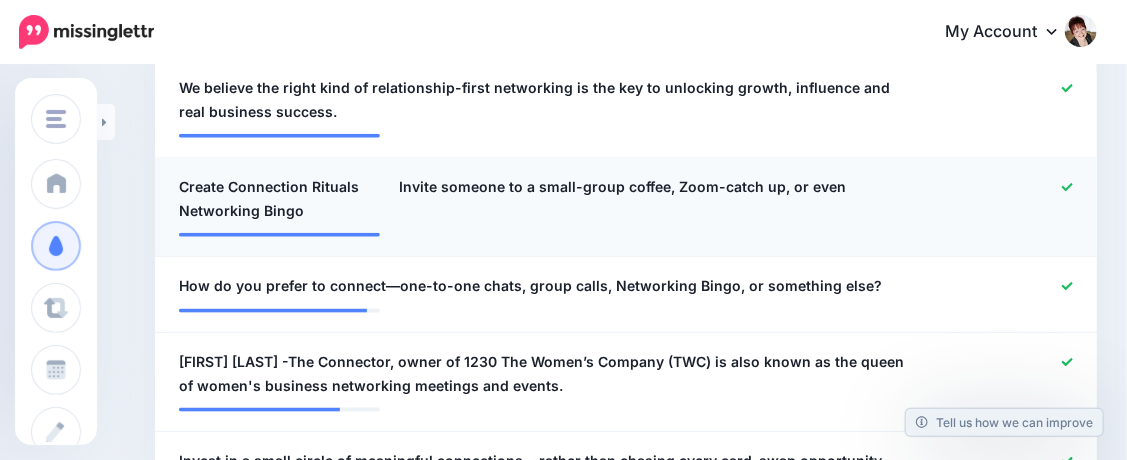 scroll, scrollTop: 619, scrollLeft: 0, axis: vertical 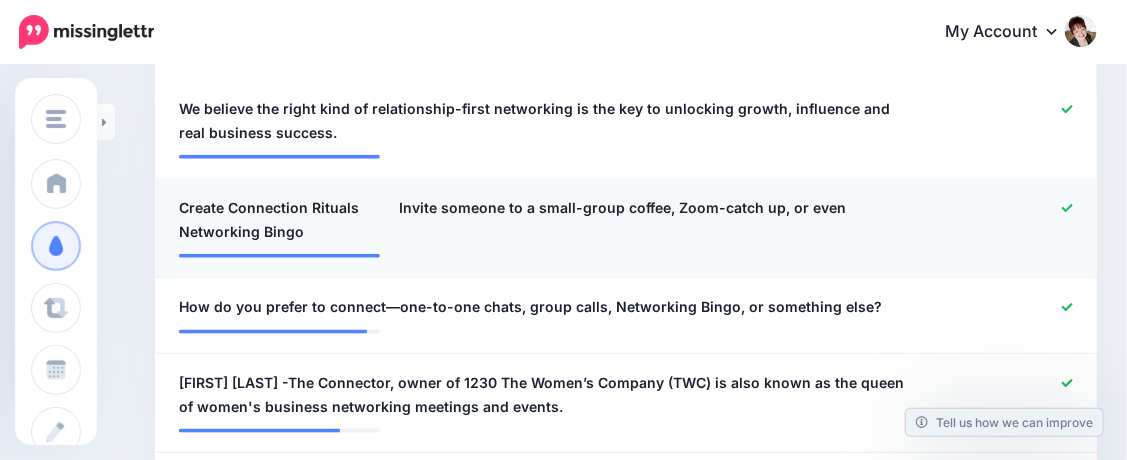 click at bounding box center (1011, 220) 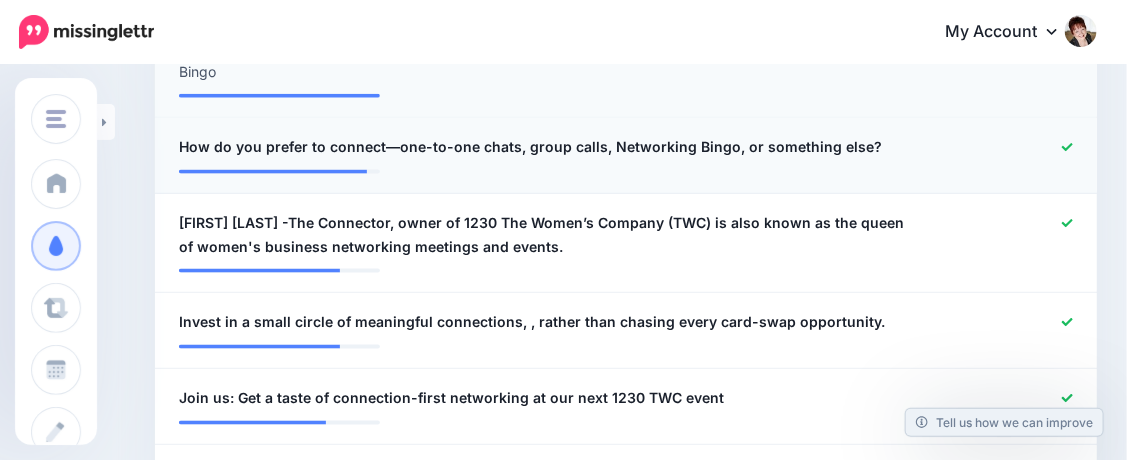scroll, scrollTop: 801, scrollLeft: 0, axis: vertical 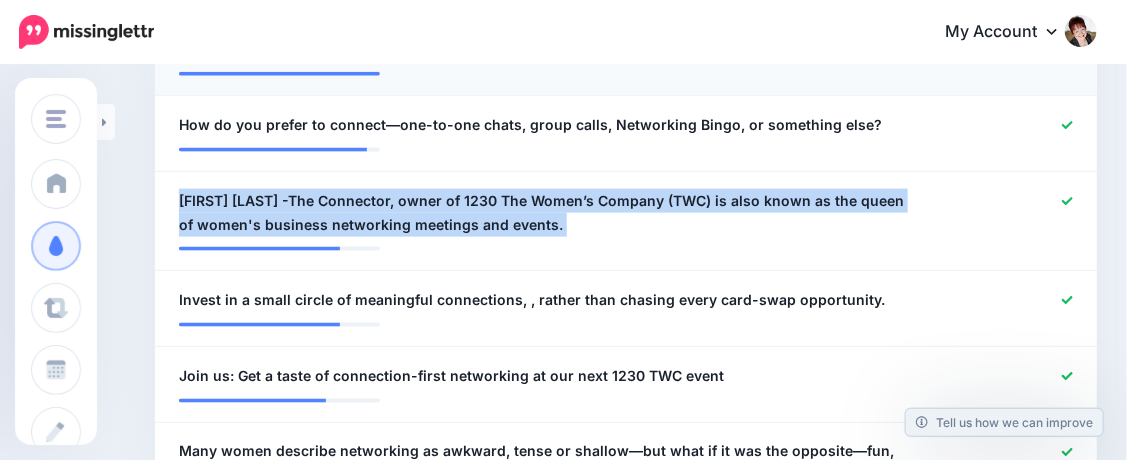 drag, startPoint x: 550, startPoint y: 221, endPoint x: 139, endPoint y: 178, distance: 413.24326 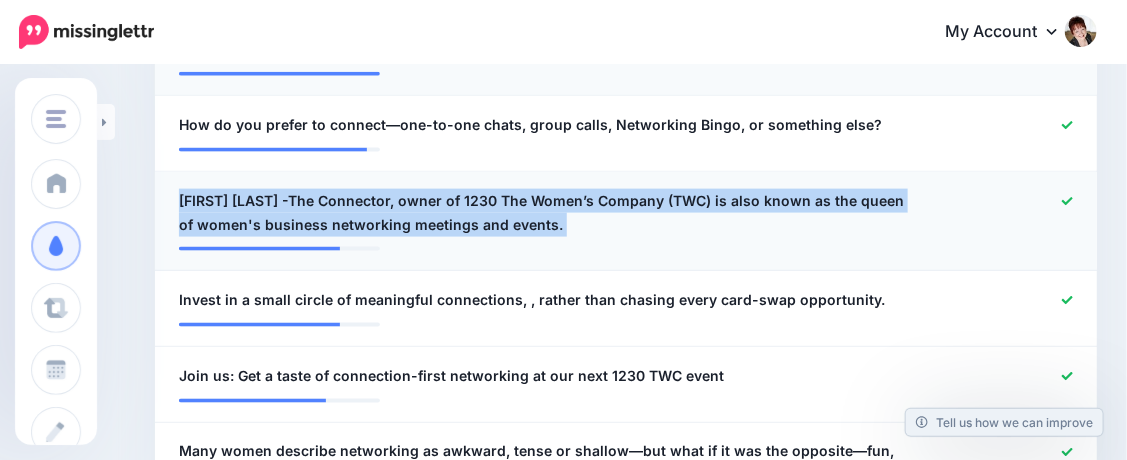 click 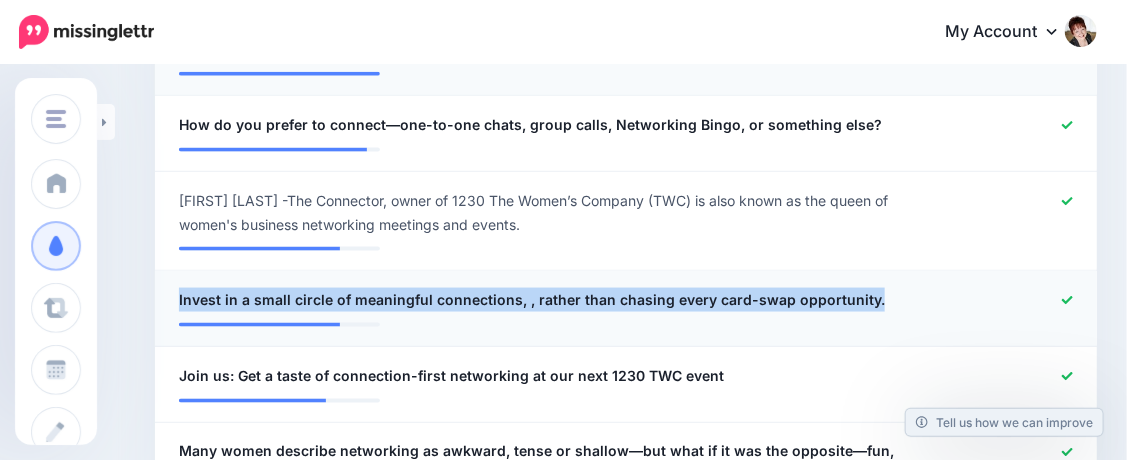 drag, startPoint x: 905, startPoint y: 274, endPoint x: 156, endPoint y: 287, distance: 749.1128 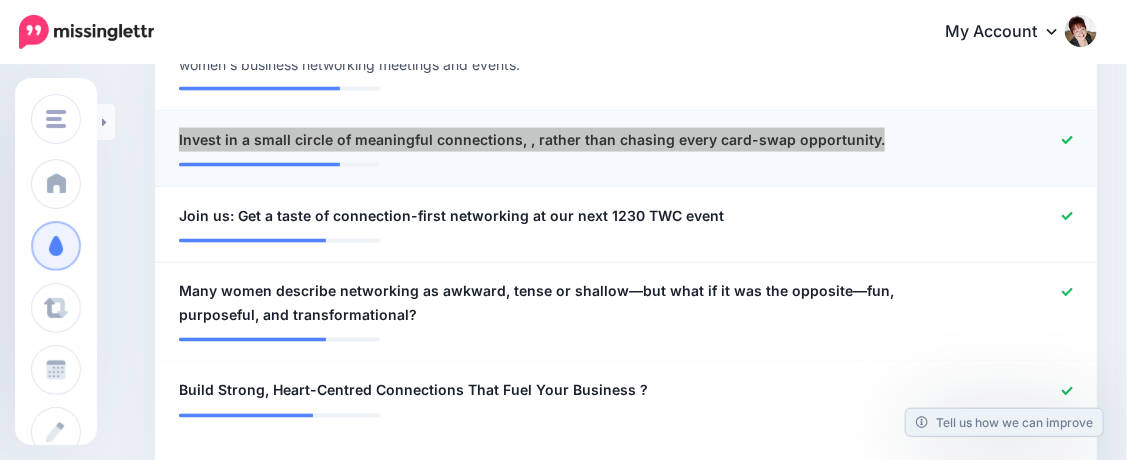scroll, scrollTop: 983, scrollLeft: 0, axis: vertical 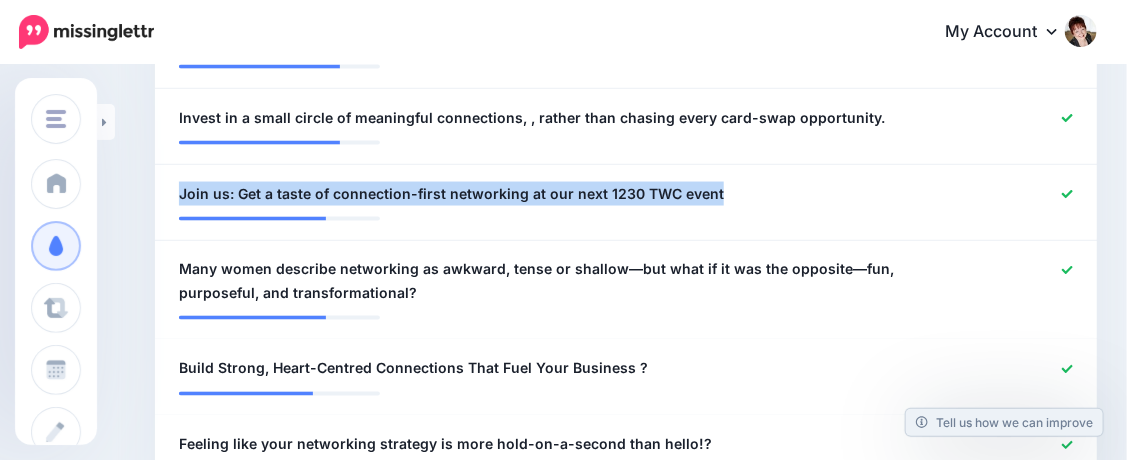 drag, startPoint x: 724, startPoint y: 172, endPoint x: 112, endPoint y: 176, distance: 612.01306 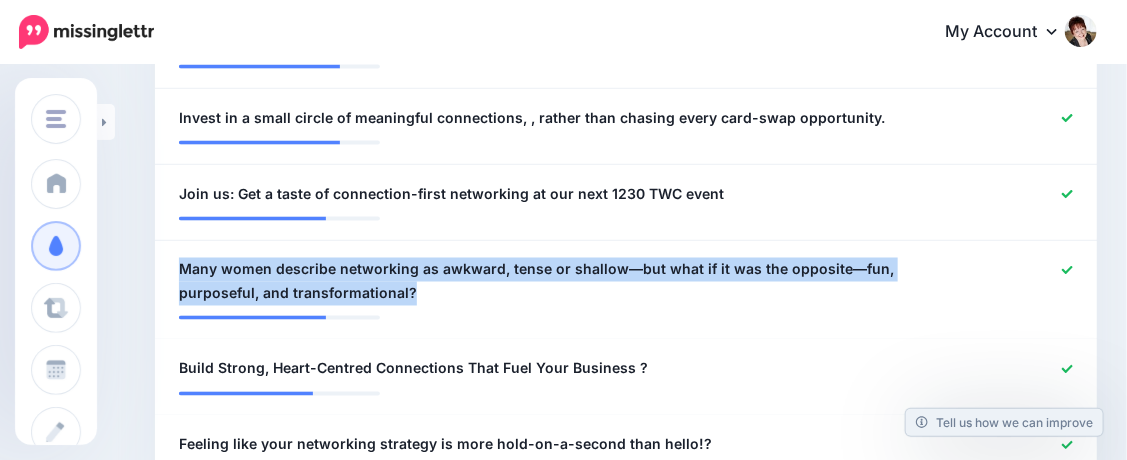 drag, startPoint x: 424, startPoint y: 280, endPoint x: 139, endPoint y: 224, distance: 290.44965 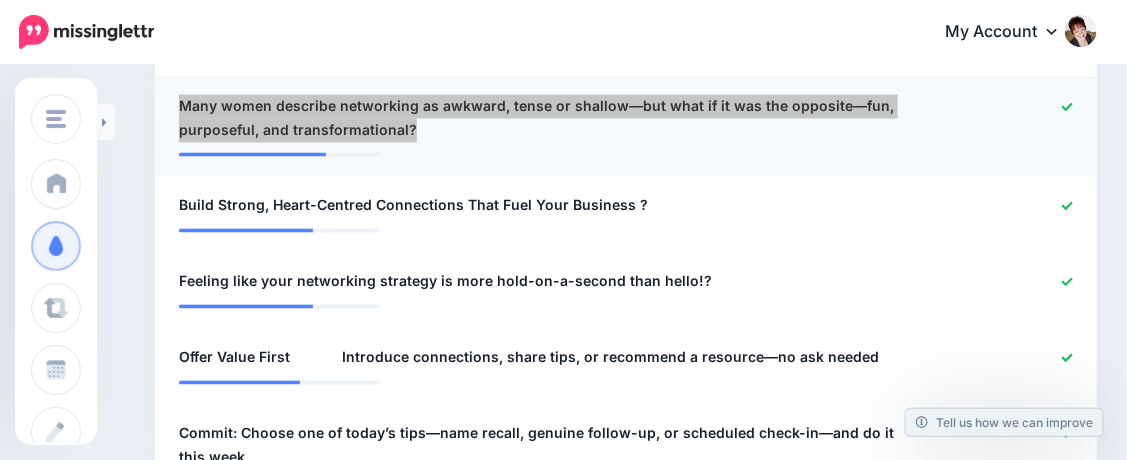 scroll, scrollTop: 1164, scrollLeft: 0, axis: vertical 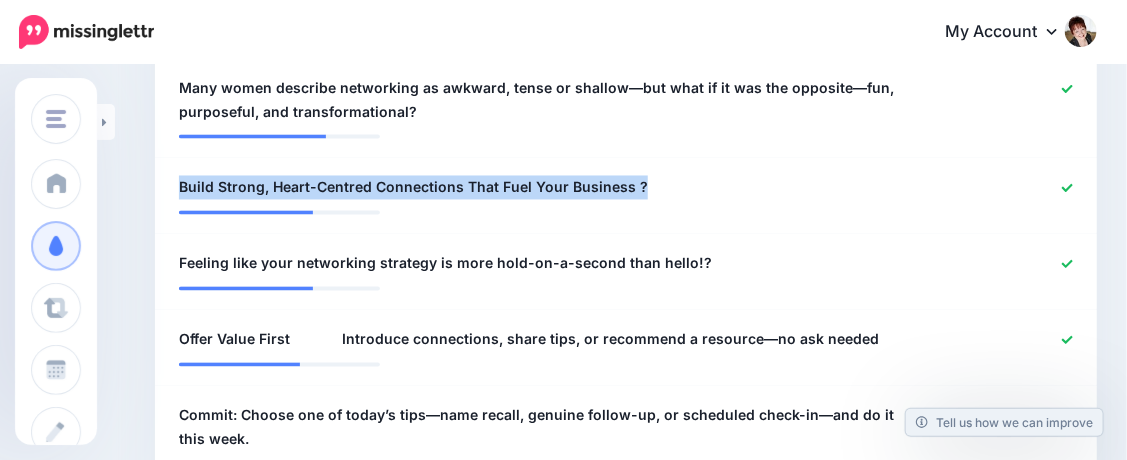drag, startPoint x: 699, startPoint y: 157, endPoint x: 153, endPoint y: 156, distance: 546.0009 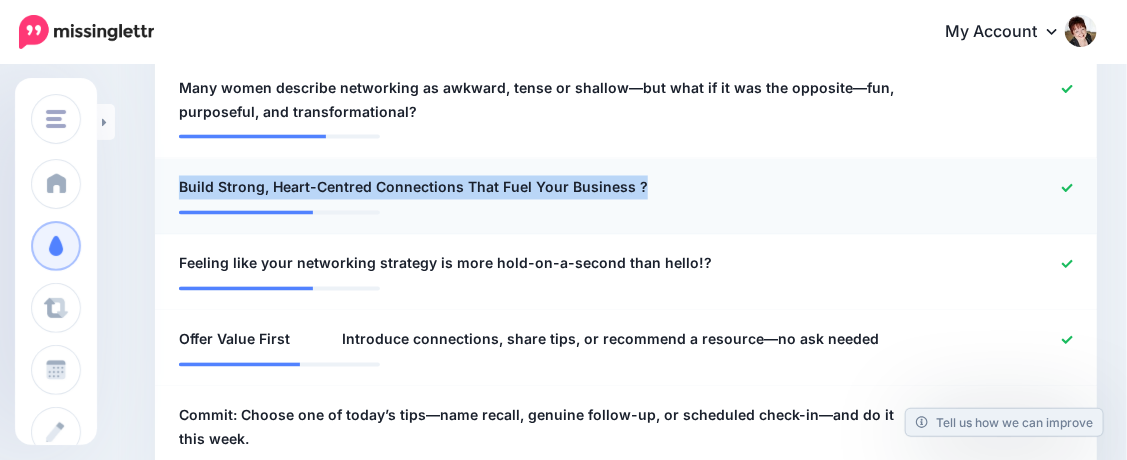click 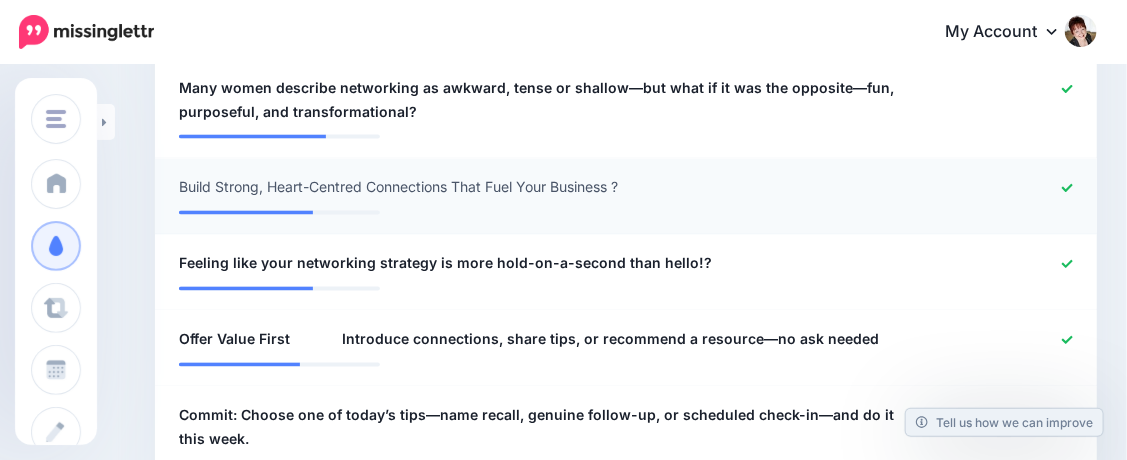 click on "**********" at bounding box center (626, 197) 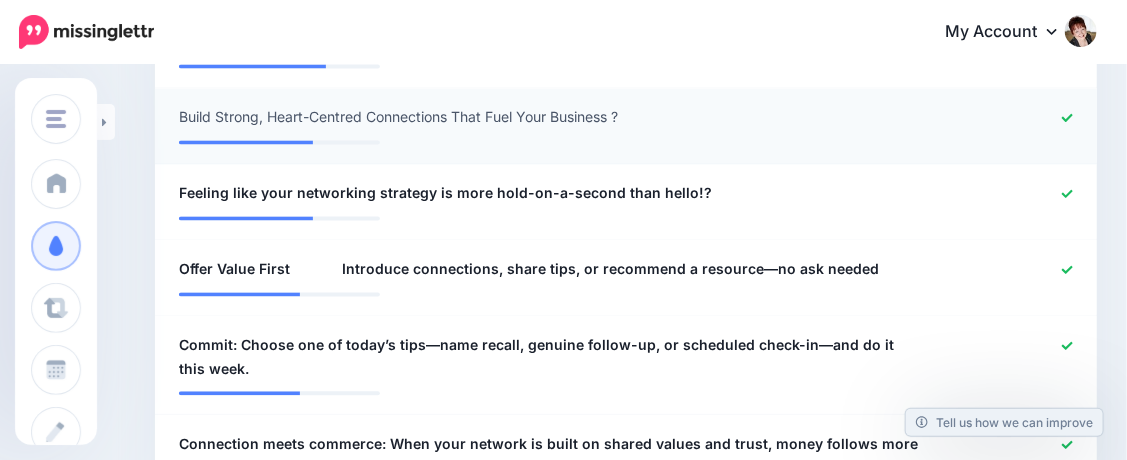 scroll, scrollTop: 1255, scrollLeft: 0, axis: vertical 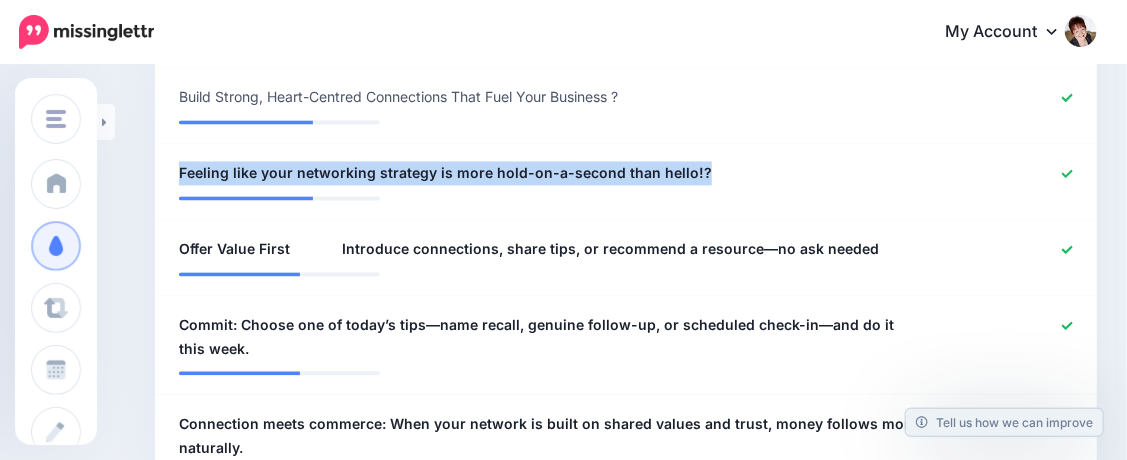 drag, startPoint x: 716, startPoint y: 140, endPoint x: 147, endPoint y: 152, distance: 569.1265 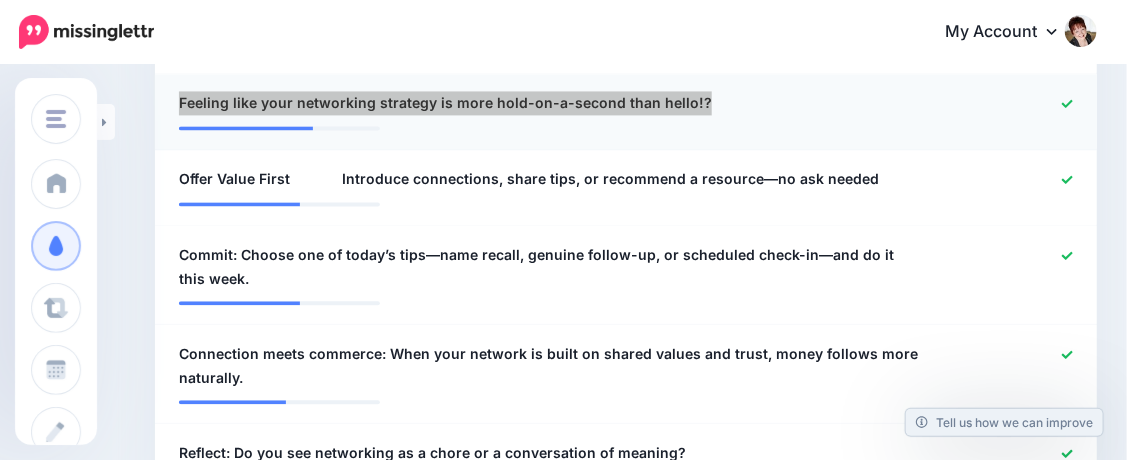 scroll, scrollTop: 1346, scrollLeft: 0, axis: vertical 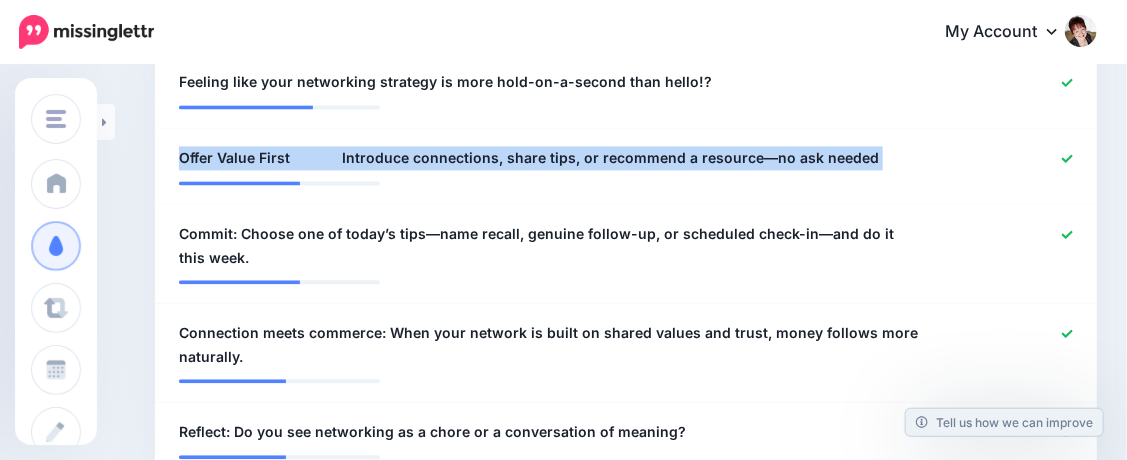 drag, startPoint x: 845, startPoint y: 164, endPoint x: 151, endPoint y: 119, distance: 695.4574 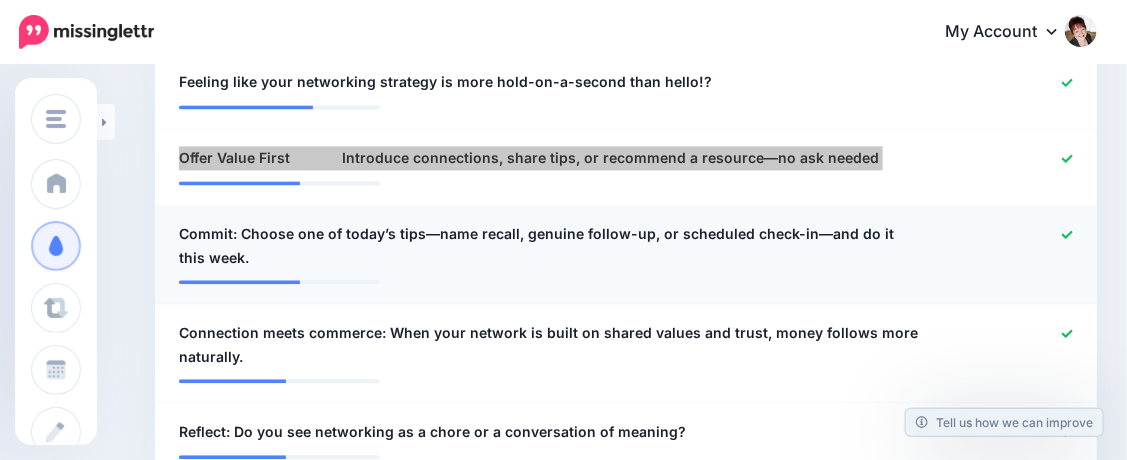 scroll, scrollTop: 1437, scrollLeft: 0, axis: vertical 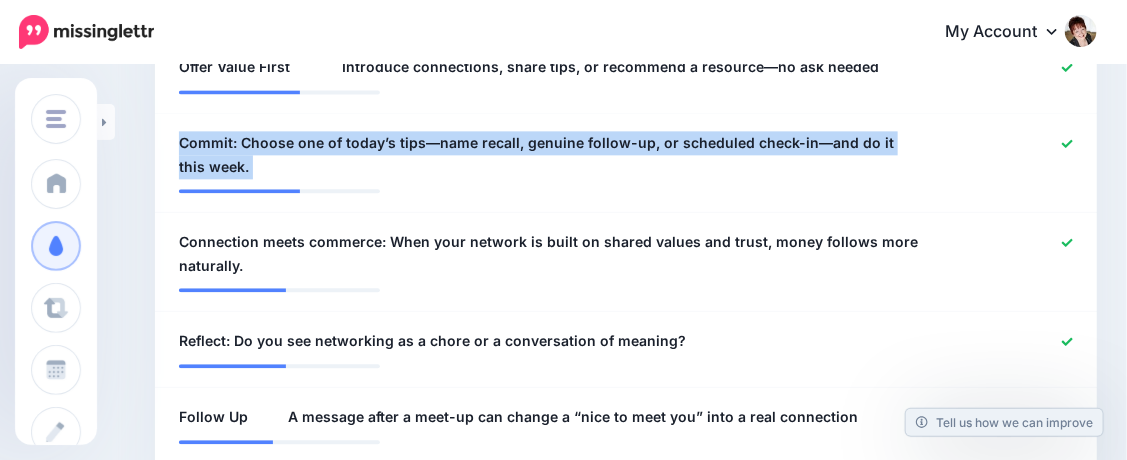 drag, startPoint x: 300, startPoint y: 162, endPoint x: 140, endPoint y: 109, distance: 168.5497 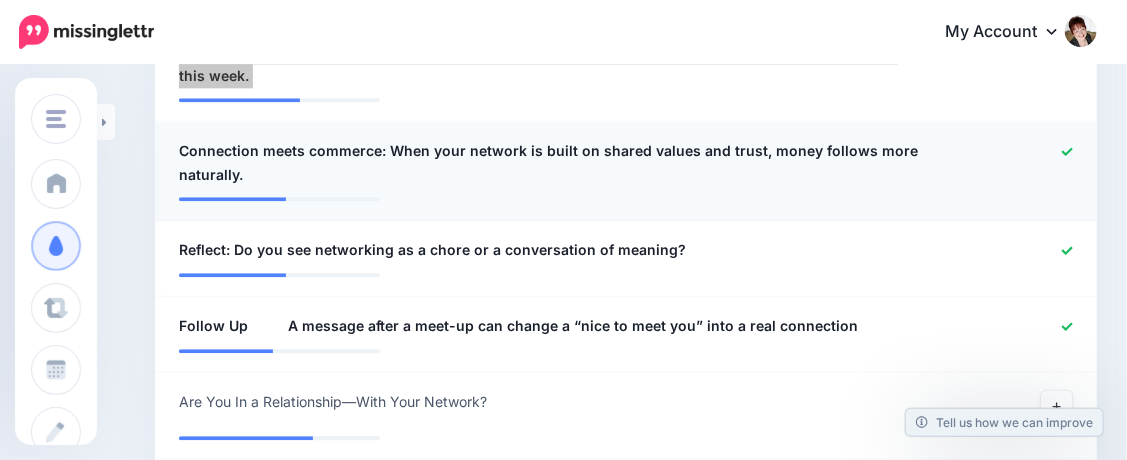 scroll, scrollTop: 1437, scrollLeft: 0, axis: vertical 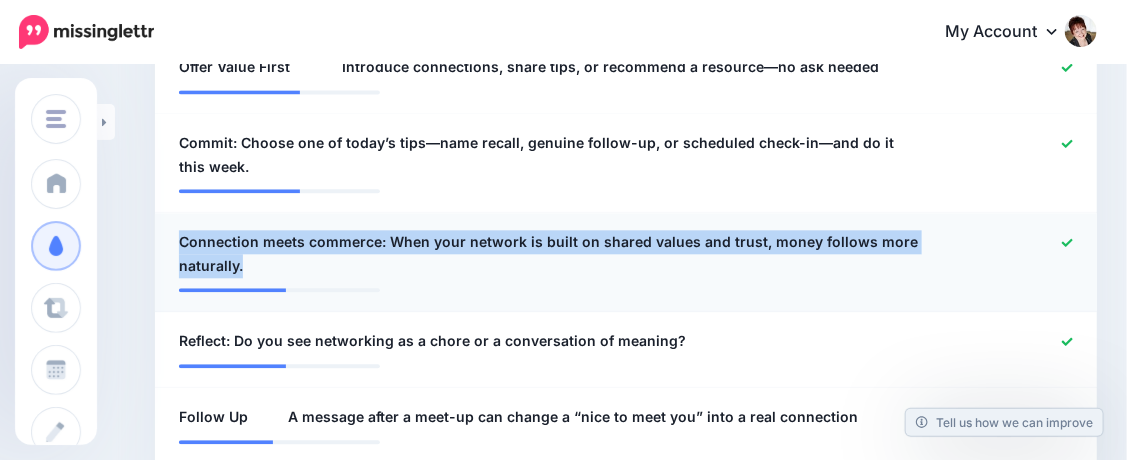 drag, startPoint x: 273, startPoint y: 244, endPoint x: 158, endPoint y: 193, distance: 125.80143 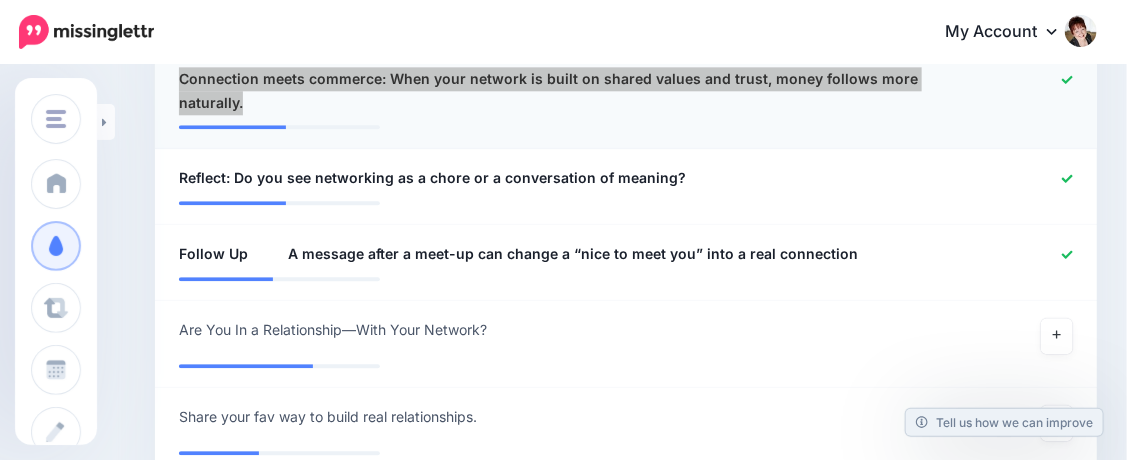 scroll, scrollTop: 1619, scrollLeft: 0, axis: vertical 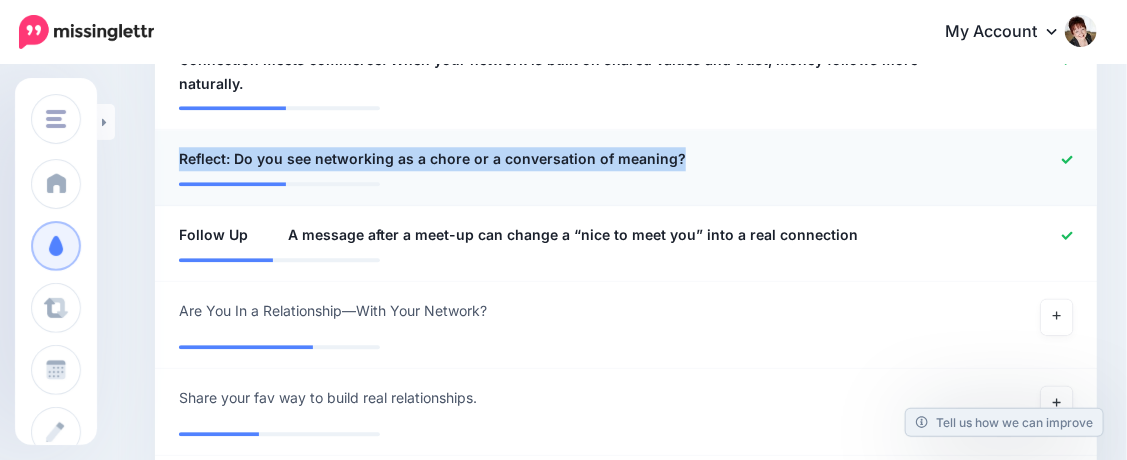 drag, startPoint x: 705, startPoint y: 139, endPoint x: 182, endPoint y: 147, distance: 523.06116 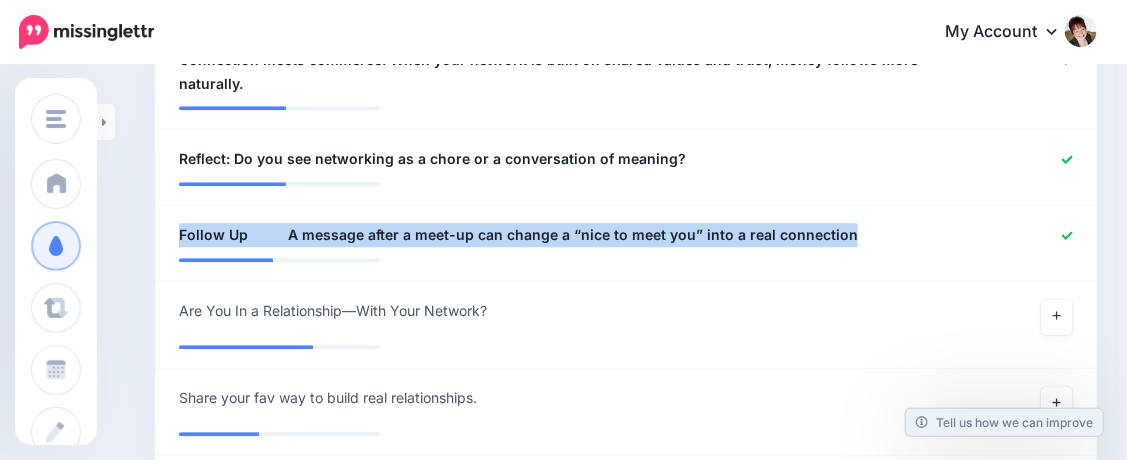 drag, startPoint x: 879, startPoint y: 202, endPoint x: 149, endPoint y: 223, distance: 730.302 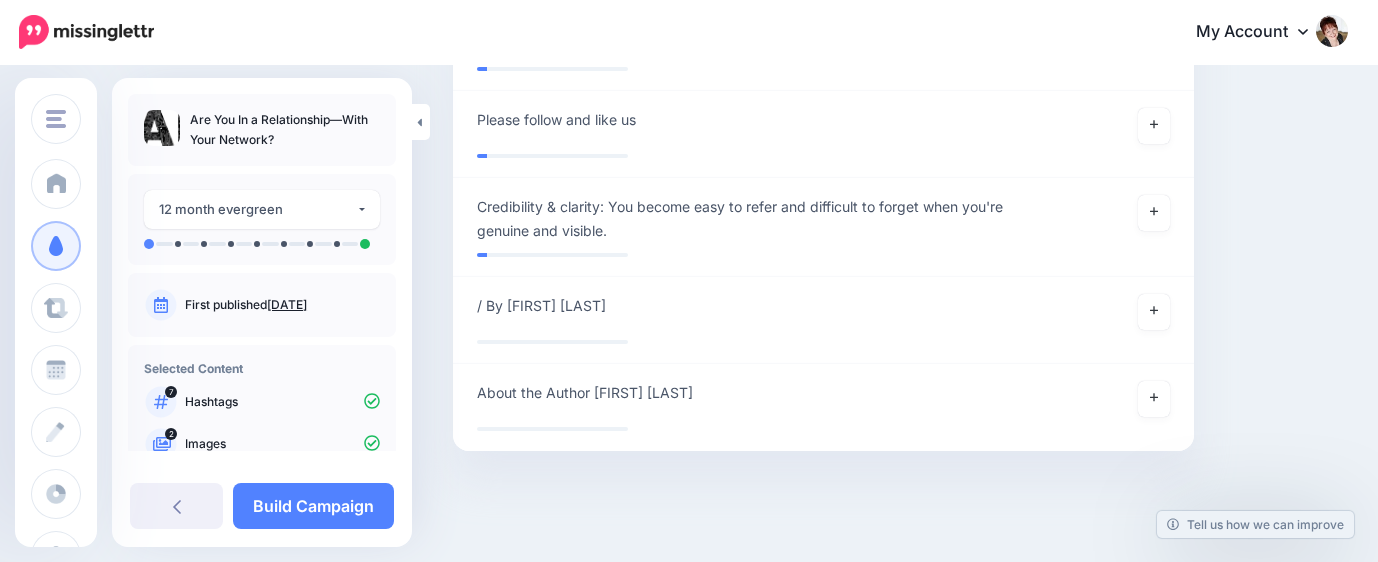 scroll, scrollTop: 3379, scrollLeft: 0, axis: vertical 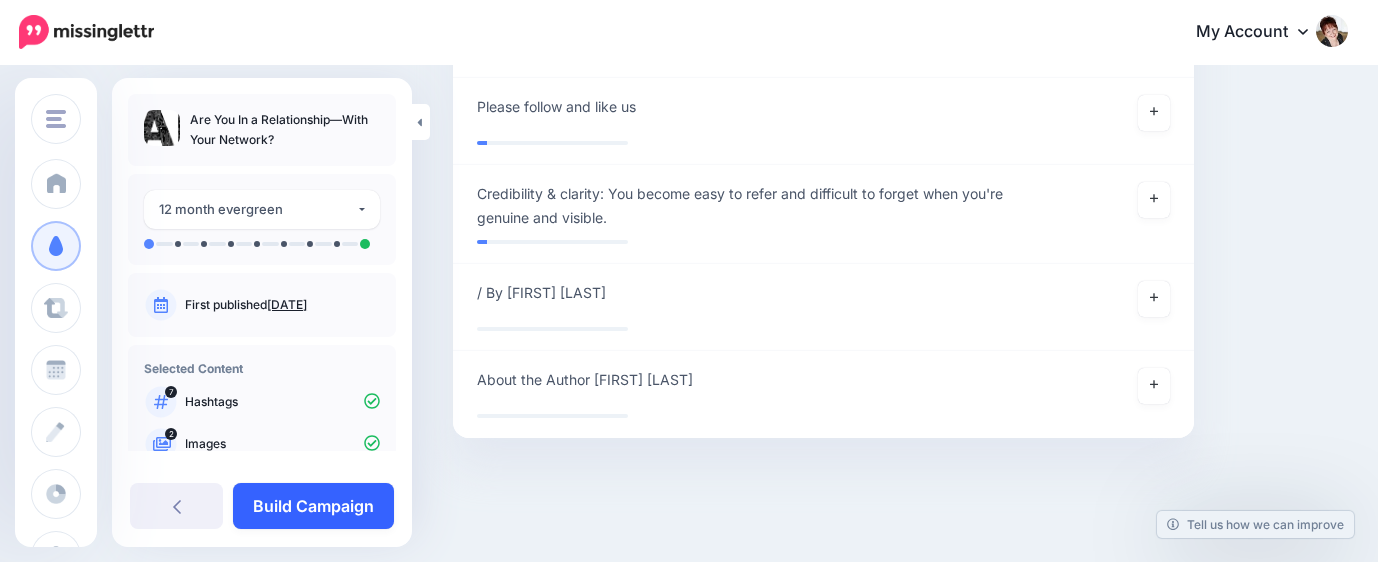 click on "Build Campaign" at bounding box center [313, 506] 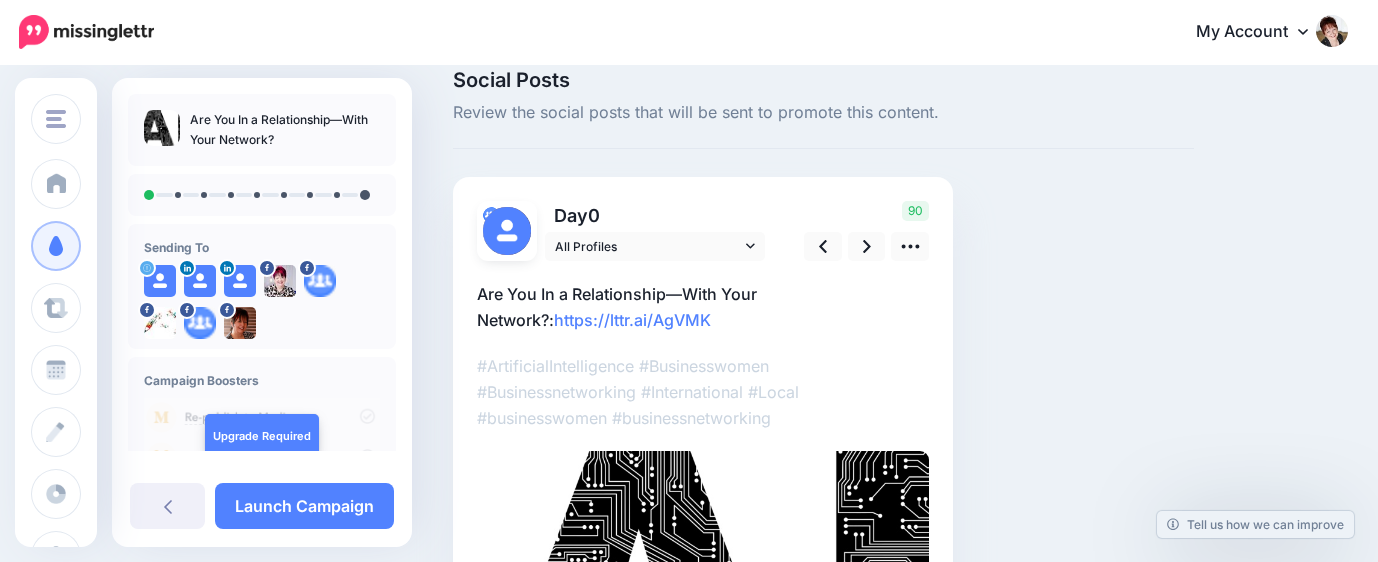 scroll, scrollTop: 0, scrollLeft: 0, axis: both 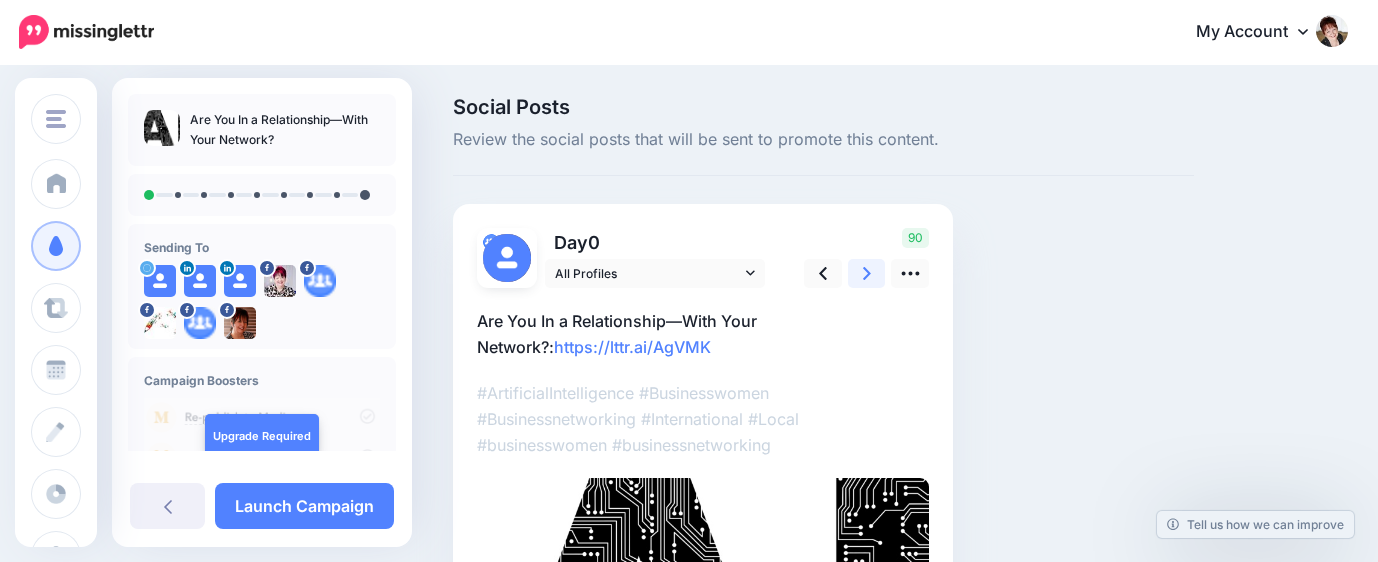 click 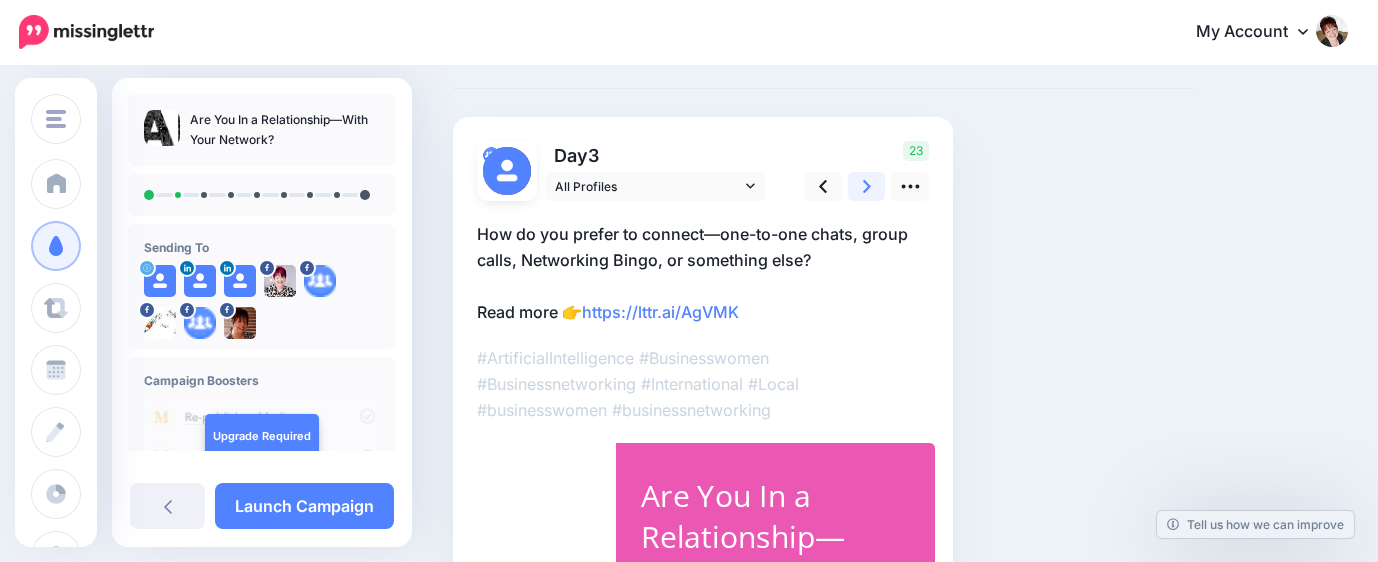 scroll, scrollTop: 0, scrollLeft: 0, axis: both 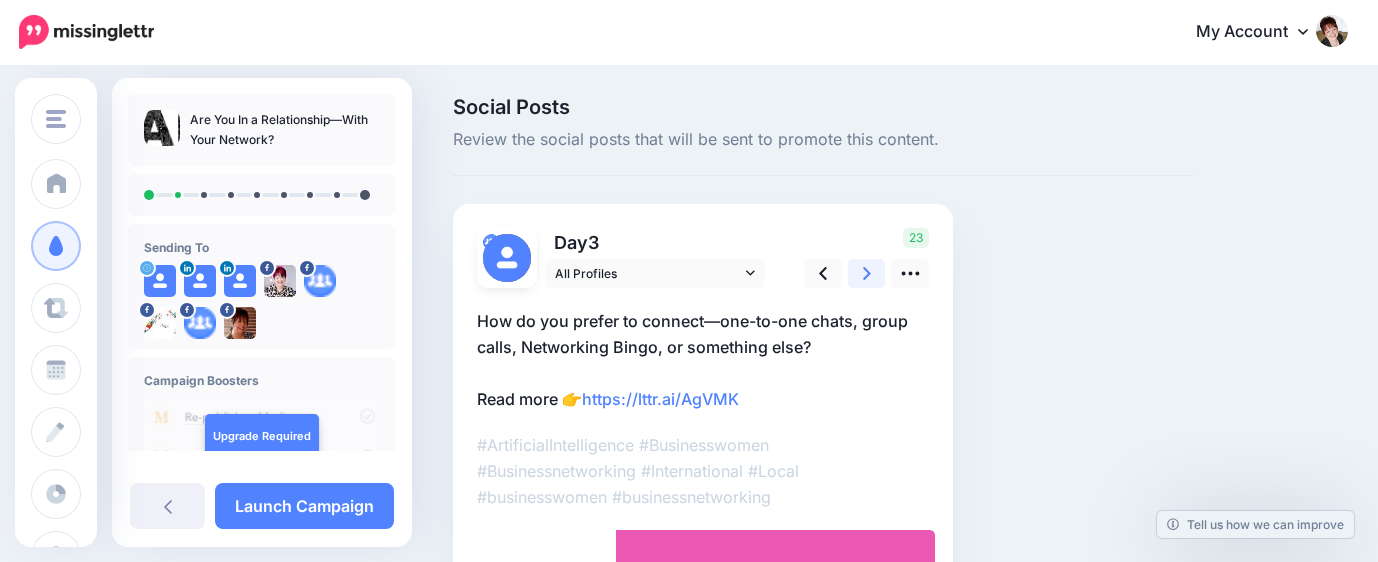 click 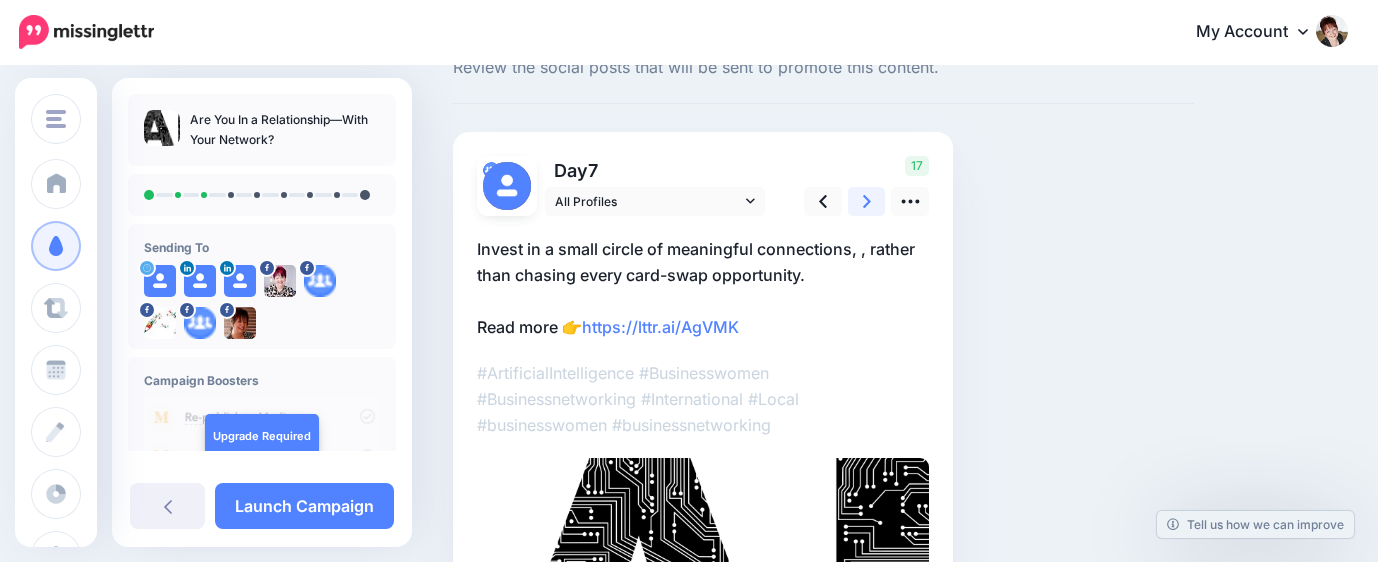 scroll, scrollTop: 46, scrollLeft: 0, axis: vertical 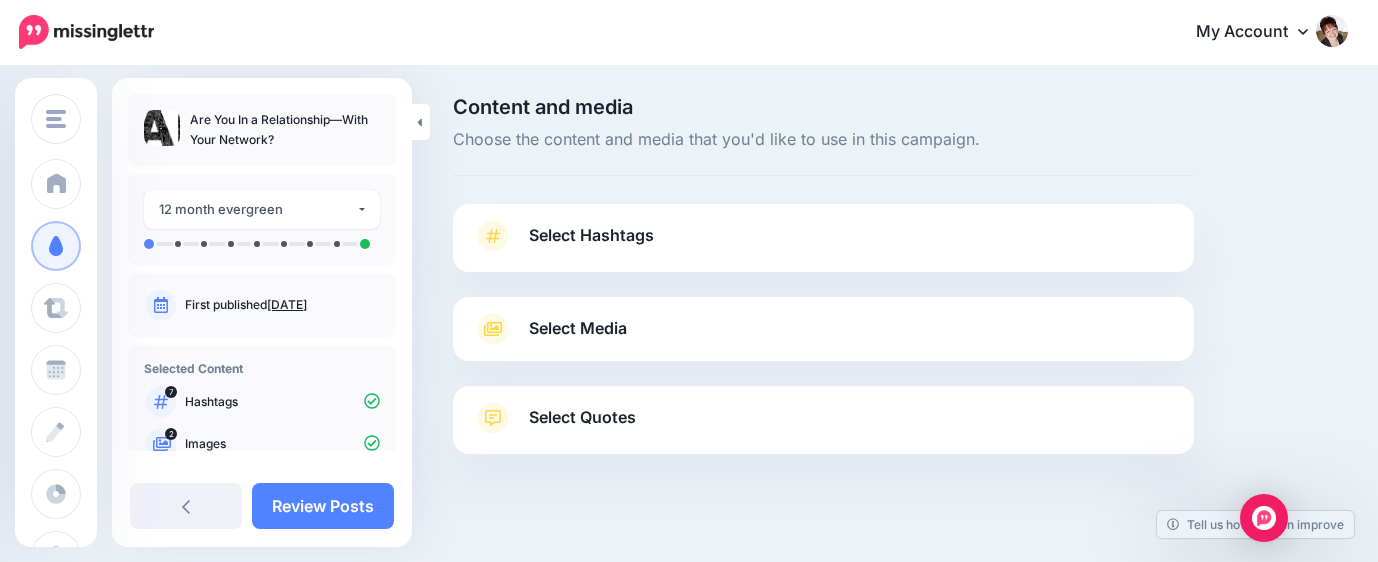click on "Select Hashtags" at bounding box center (591, 235) 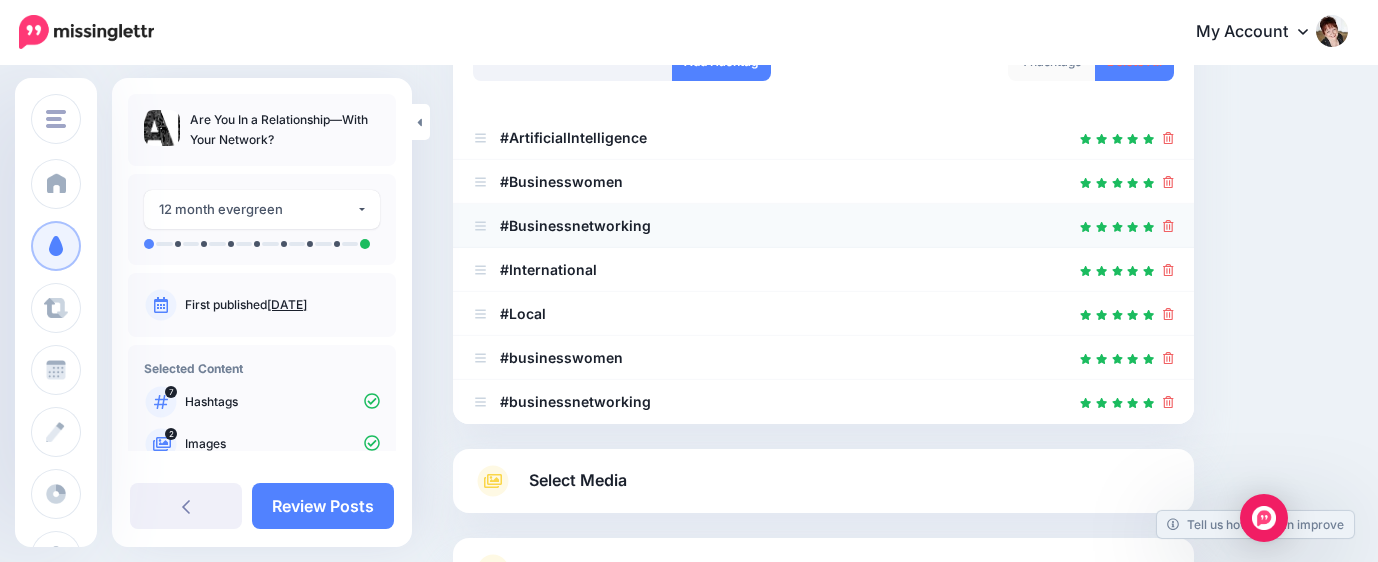 scroll, scrollTop: 444, scrollLeft: 0, axis: vertical 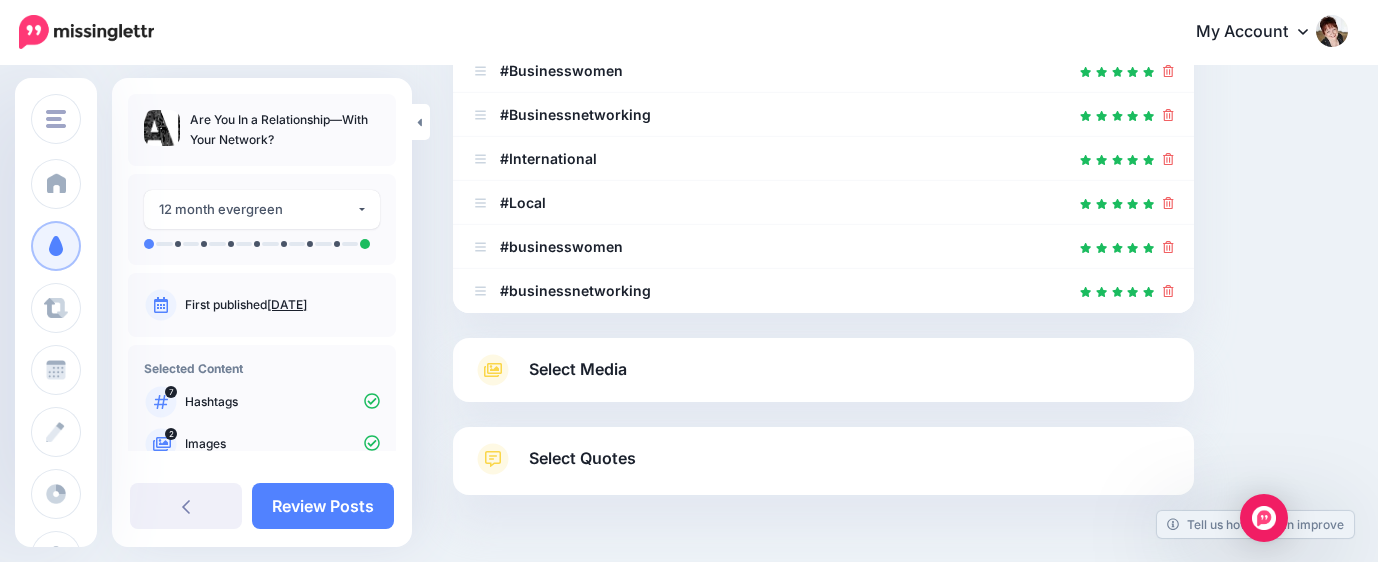 click on "Select Media" at bounding box center (578, 369) 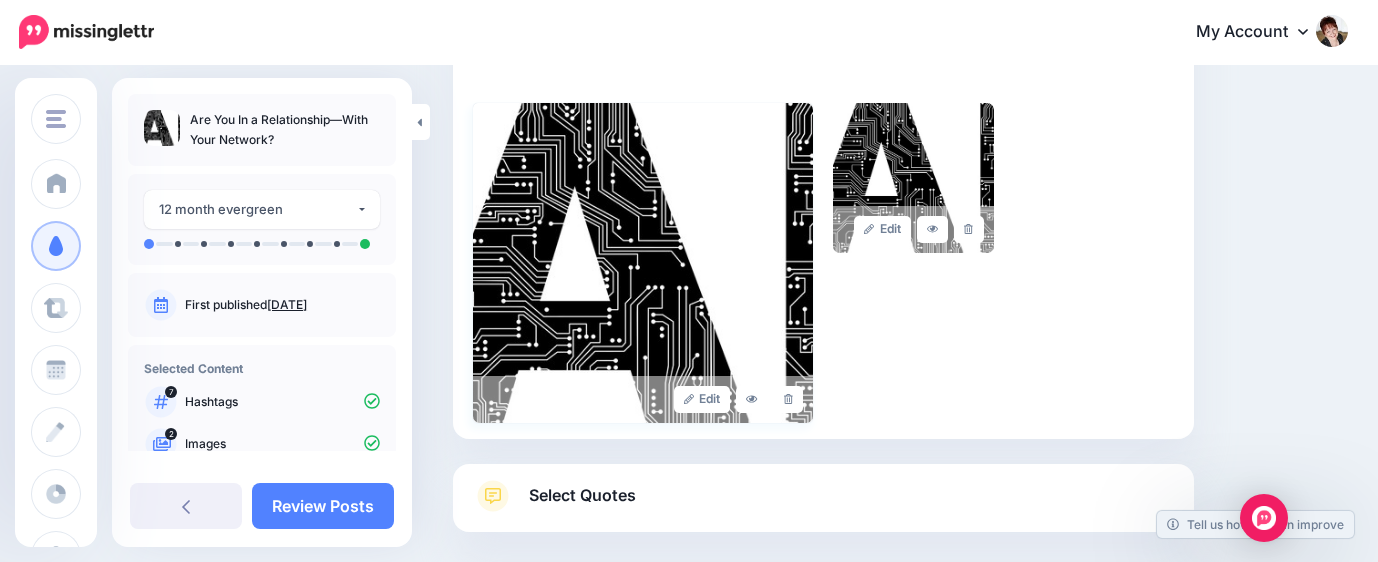 scroll, scrollTop: 542, scrollLeft: 0, axis: vertical 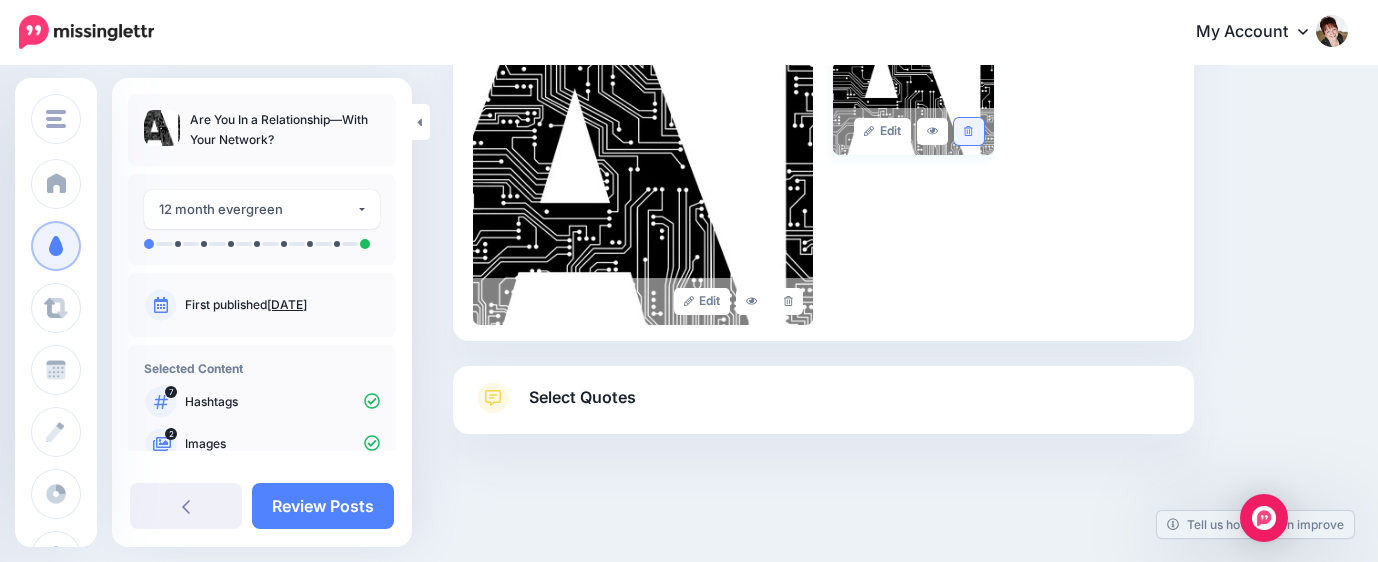 click at bounding box center [968, 131] 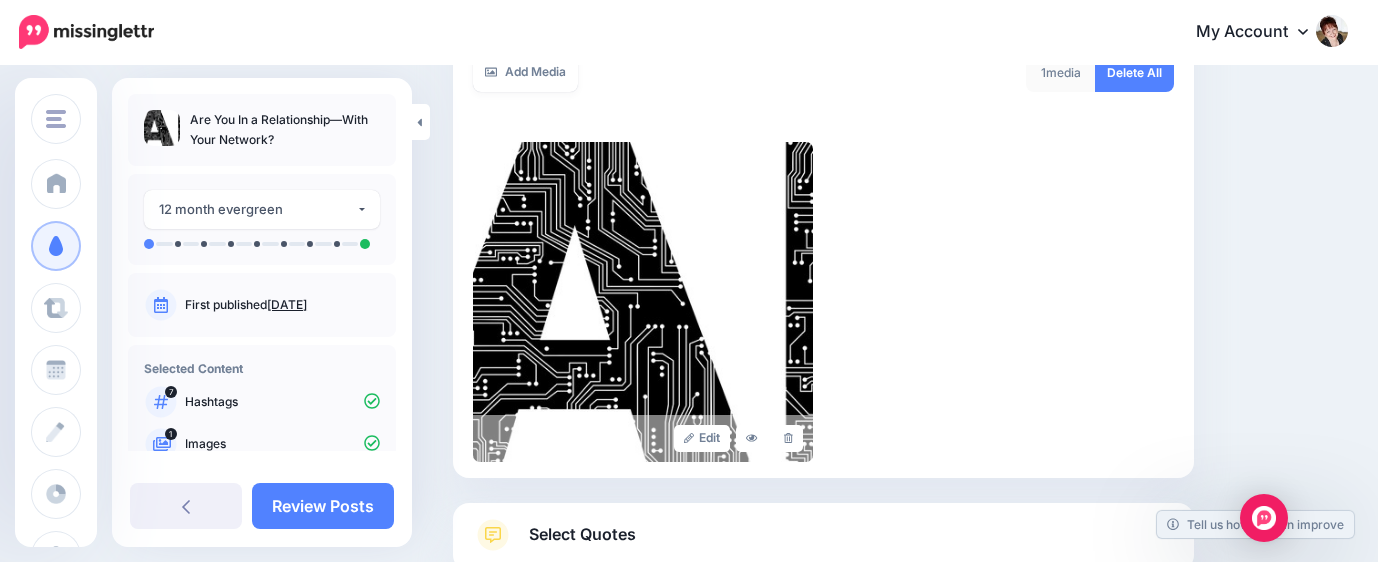 scroll, scrollTop: 431, scrollLeft: 0, axis: vertical 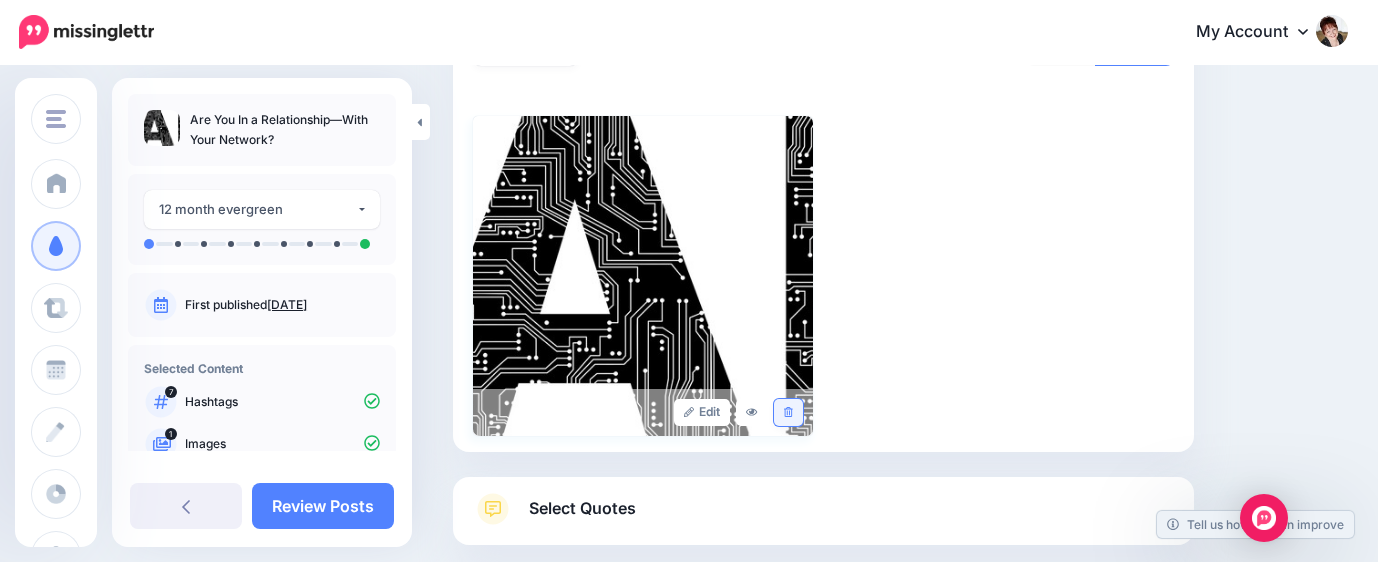 click at bounding box center (788, 412) 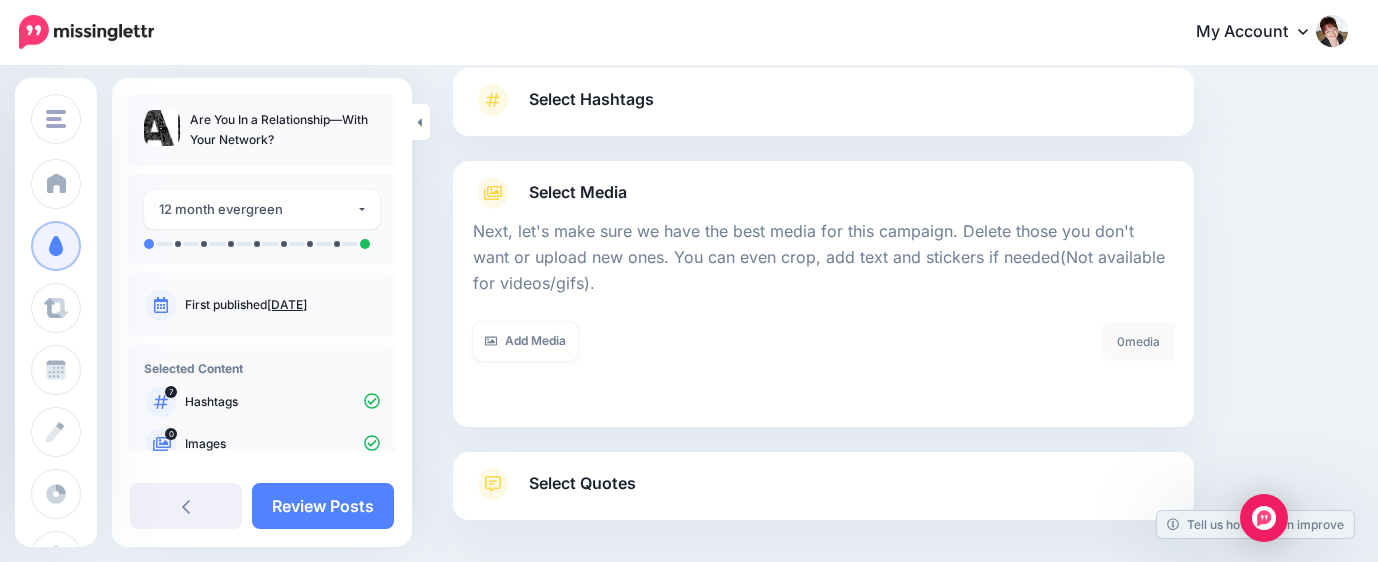 scroll, scrollTop: 111, scrollLeft: 0, axis: vertical 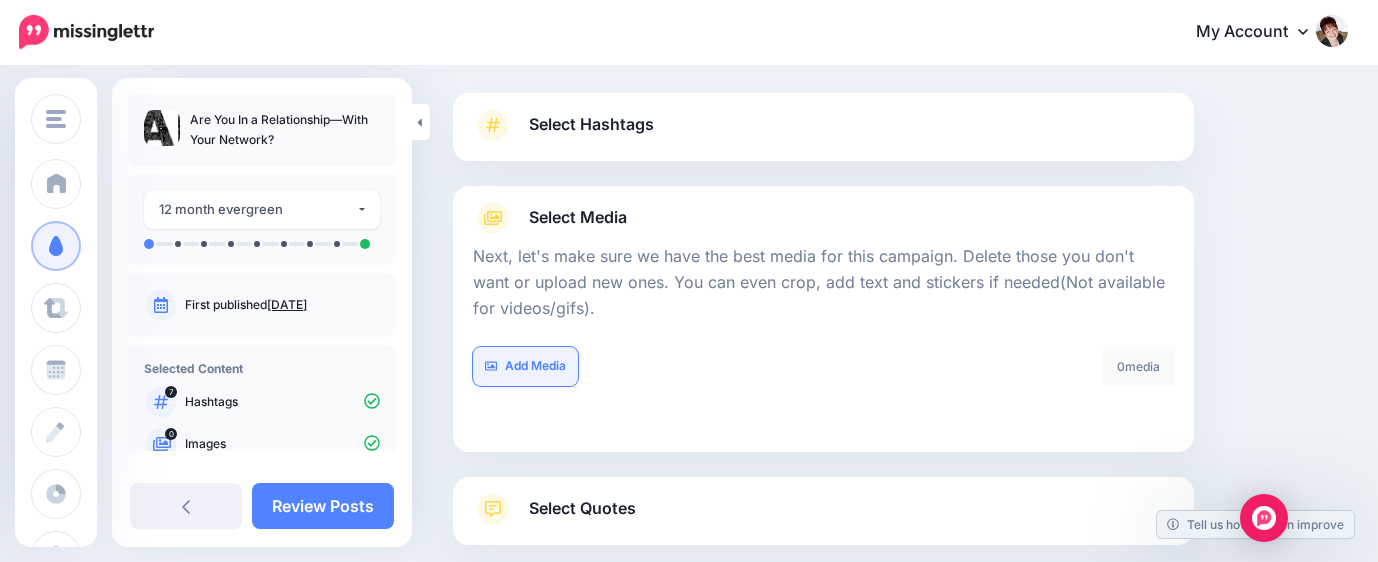 click on "Add Media" at bounding box center (525, 366) 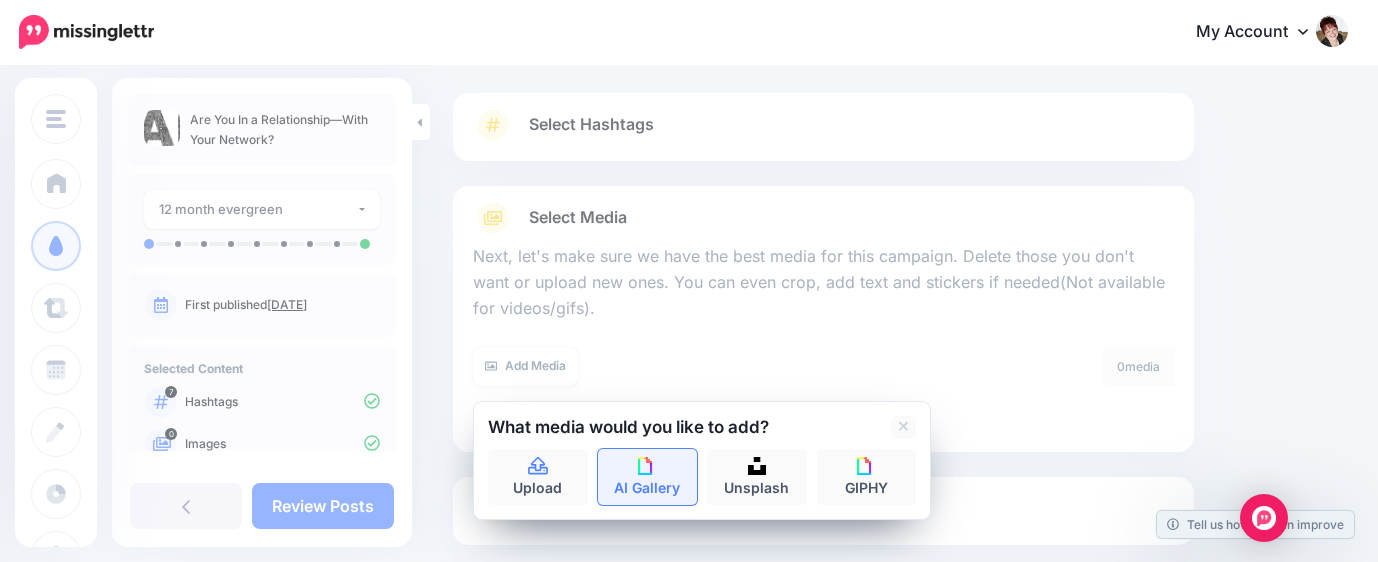 click on "AI Gallery" at bounding box center (648, 477) 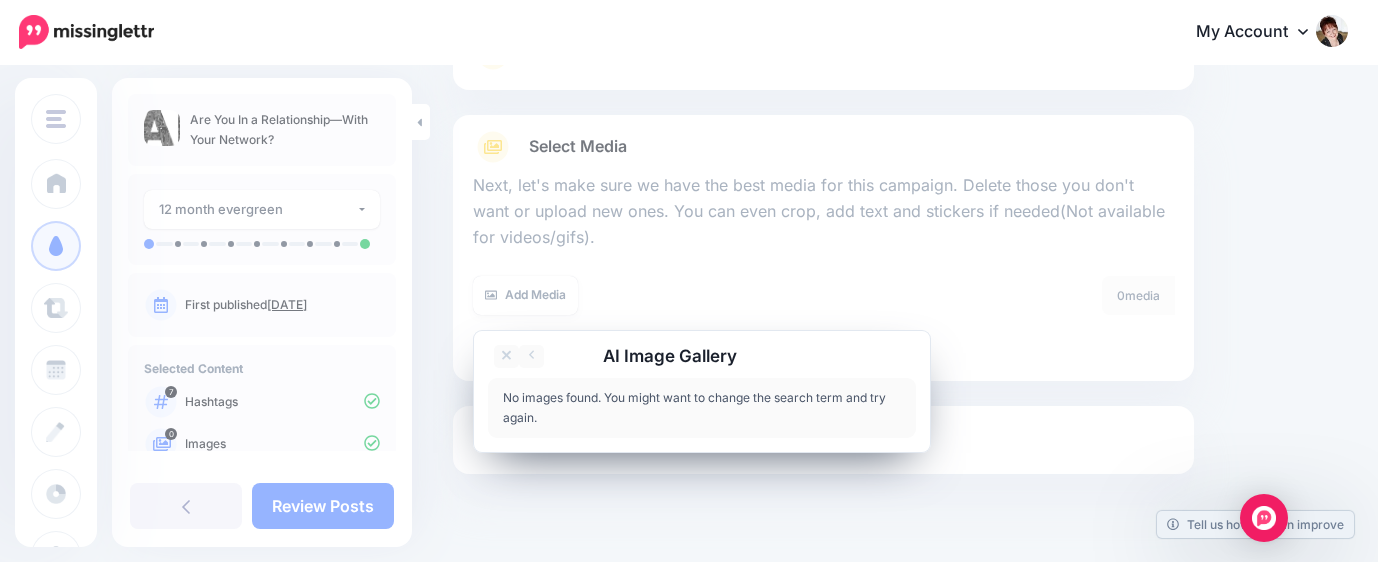 scroll, scrollTop: 222, scrollLeft: 0, axis: vertical 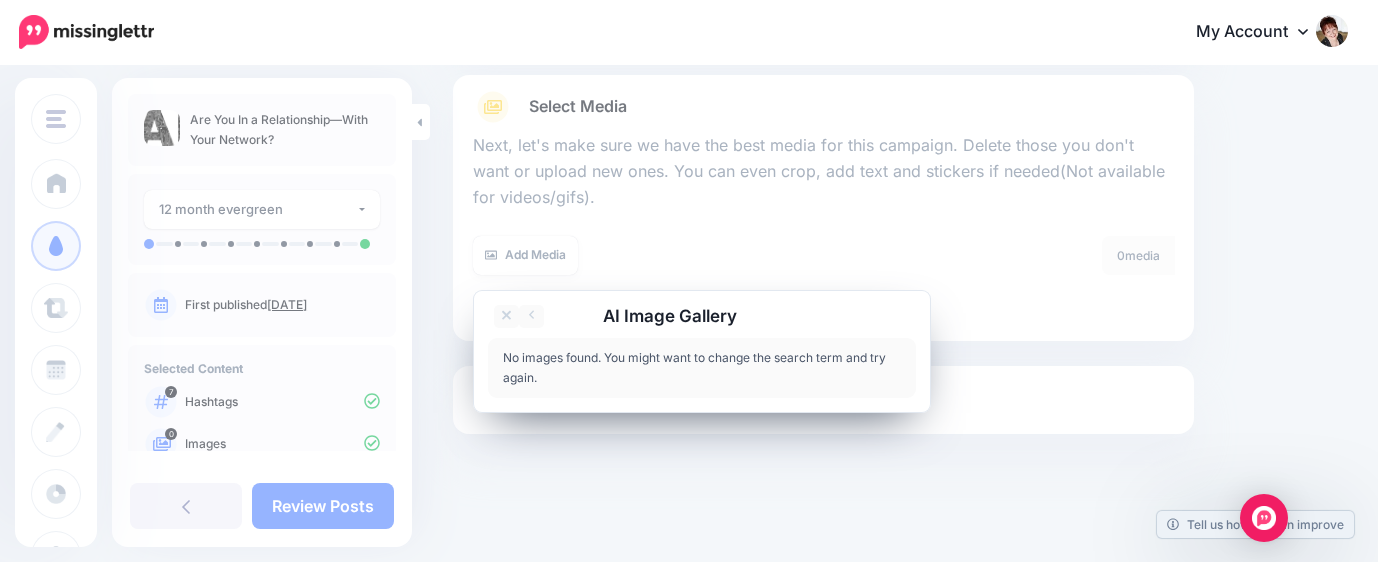 click on "0  media
Delete All" at bounding box center (1005, 268) 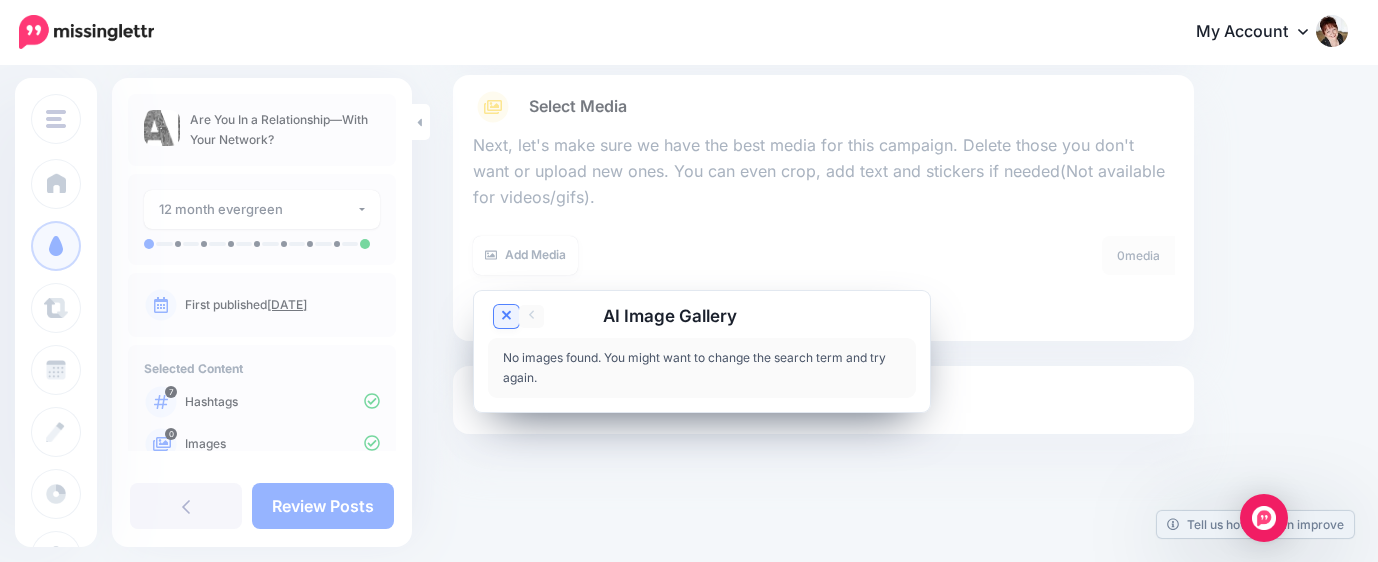 click 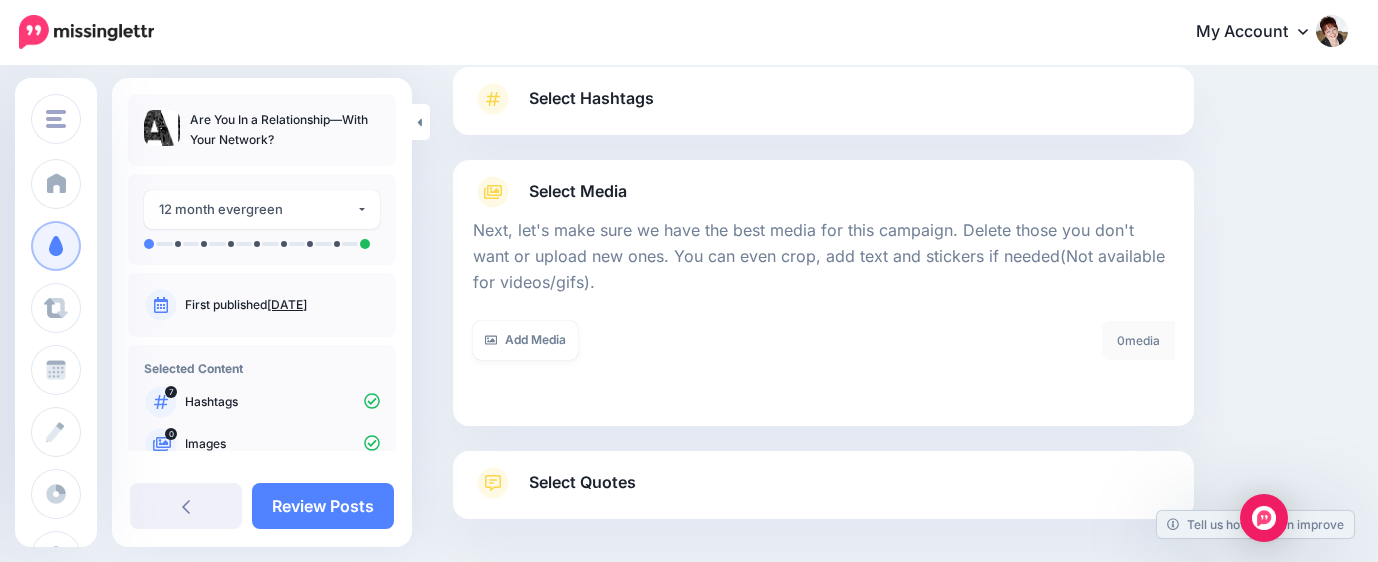 scroll, scrollTop: 111, scrollLeft: 0, axis: vertical 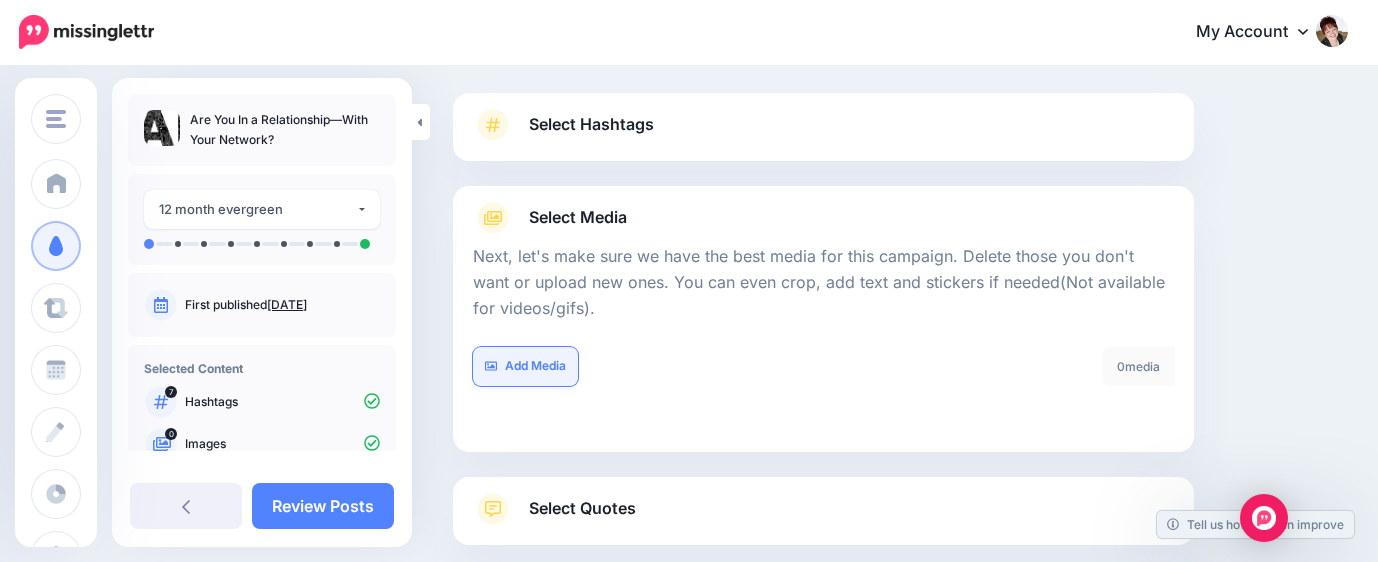 click on "Add Media" at bounding box center (525, 366) 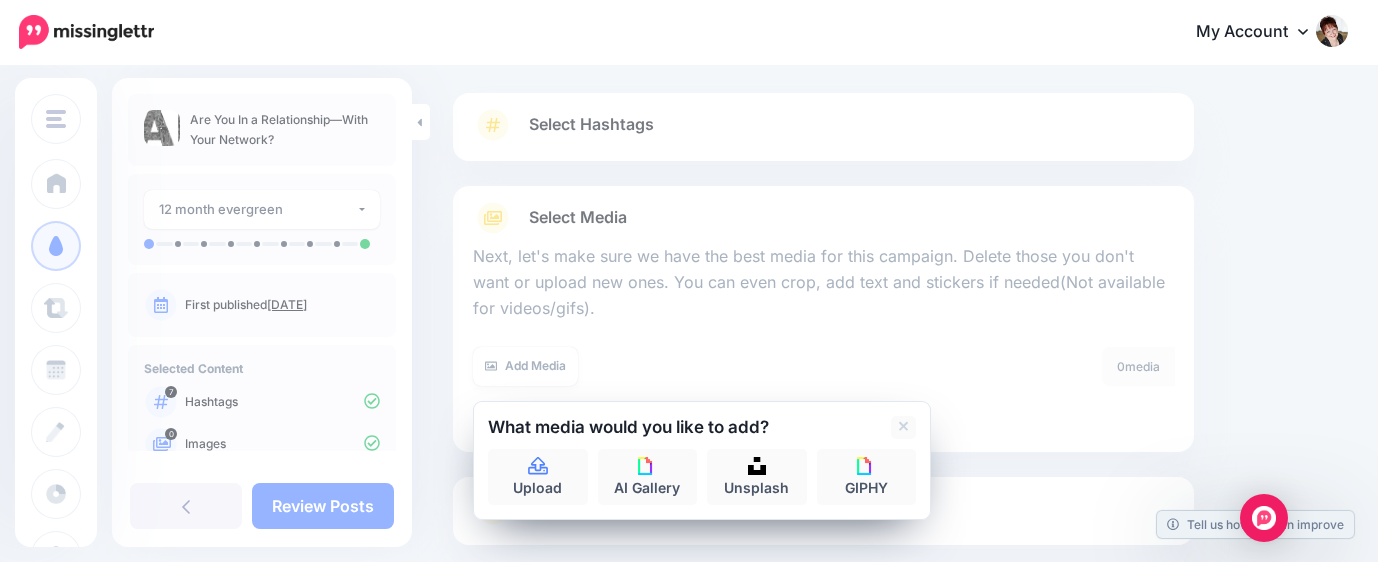 scroll, scrollTop: 222, scrollLeft: 0, axis: vertical 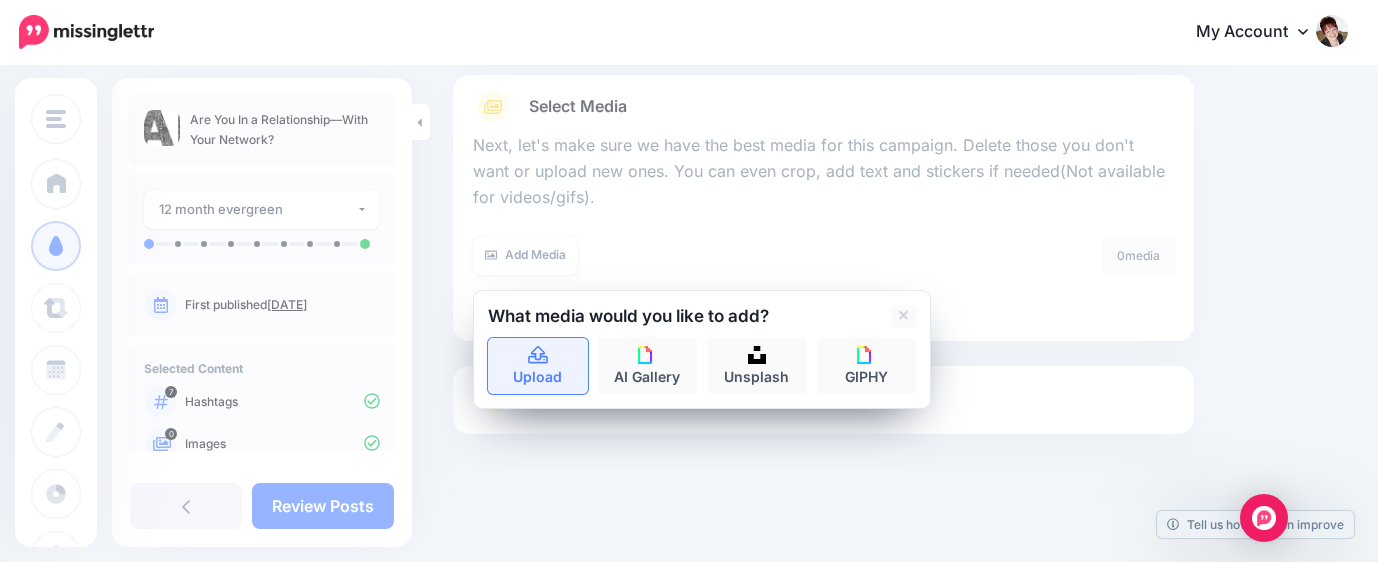 click 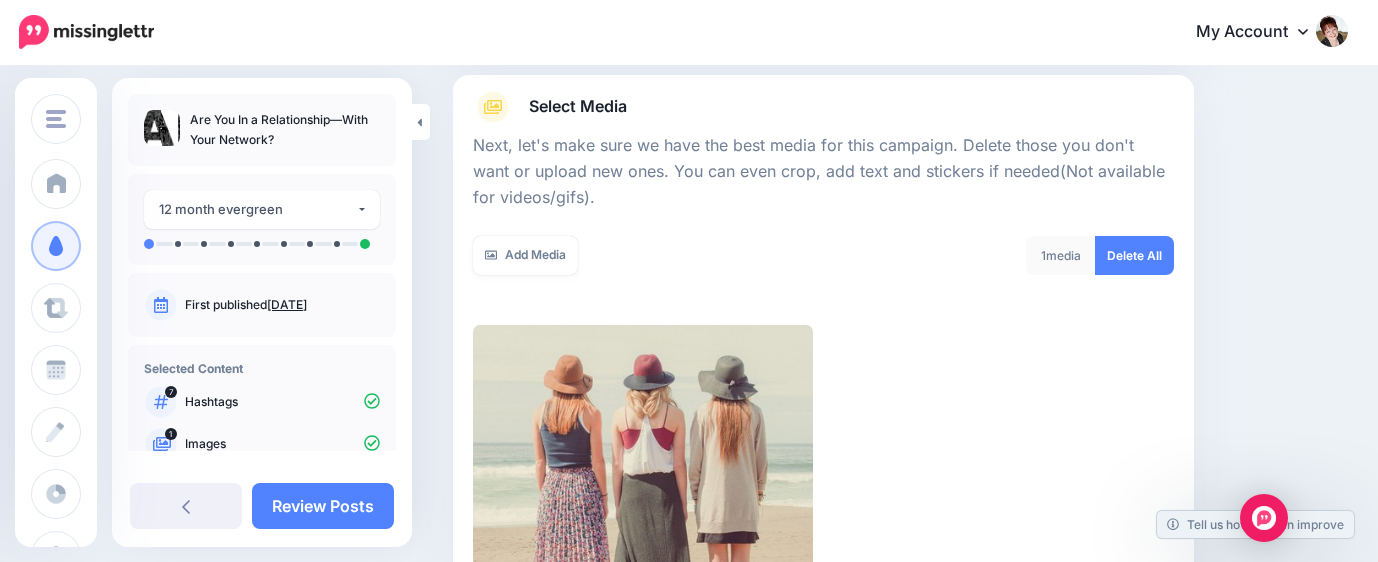 scroll, scrollTop: 542, scrollLeft: 0, axis: vertical 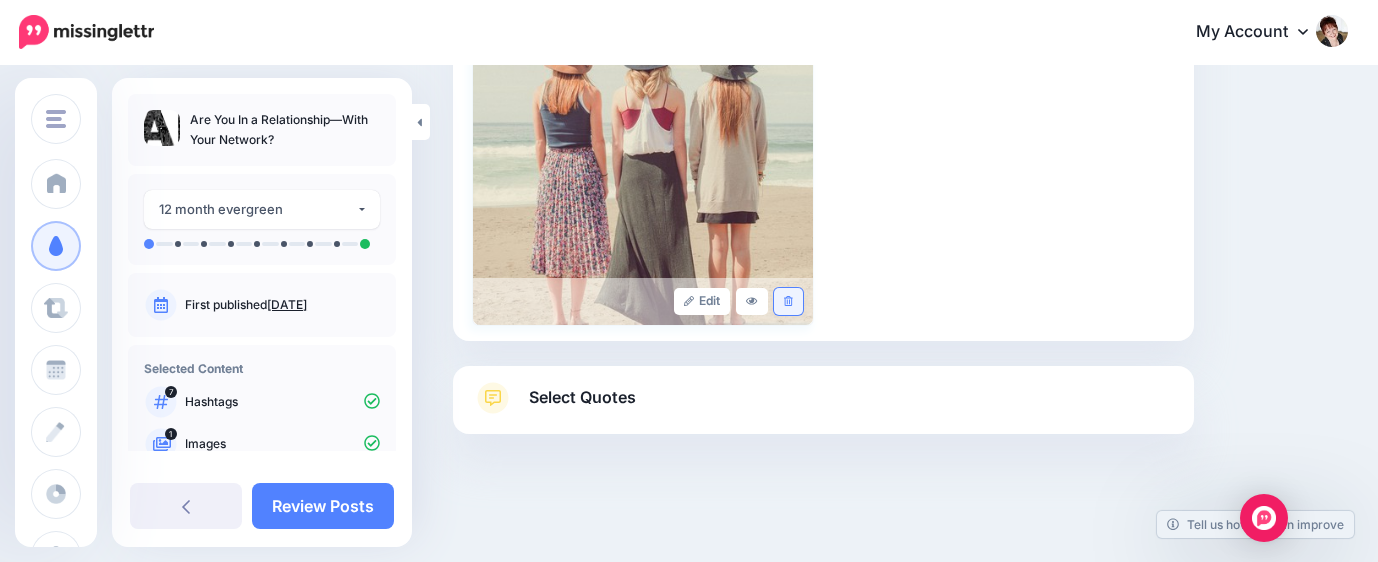 click at bounding box center (788, 301) 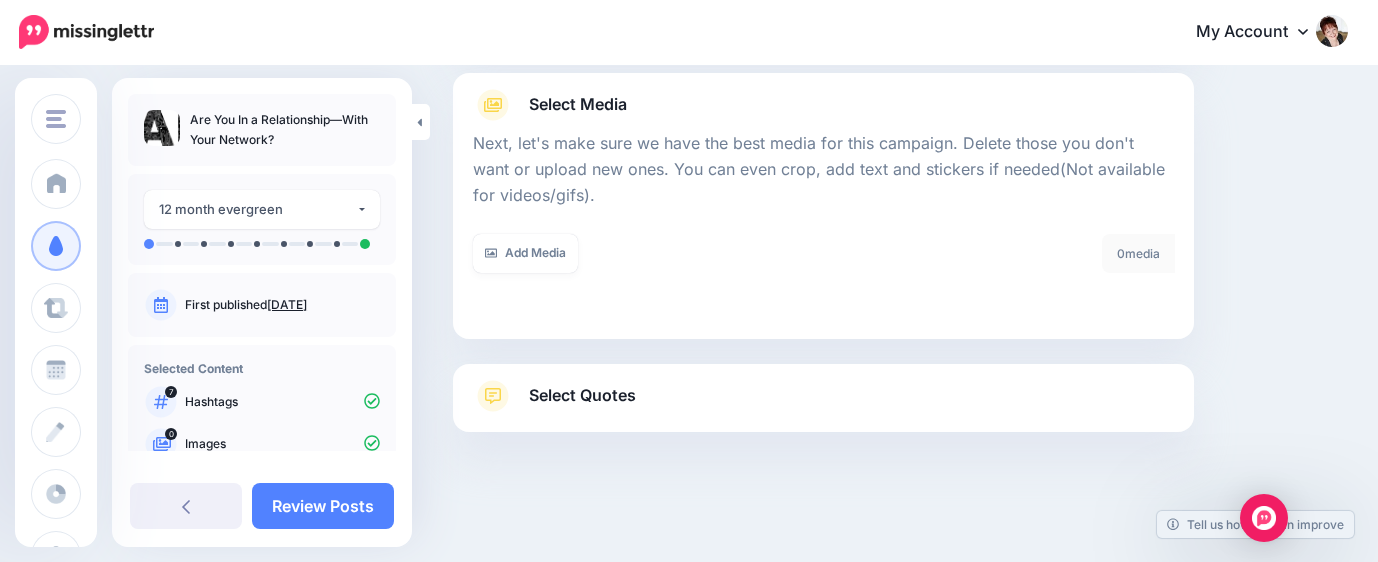scroll, scrollTop: 222, scrollLeft: 0, axis: vertical 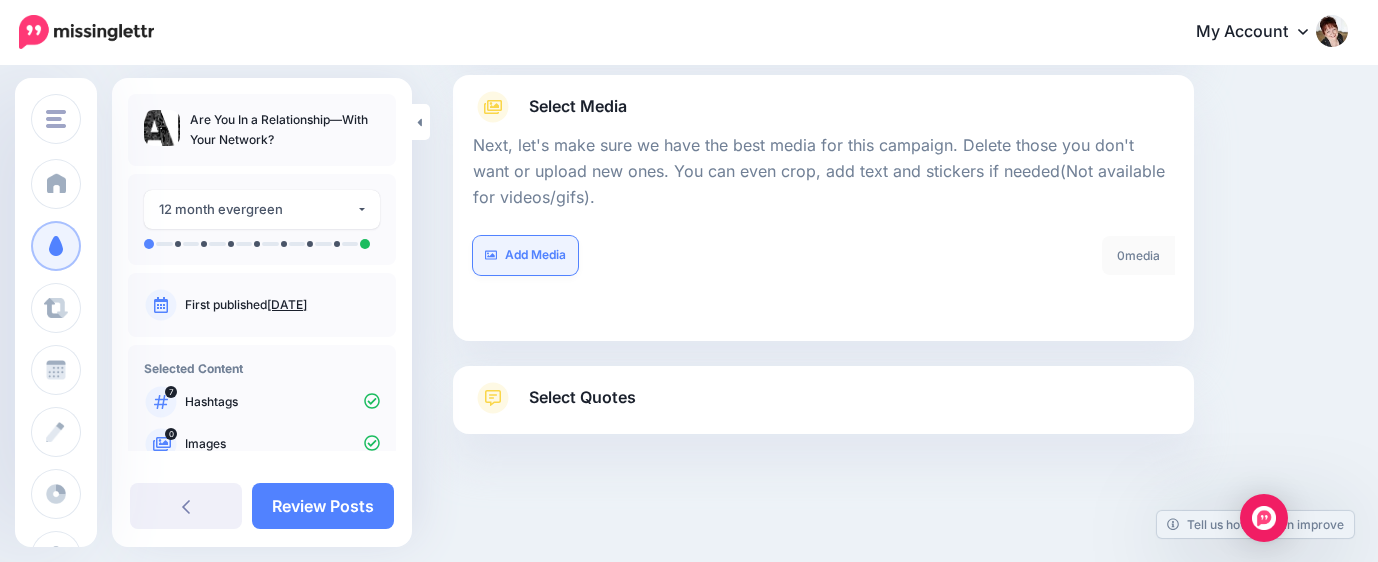 click on "Add Media" at bounding box center (525, 255) 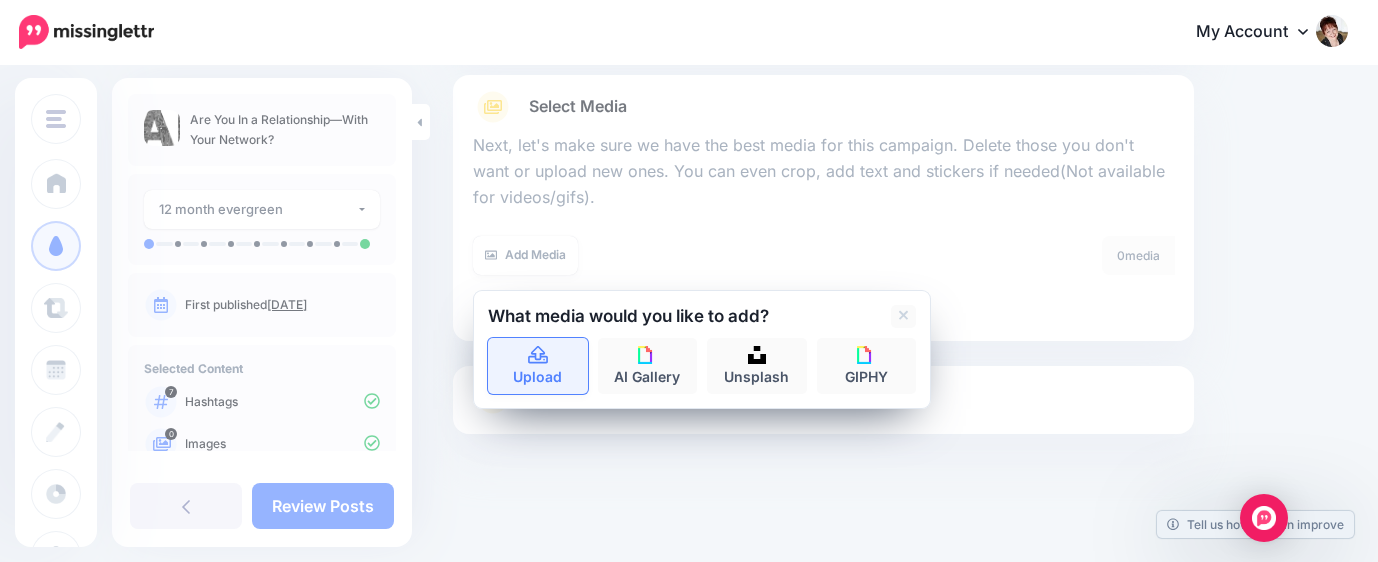 click 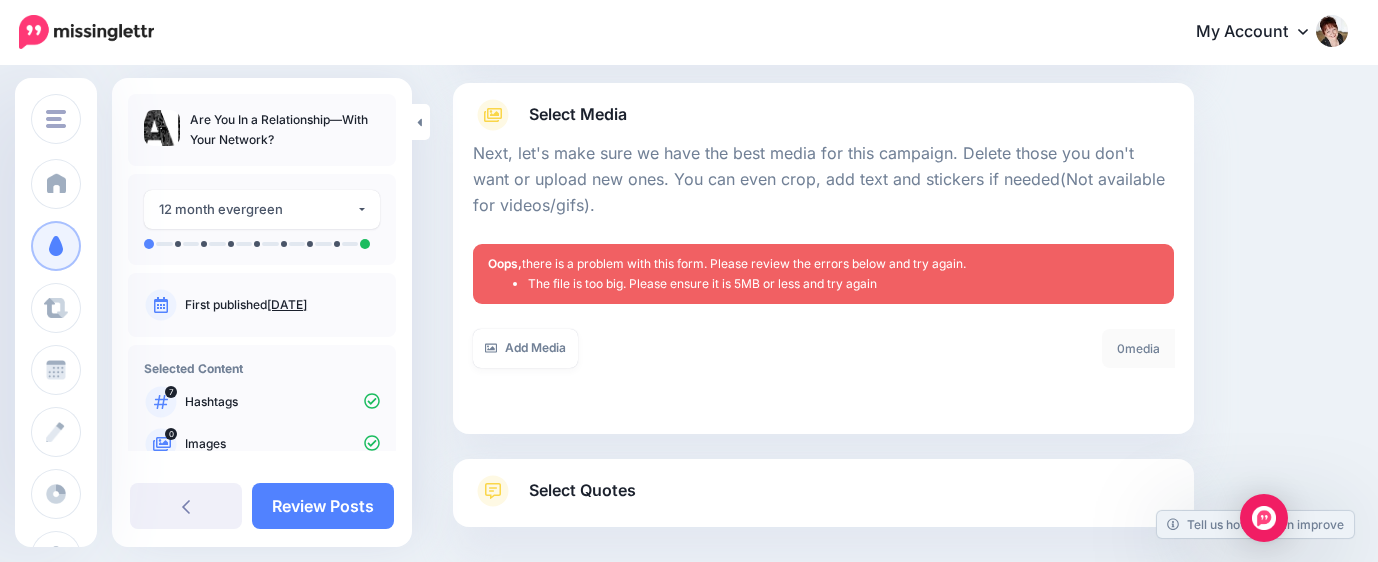 scroll, scrollTop: 196, scrollLeft: 0, axis: vertical 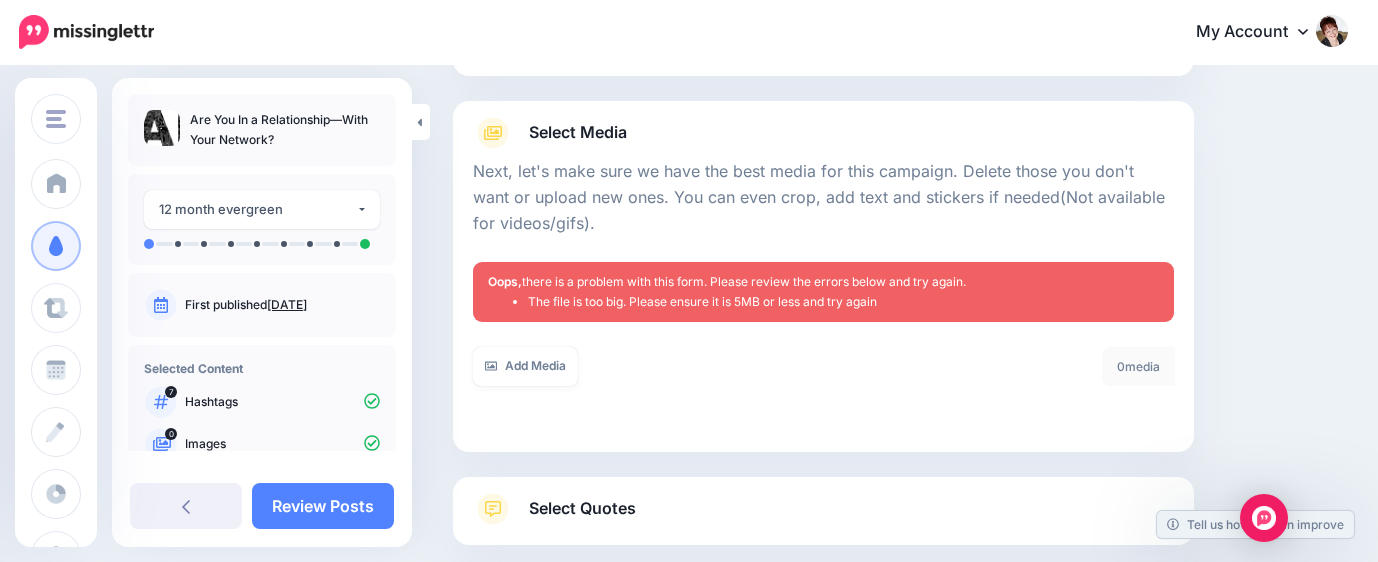 click on "Oops,  there is a problem with this form. Please review the errors below and try again. The file is too big. Please ensure it is 5MB or less and try again" at bounding box center [823, 292] 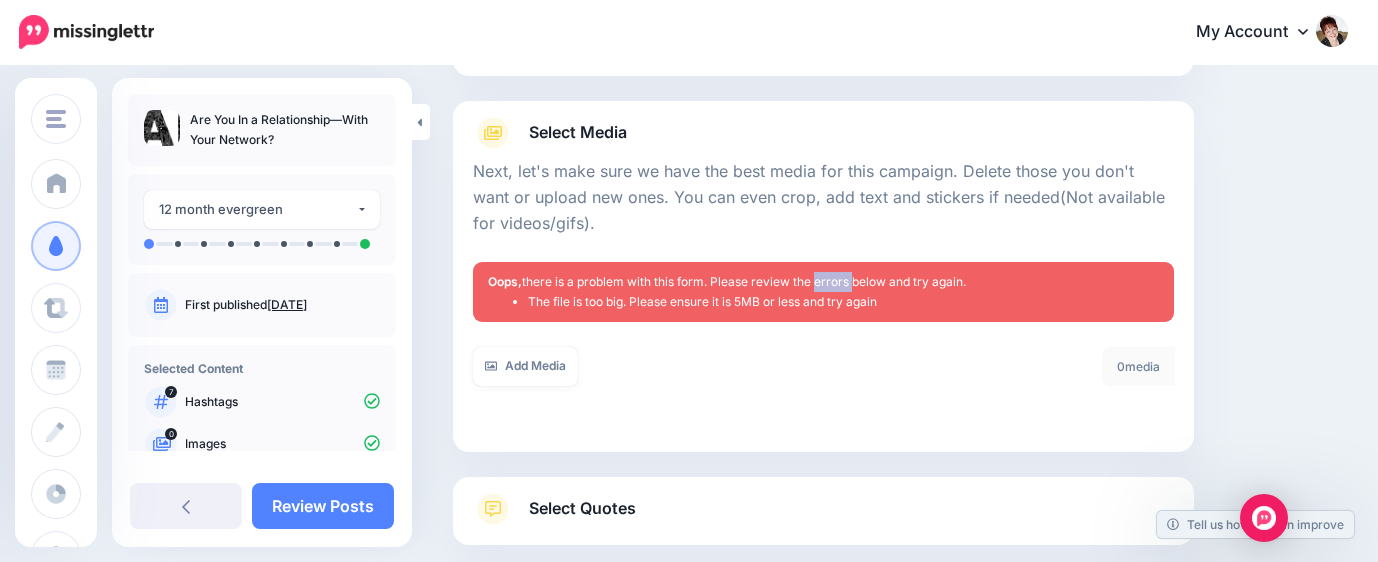 click on "Oops,  there is a problem with this form. Please review the errors below and try again. The file is too big. Please ensure it is 5MB or less and try again" at bounding box center (823, 292) 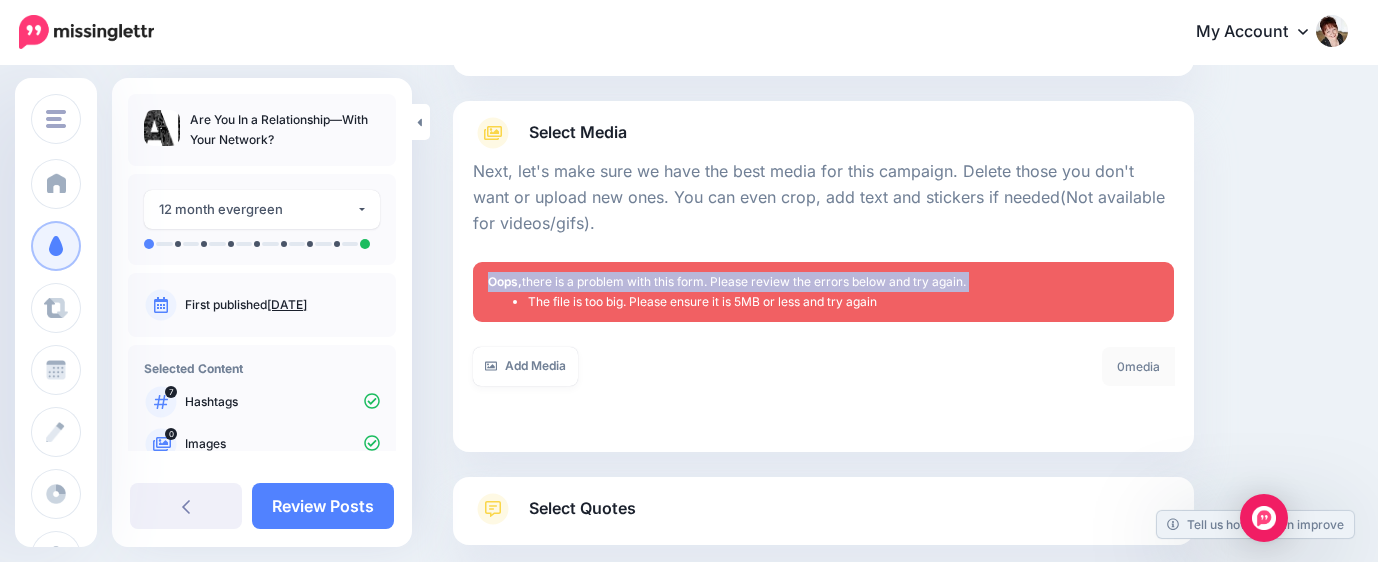 click on "Oops,  there is a problem with this form. Please review the errors below and try again. The file is too big. Please ensure it is 5MB or less and try again" at bounding box center [823, 292] 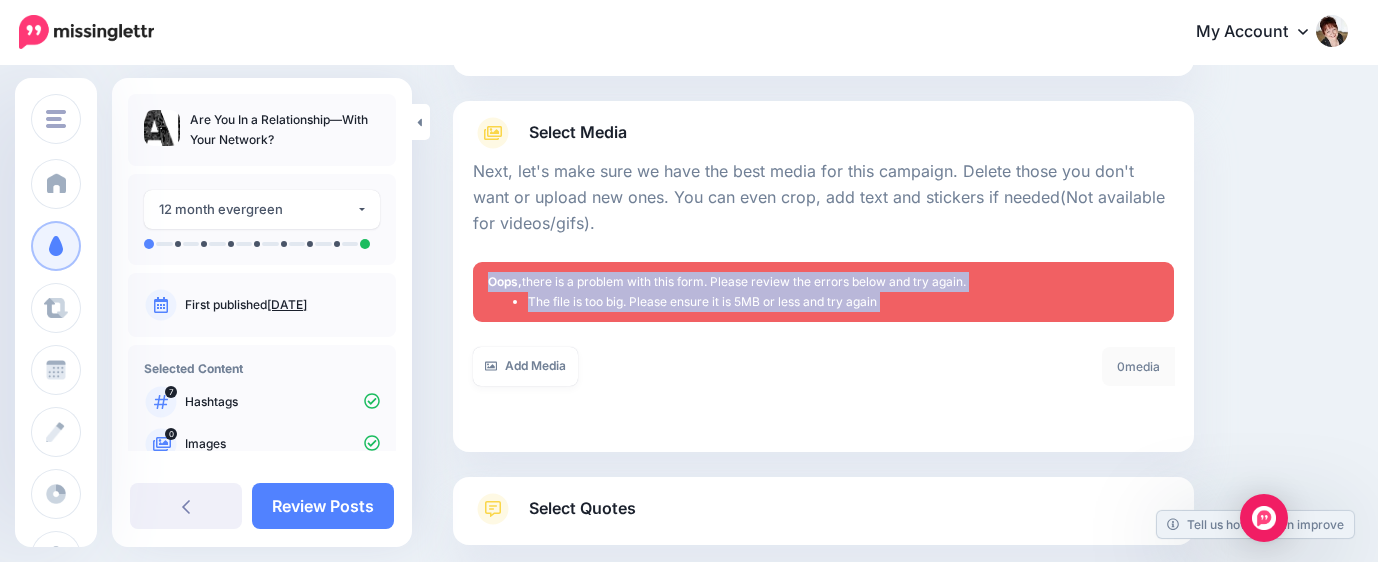 click on "The file is too big. Please ensure it is 5MB or less and try again" at bounding box center [843, 302] 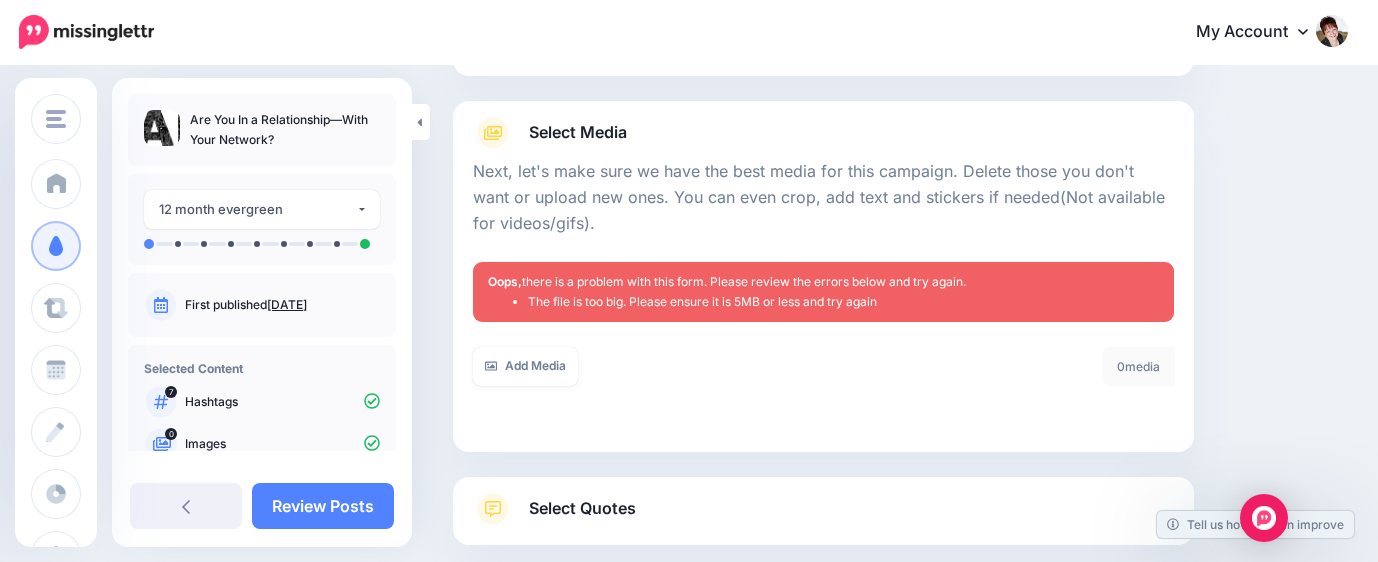 click on "Content and media
Choose the content and media that you'd like to use in this campaign.
Select Hashtags
First let's make sure we're happy with the hashtags. Add, delete and reorder as needed. If unsure we recommend 1-3 hashtags.  Note:  If you have hashtags turned off for any of your social profiles, they will not be included.
Add Hashtag" at bounding box center [900, 273] 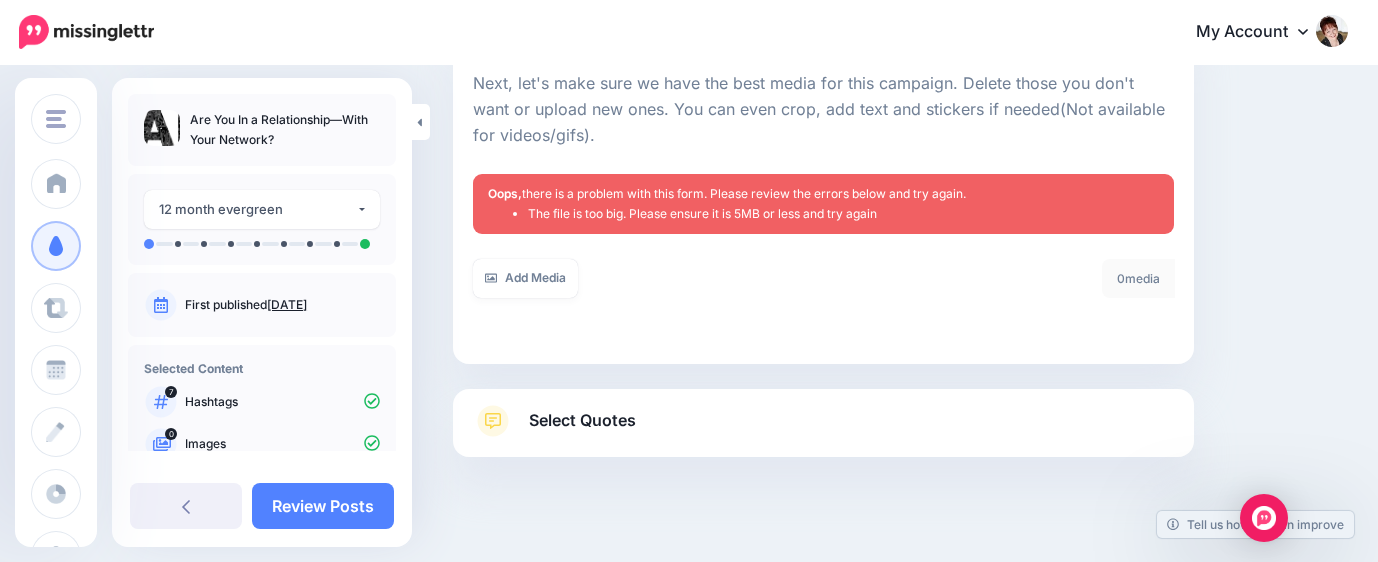 scroll, scrollTop: 307, scrollLeft: 0, axis: vertical 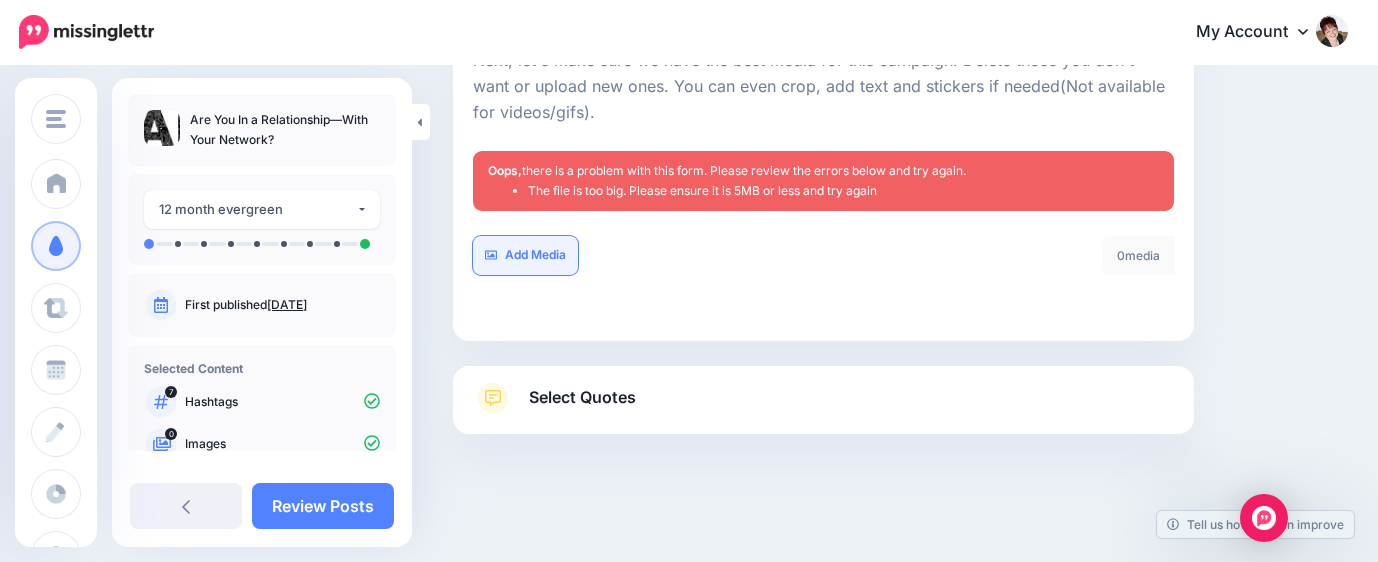 click on "Add Media" at bounding box center (525, 255) 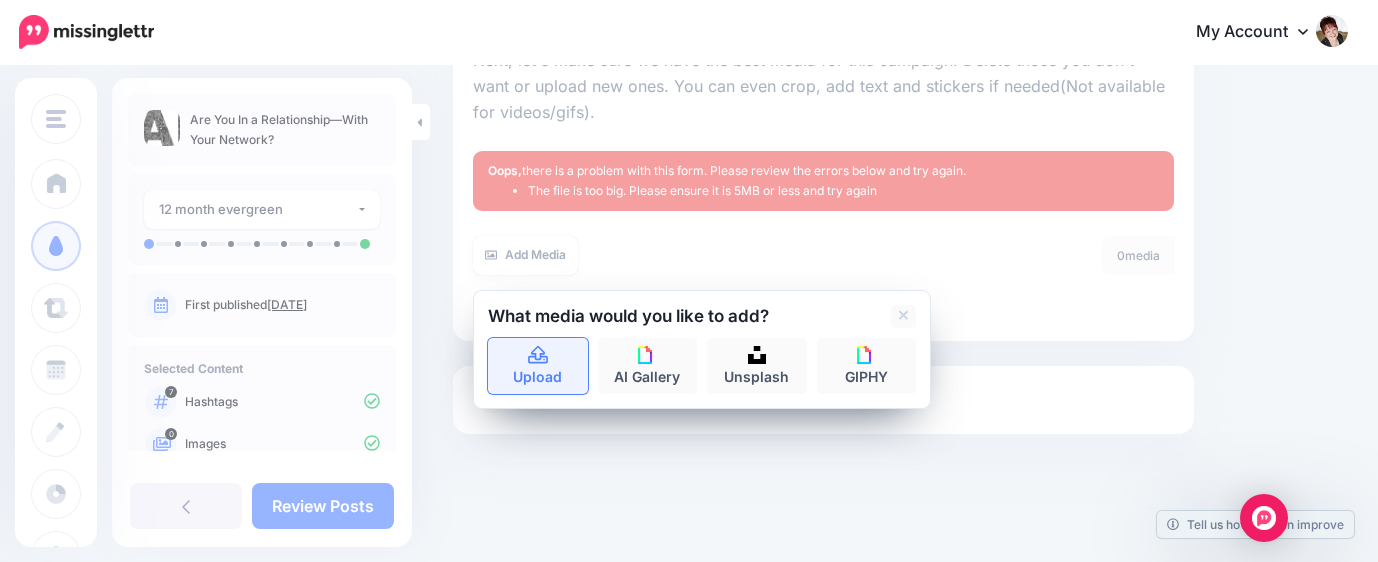 click on "Upload" at bounding box center [538, 366] 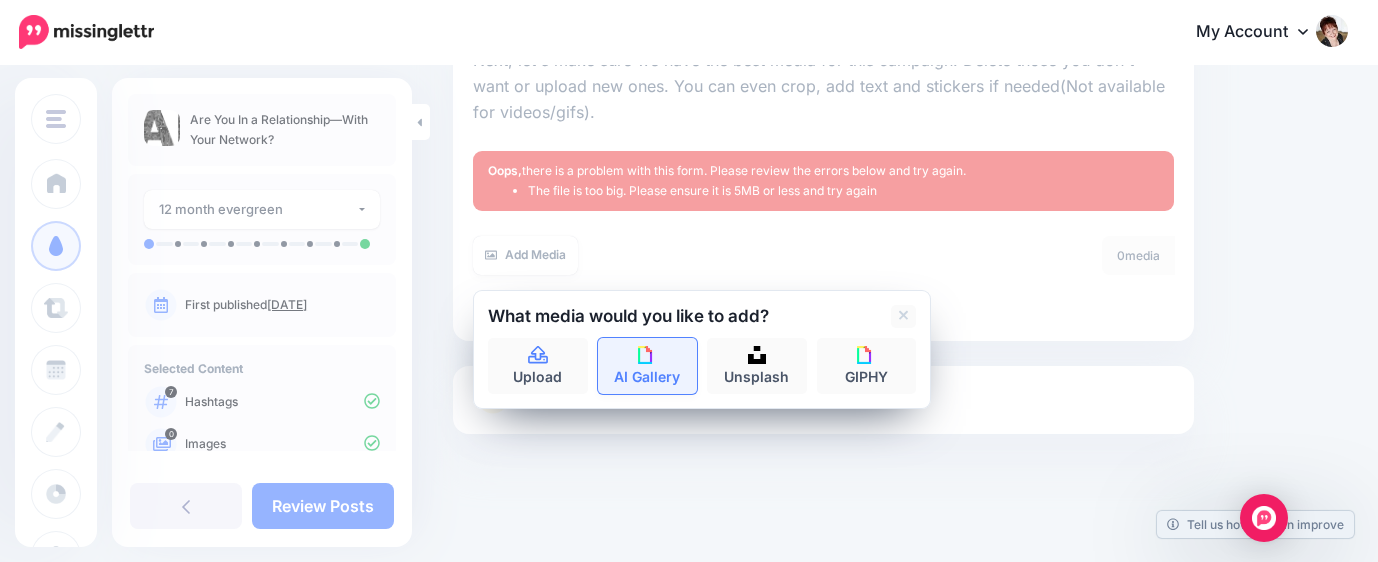 click on "AI Gallery" at bounding box center (648, 366) 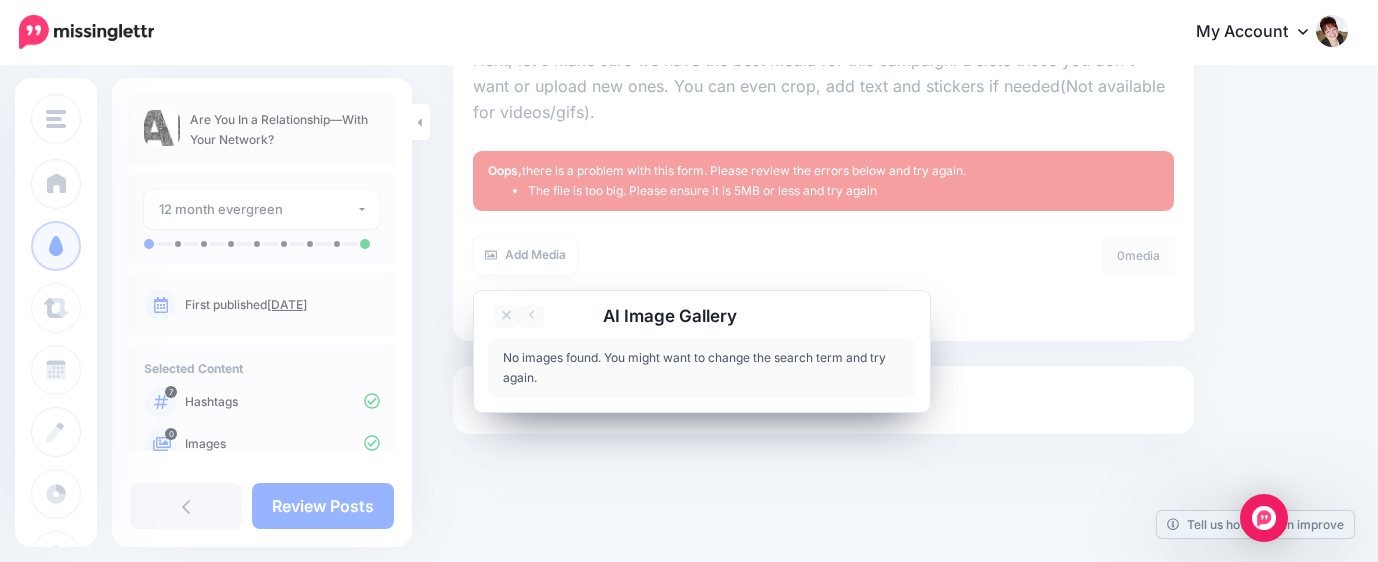 click on "Add Media" at bounding box center [640, 255] 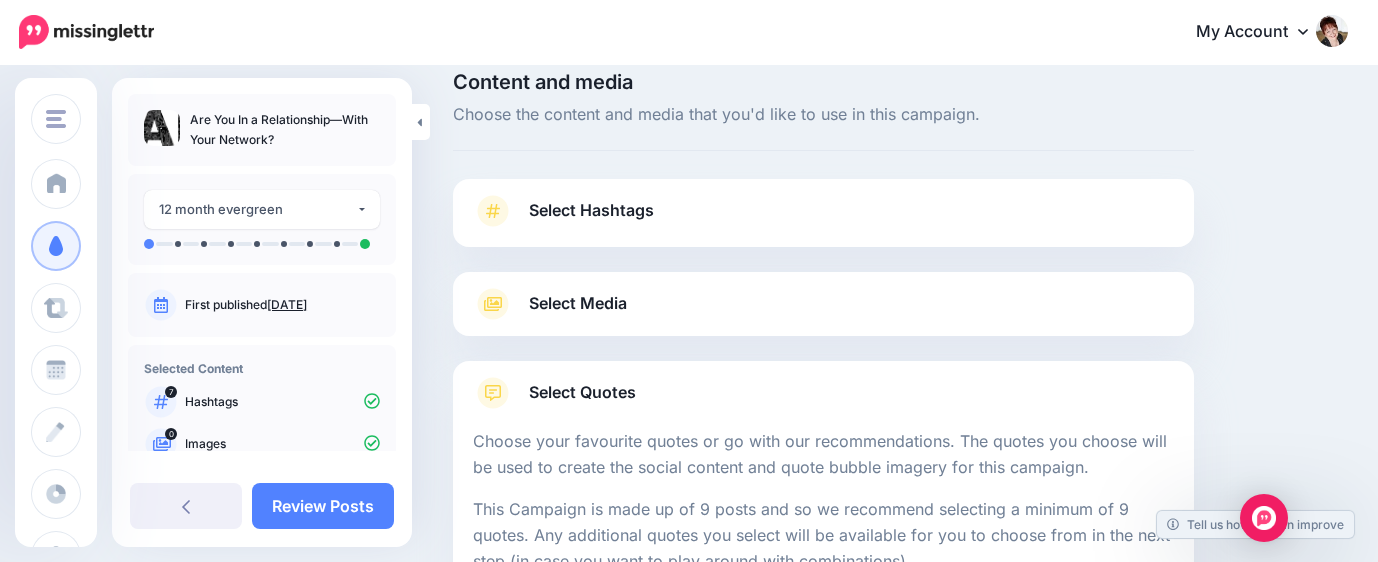 scroll, scrollTop: 0, scrollLeft: 0, axis: both 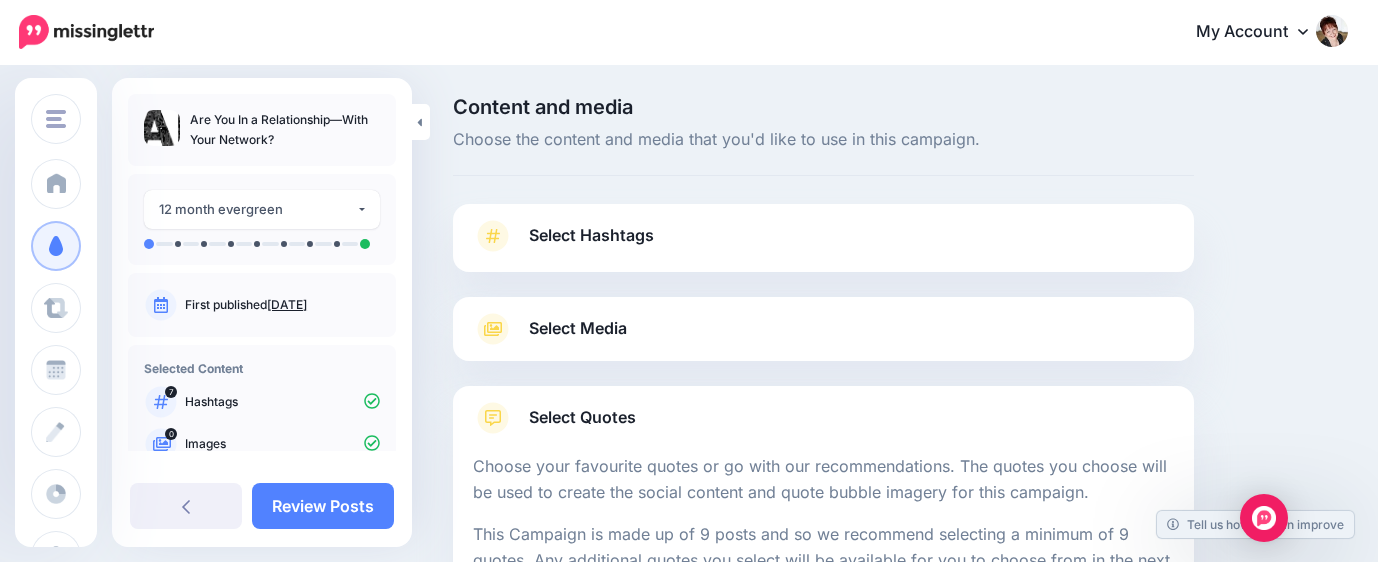 click 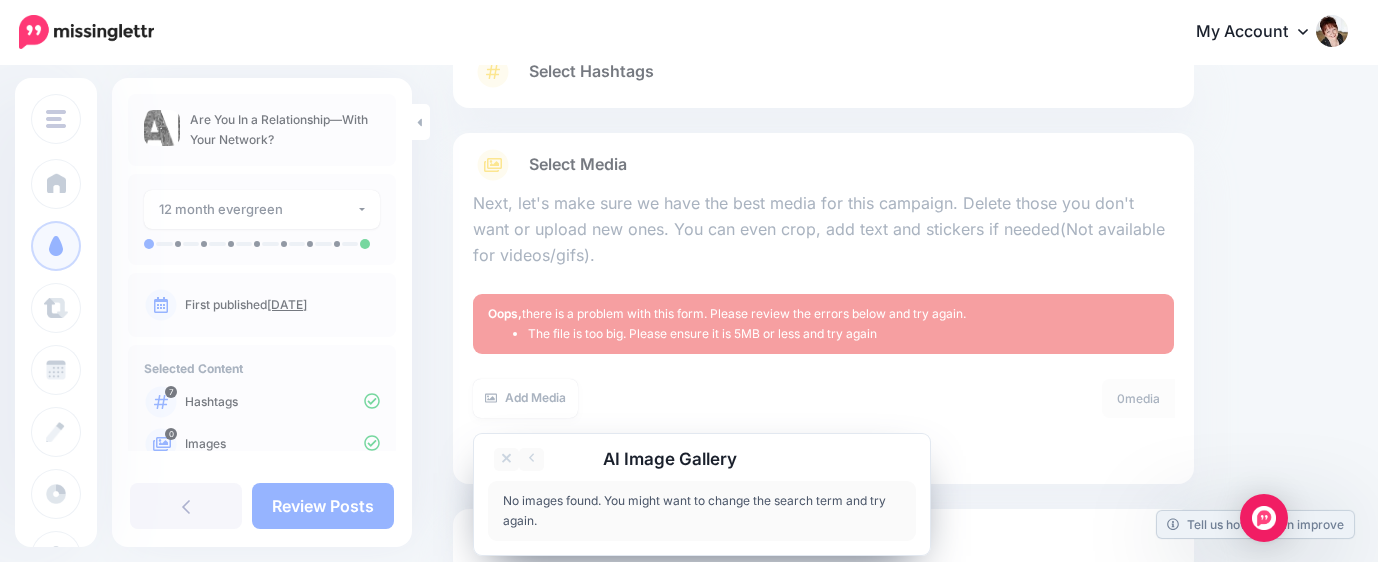scroll, scrollTop: 222, scrollLeft: 0, axis: vertical 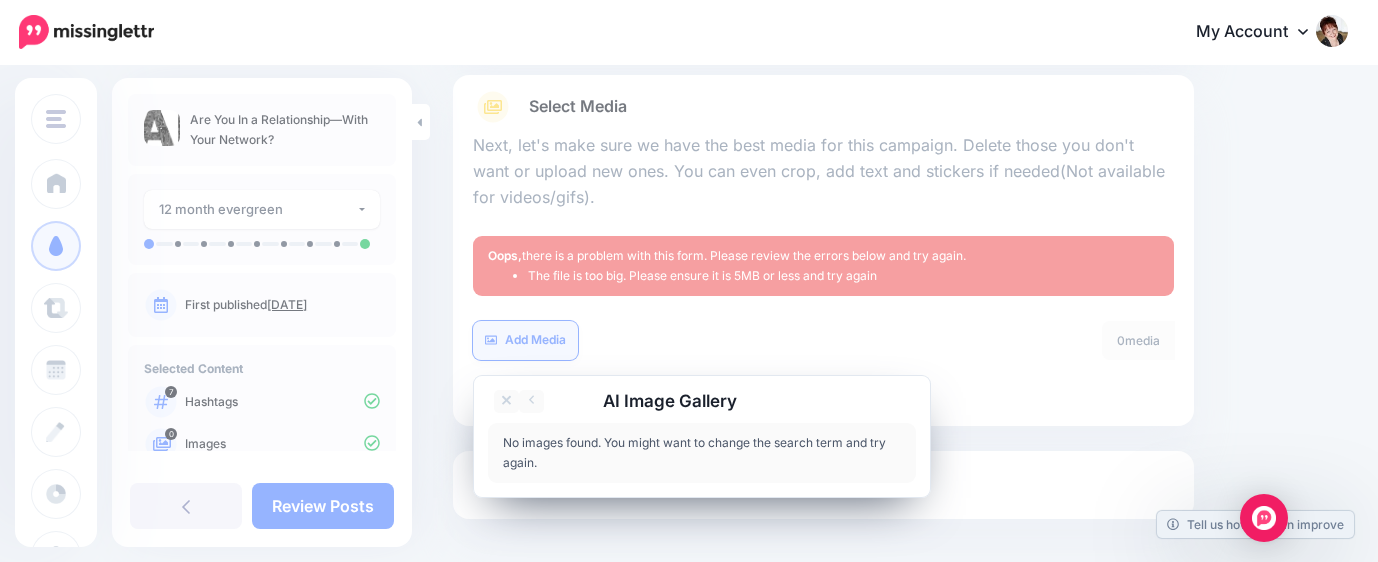 click on "Add Media" at bounding box center [525, 340] 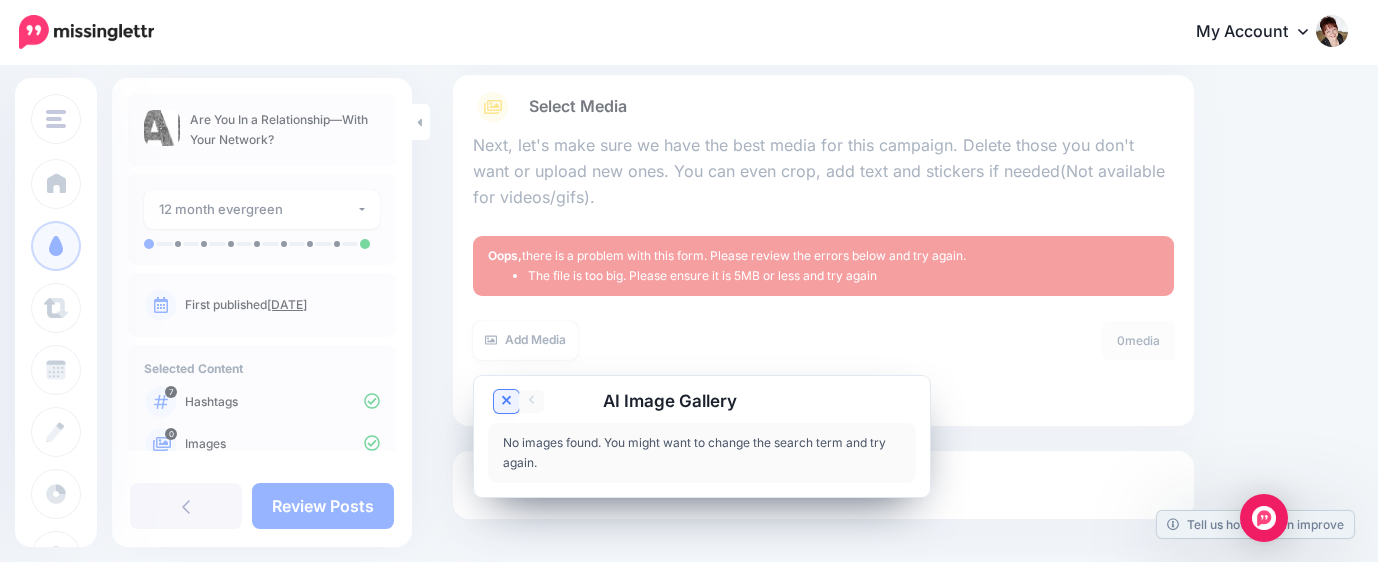 click at bounding box center (506, 401) 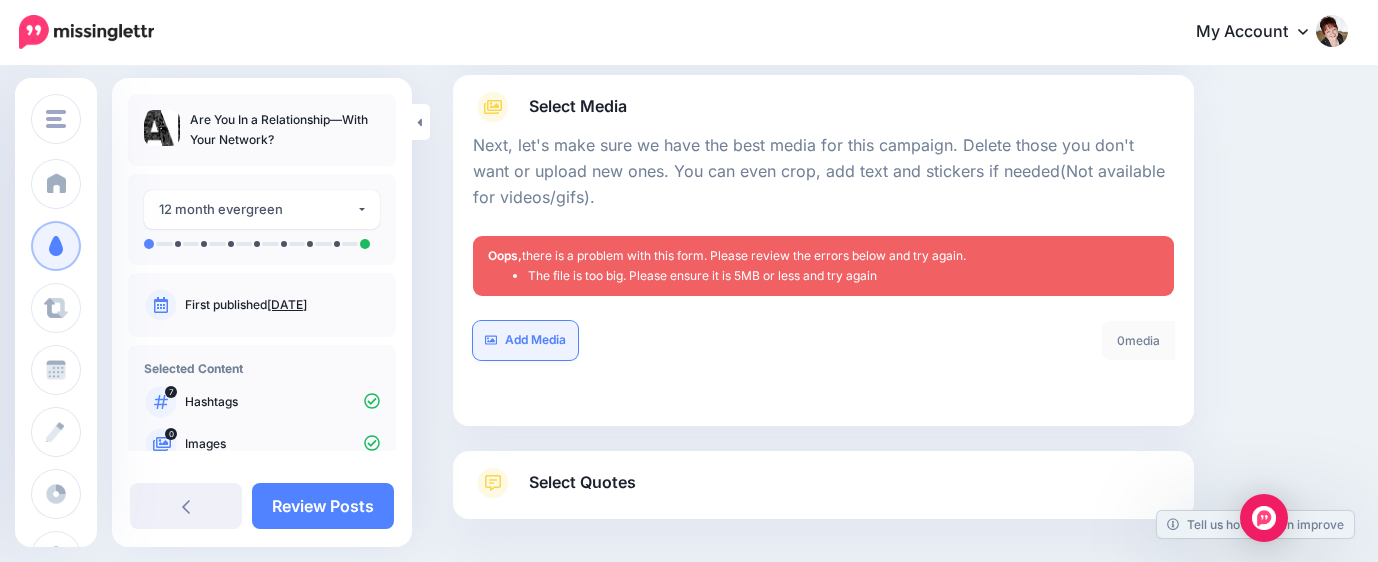 click on "Add Media" at bounding box center [525, 340] 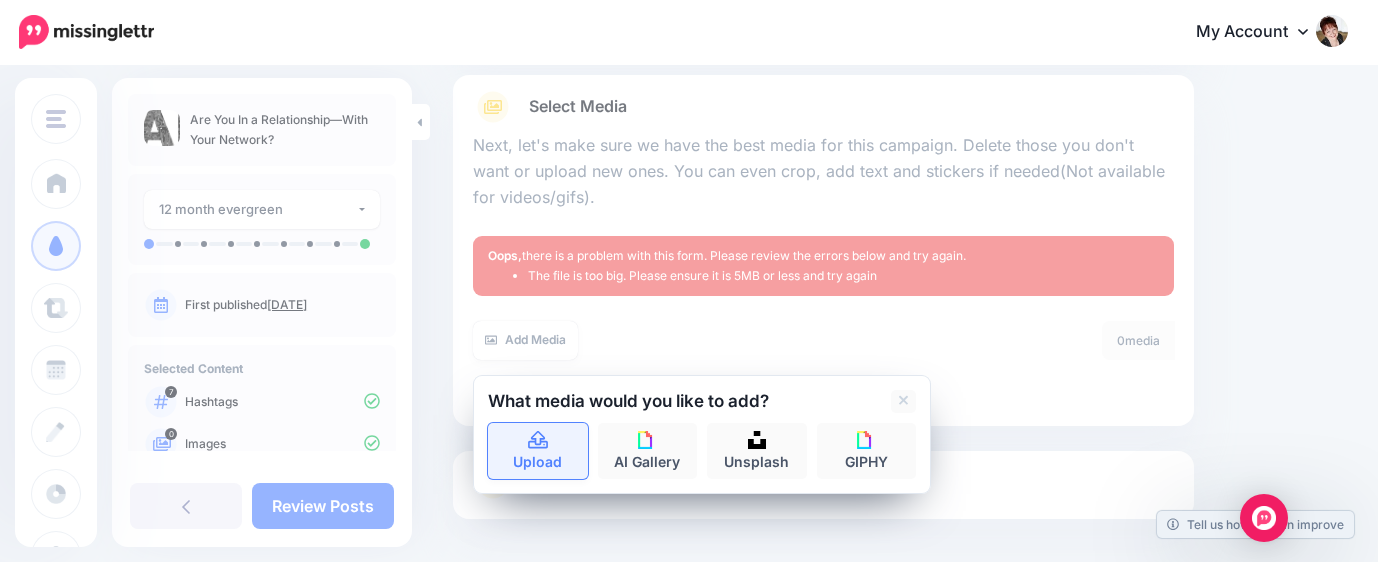 click 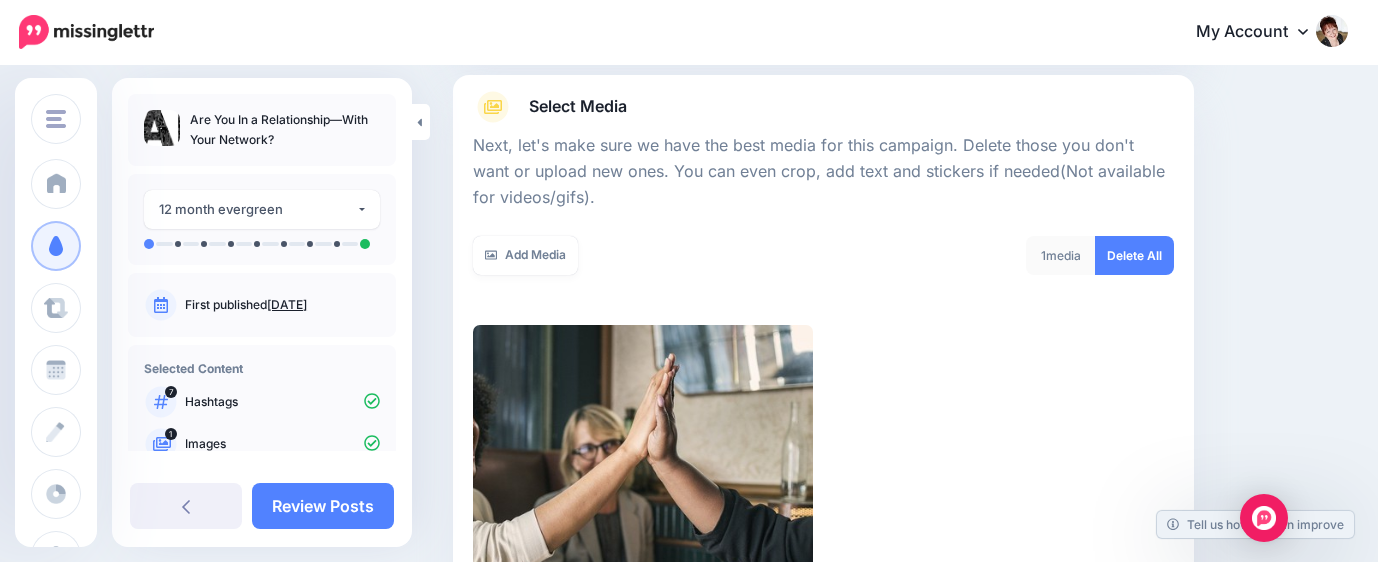 scroll, scrollTop: 542, scrollLeft: 0, axis: vertical 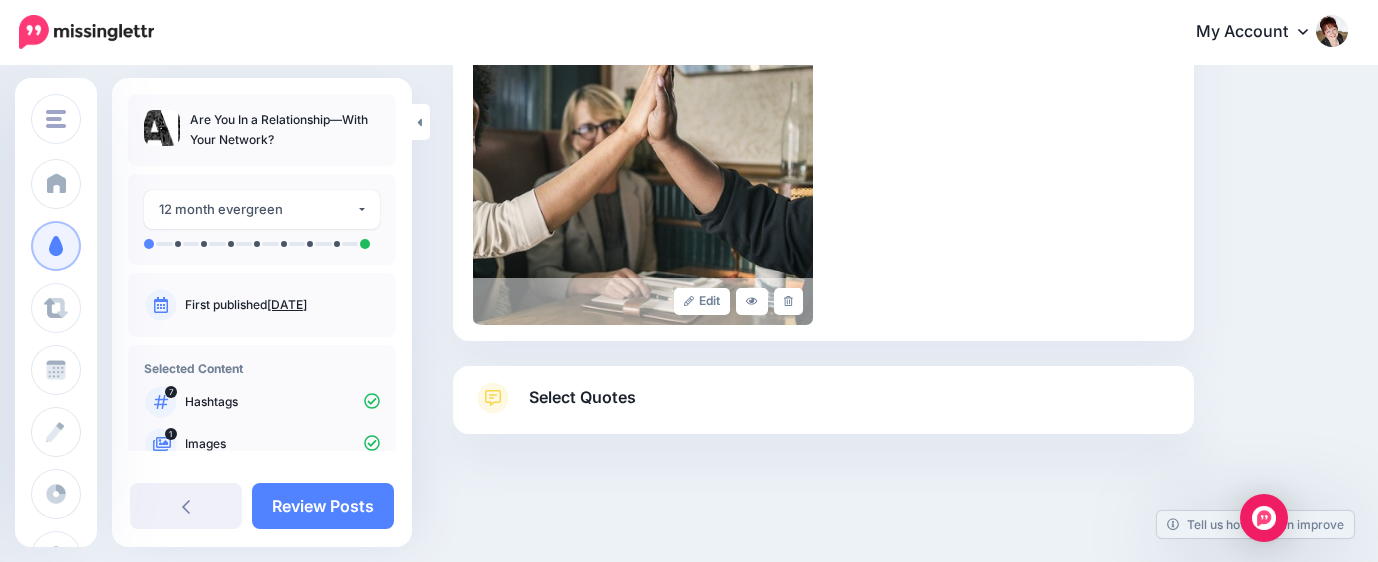 click on "Select Quotes" at bounding box center [823, 408] 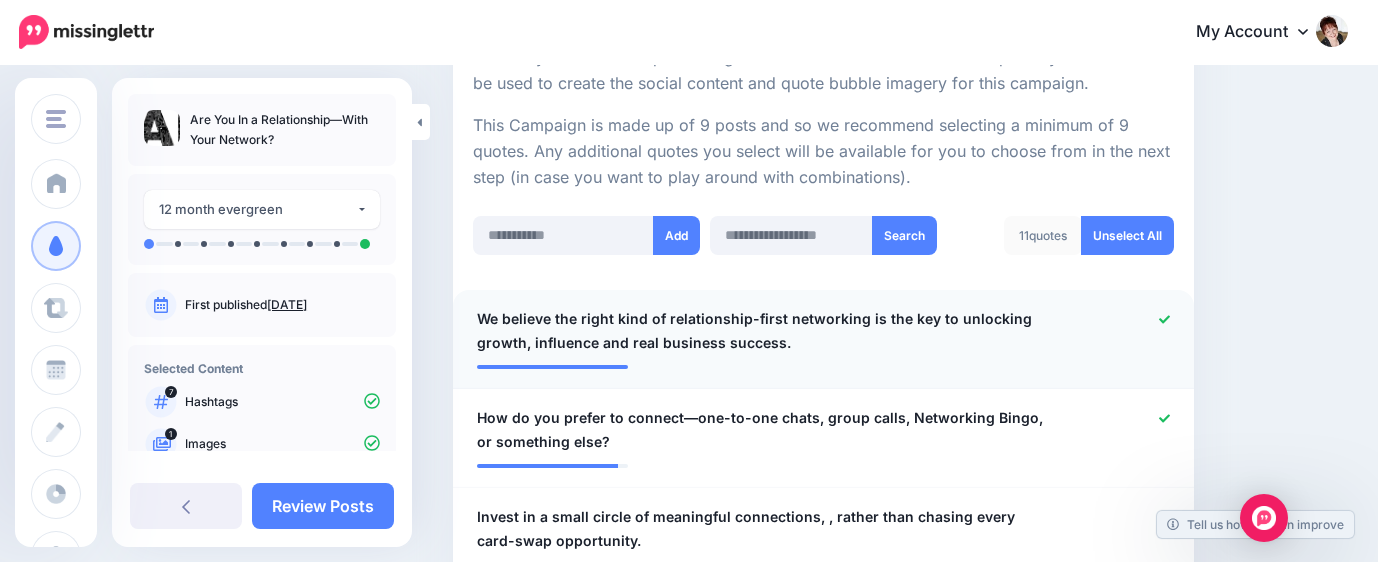 scroll, scrollTop: 431, scrollLeft: 0, axis: vertical 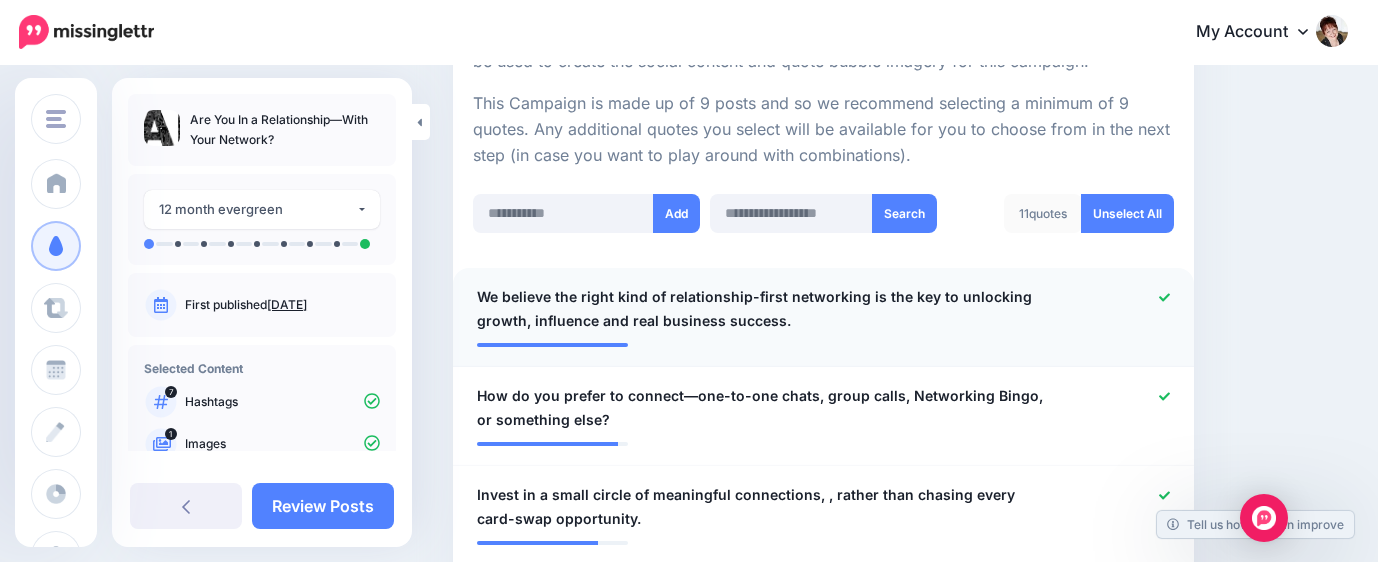 click 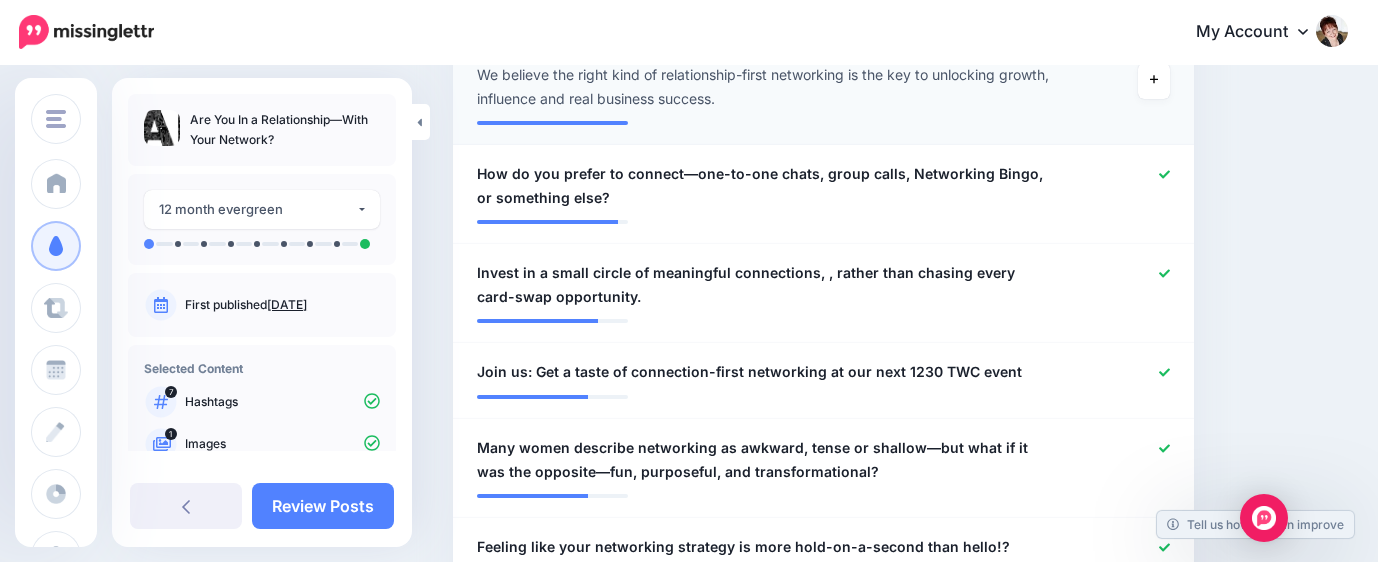 scroll, scrollTop: 542, scrollLeft: 0, axis: vertical 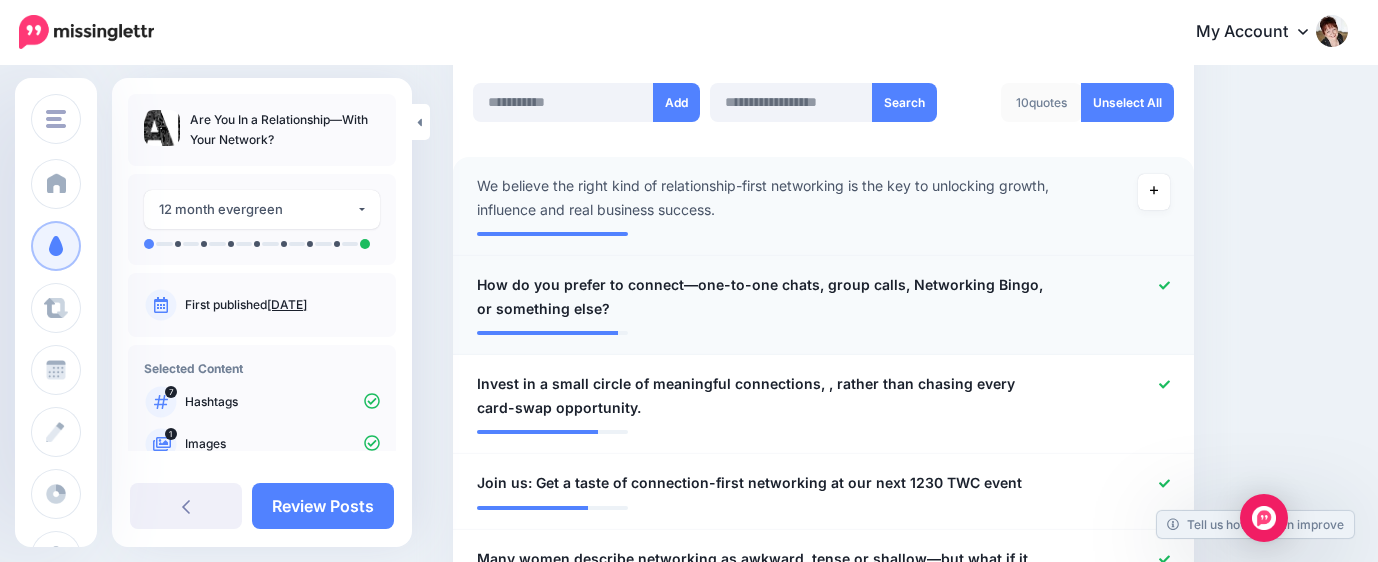 click on "How do you prefer to connect—one-to-one chats, group calls, Networking Bingo, or something else?" at bounding box center [763, 297] 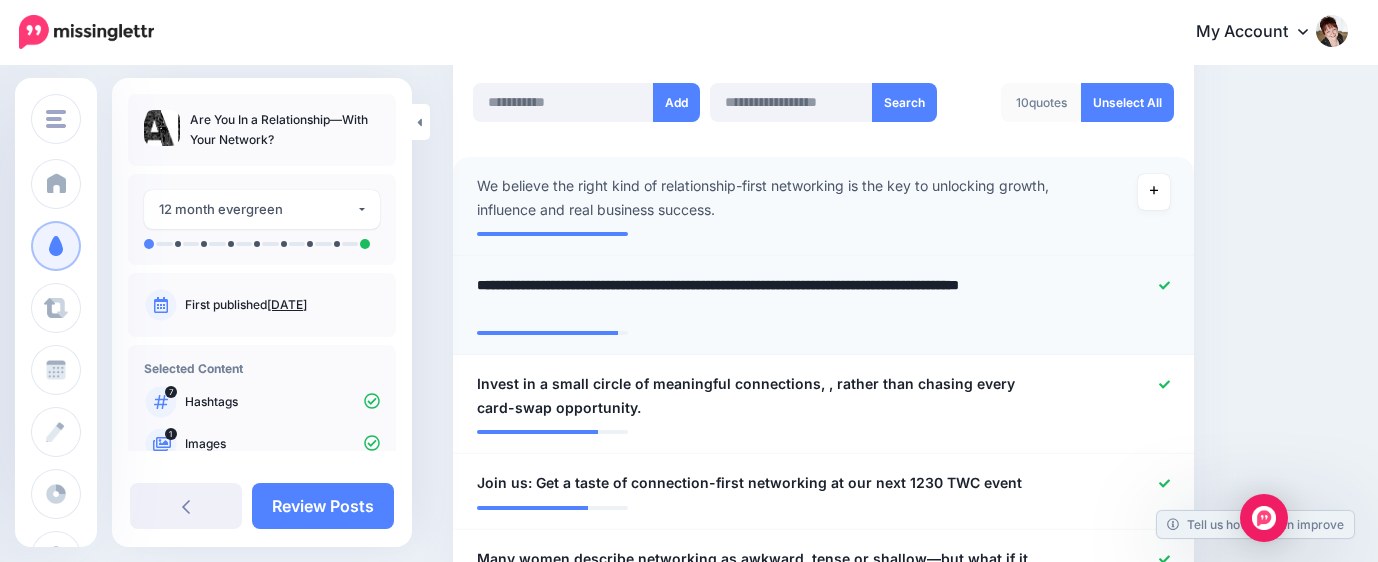click on "**********" at bounding box center (769, 297) 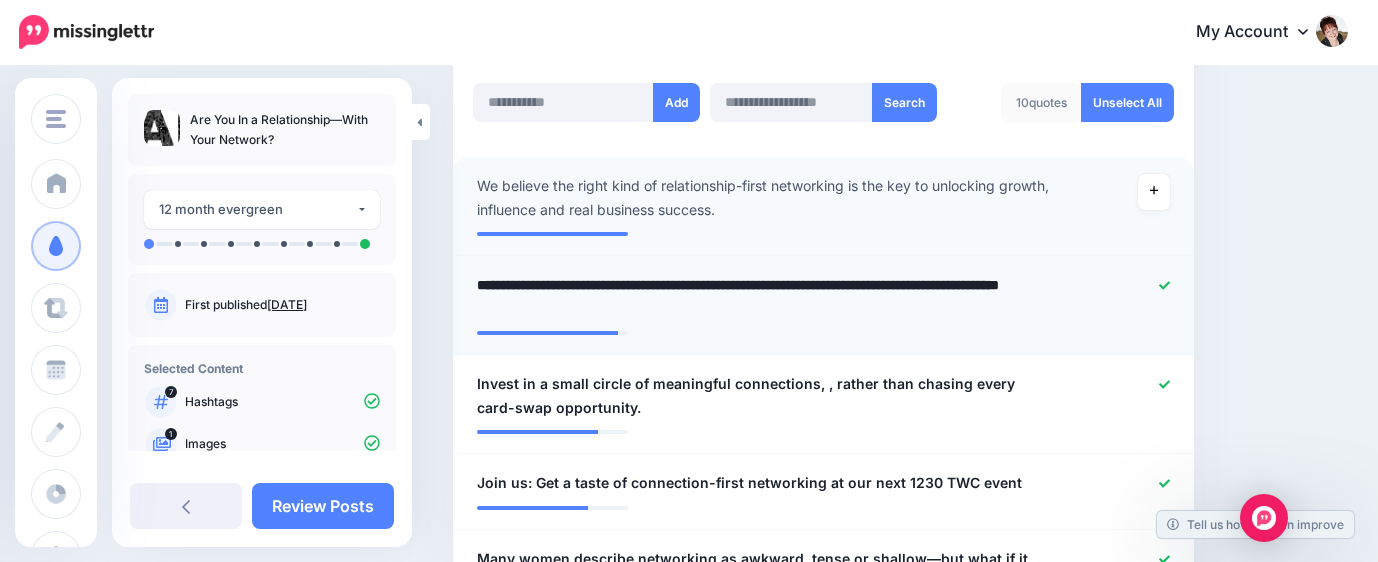 type on "**********" 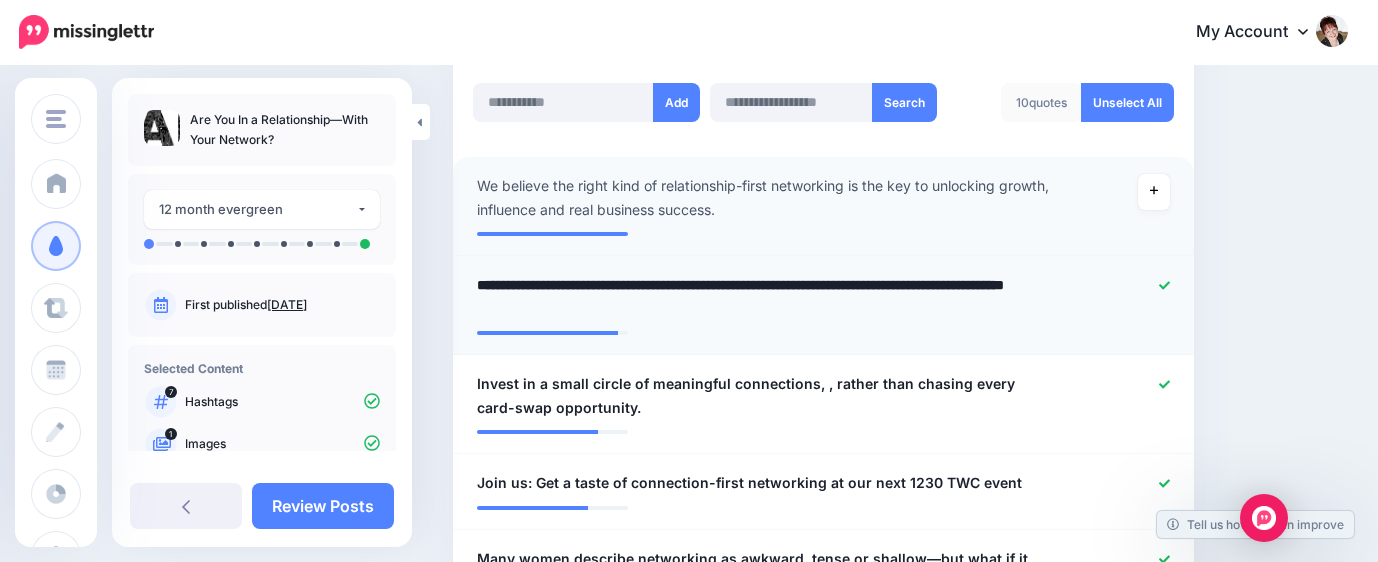 click on "**********" at bounding box center [769, 297] 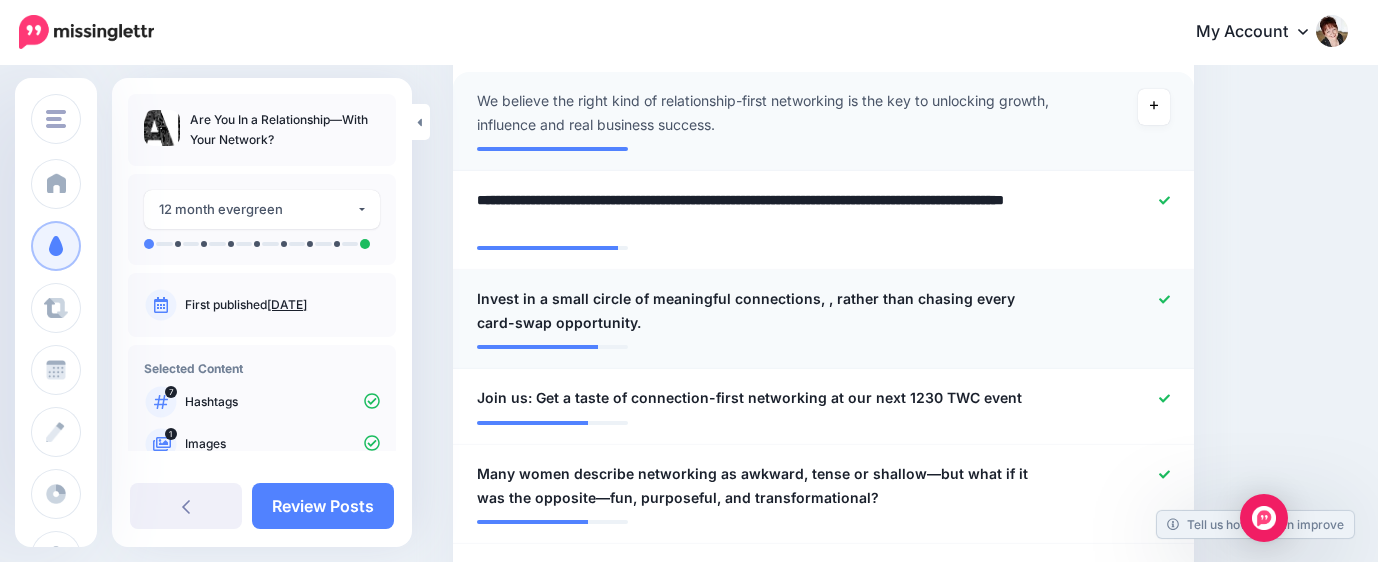 scroll, scrollTop: 653, scrollLeft: 0, axis: vertical 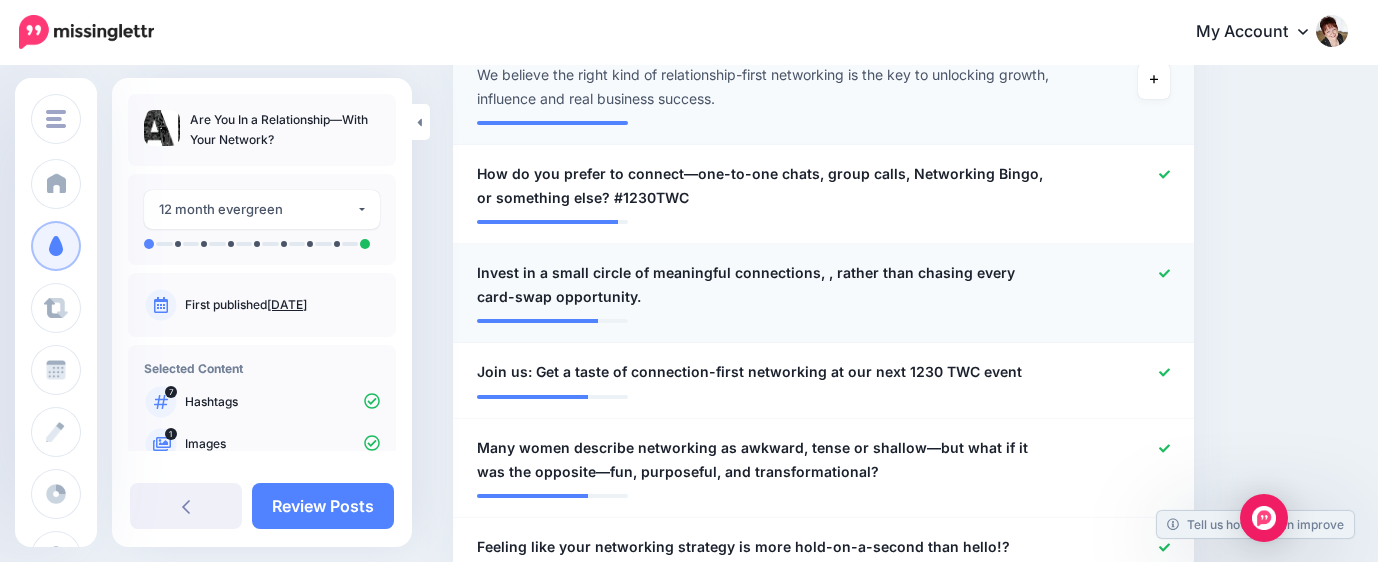 click on "**********" at bounding box center (823, 293) 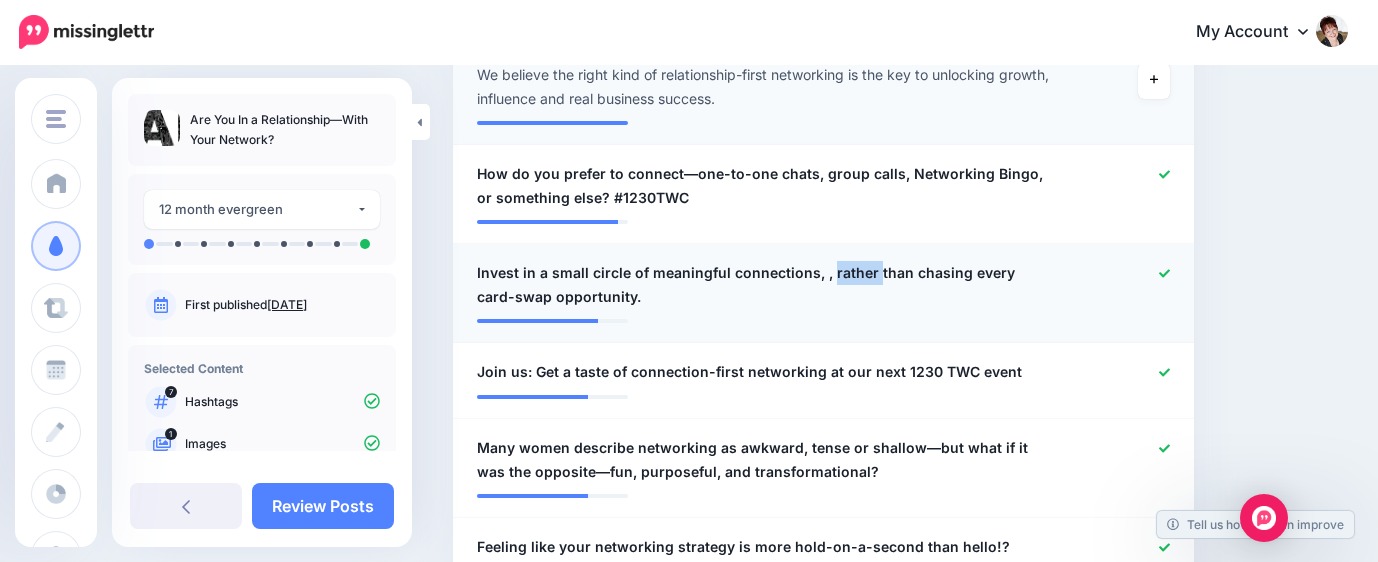 click on "**********" at bounding box center (823, 293) 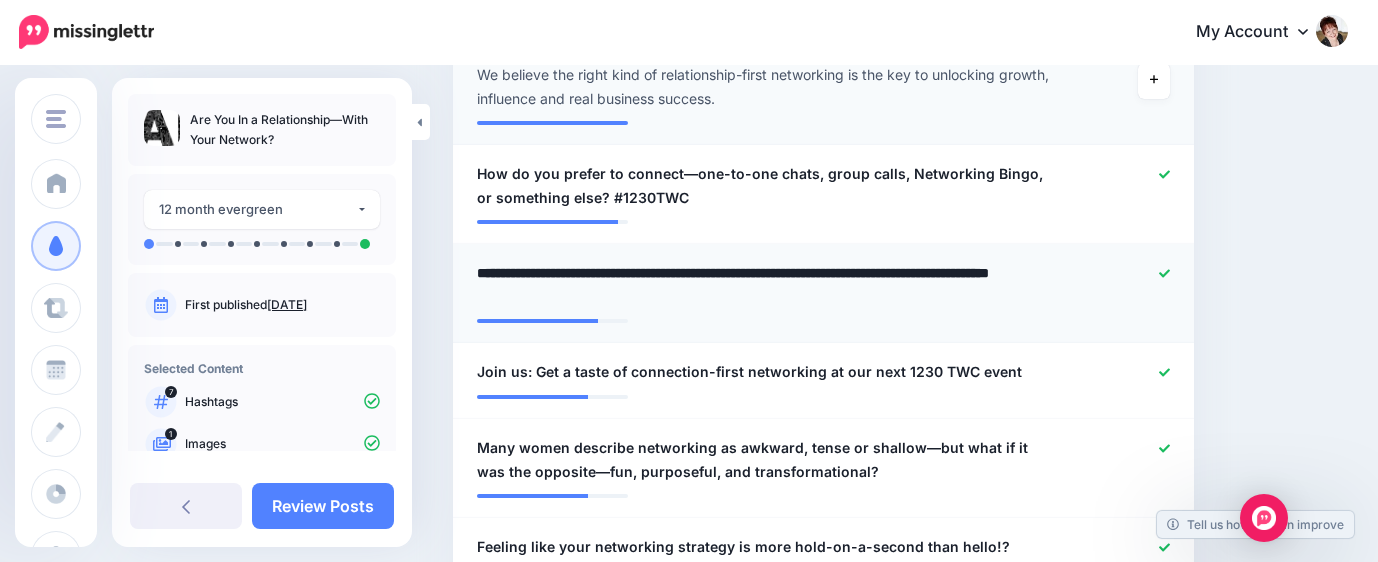 click on "**********" at bounding box center [769, 285] 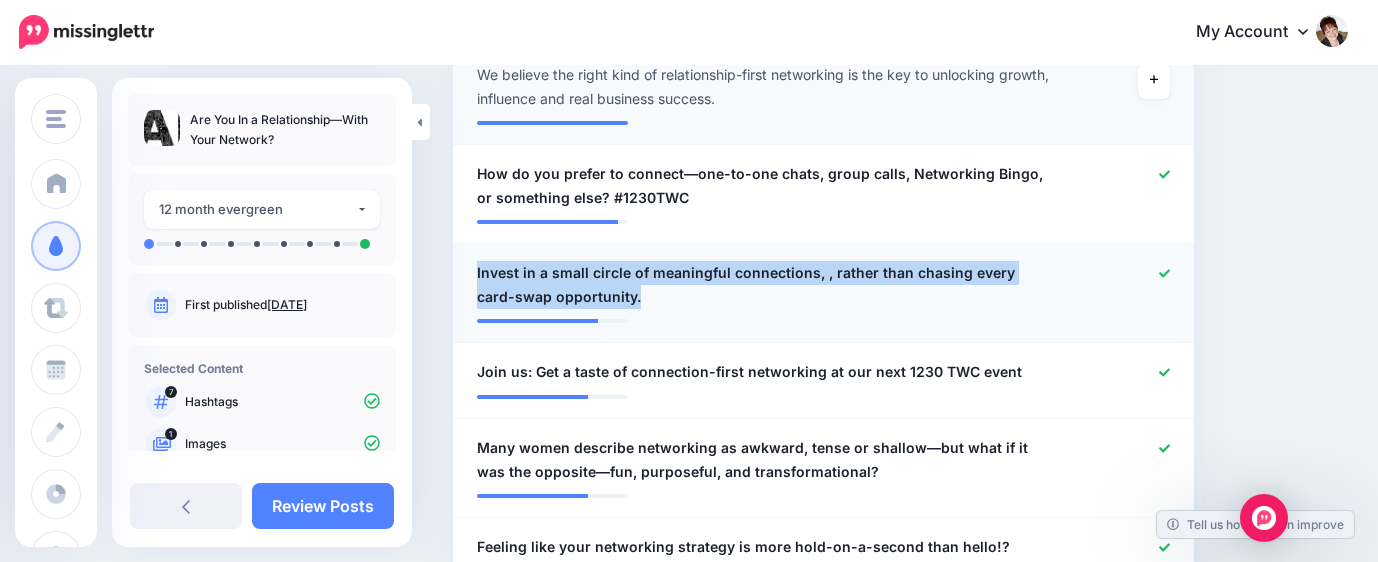 drag, startPoint x: 641, startPoint y: 306, endPoint x: 467, endPoint y: 260, distance: 179.97778 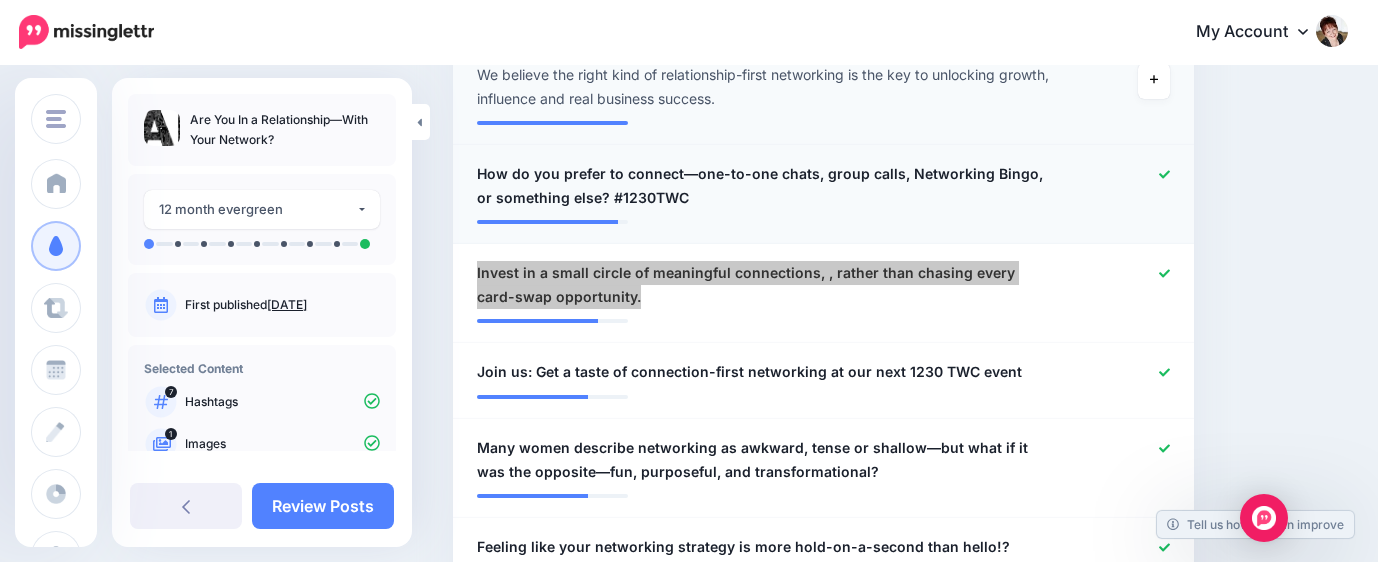 scroll, scrollTop: 764, scrollLeft: 0, axis: vertical 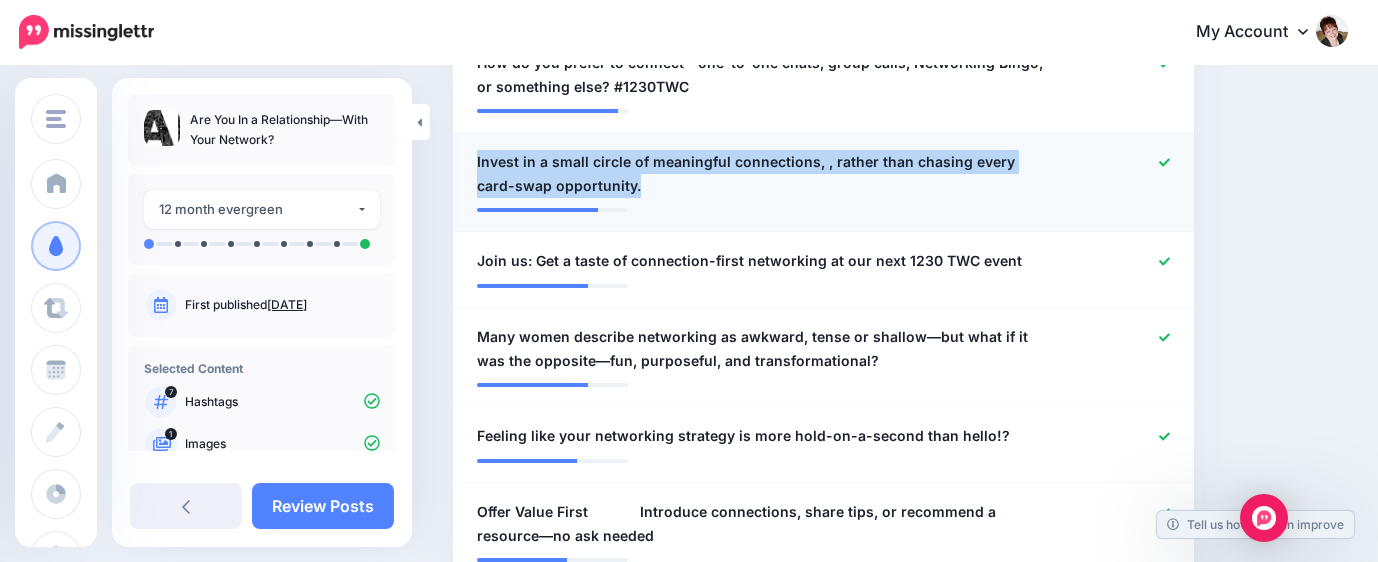 click on "Invest in a small circle of meaningful connections, , rather than chasing every card-swap opportunity." at bounding box center [763, 174] 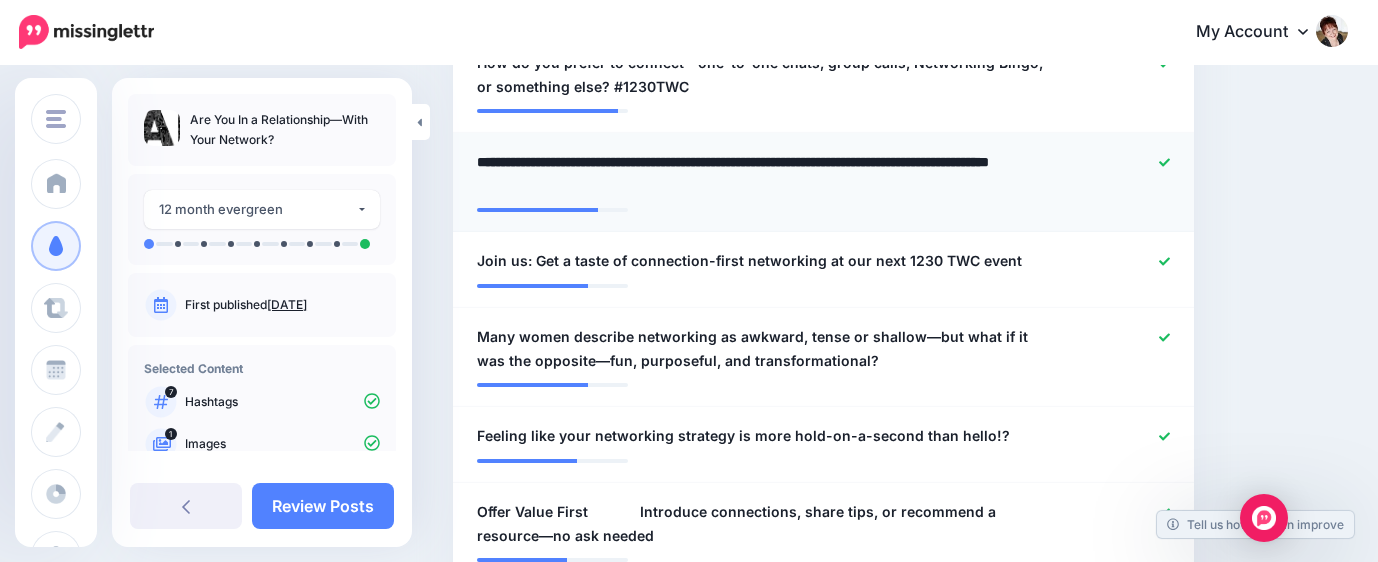click on "**********" at bounding box center (769, 174) 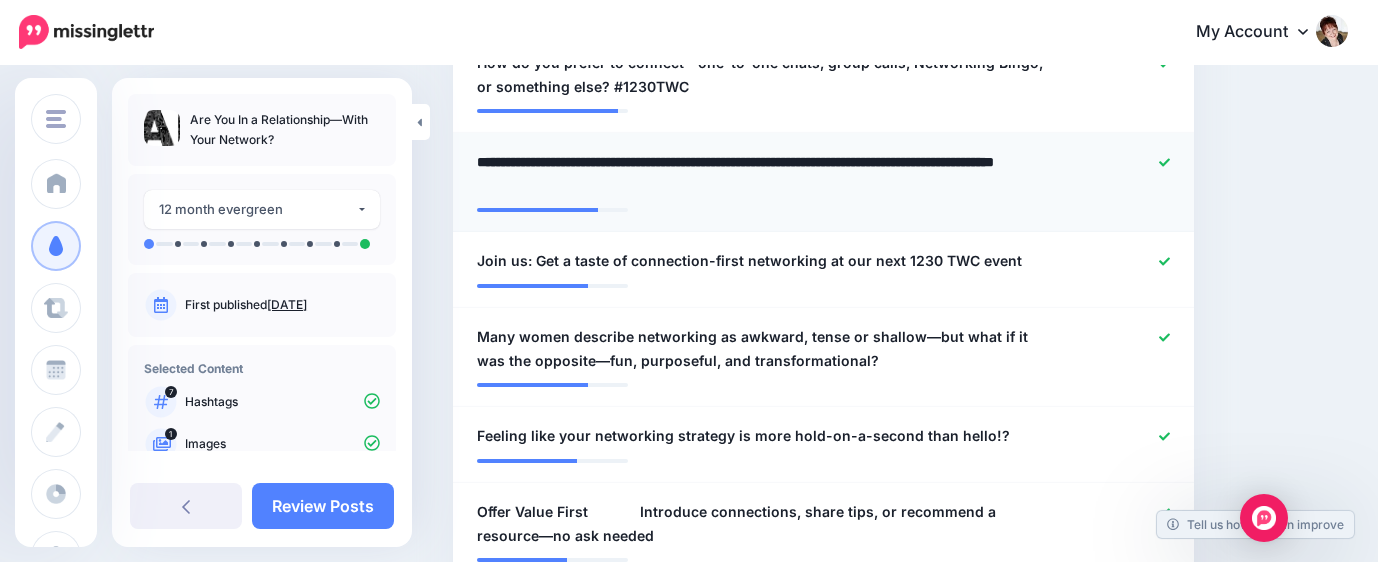 paste on "*********" 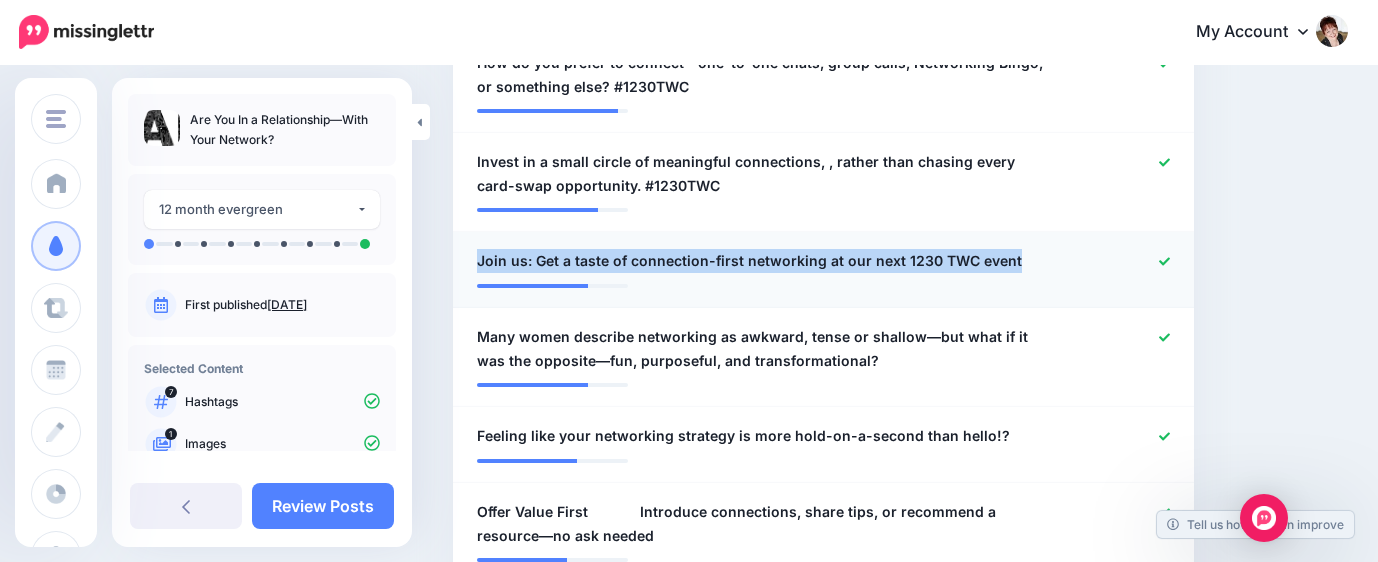 drag, startPoint x: 1036, startPoint y: 261, endPoint x: 468, endPoint y: 259, distance: 568.00354 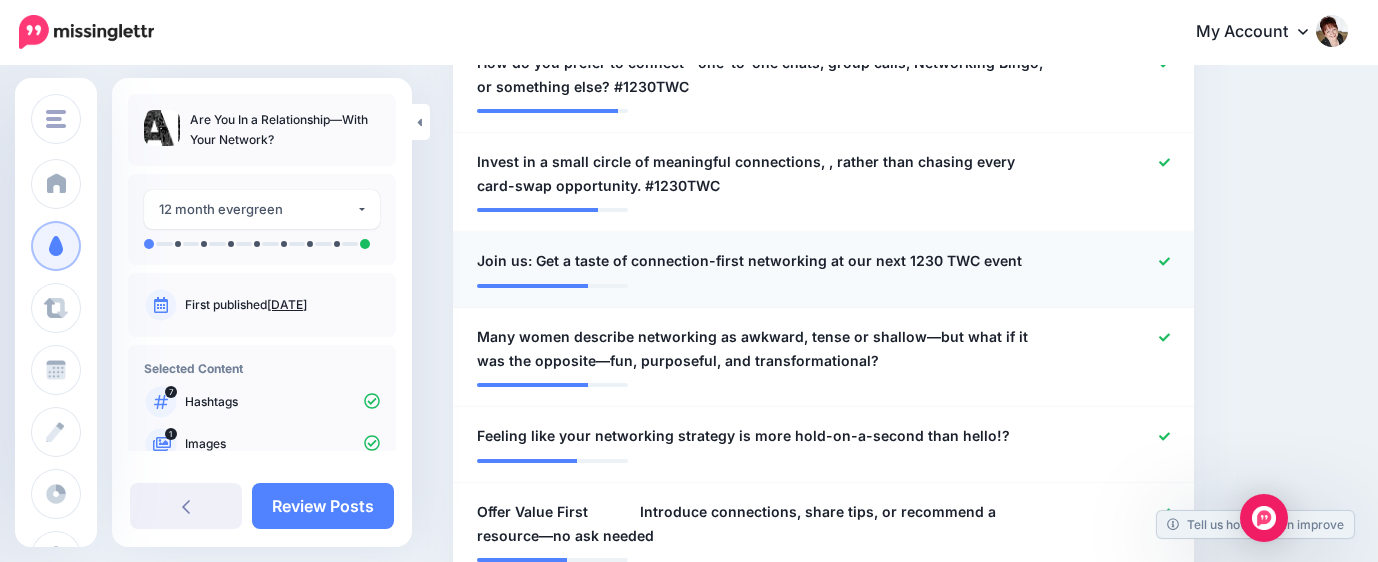 click on "**********" at bounding box center [763, 261] 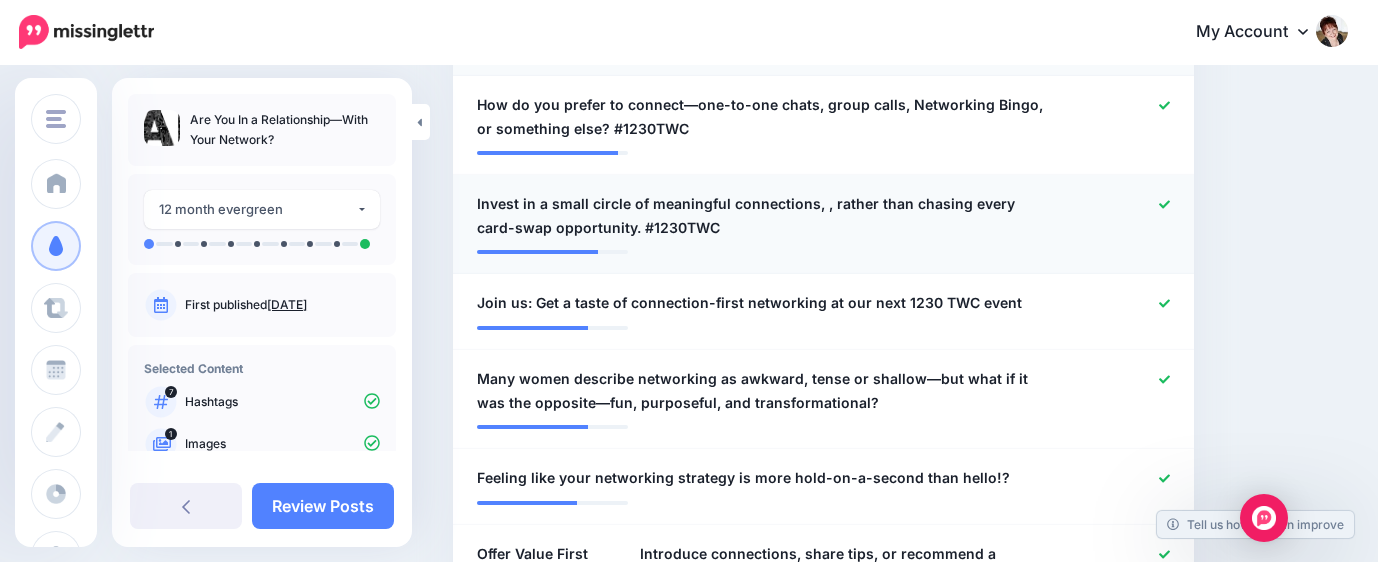 scroll, scrollTop: 748, scrollLeft: 0, axis: vertical 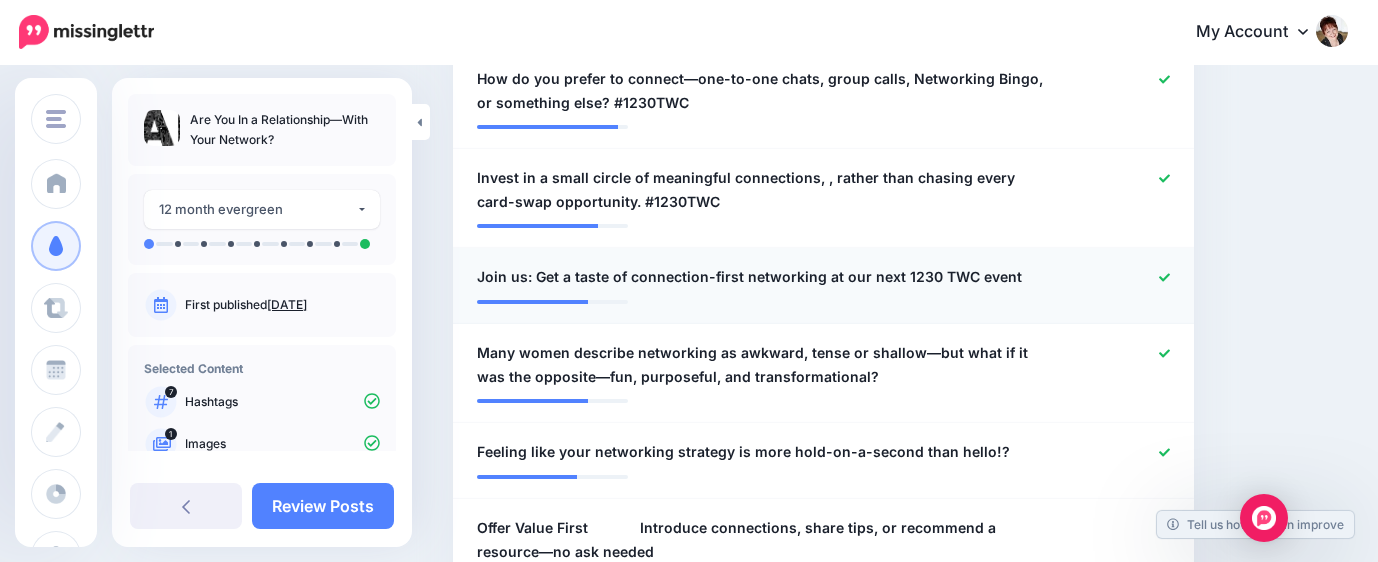 click on "**********" at bounding box center [823, 286] 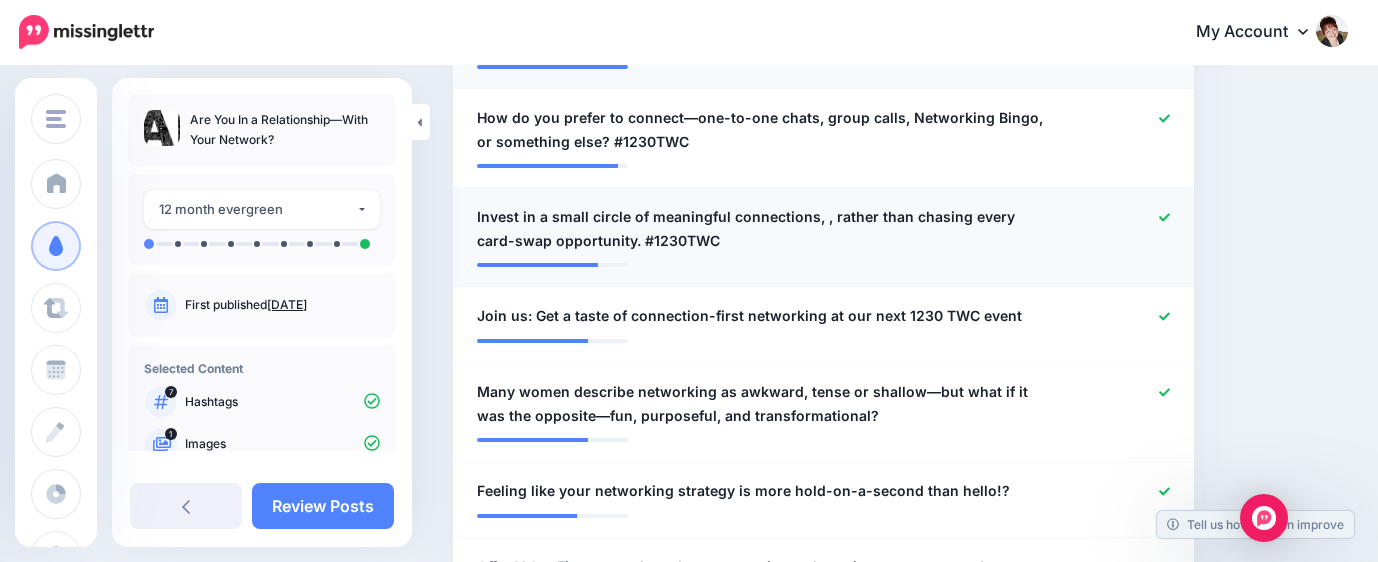 scroll, scrollTop: 732, scrollLeft: 0, axis: vertical 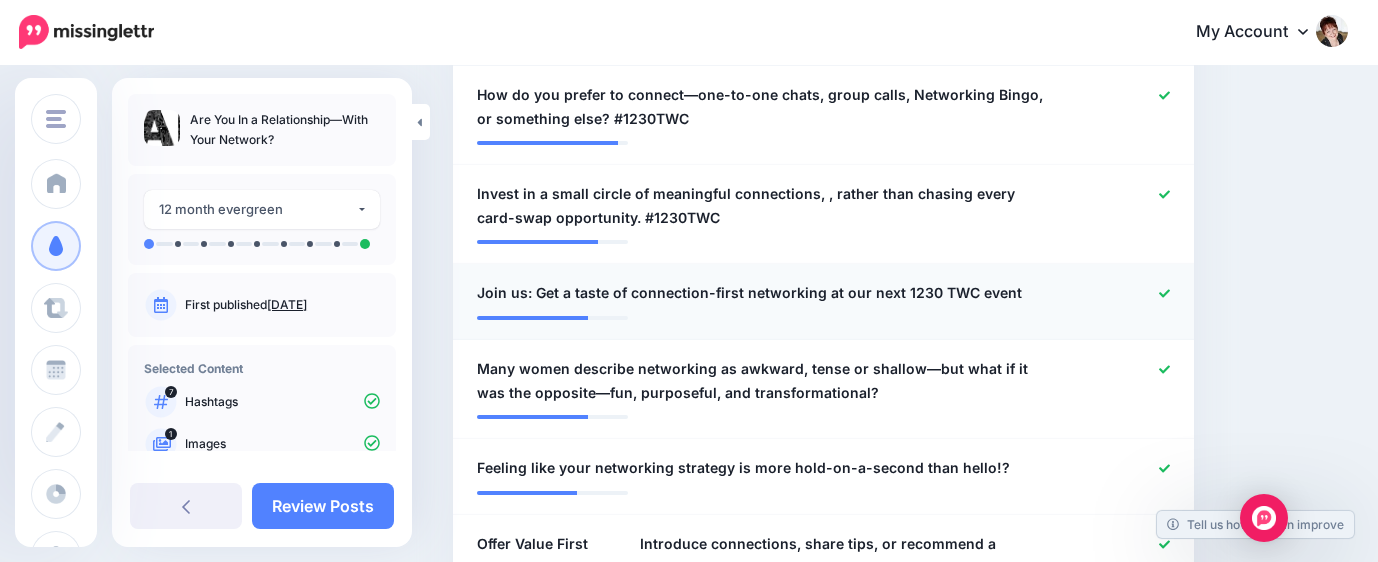 click on "Join us: Get a taste of connection-first networking at our next 1230 TWC event" at bounding box center (749, 293) 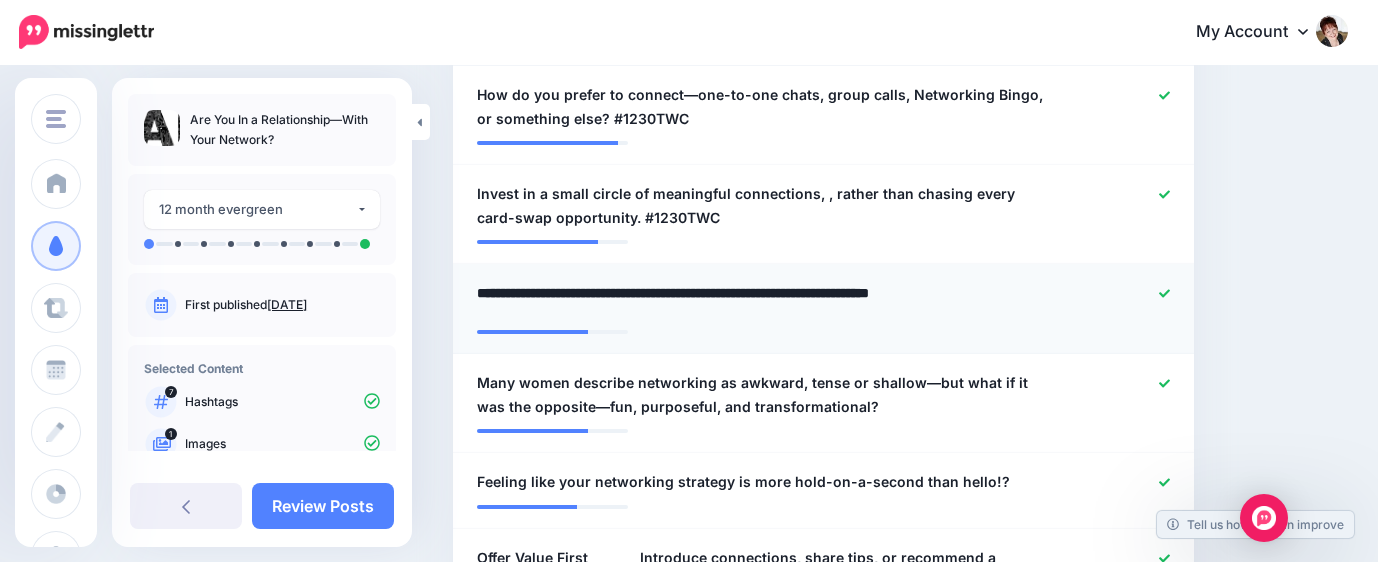 click on "**********" at bounding box center (769, 300) 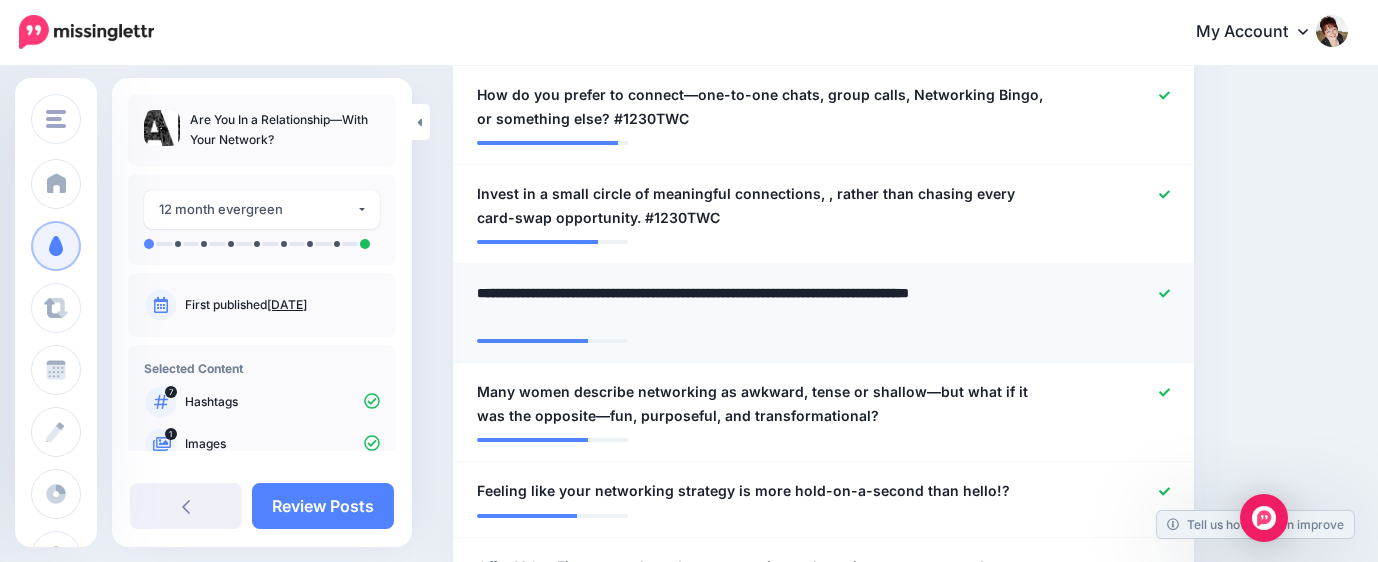 type on "**********" 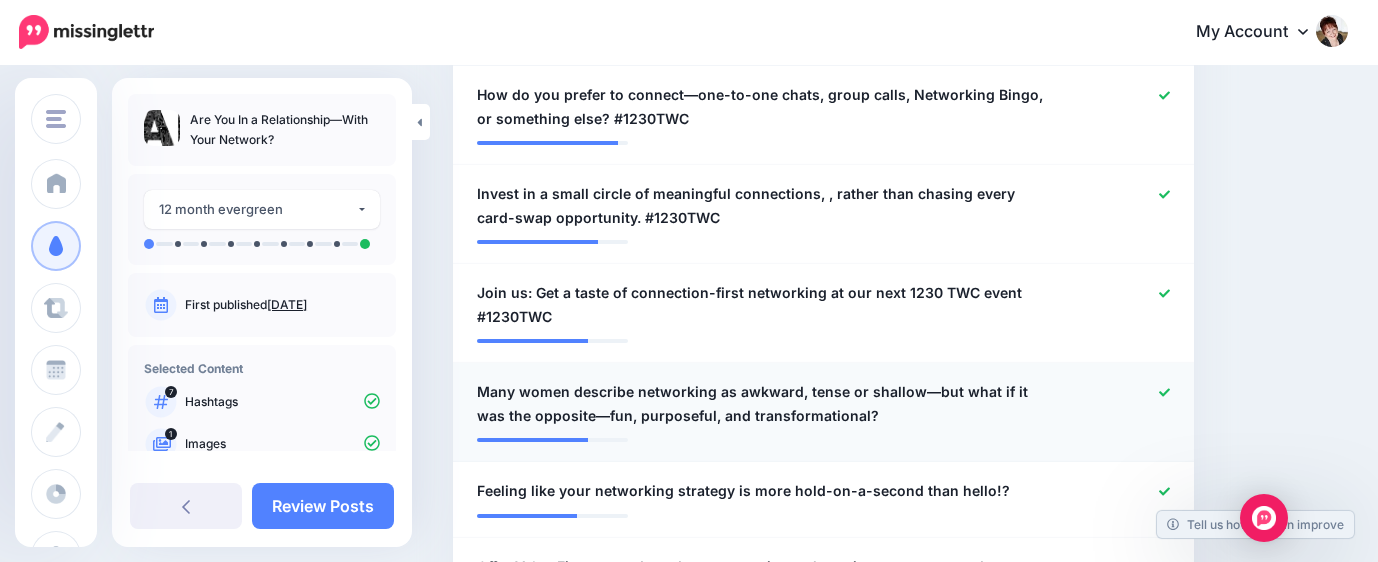 click on "Many women describe networking as awkward, tense or shallow—but what if it was the opposite—fun, purposeful, and transformational?" at bounding box center [763, 404] 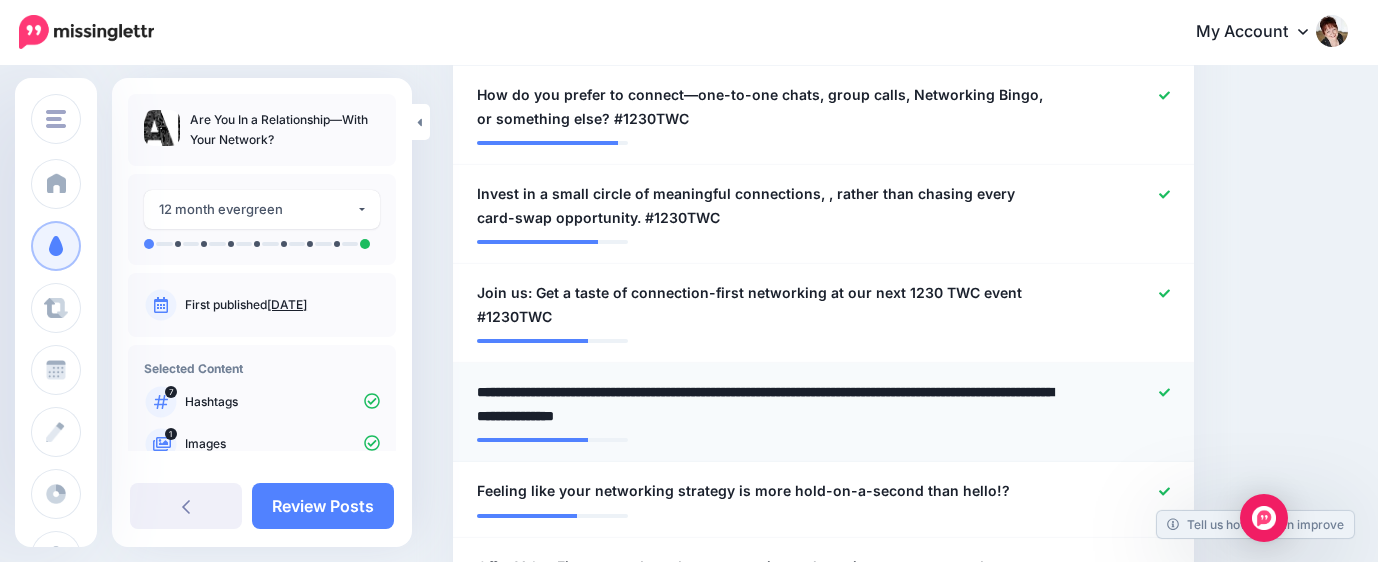 click on "**********" at bounding box center (769, 404) 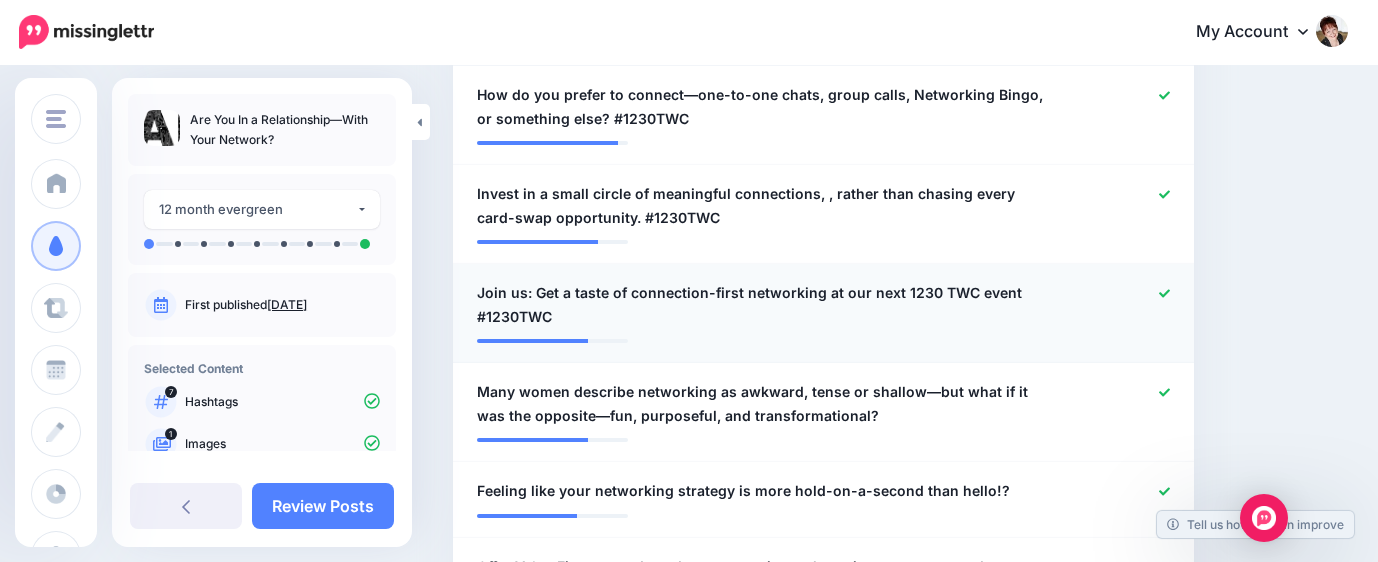 scroll, scrollTop: 843, scrollLeft: 0, axis: vertical 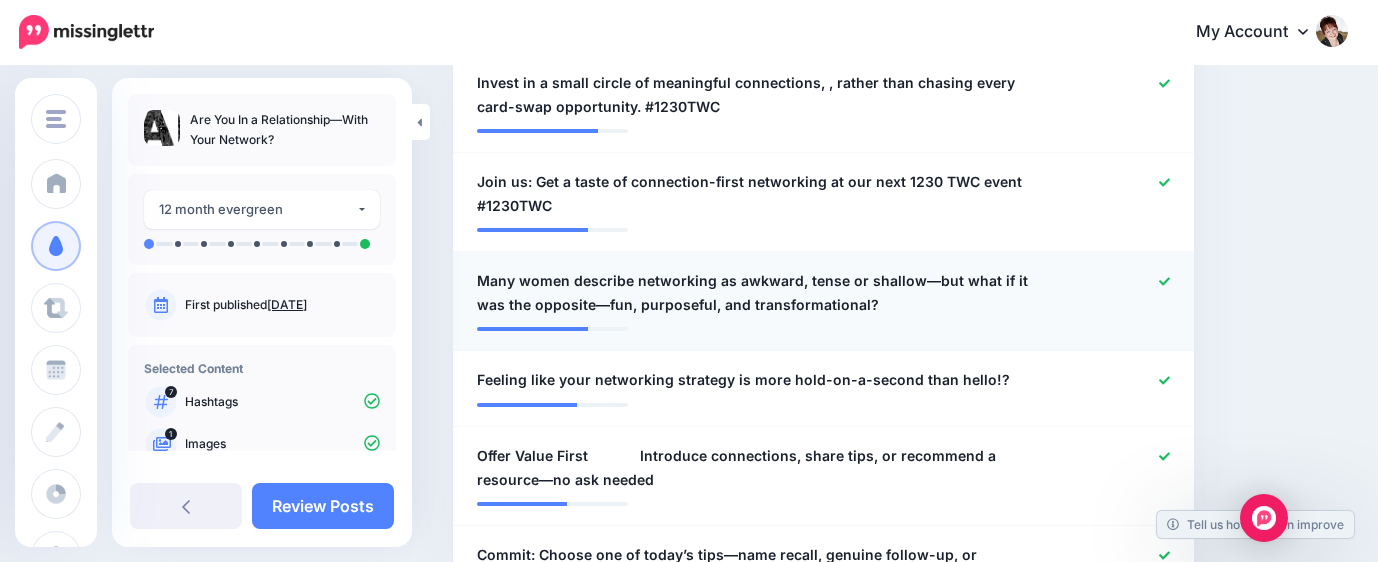 click on "Many women describe networking as awkward, tense or shallow—but what if it was the opposite—fun, purposeful, and transformational?" at bounding box center (763, 293) 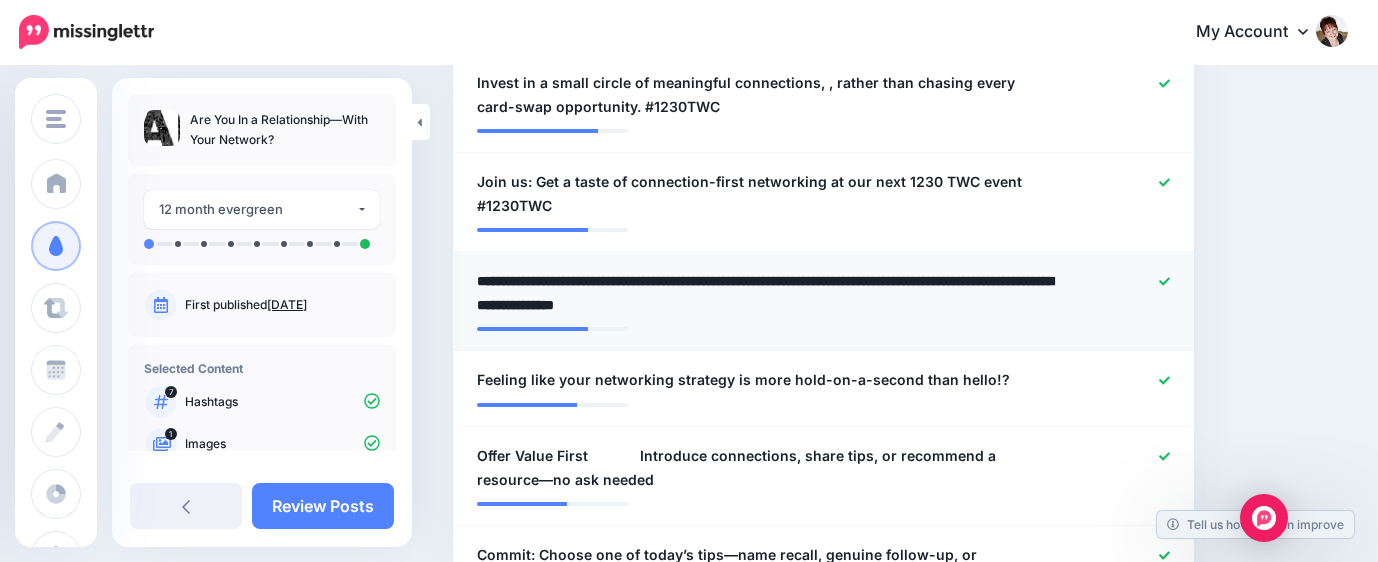 click on "**********" at bounding box center (769, 293) 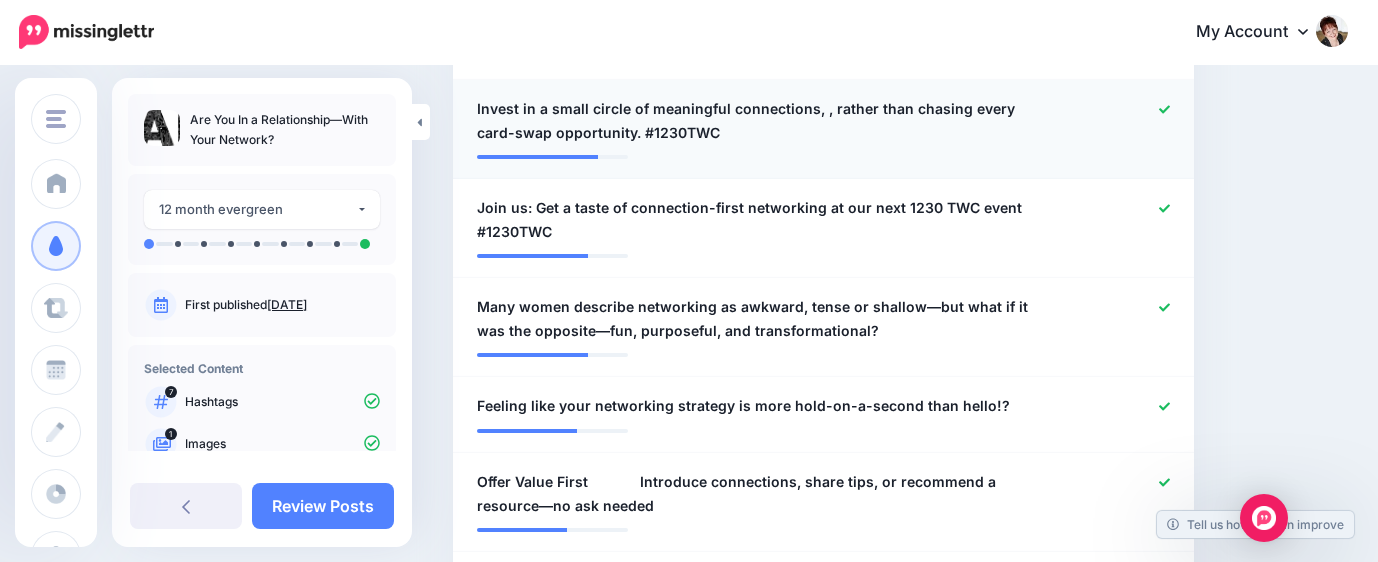 scroll, scrollTop: 843, scrollLeft: 0, axis: vertical 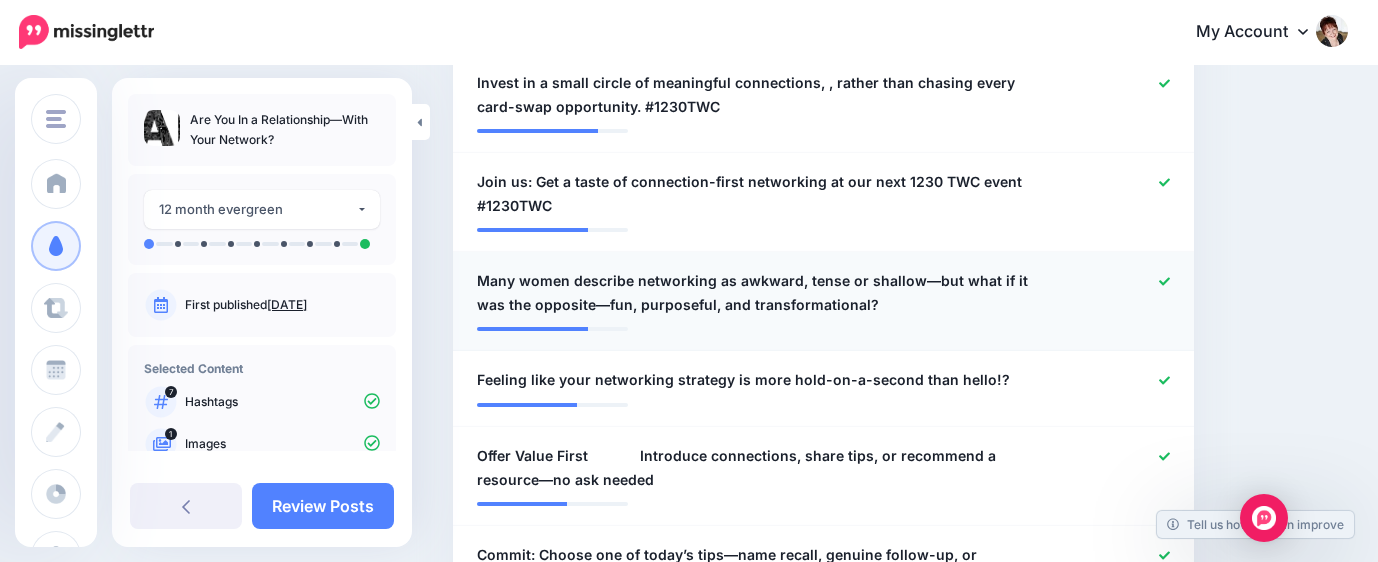 click on "Many women describe networking as awkward, tense or shallow—but what if it was the opposite—fun, purposeful, and transformational?" at bounding box center (763, 293) 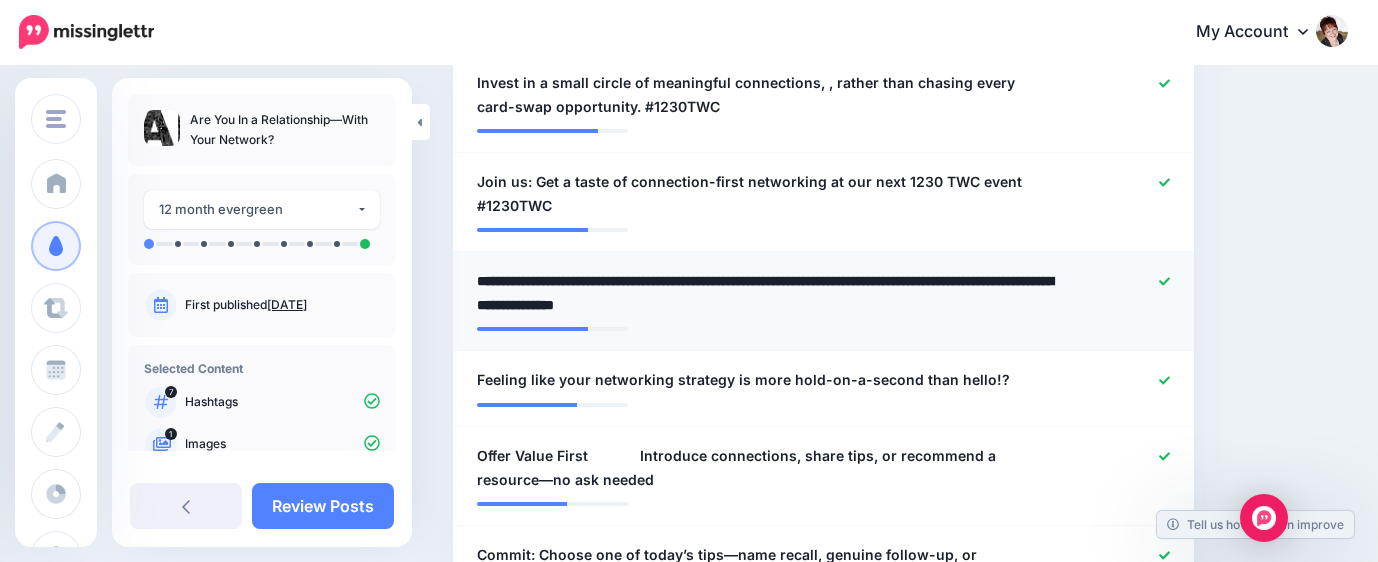 click on "**********" at bounding box center [769, 293] 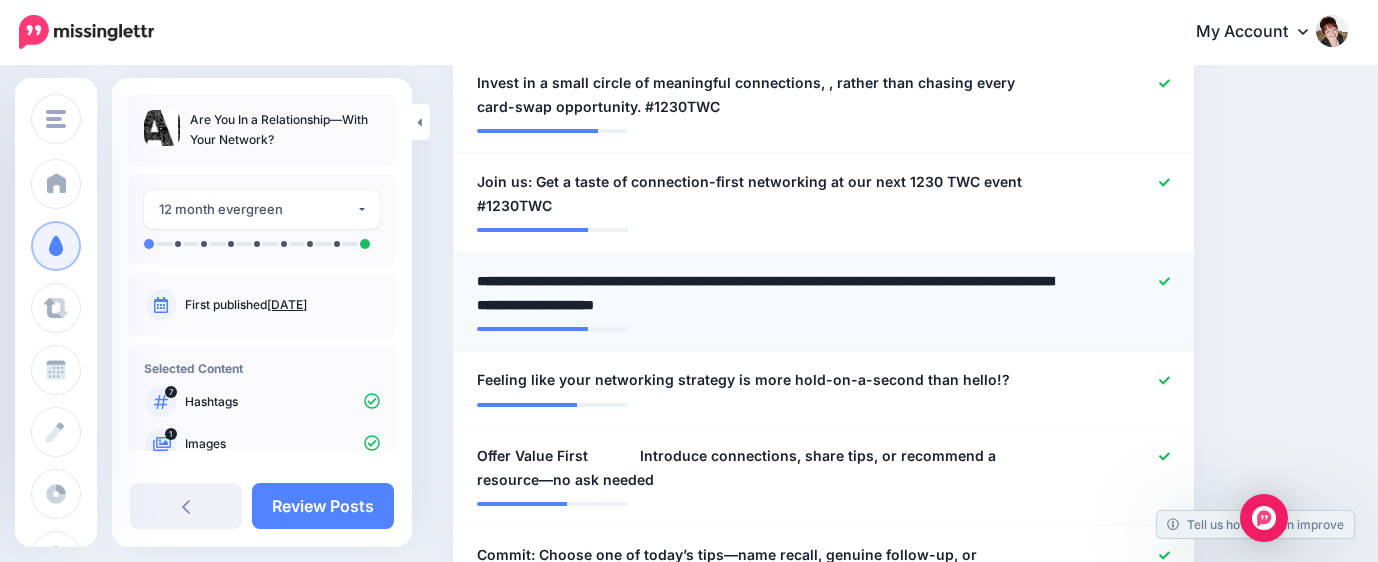 type on "**********" 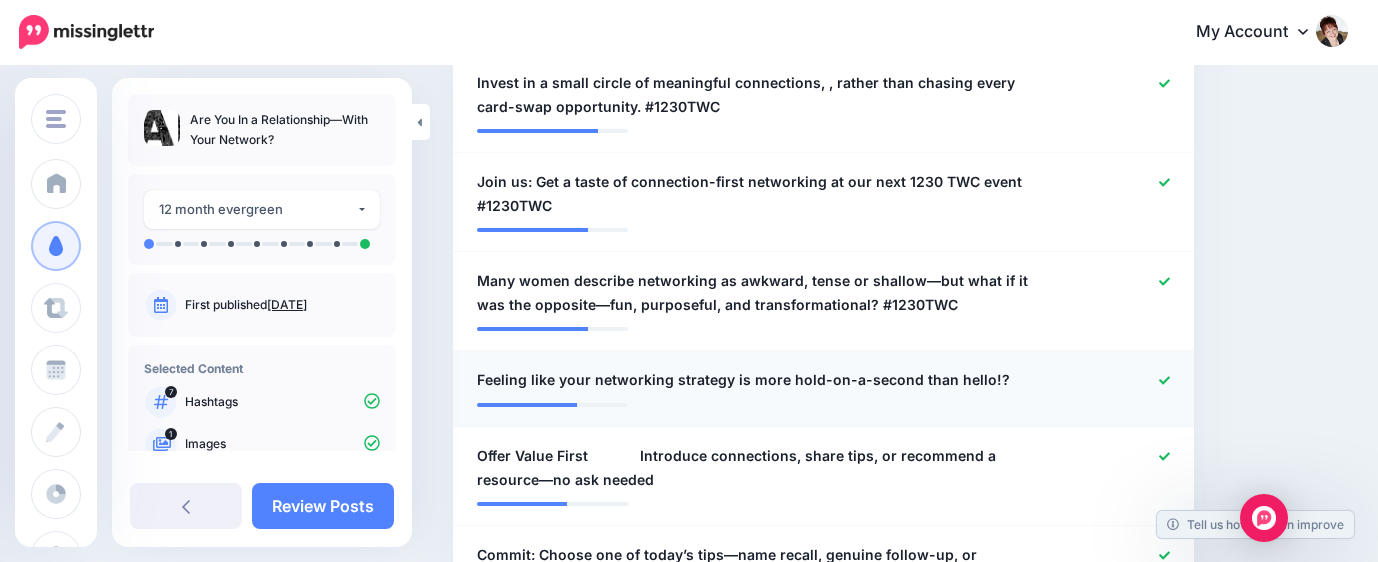 click on "Feeling like your networking strategy is more hold-on-a-second than hello!?" at bounding box center [743, 380] 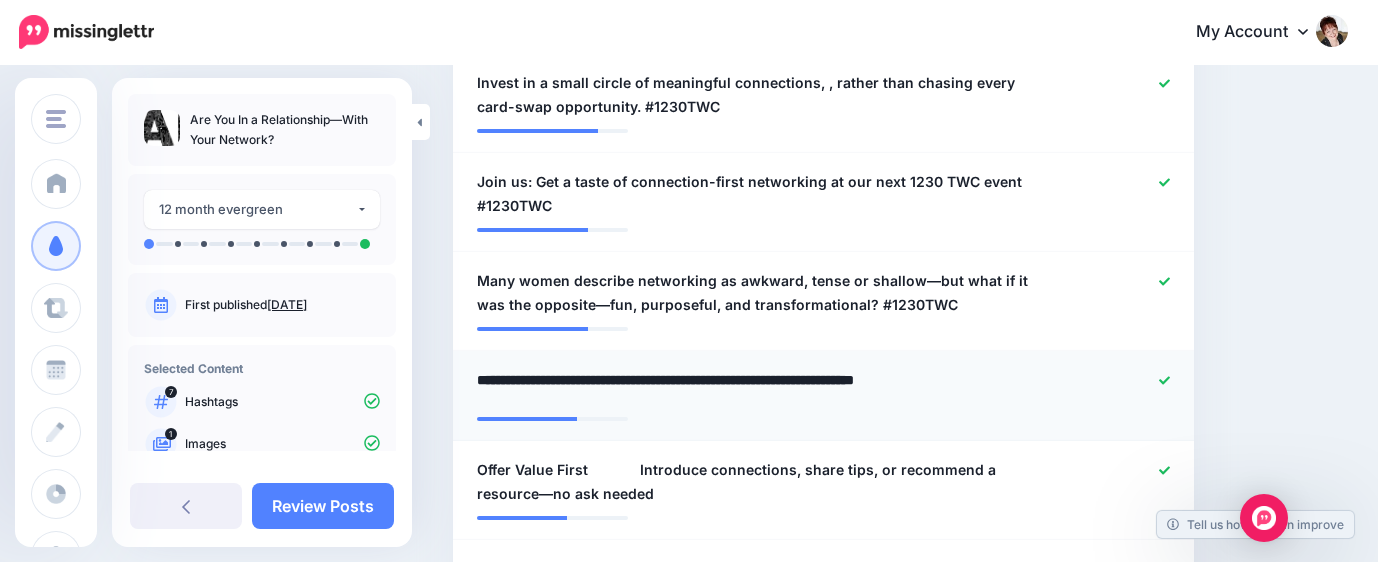 click on "**********" at bounding box center [769, 387] 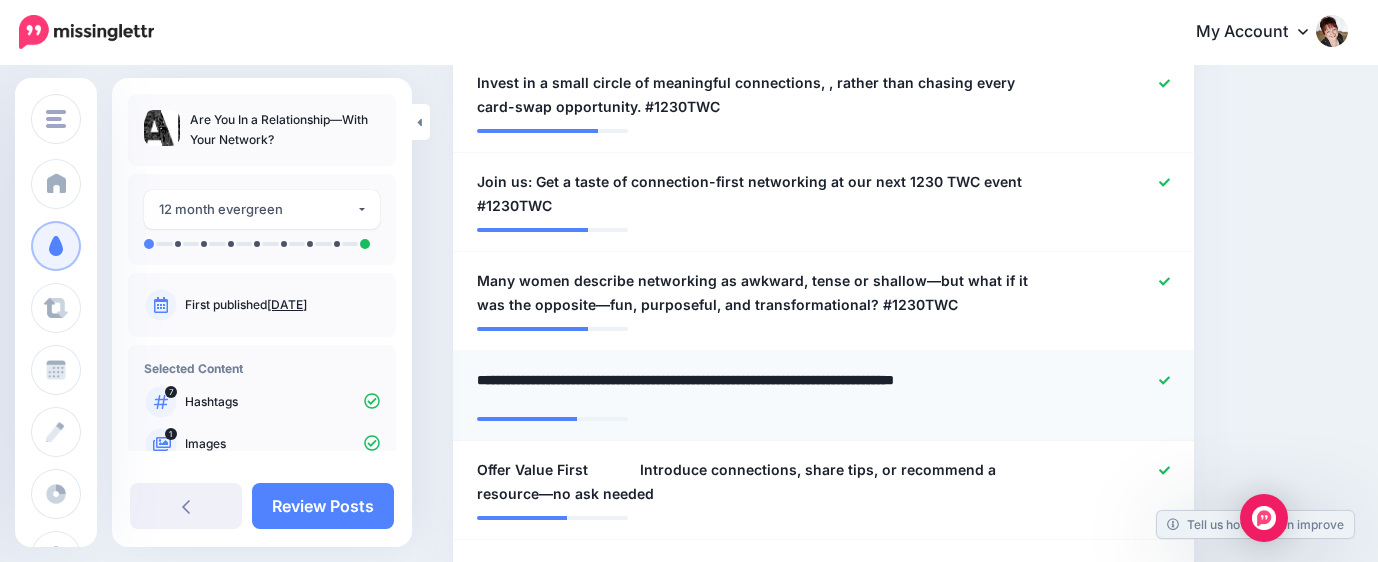 type on "**********" 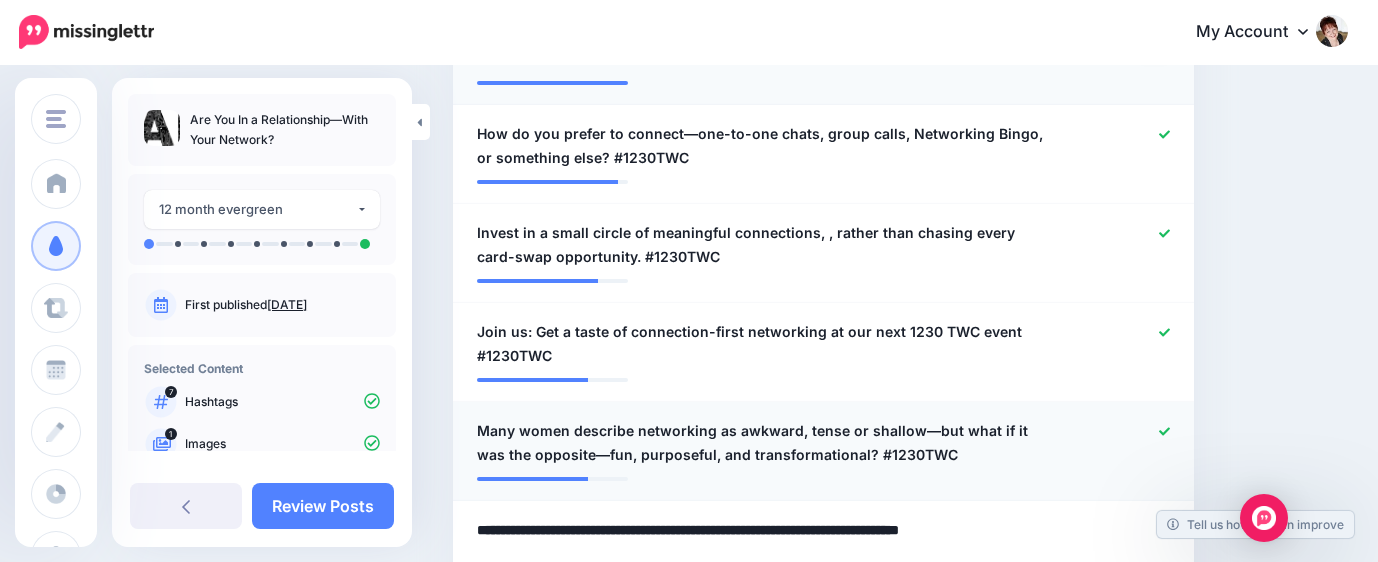 scroll, scrollTop: 732, scrollLeft: 0, axis: vertical 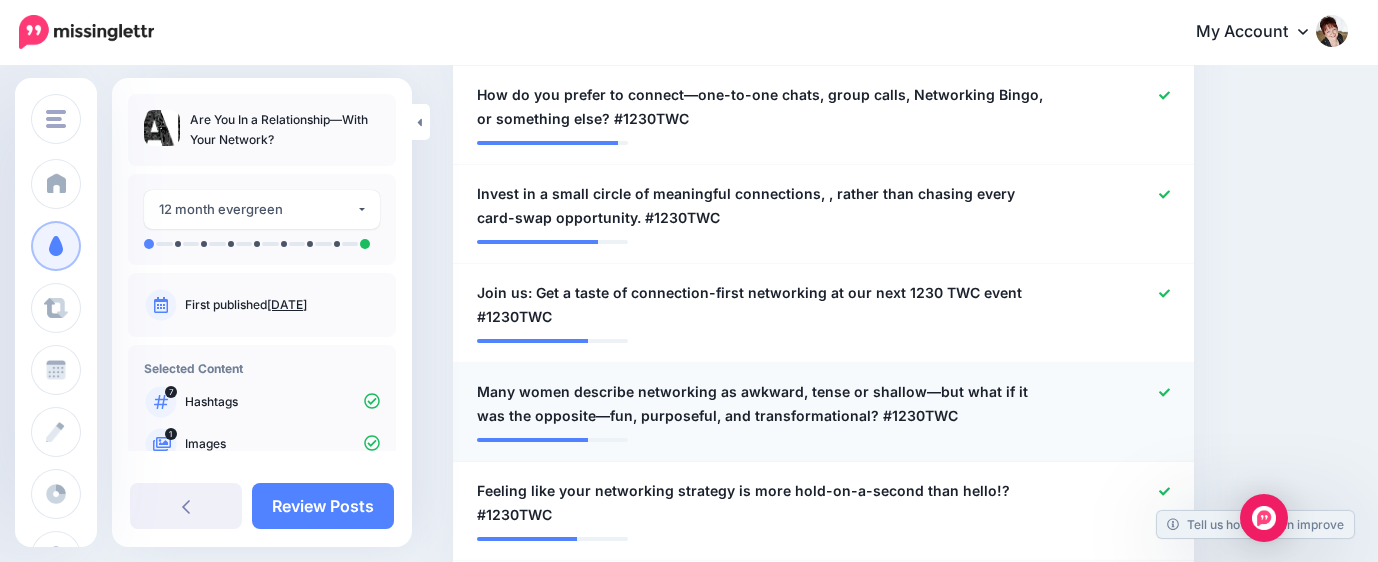 click on "Many women describe networking as awkward, tense or shallow—but what if it was the opposite—fun, purposeful, and transformational? #1230TWC" at bounding box center [763, 404] 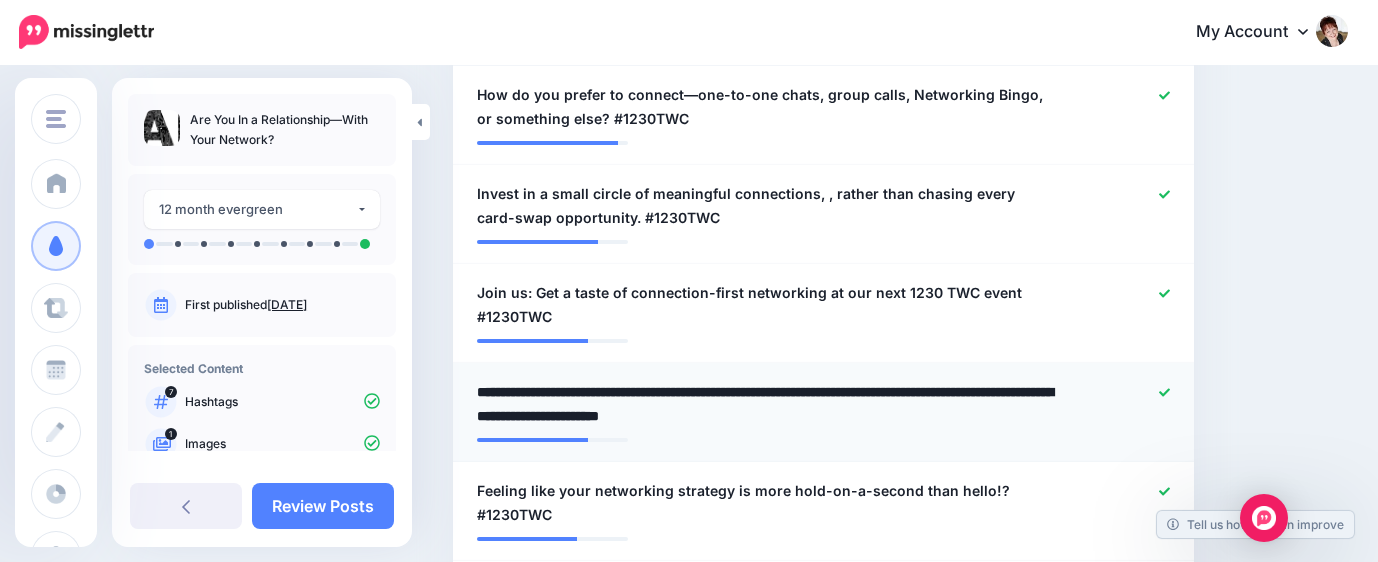 click on "**********" at bounding box center (769, 404) 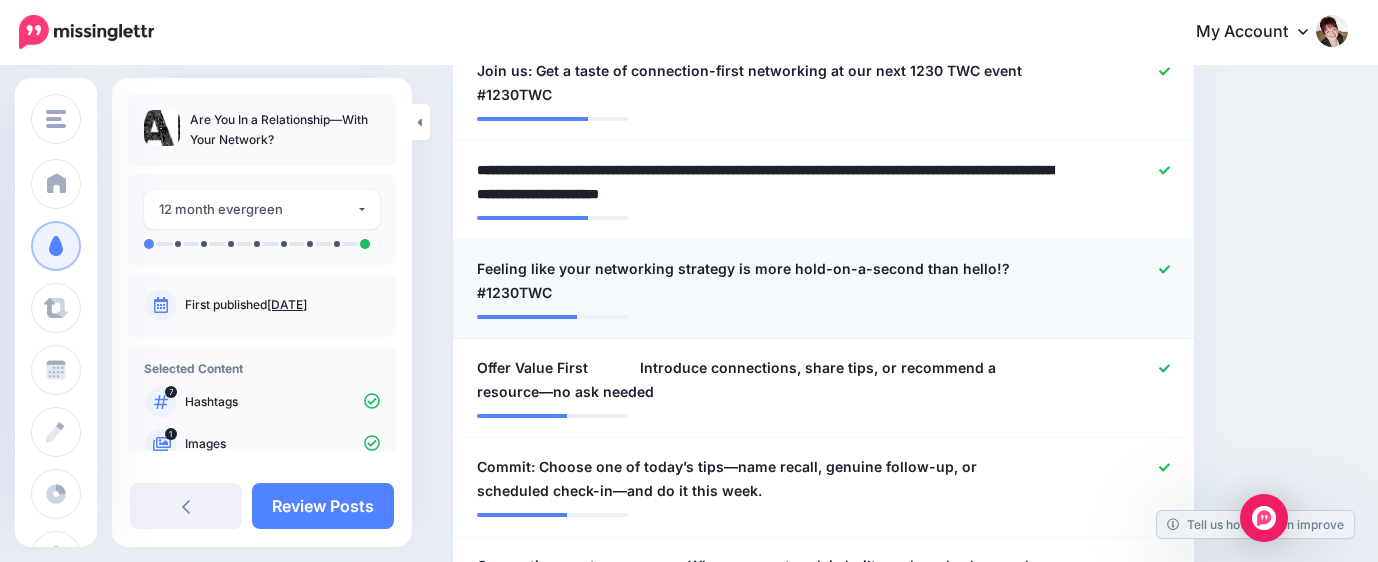 scroll, scrollTop: 1065, scrollLeft: 0, axis: vertical 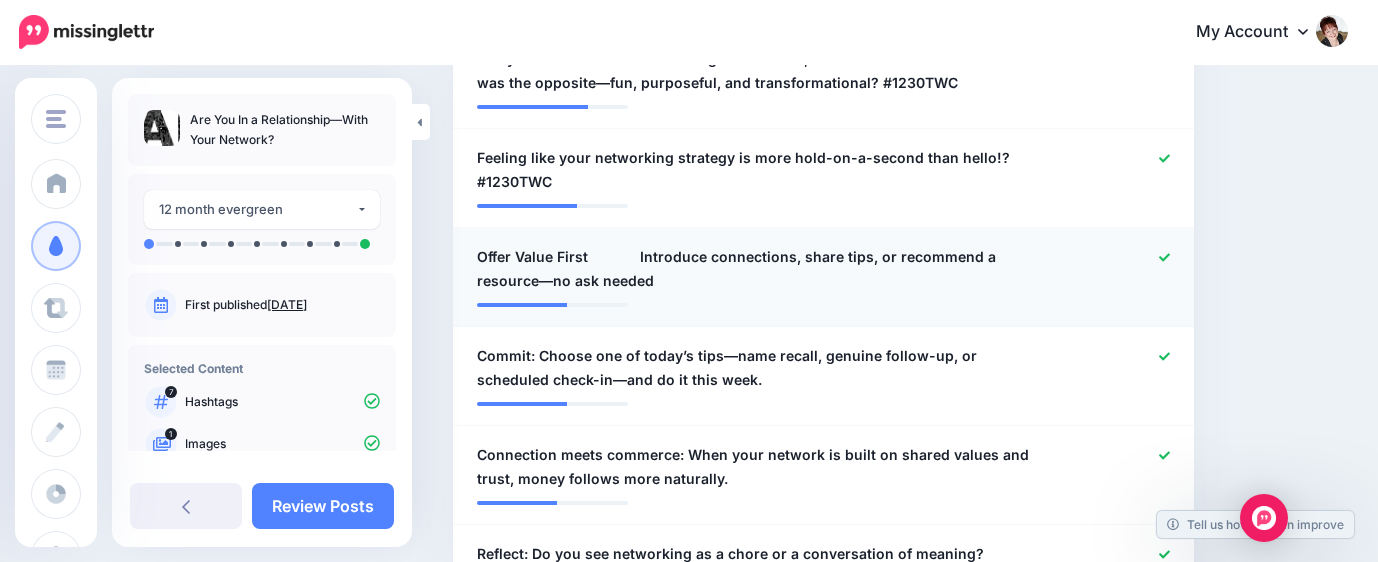 click on "Offer Value First             Introduce connections, share tips, or recommend a resource—no ask needed" at bounding box center (763, 269) 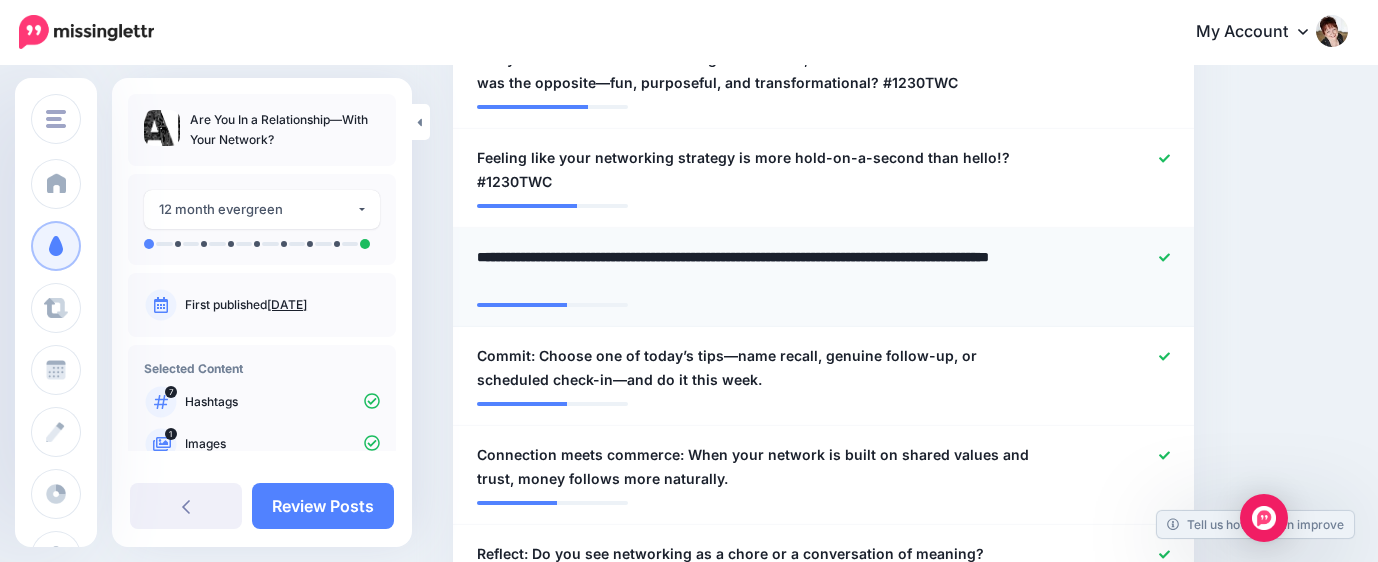 click on "**********" at bounding box center (769, 269) 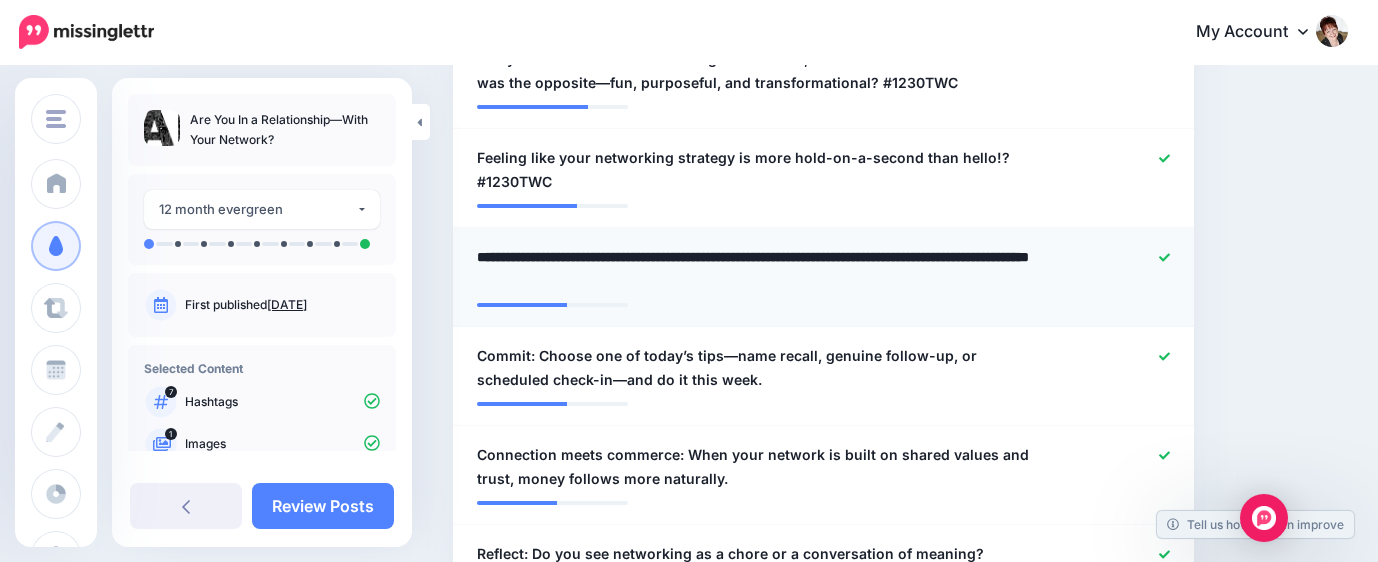 type on "**********" 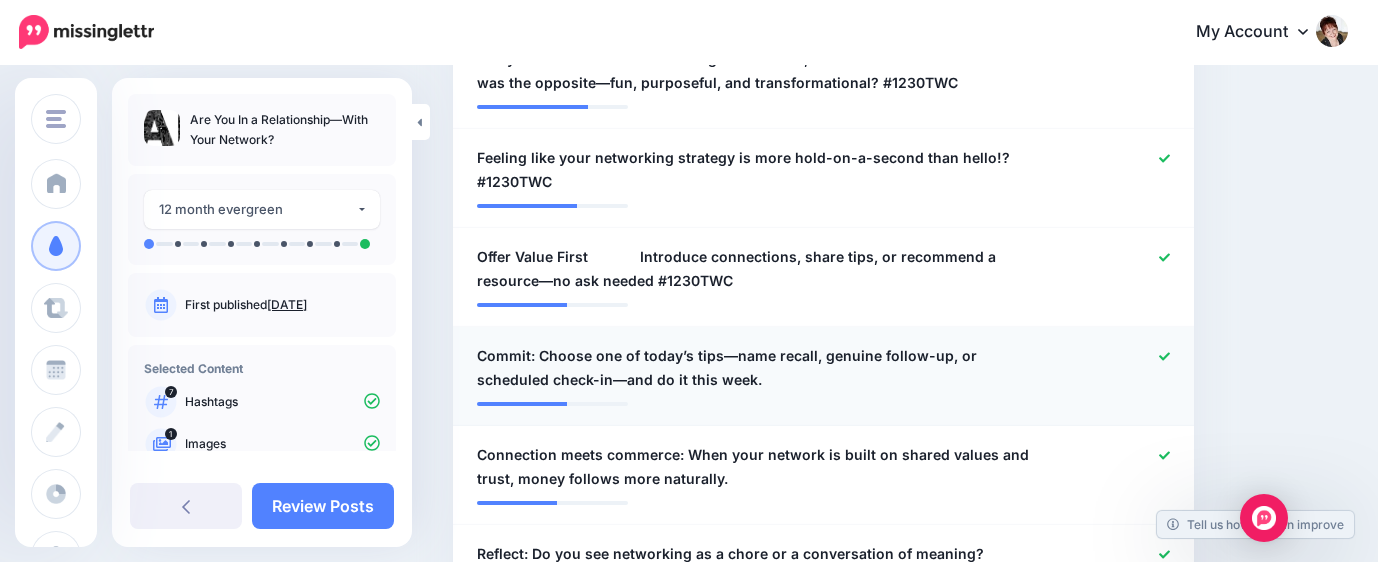 click on "Commit: Choose one of today’s tips—name recall, genuine follow-up, or scheduled check-in—and do it this week." at bounding box center [763, 368] 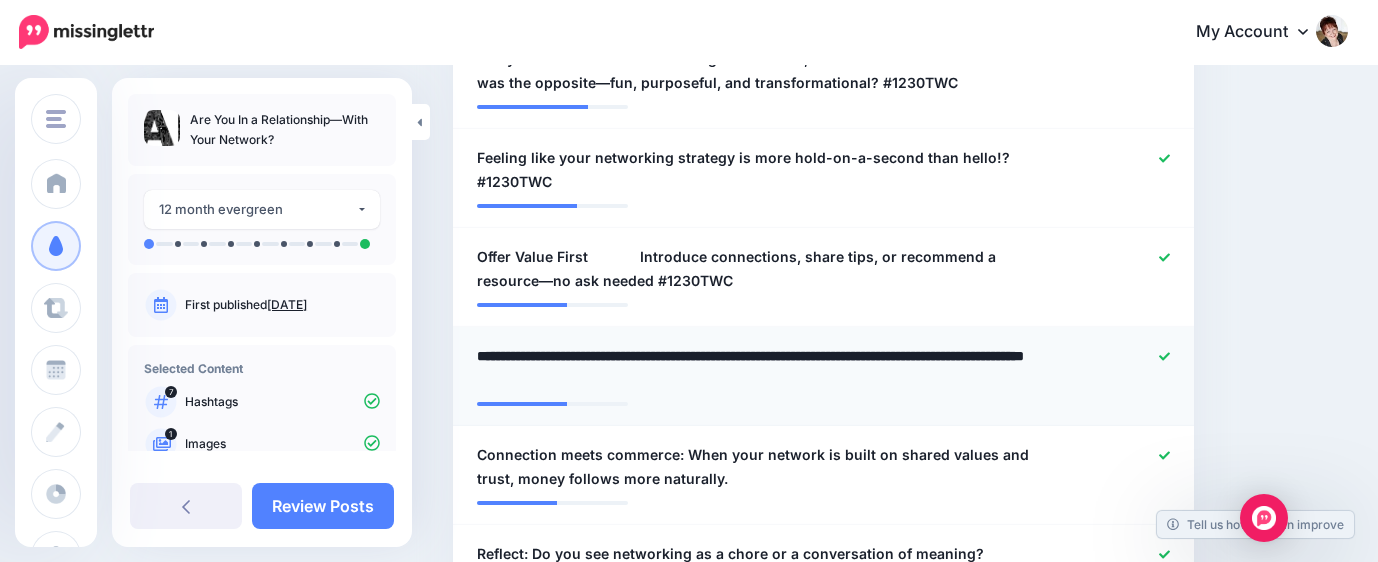 click on "**********" at bounding box center (769, 368) 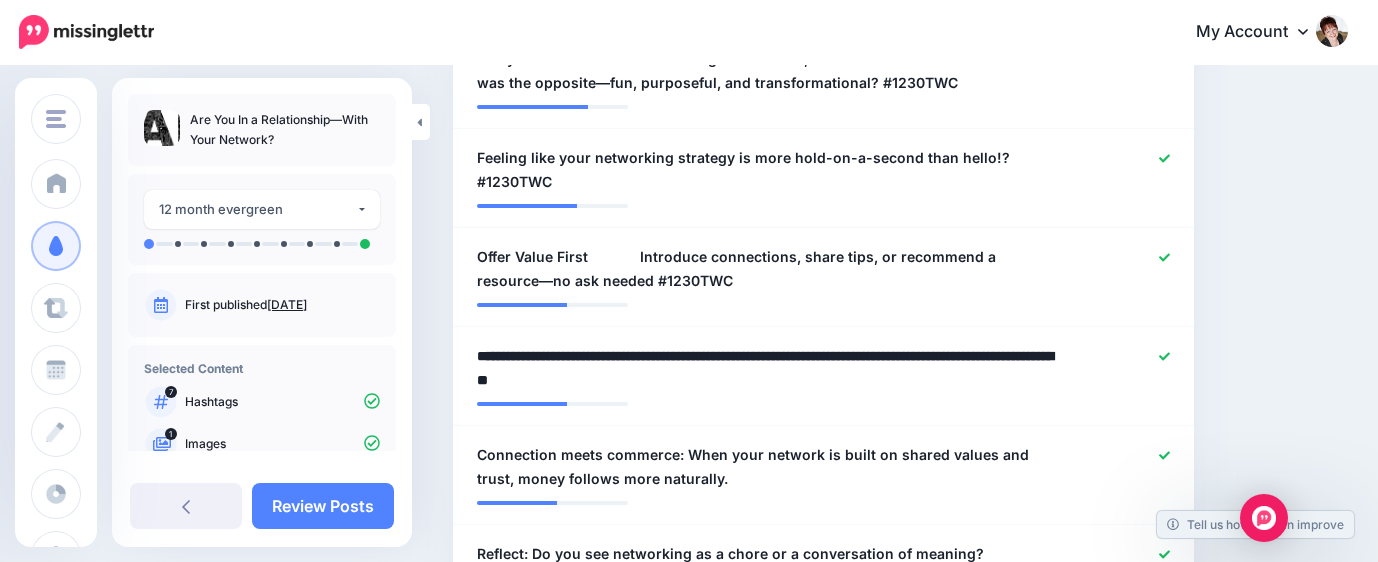 type on "**********" 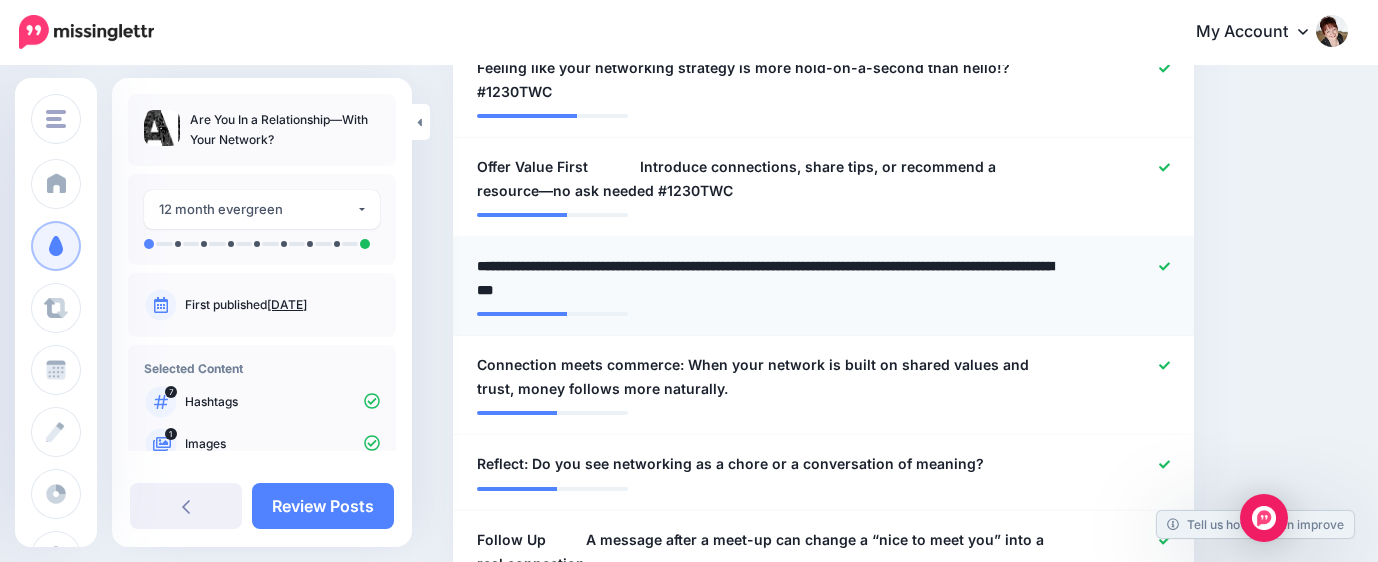 scroll, scrollTop: 1176, scrollLeft: 0, axis: vertical 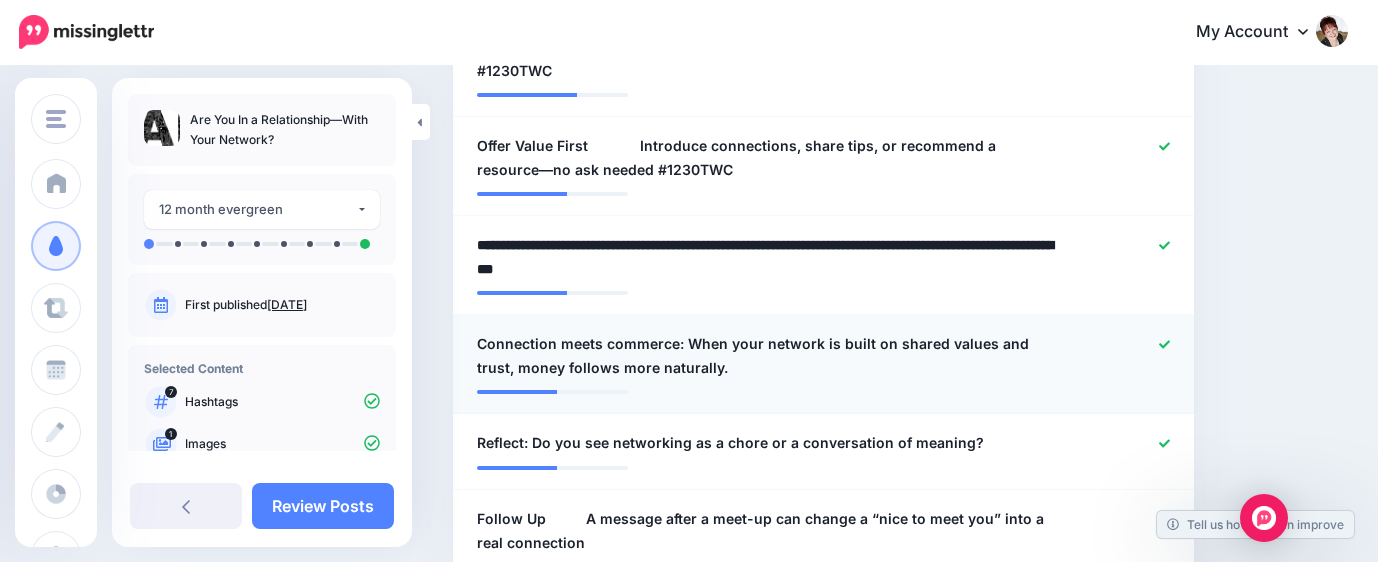 click on "Connection meets commerce: When your network is built on shared values and trust, money follows more naturally." at bounding box center (763, 356) 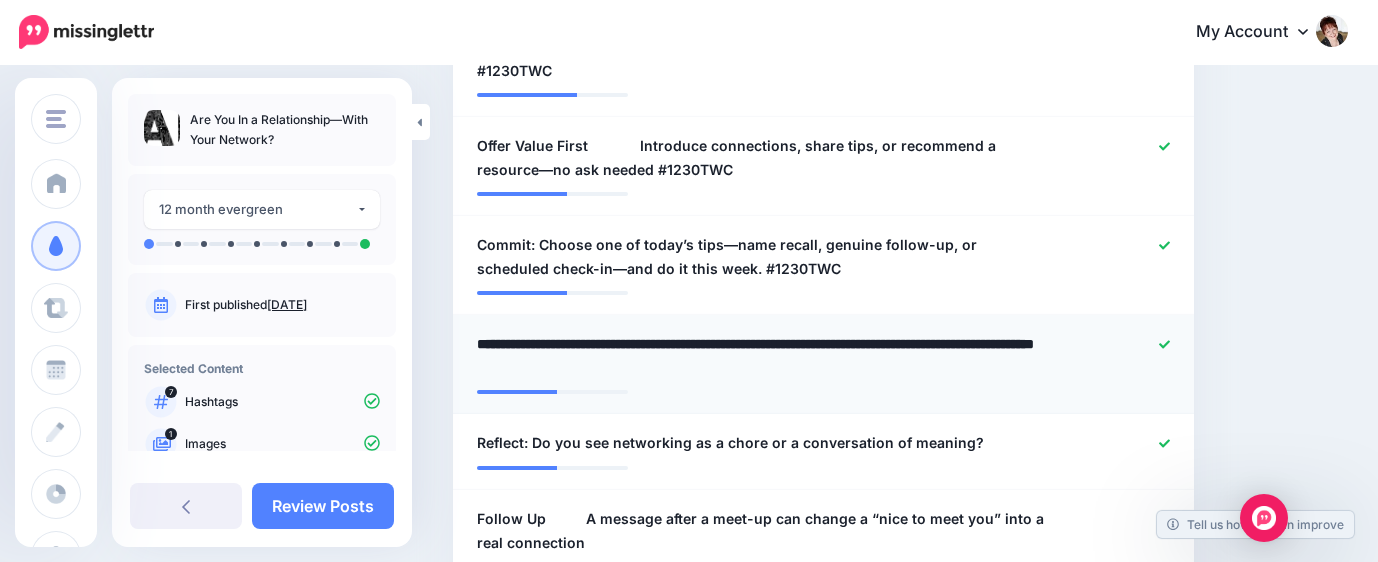 click on "**********" at bounding box center (769, 356) 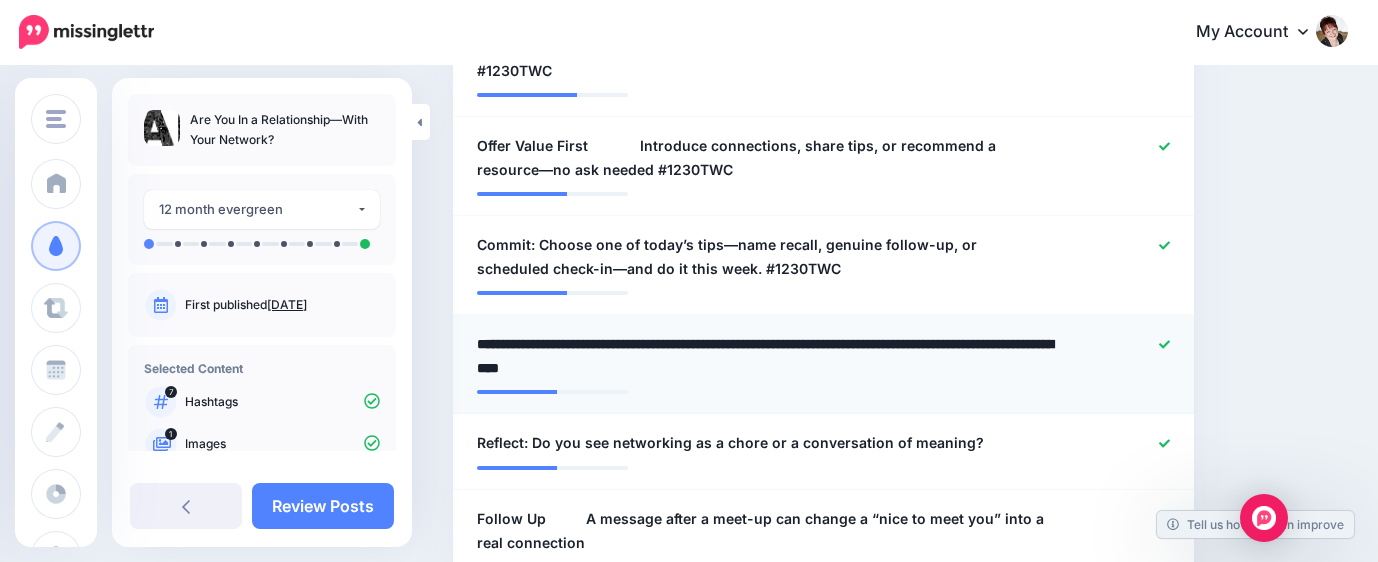 type on "**********" 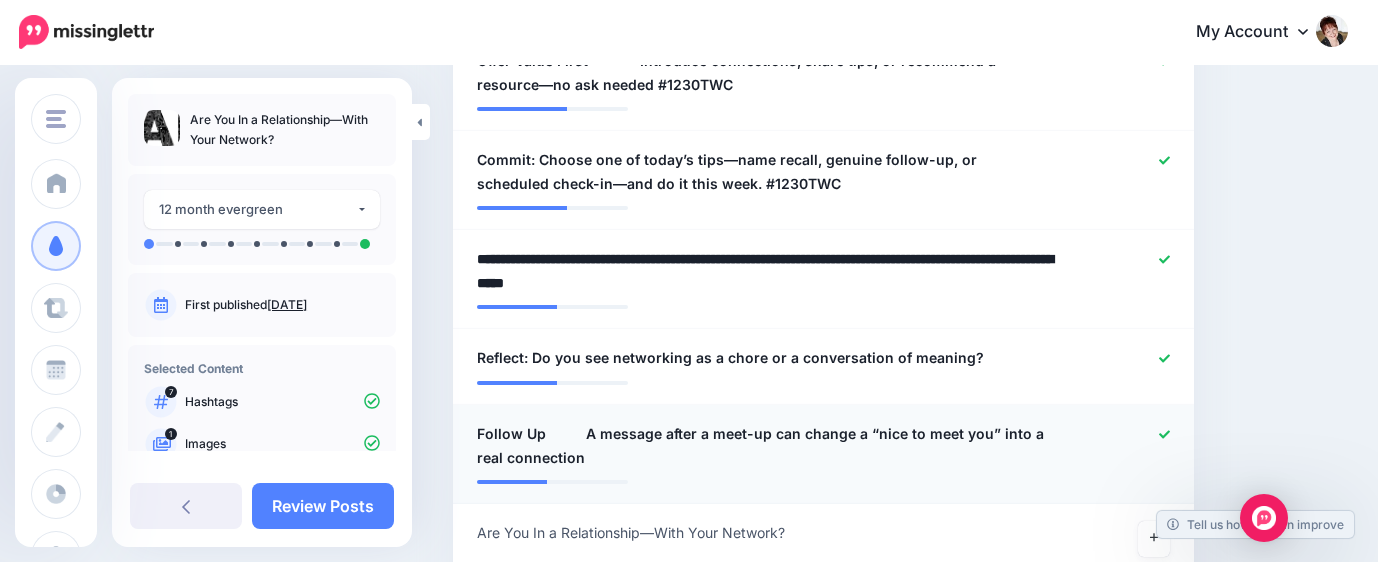 scroll, scrollTop: 1287, scrollLeft: 0, axis: vertical 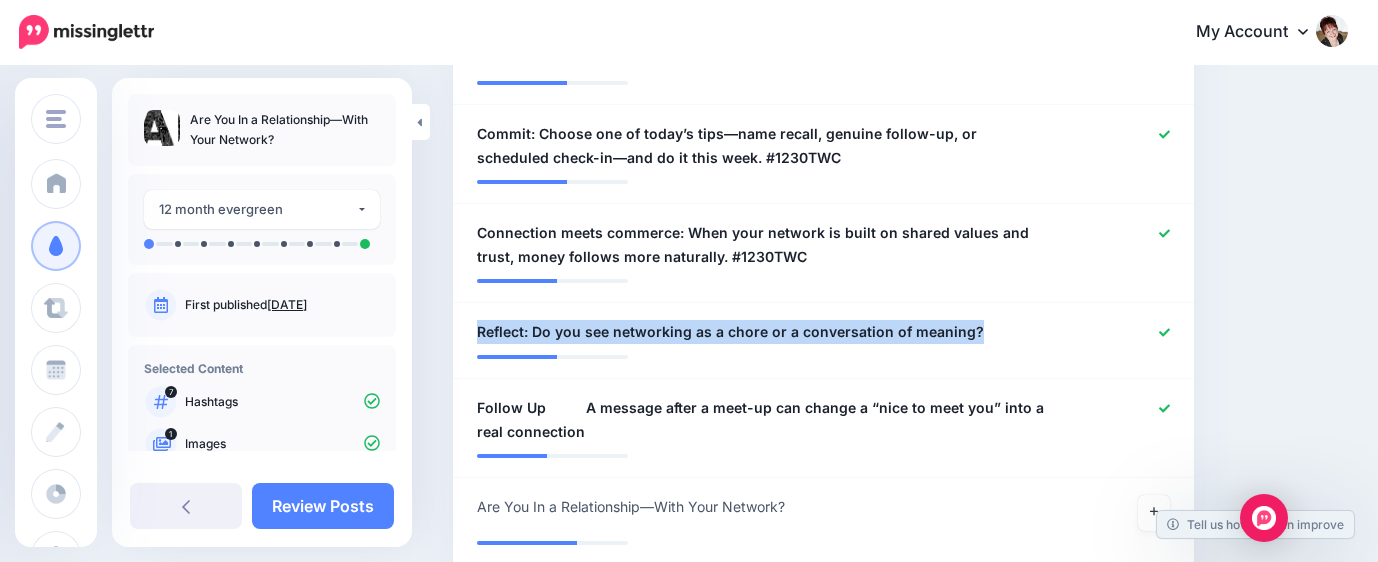 drag, startPoint x: 1035, startPoint y: 322, endPoint x: 422, endPoint y: 326, distance: 613.01306 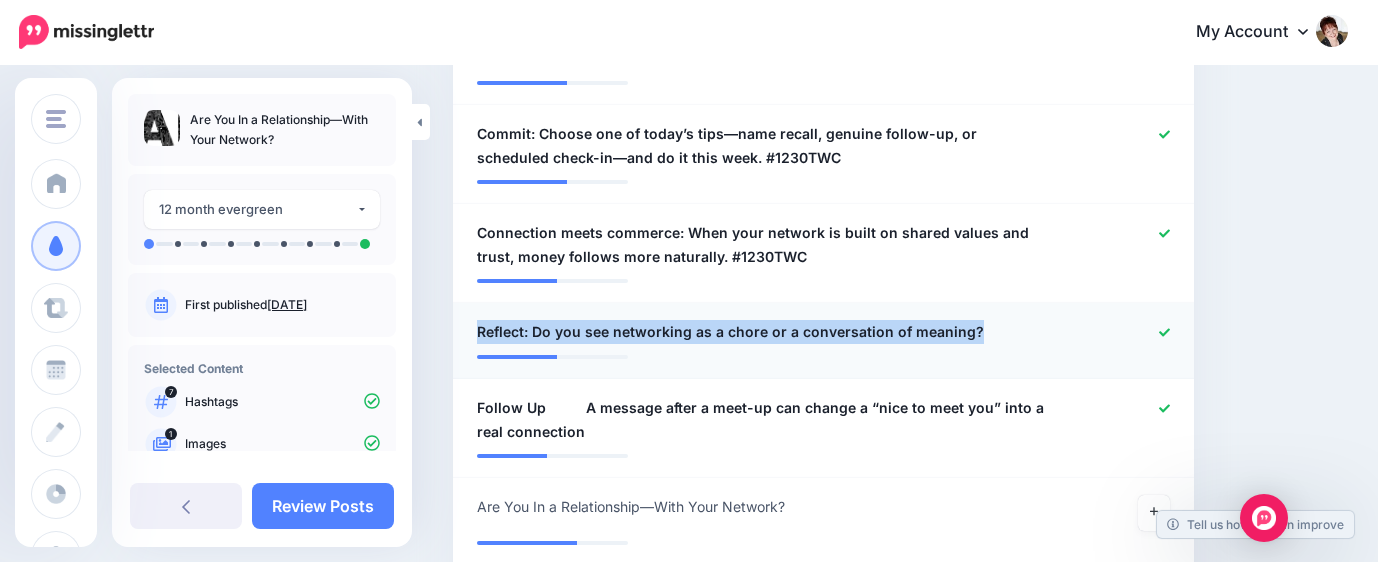 click on "**********" at bounding box center [763, 332] 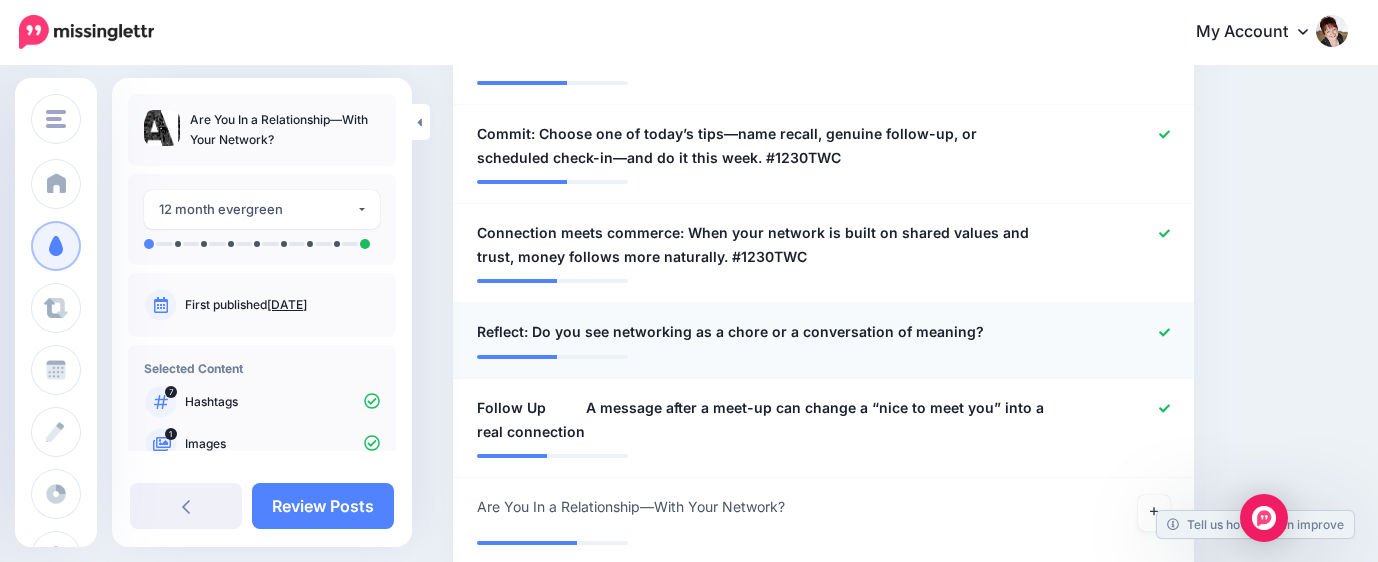 click on "Reflect: Do you see networking as a chore or a conversation of meaning?" at bounding box center (730, 332) 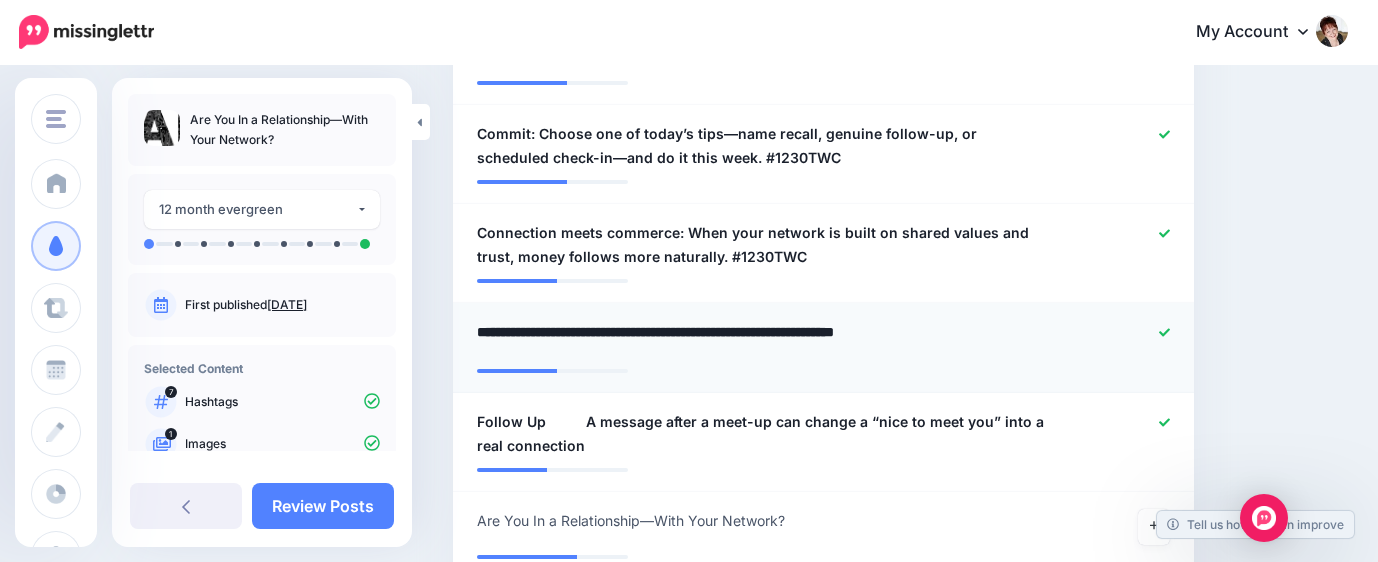 click on "**********" at bounding box center [769, 339] 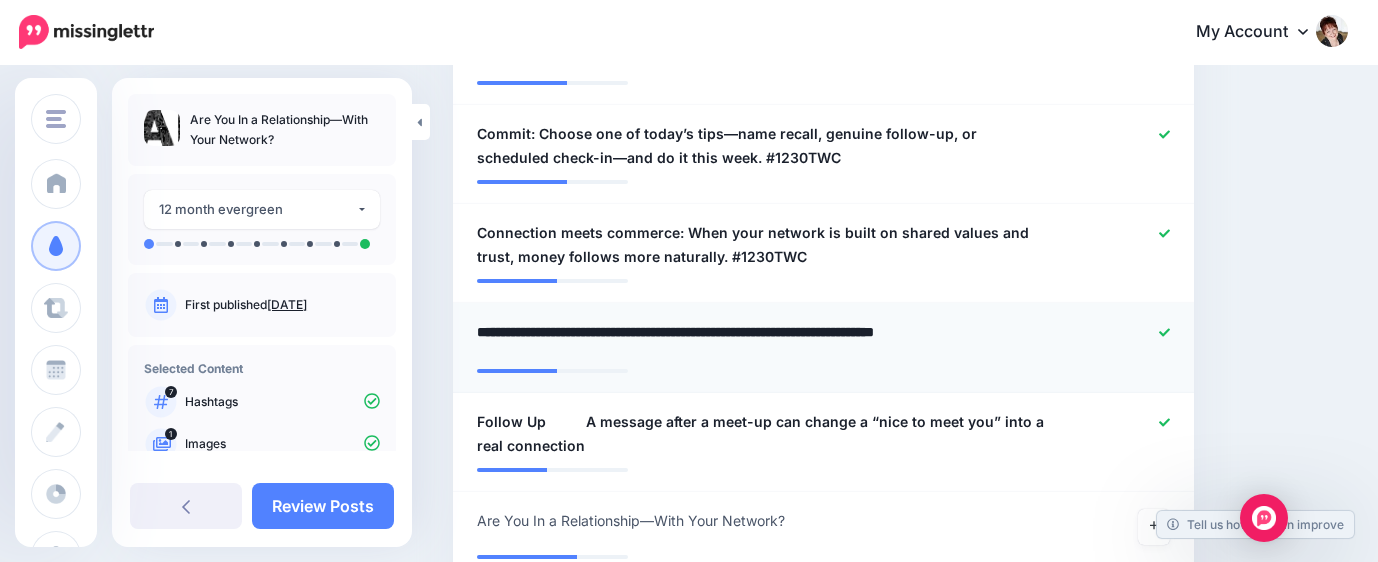 type on "**********" 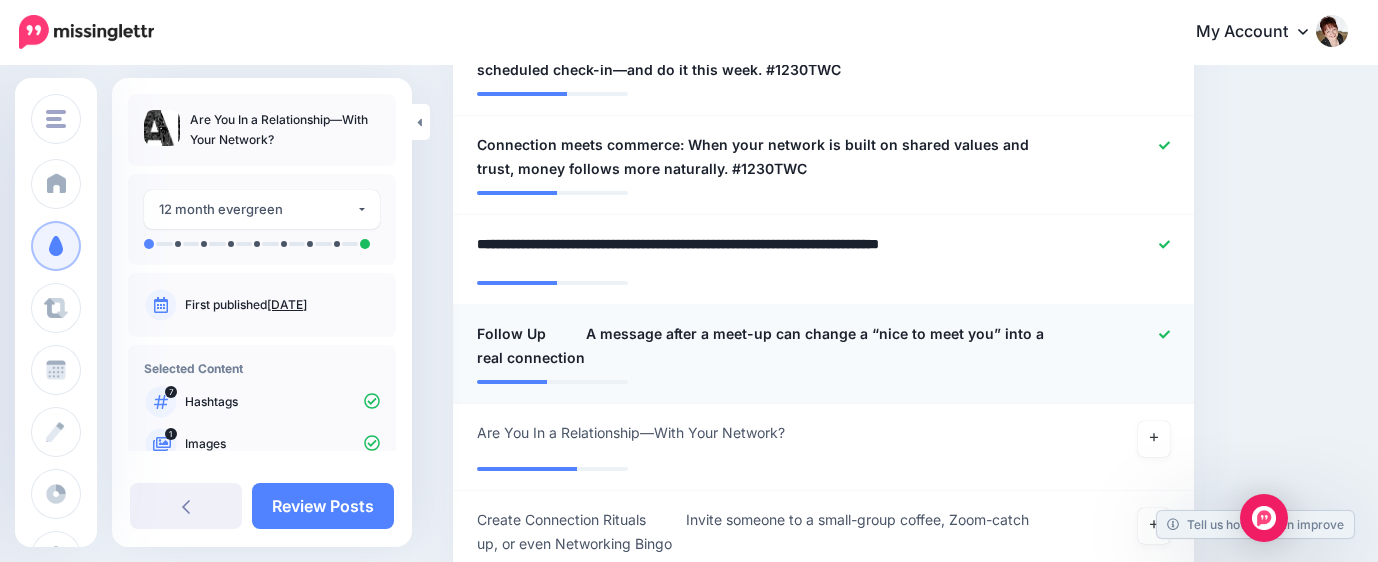 scroll, scrollTop: 1398, scrollLeft: 0, axis: vertical 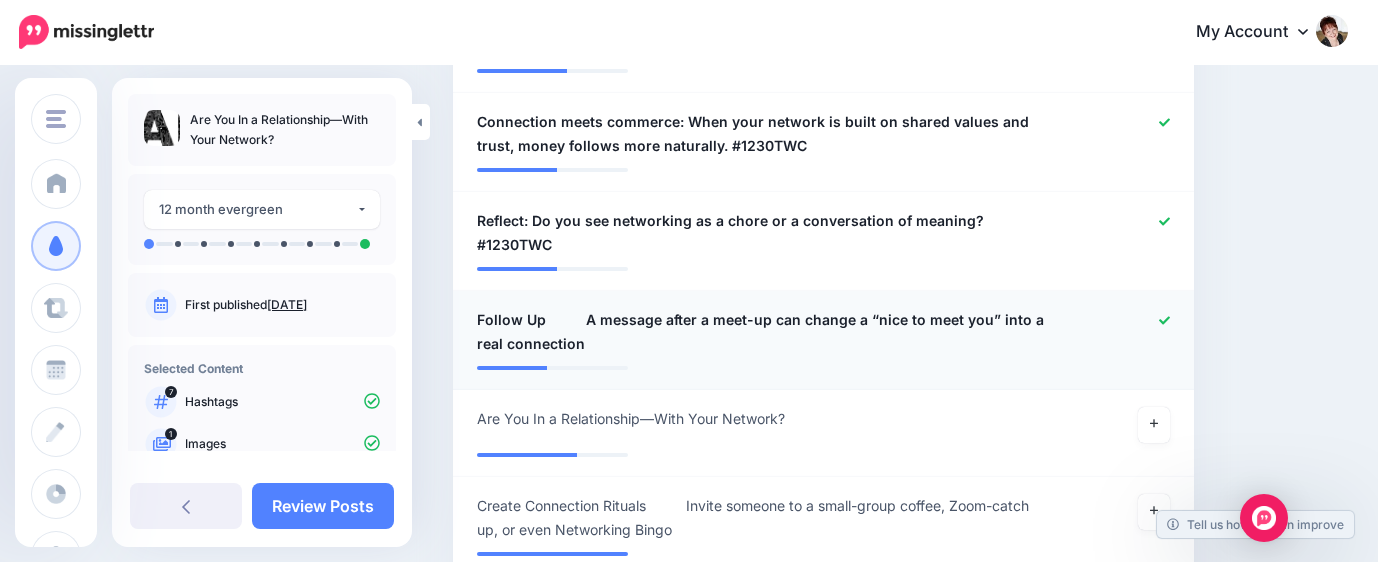 click on "Follow Up          A message after a meet-up can change a “nice to meet you” into a real connection" at bounding box center (763, 332) 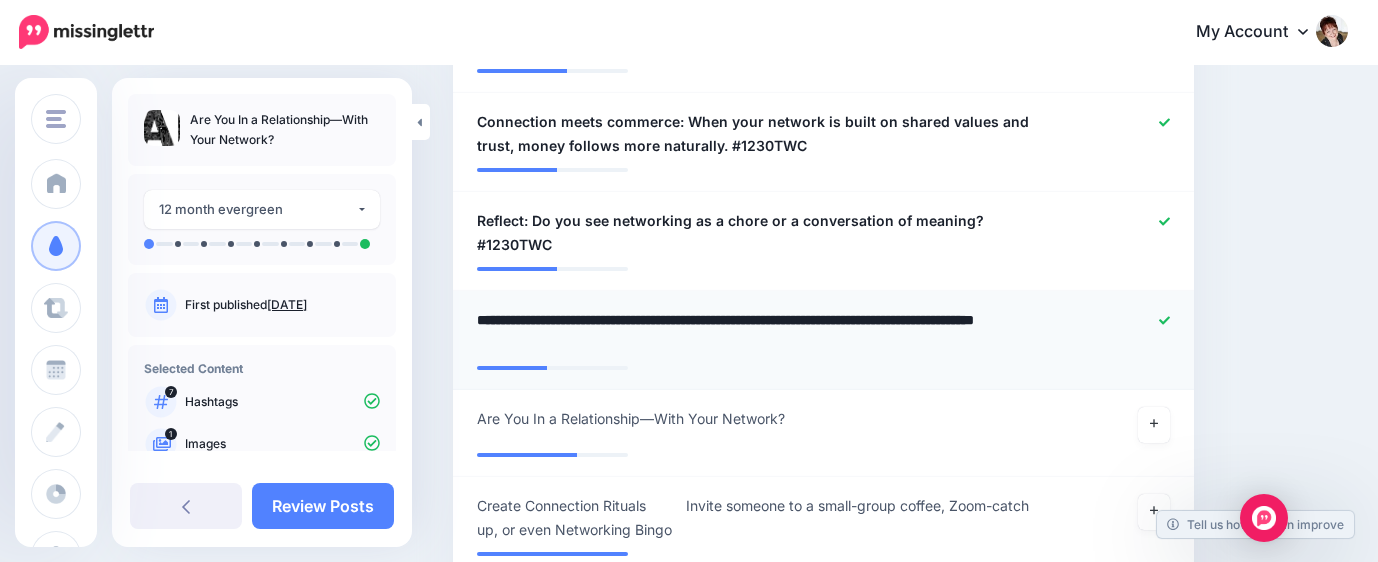 click on "**********" at bounding box center (769, 332) 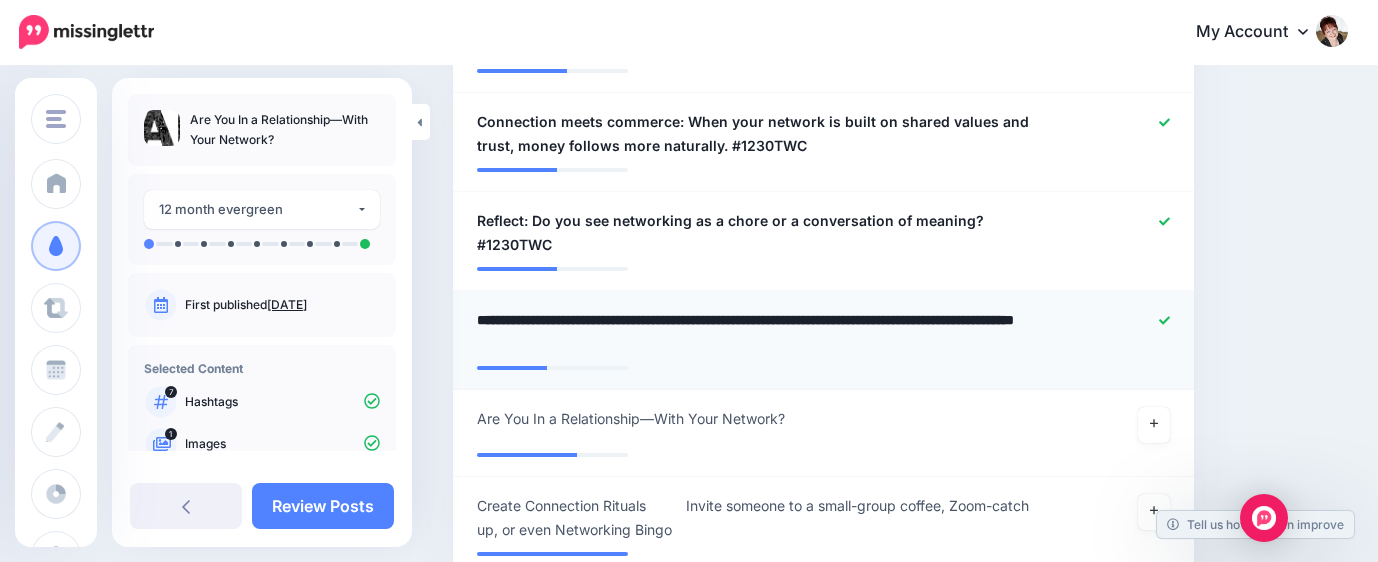 type on "**********" 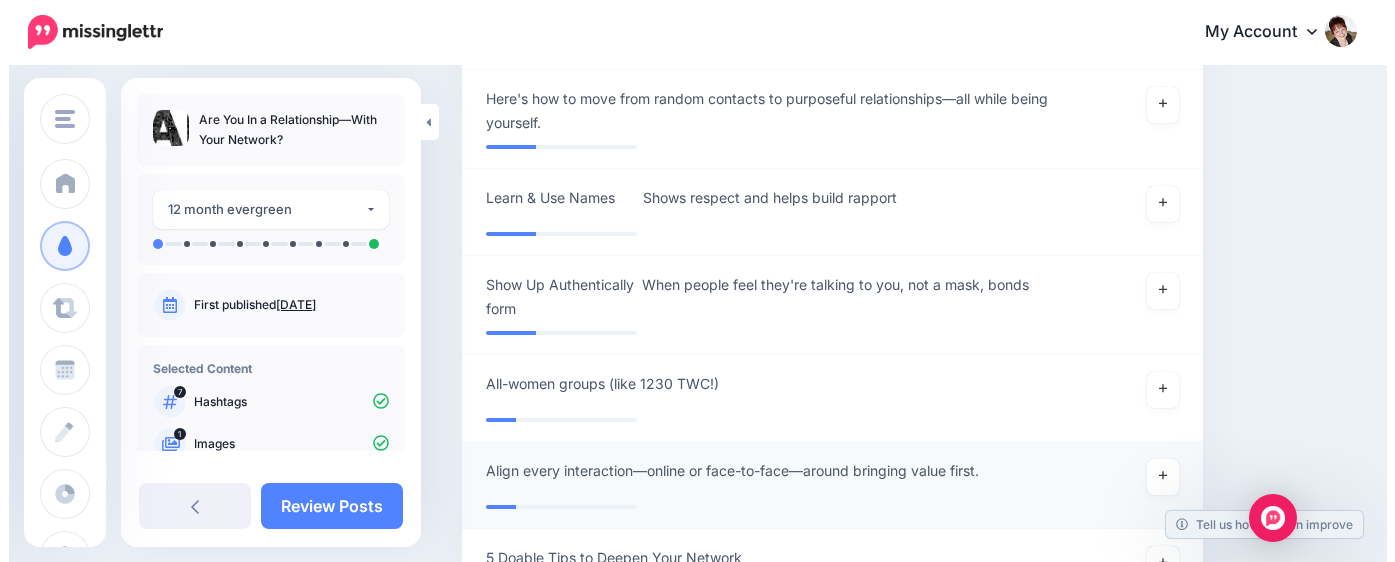 scroll, scrollTop: 2509, scrollLeft: 0, axis: vertical 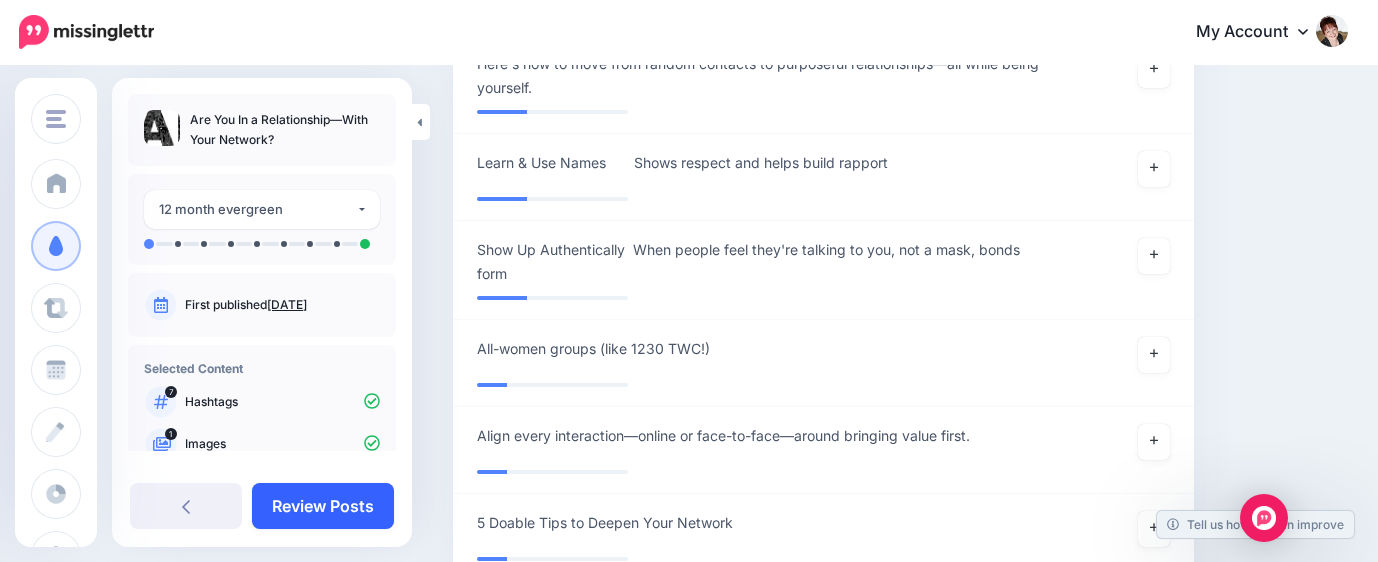 click on "Review Posts" at bounding box center [323, 506] 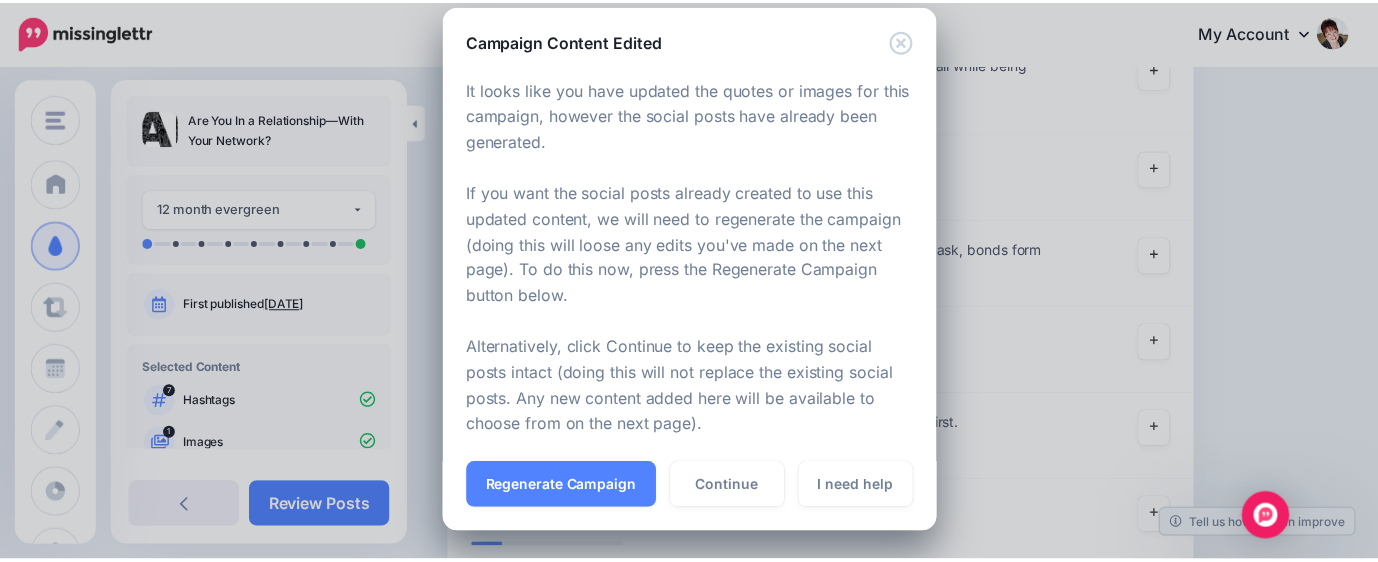 scroll, scrollTop: 50, scrollLeft: 0, axis: vertical 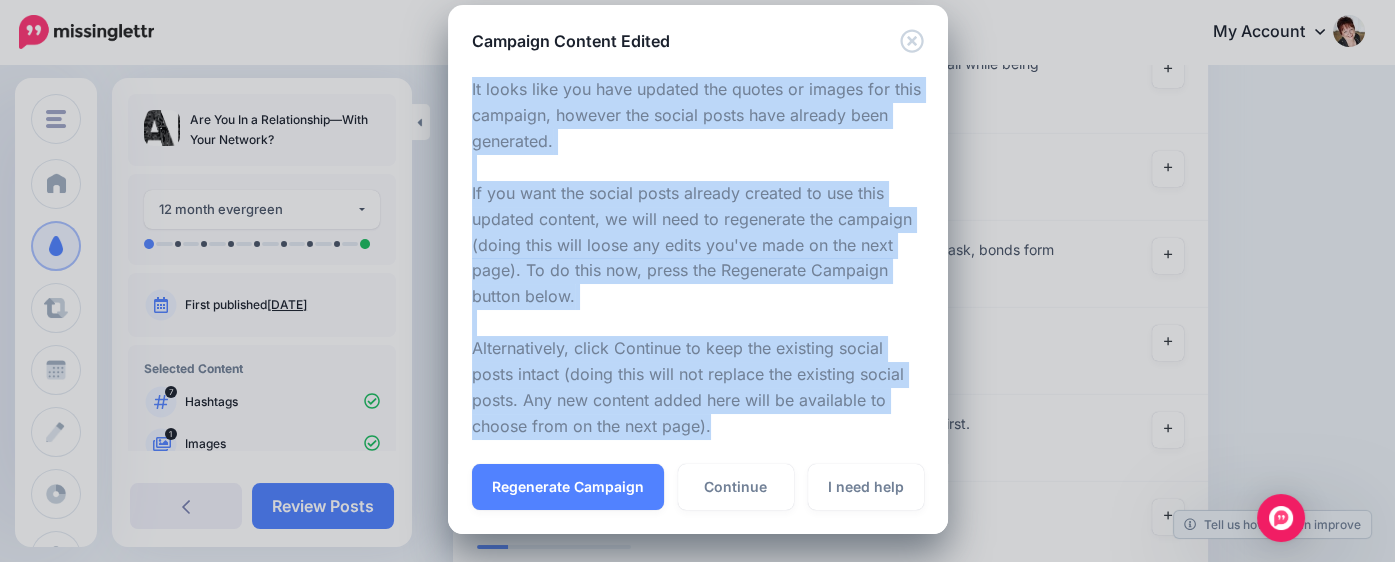 drag, startPoint x: 657, startPoint y: 27, endPoint x: 733, endPoint y: 411, distance: 391.44858 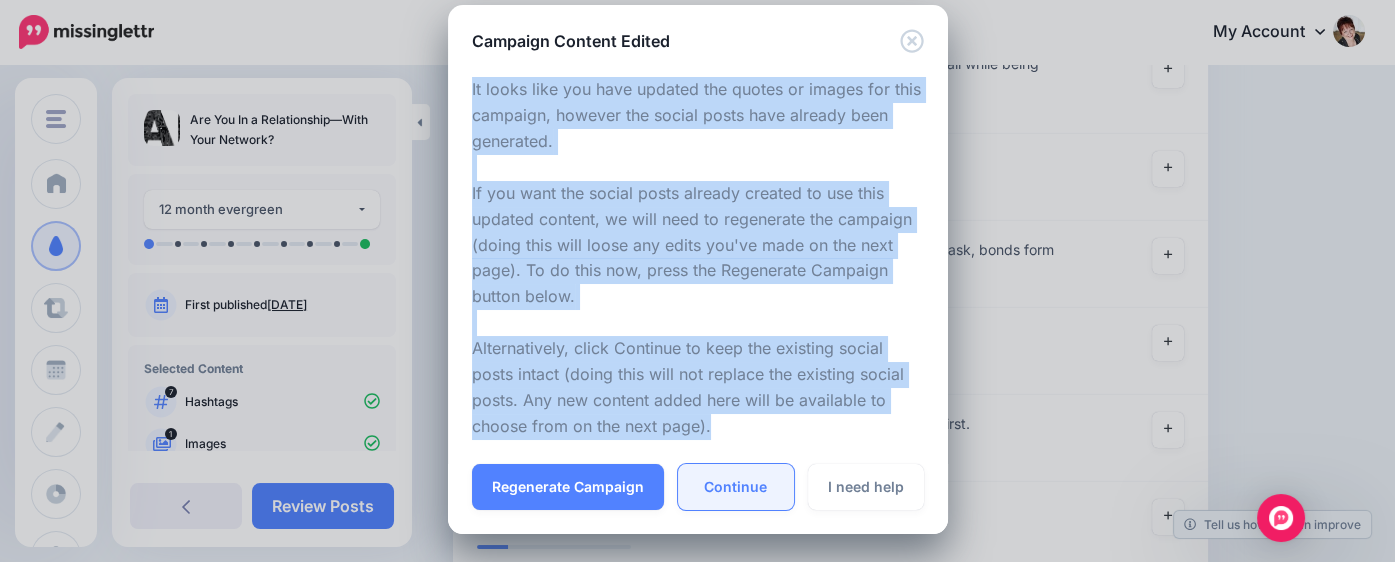 click on "Continue" at bounding box center (736, 487) 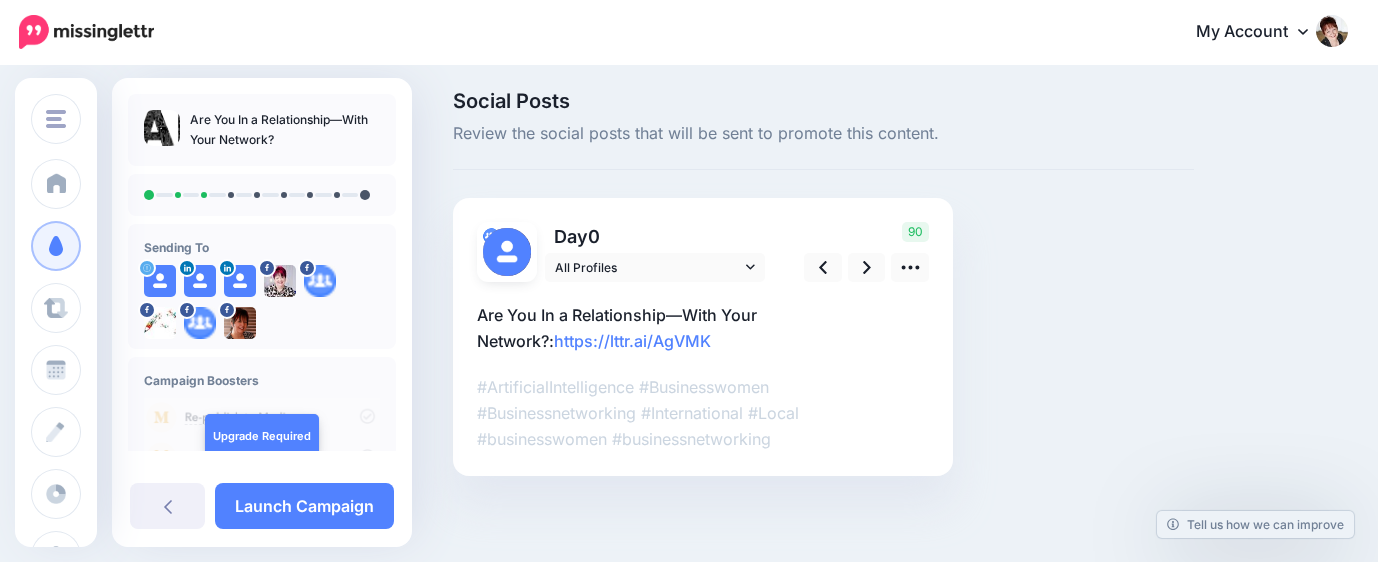 scroll, scrollTop: 8, scrollLeft: 0, axis: vertical 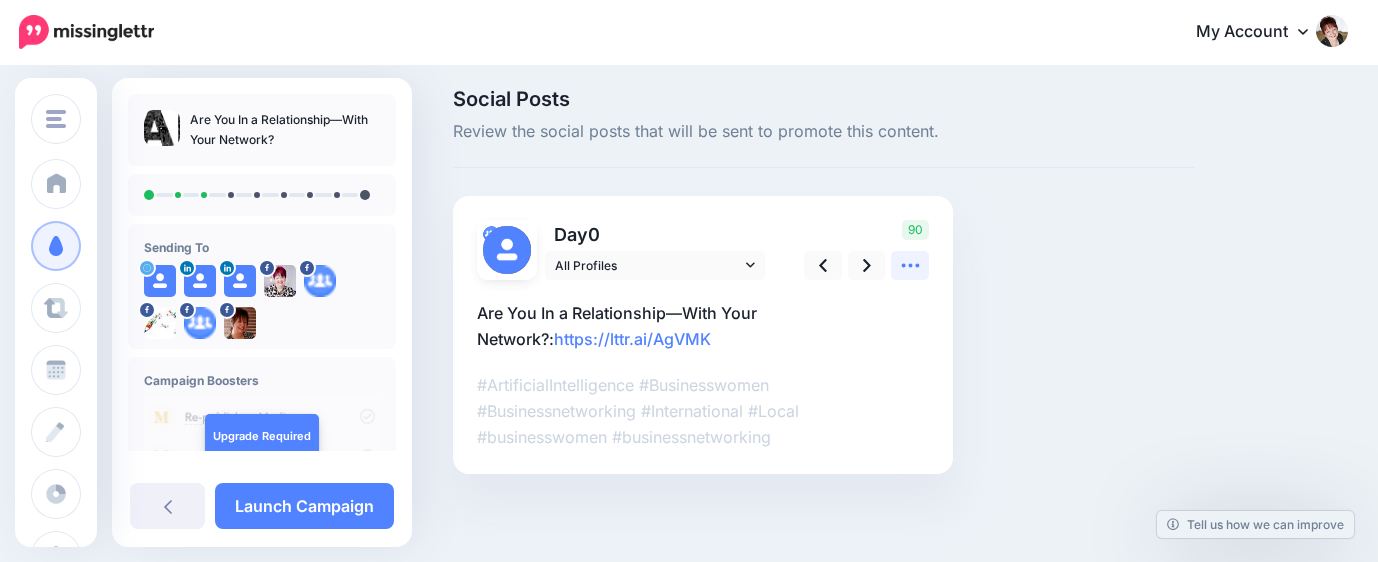 click 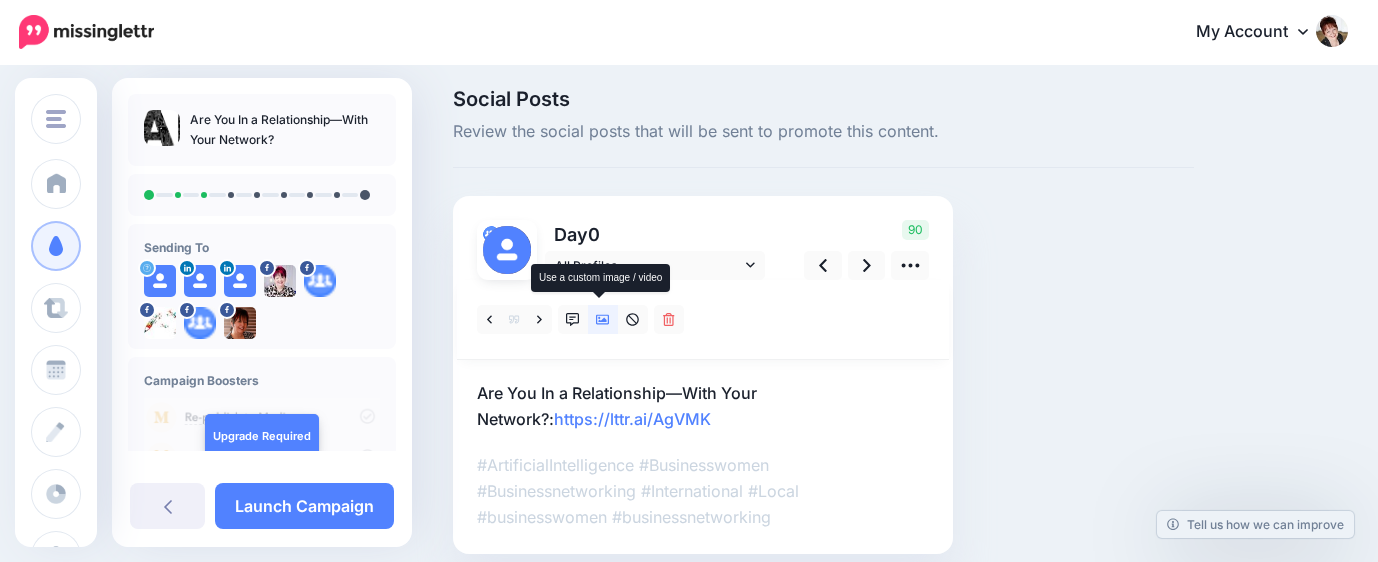 click 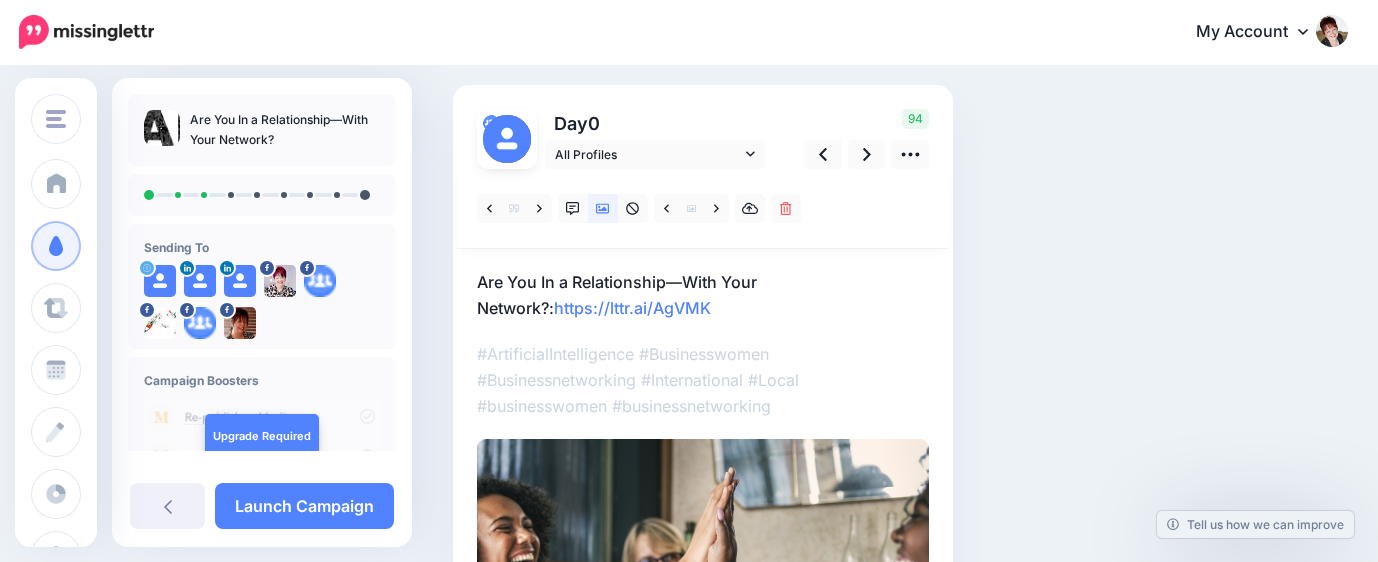 scroll, scrollTop: 8, scrollLeft: 0, axis: vertical 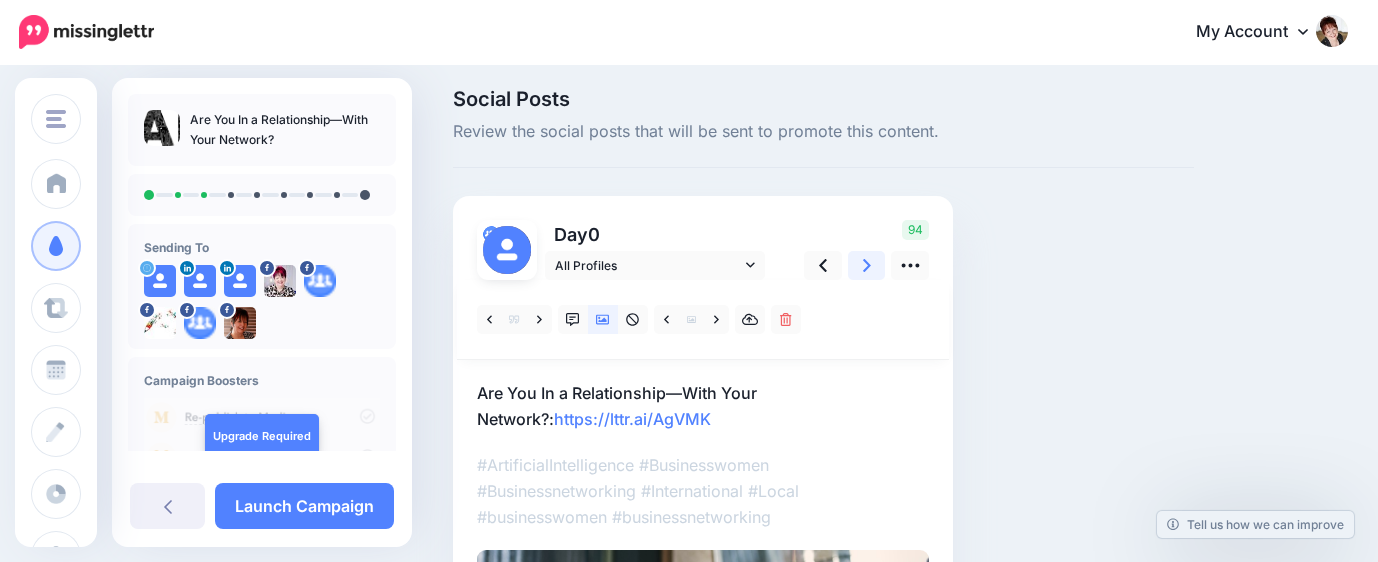 click 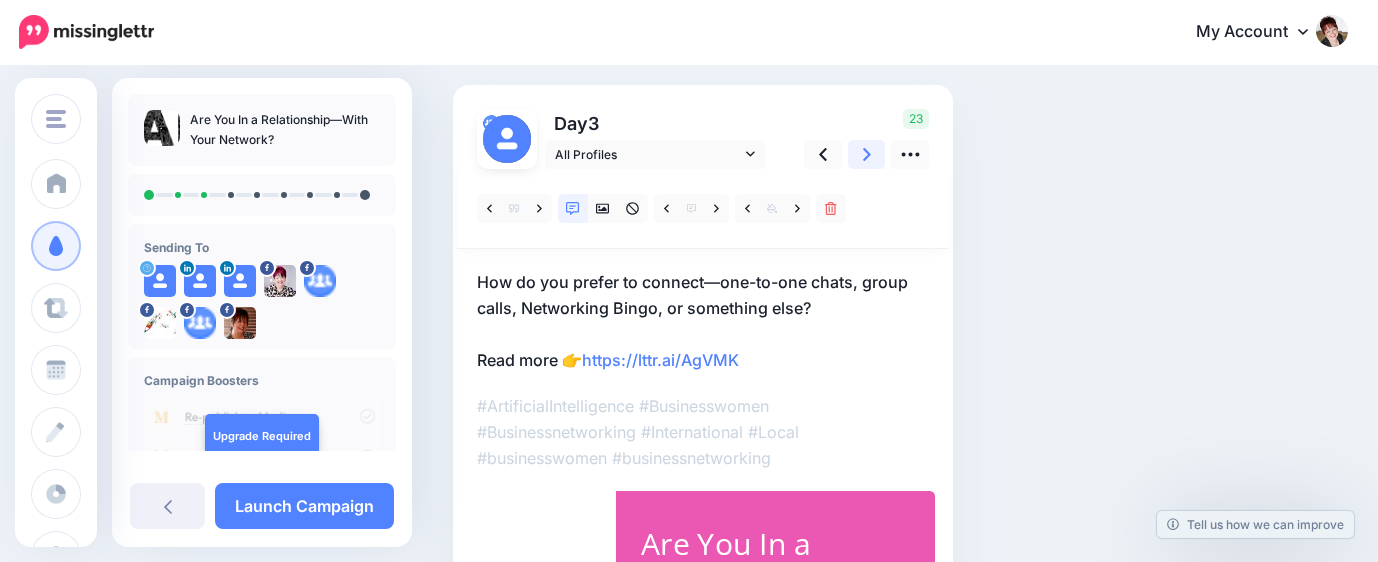 scroll, scrollTop: 8, scrollLeft: 0, axis: vertical 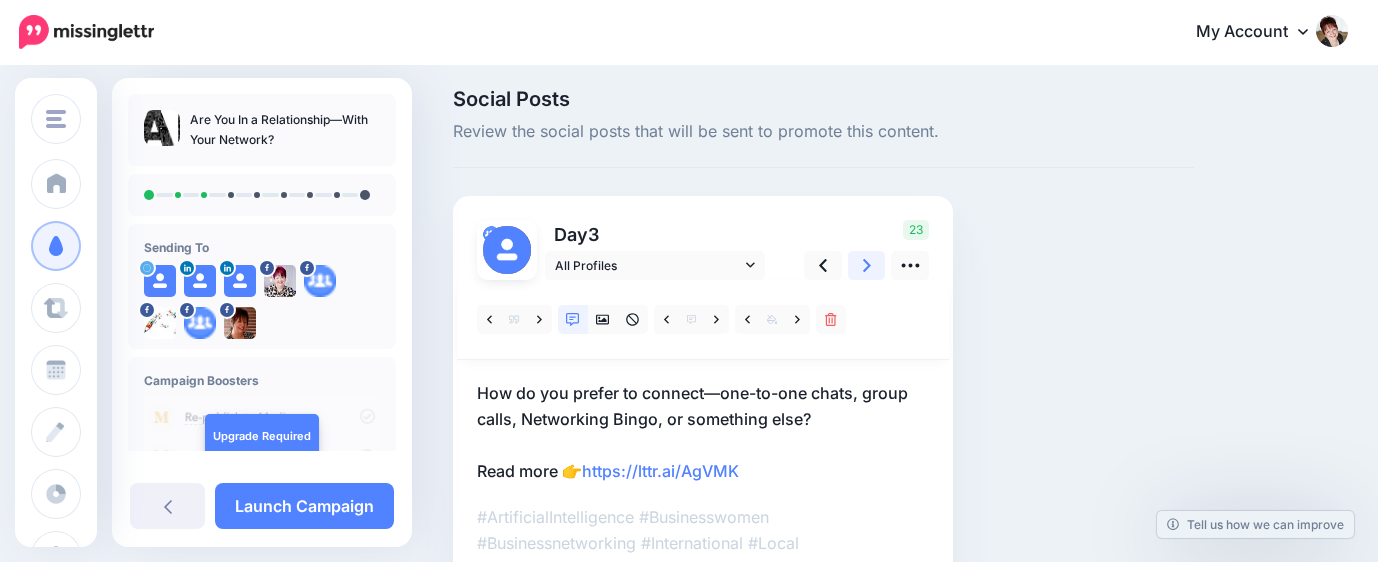 click at bounding box center (867, 265) 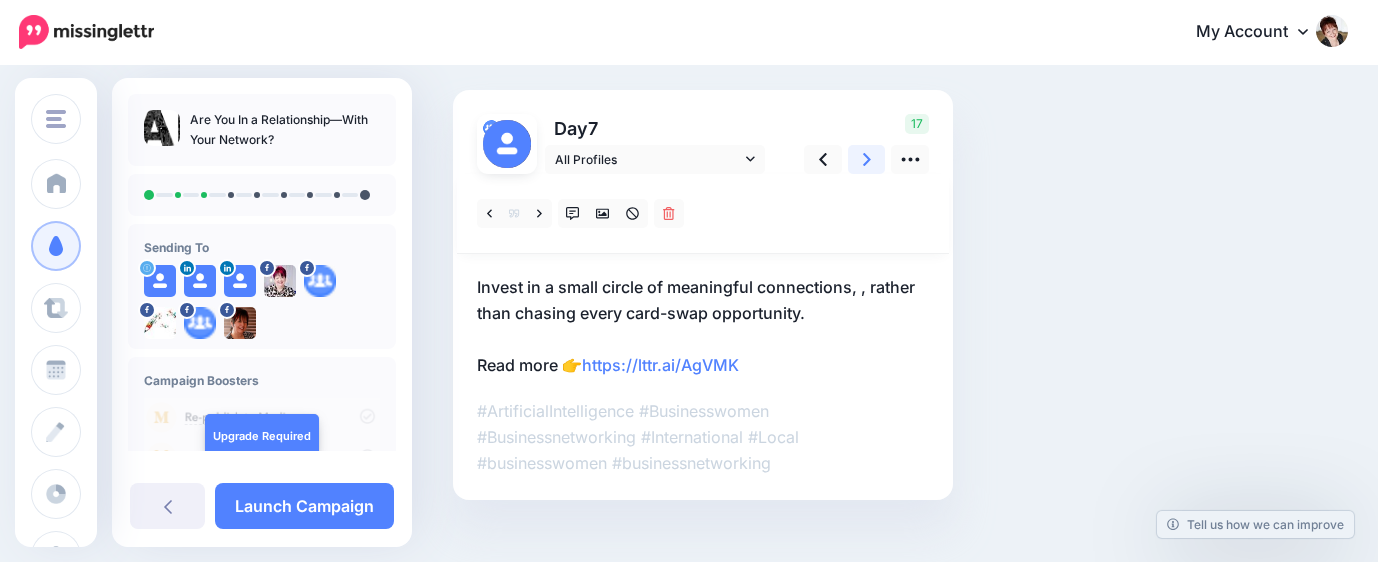 scroll, scrollTop: 141, scrollLeft: 0, axis: vertical 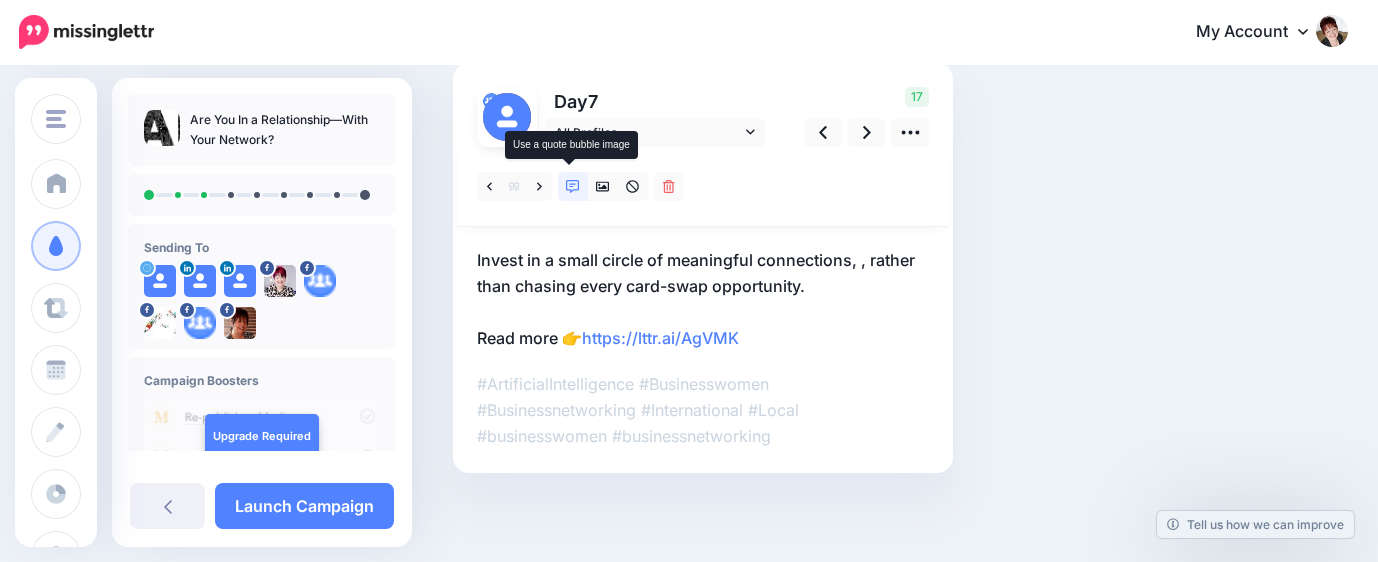 click 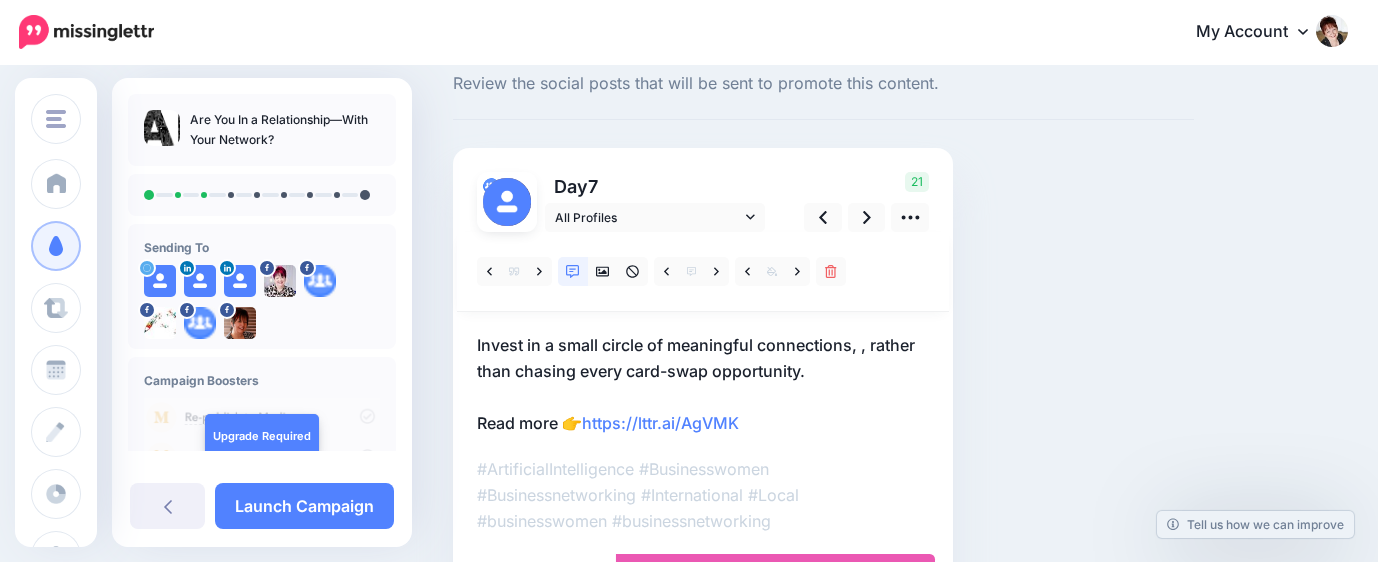 scroll, scrollTop: 29, scrollLeft: 0, axis: vertical 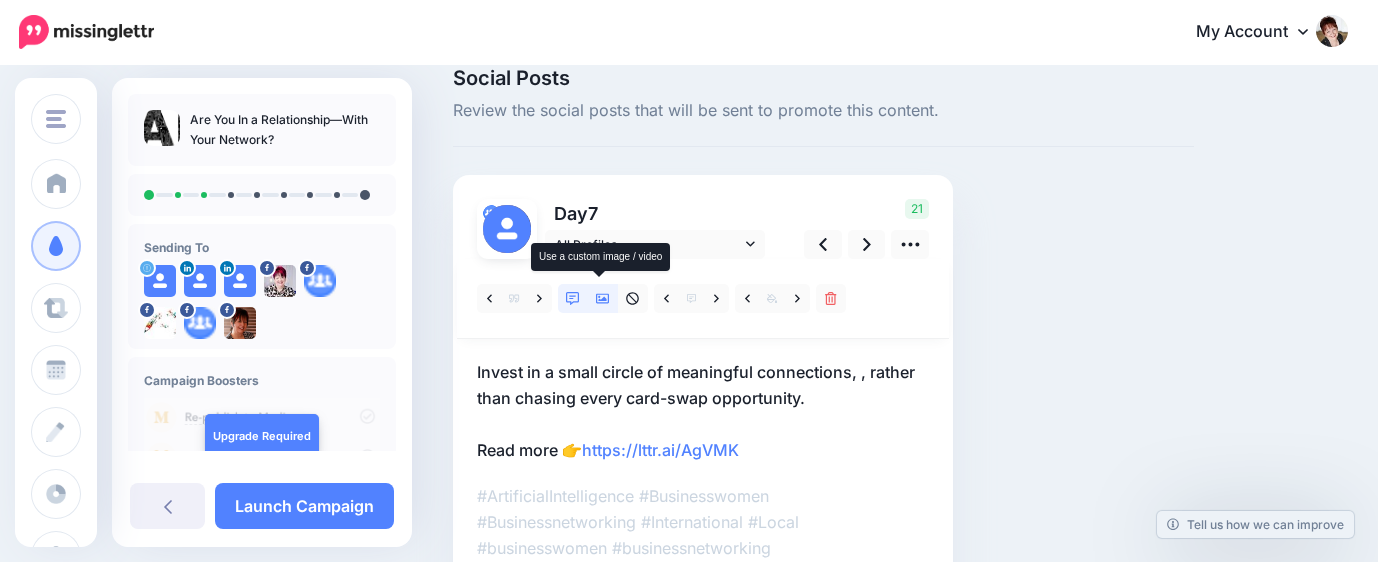 click 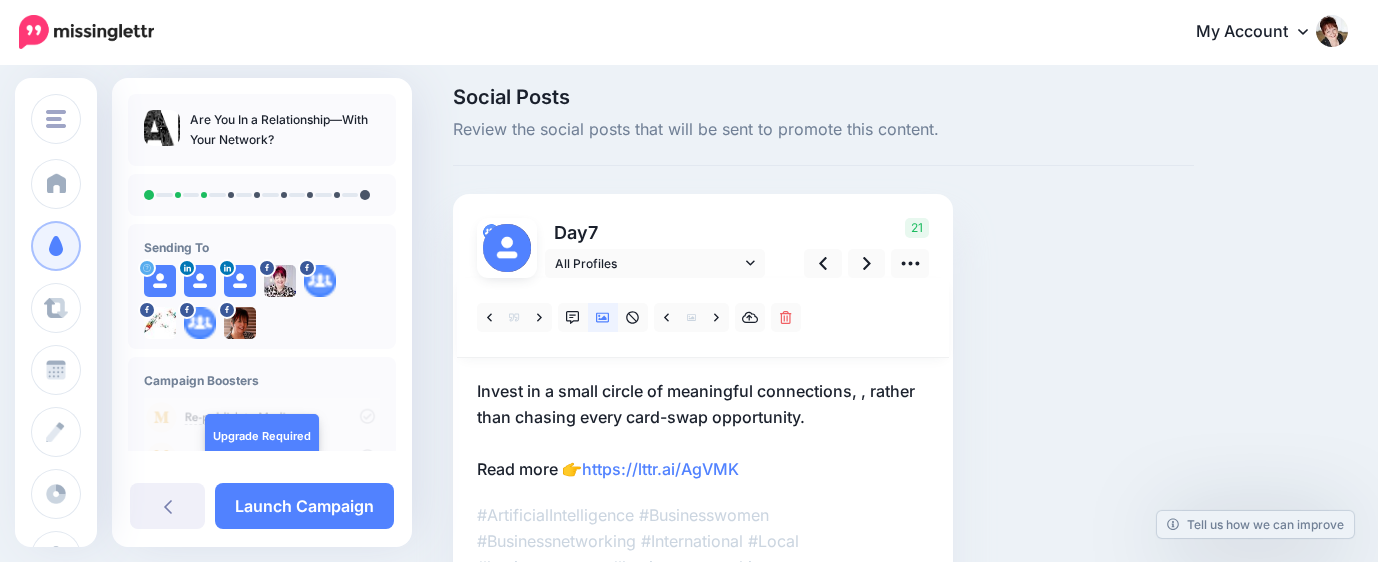 scroll, scrollTop: 0, scrollLeft: 0, axis: both 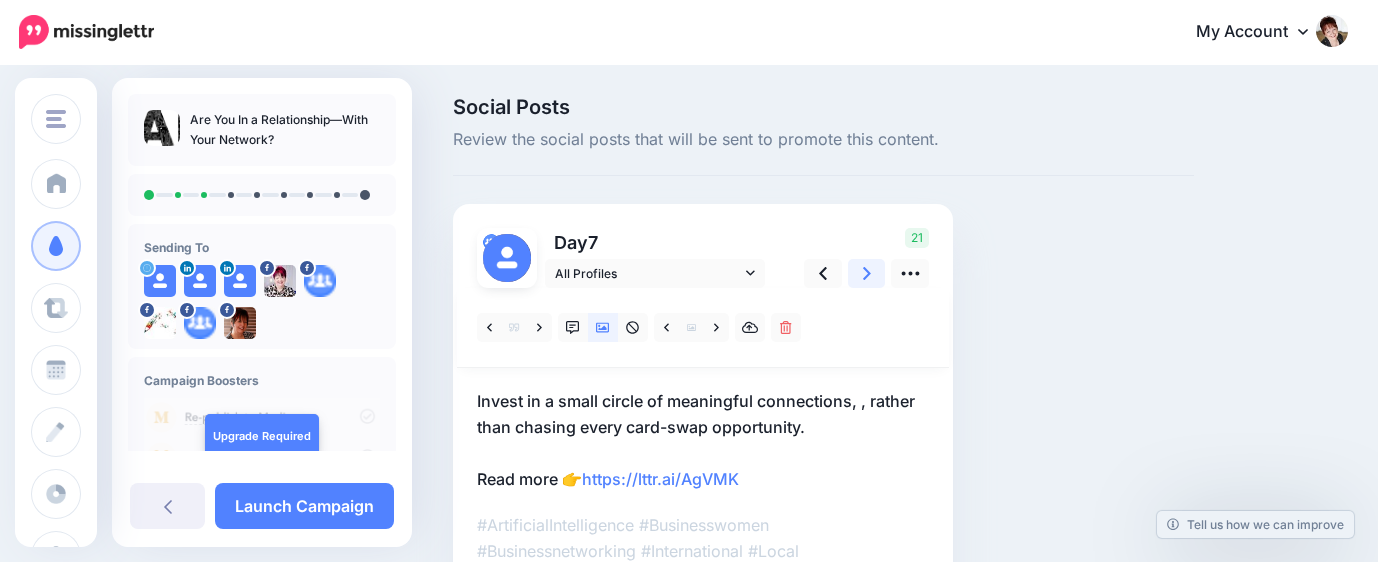 click at bounding box center [867, 273] 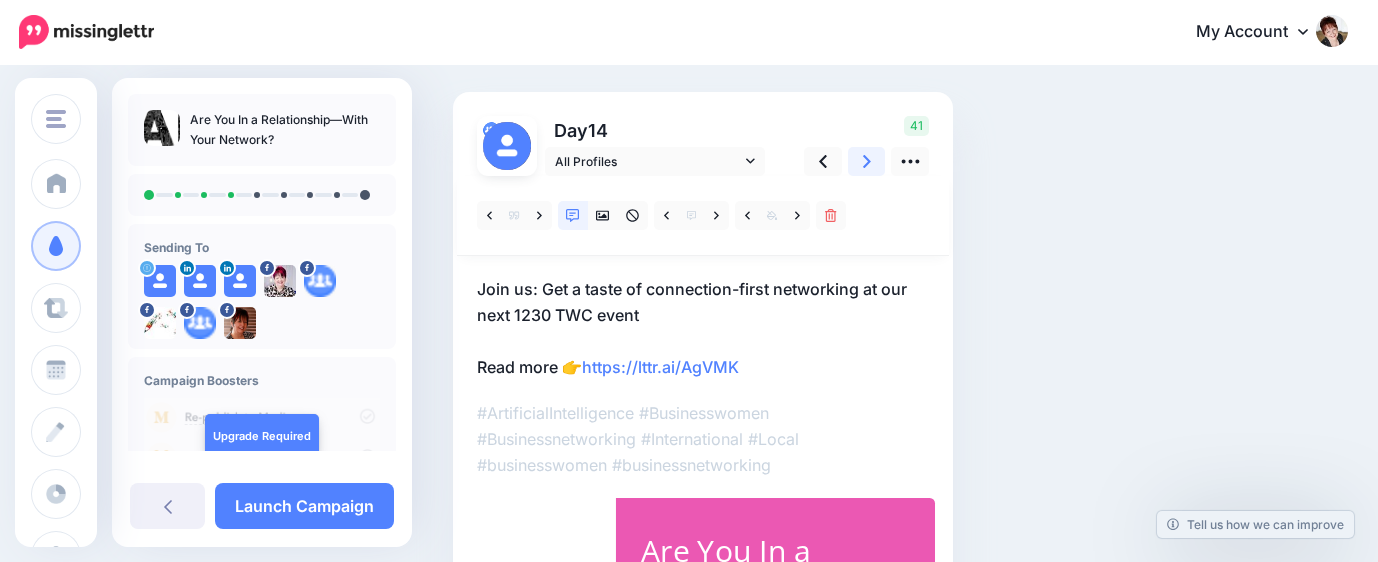 scroll, scrollTop: 111, scrollLeft: 0, axis: vertical 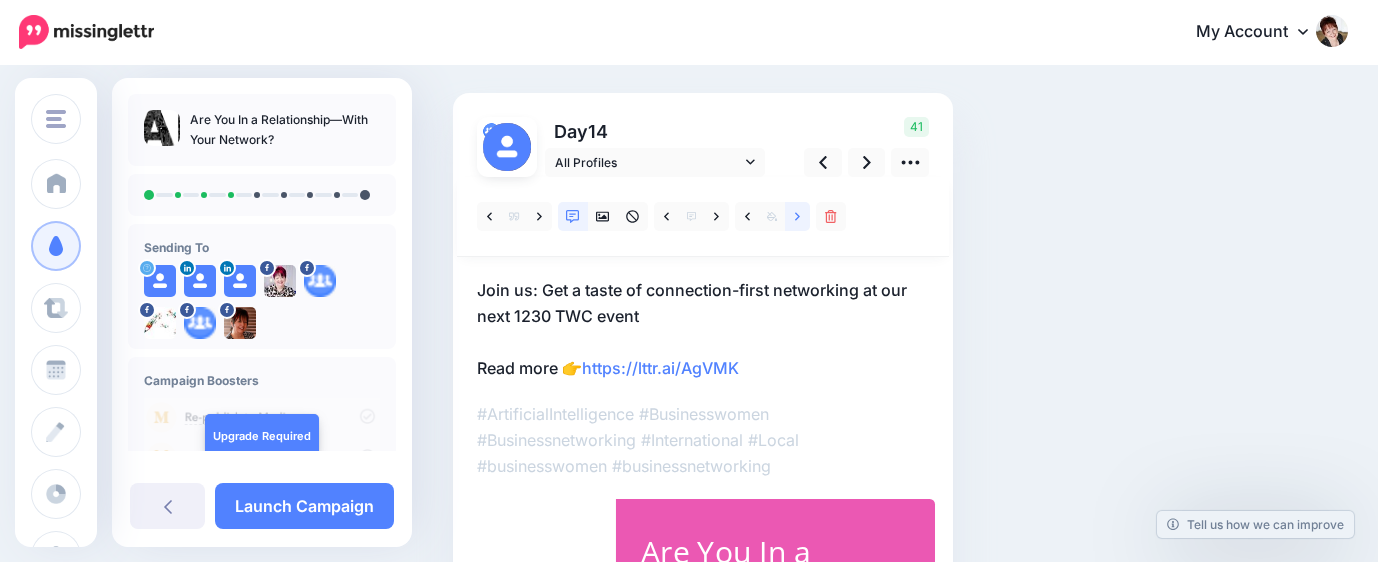 click at bounding box center (797, 216) 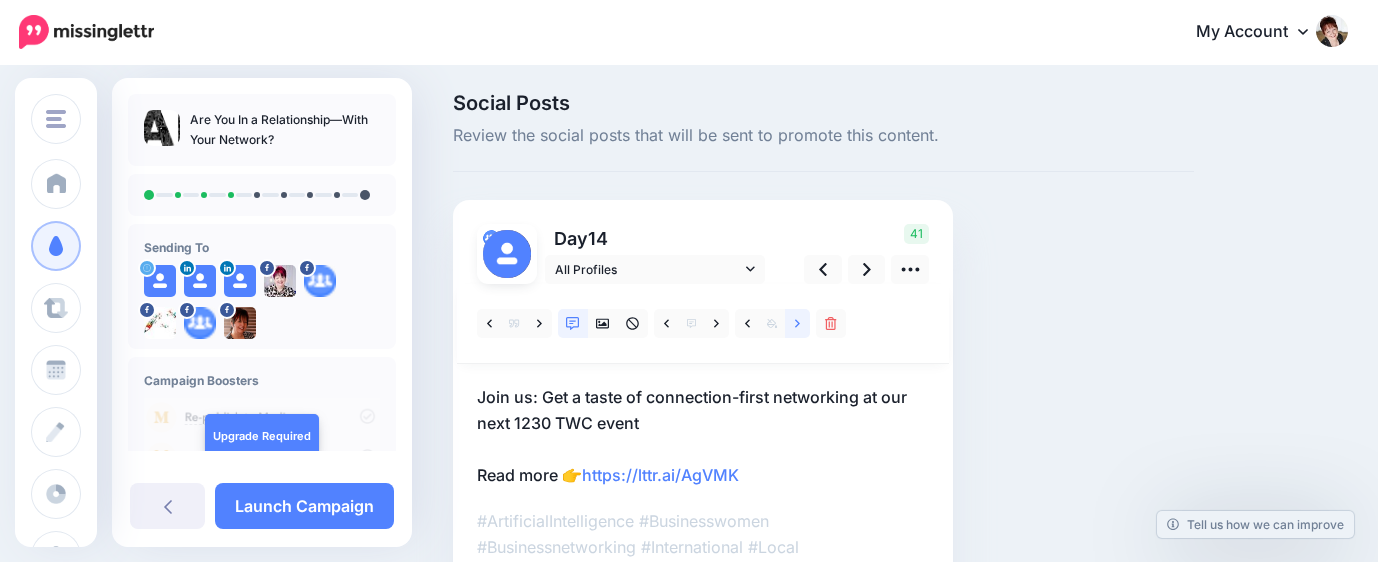 scroll, scrollTop: 0, scrollLeft: 0, axis: both 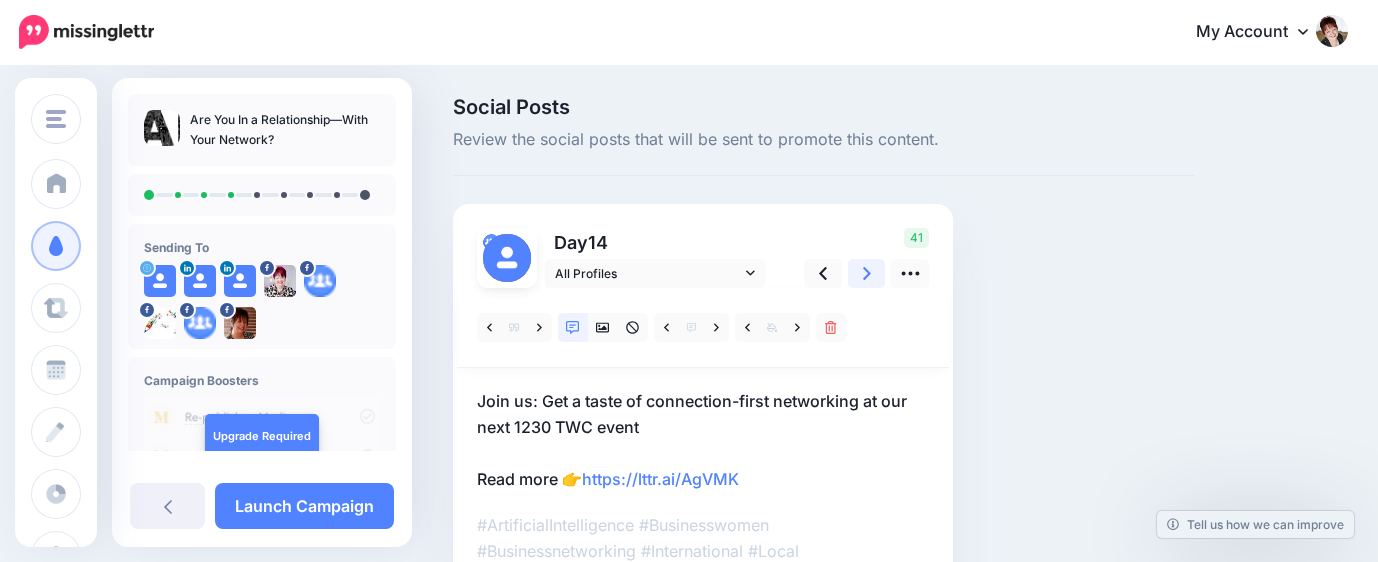 click at bounding box center [867, 273] 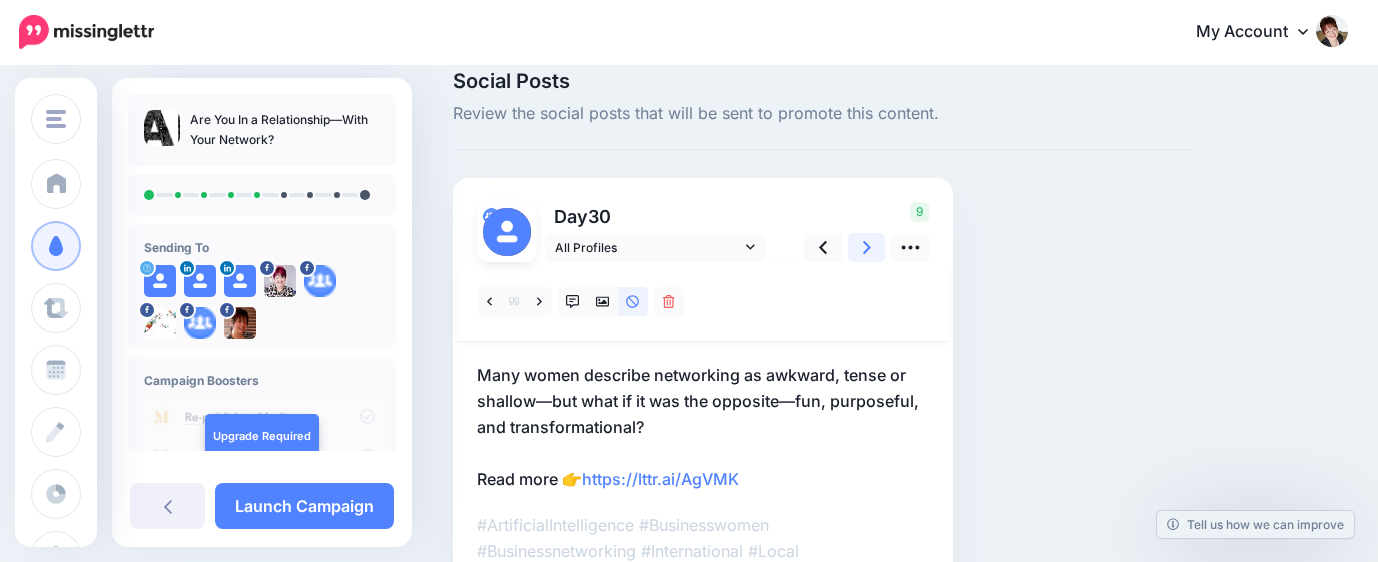 scroll, scrollTop: 0, scrollLeft: 0, axis: both 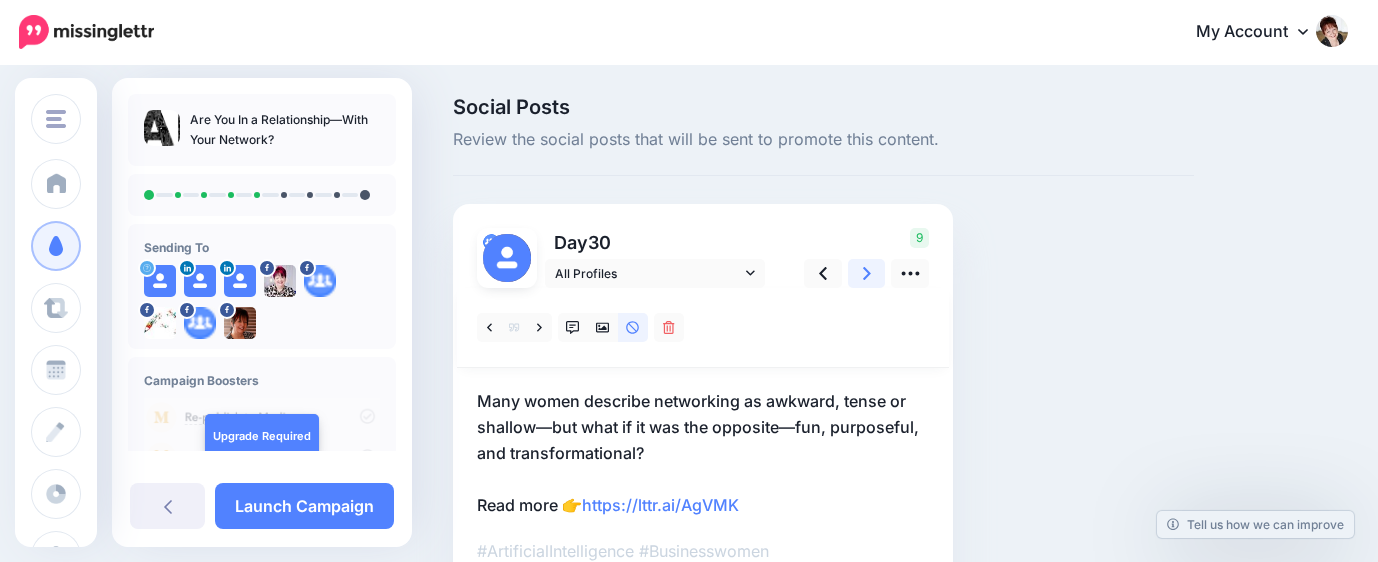 click 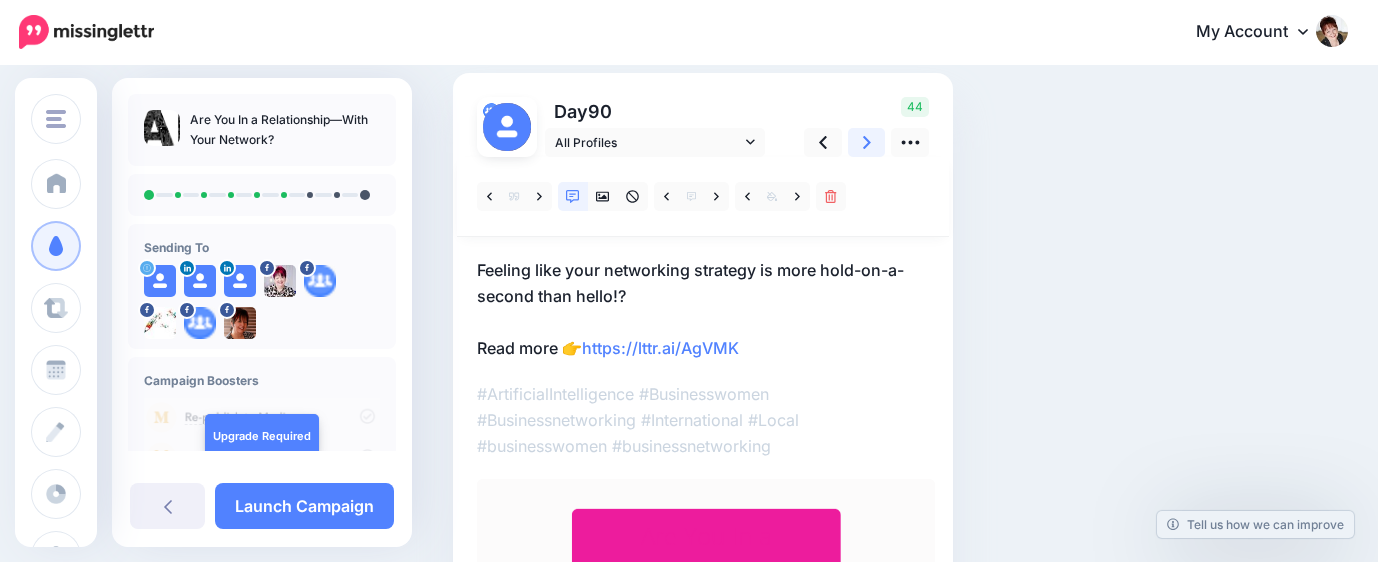 scroll, scrollTop: 111, scrollLeft: 0, axis: vertical 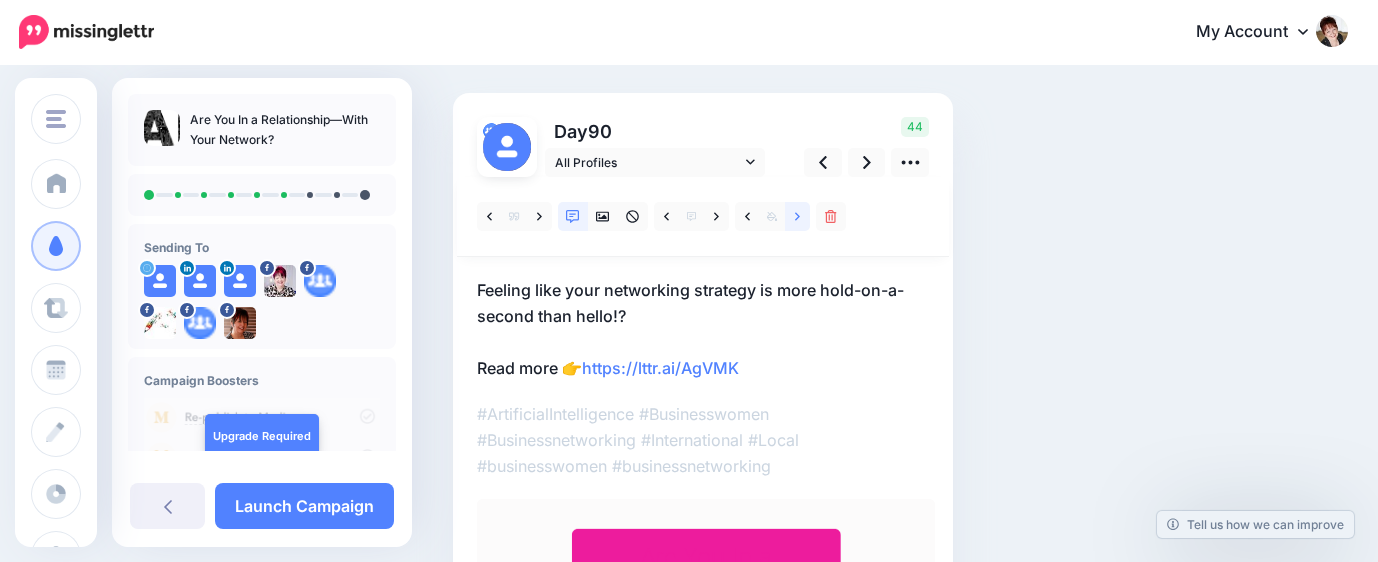click at bounding box center (797, 216) 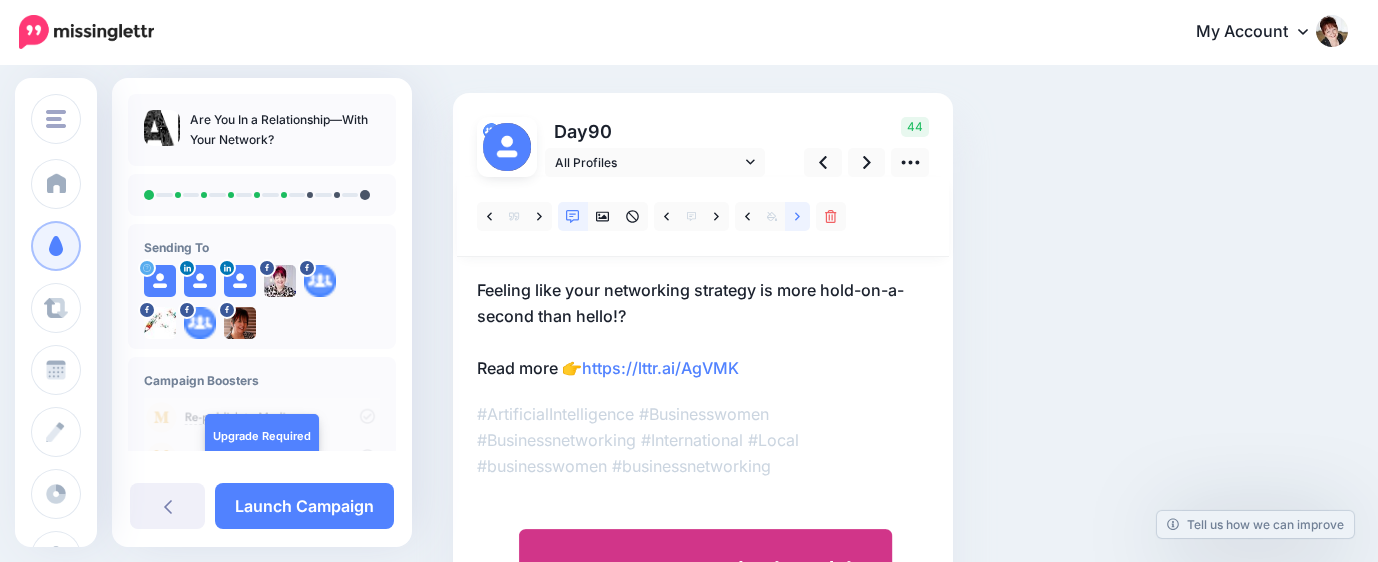 scroll, scrollTop: 0, scrollLeft: 0, axis: both 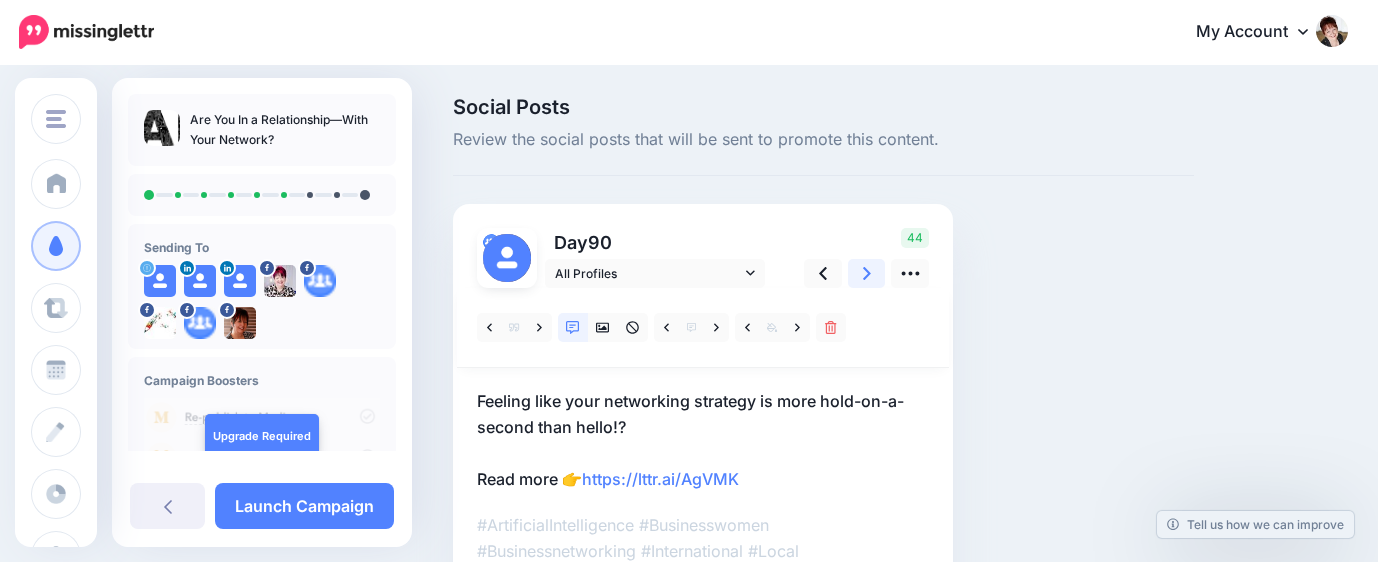 click at bounding box center [867, 273] 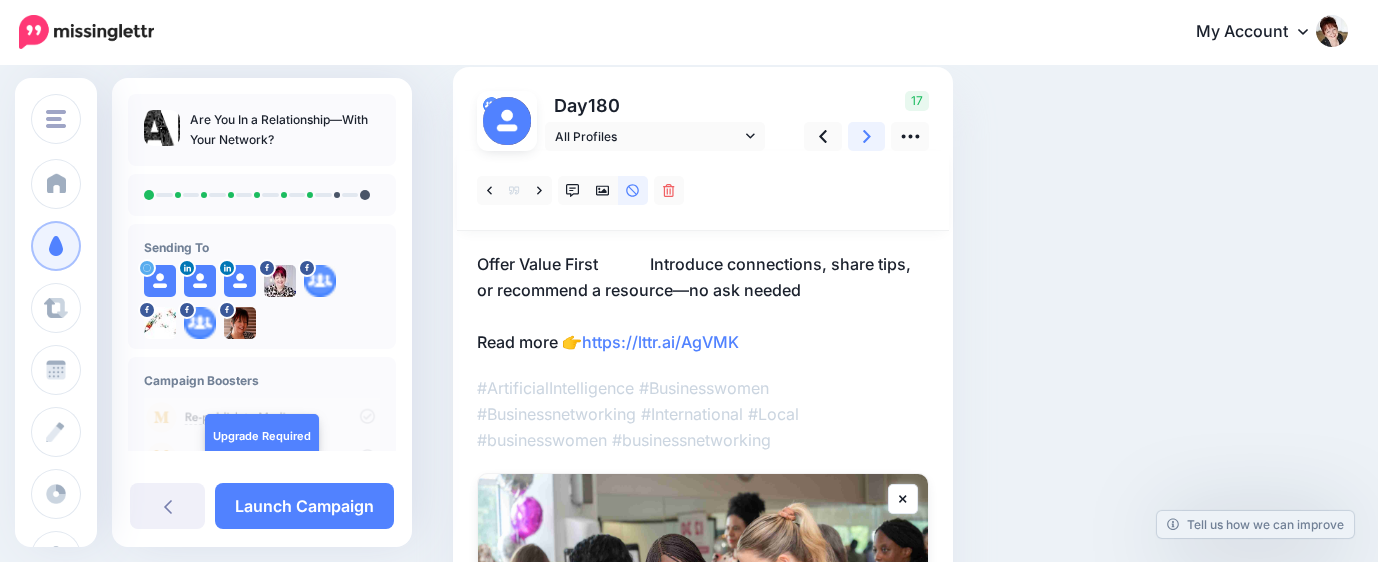 scroll, scrollTop: 111, scrollLeft: 0, axis: vertical 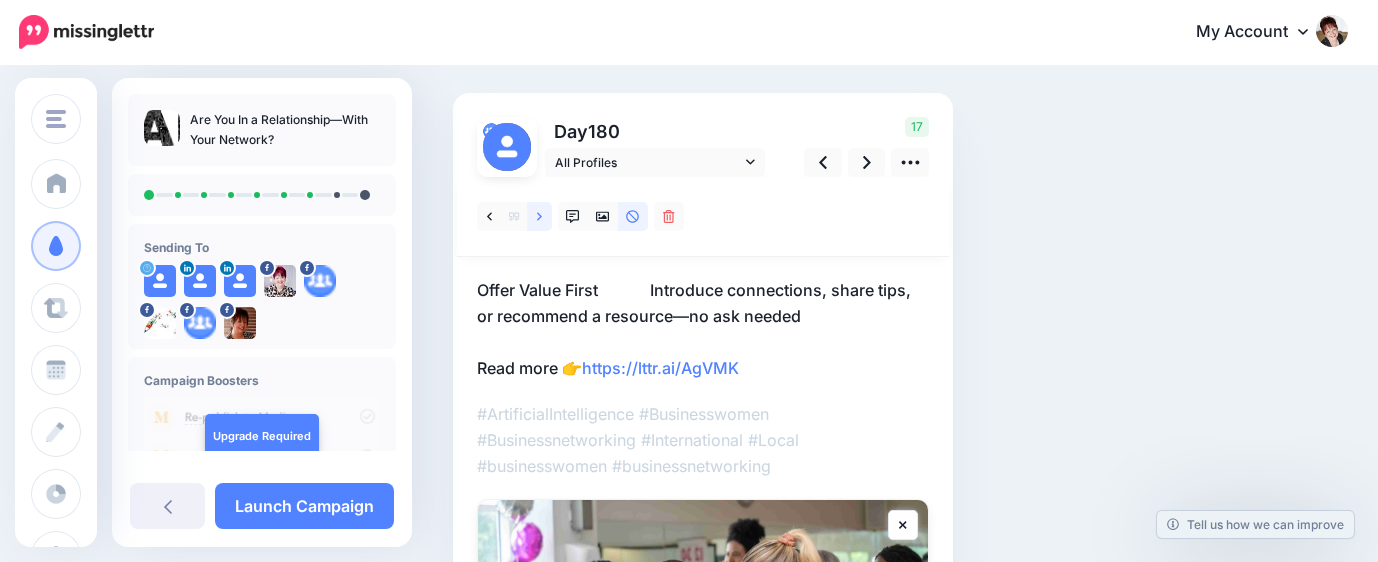 click at bounding box center [539, 216] 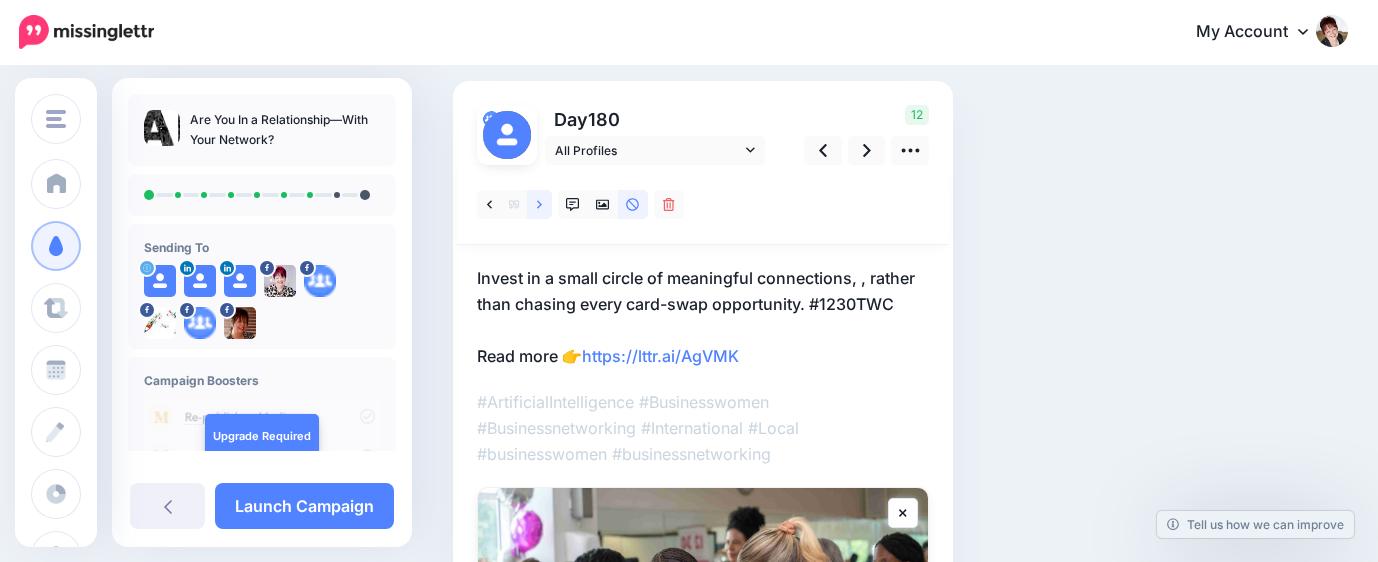 scroll, scrollTop: 111, scrollLeft: 0, axis: vertical 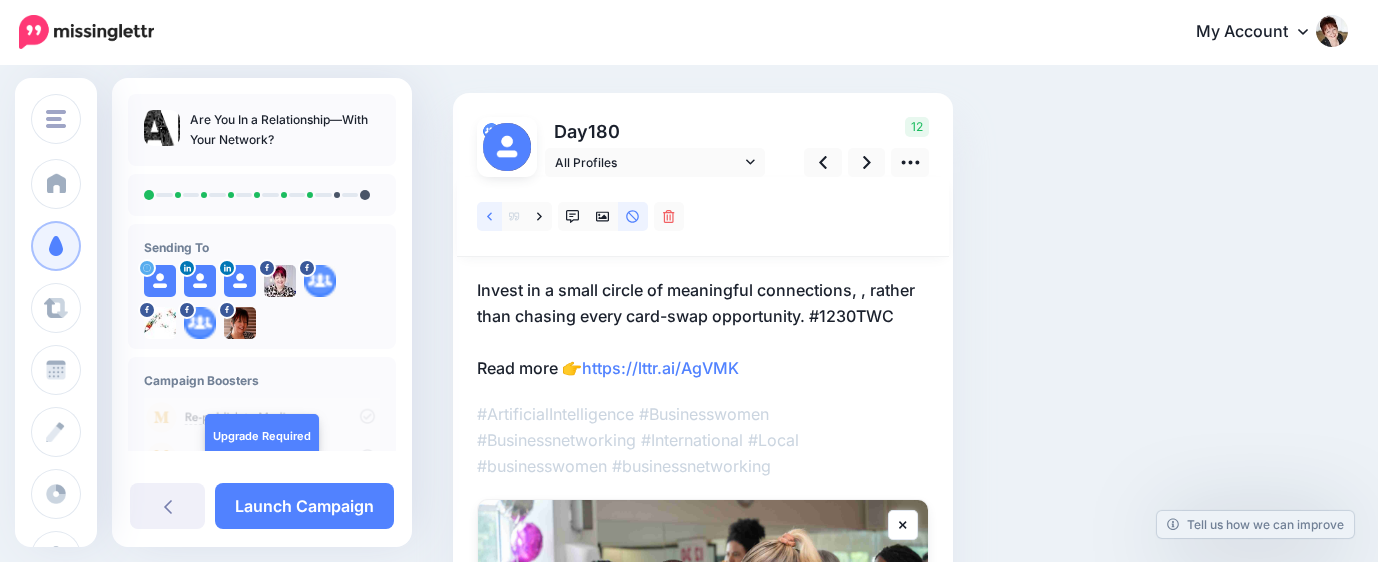 click 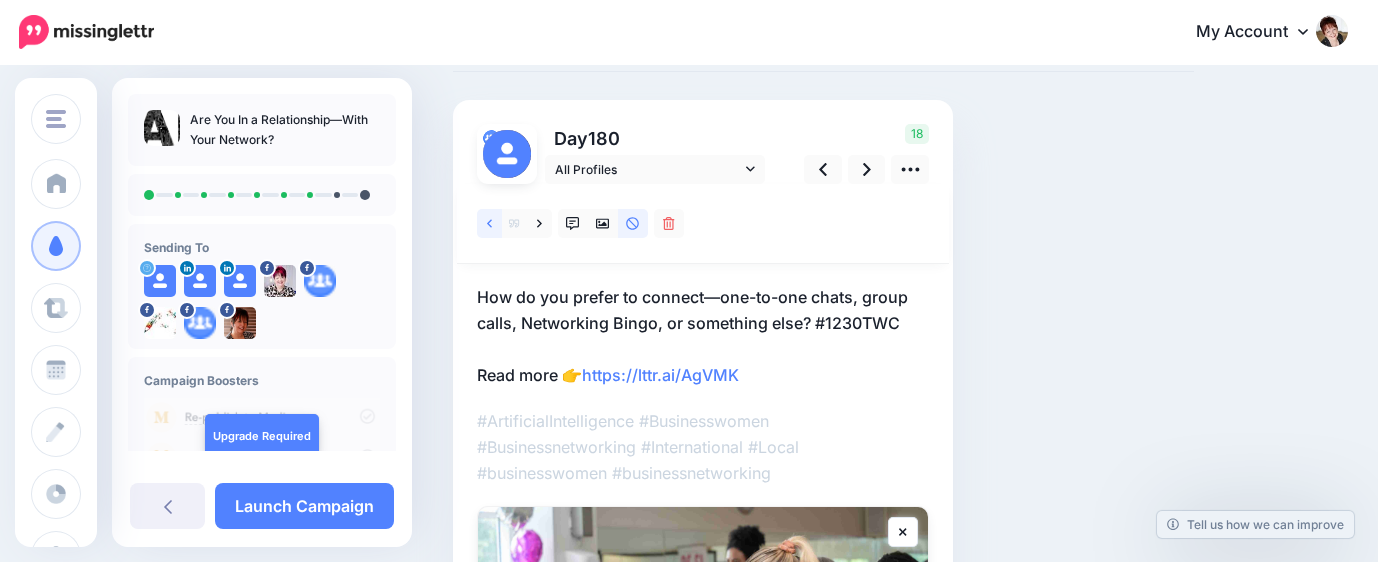 scroll, scrollTop: 0, scrollLeft: 0, axis: both 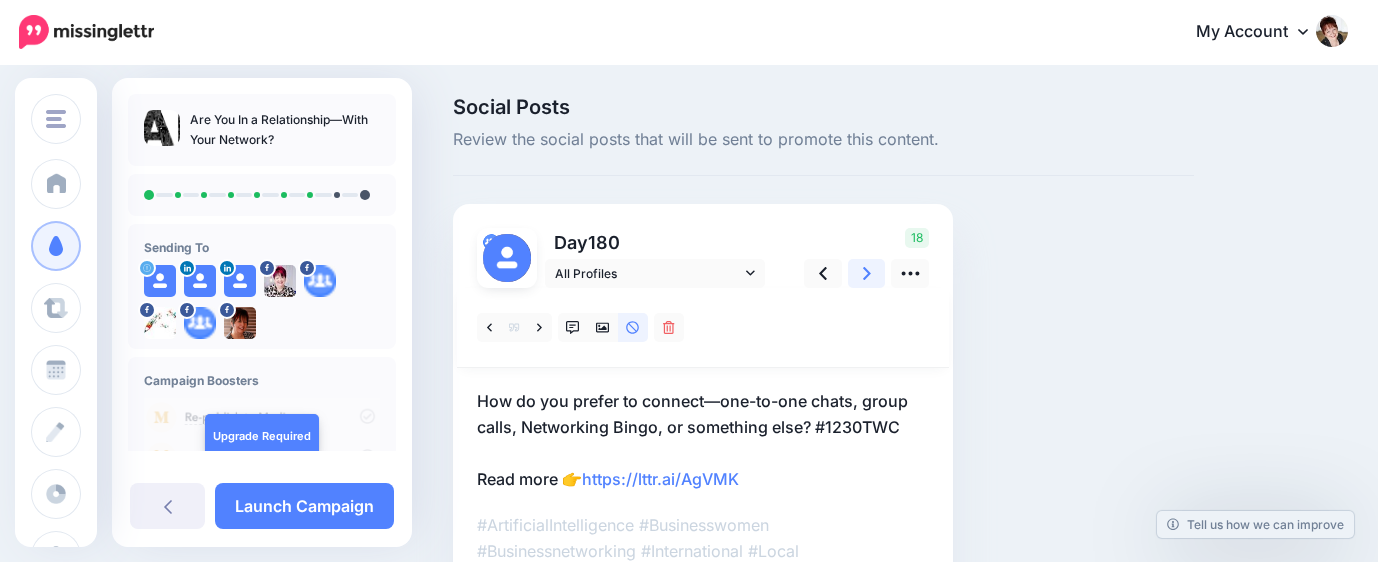 click 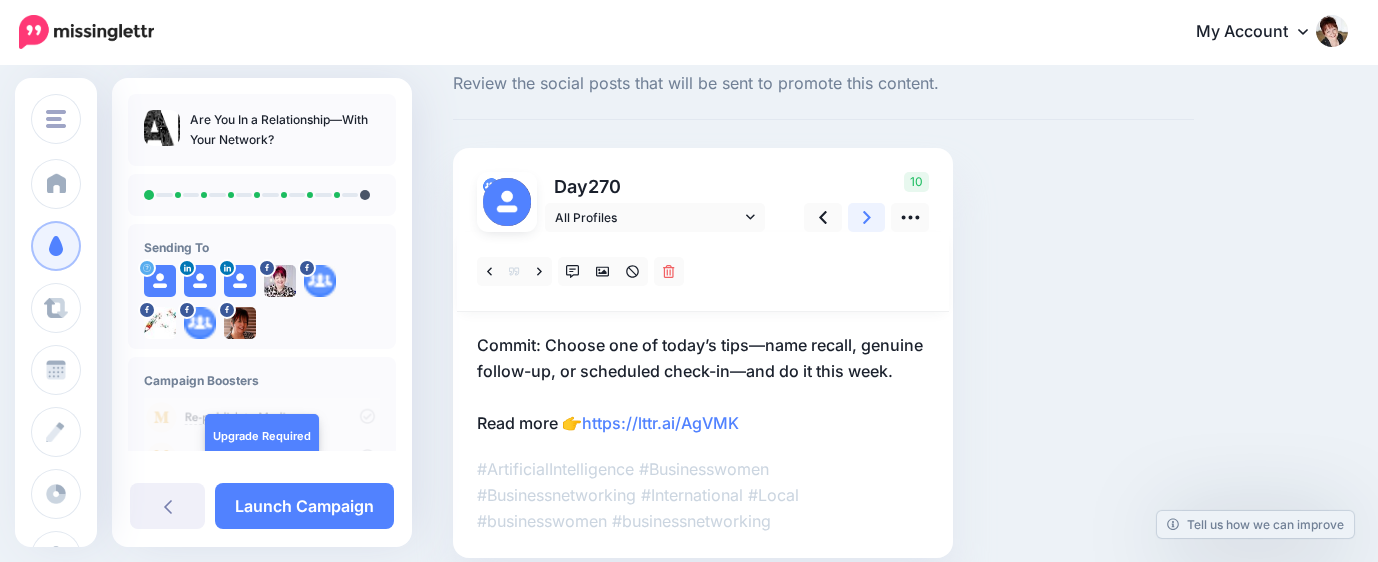 scroll, scrollTop: 29, scrollLeft: 0, axis: vertical 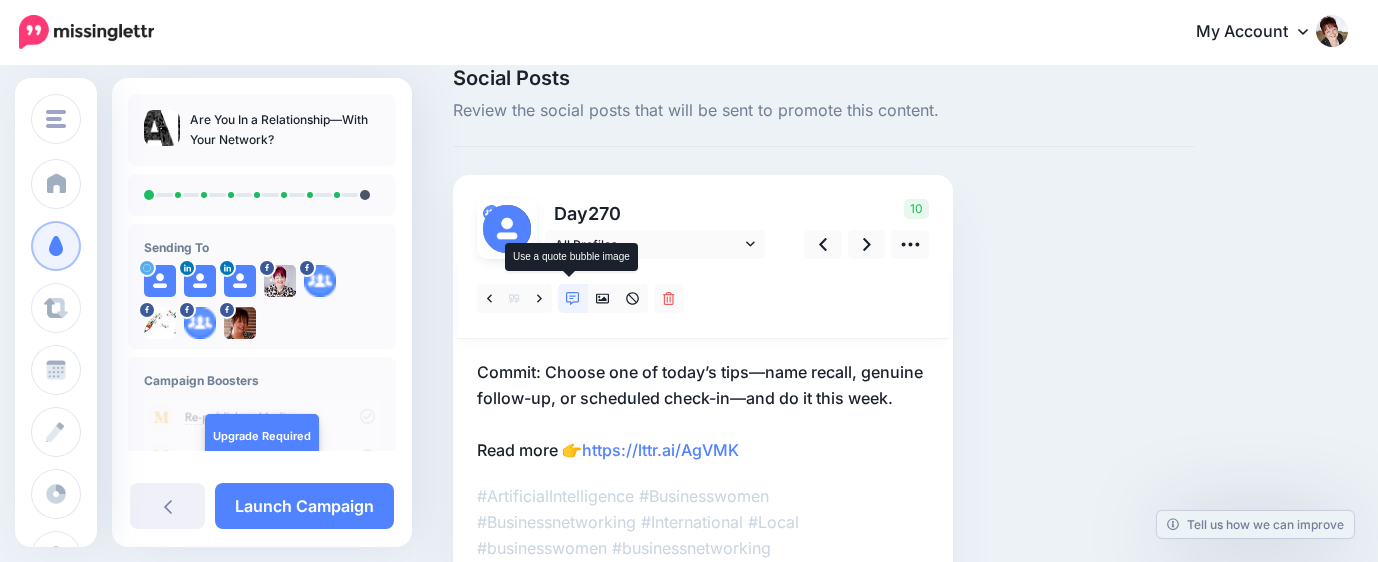 click 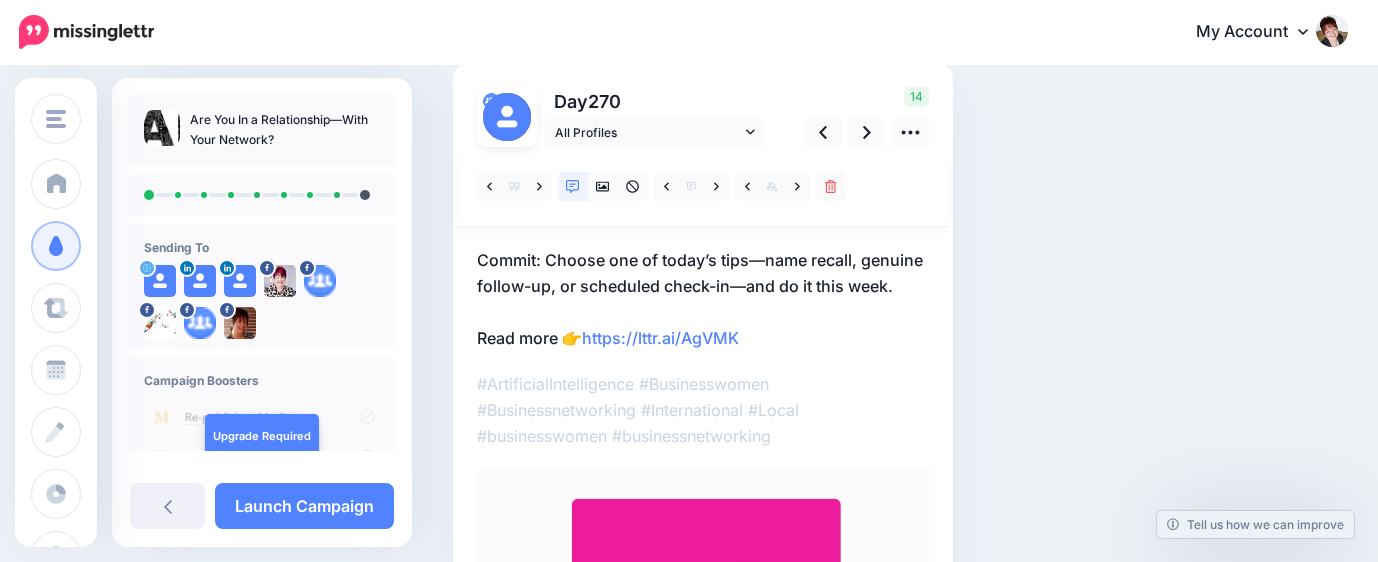 scroll, scrollTop: 29, scrollLeft: 0, axis: vertical 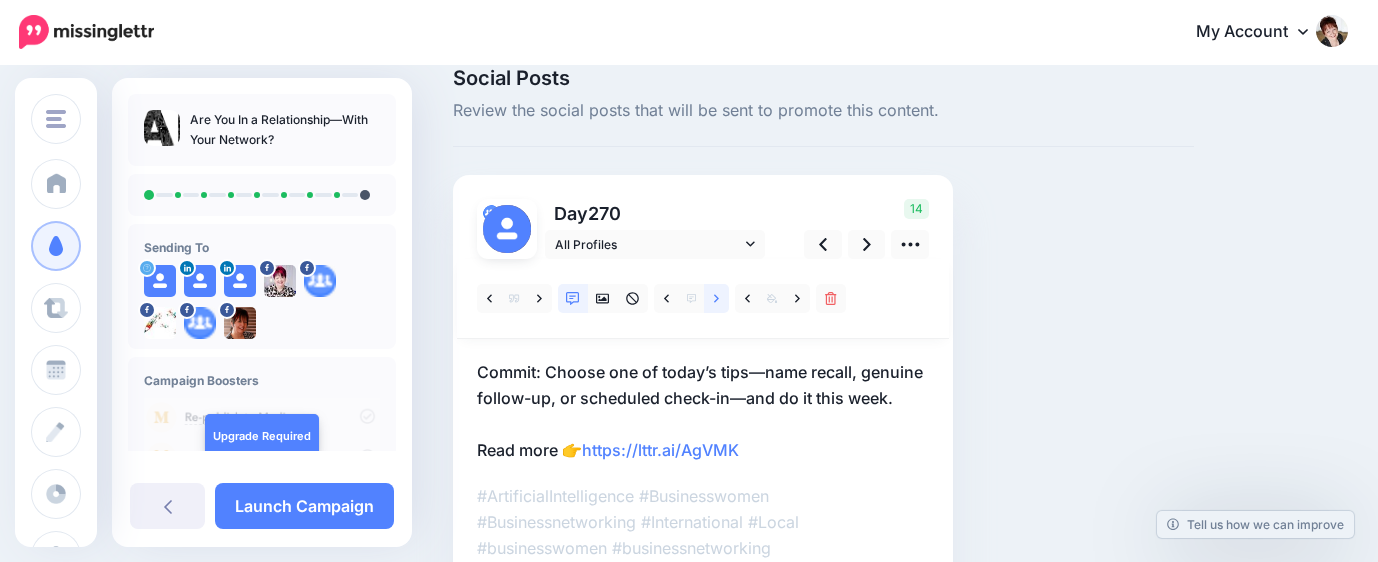click at bounding box center [716, 298] 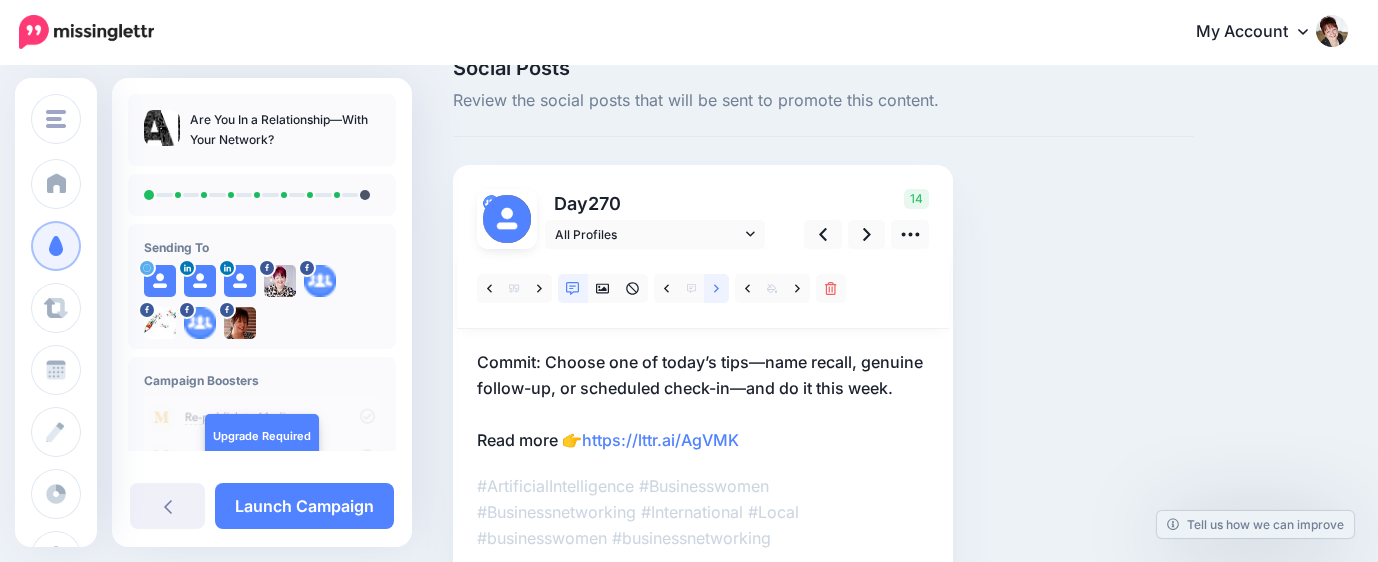 scroll, scrollTop: 29, scrollLeft: 0, axis: vertical 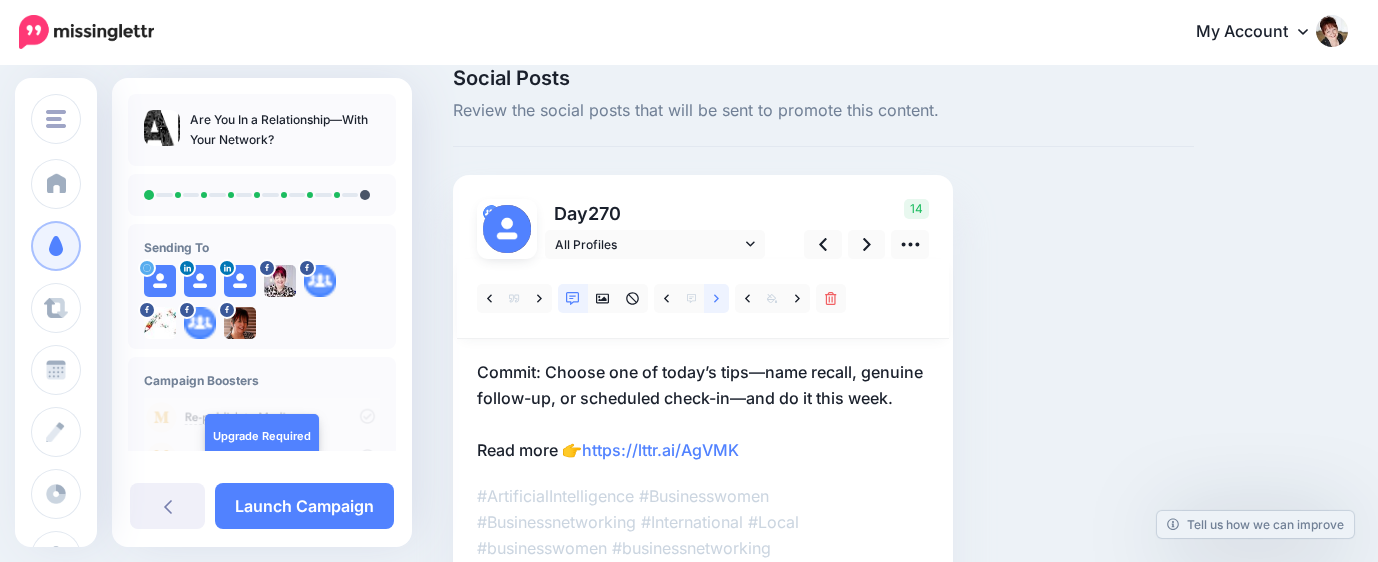 click at bounding box center [716, 298] 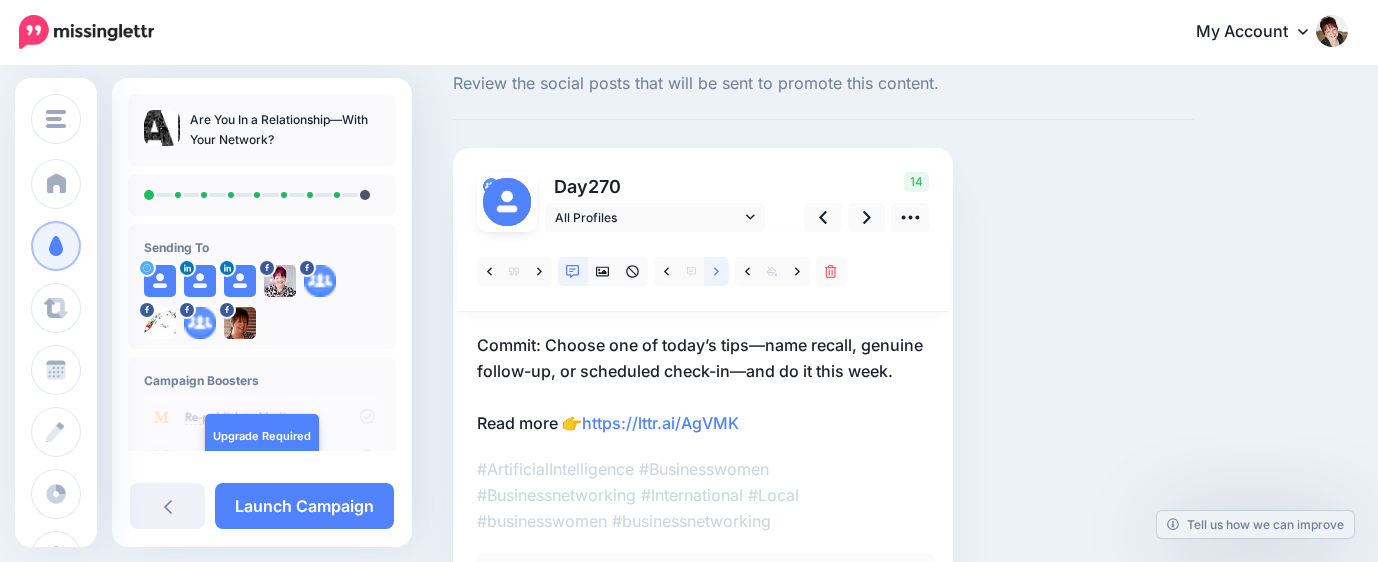scroll, scrollTop: 29, scrollLeft: 0, axis: vertical 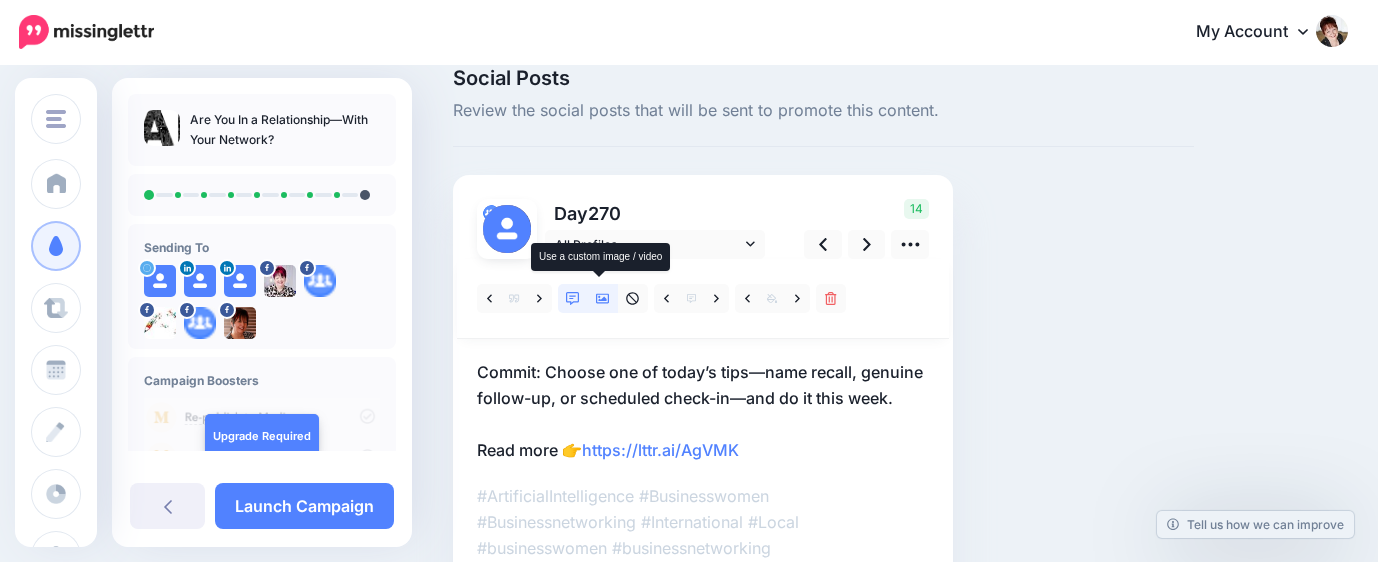 click 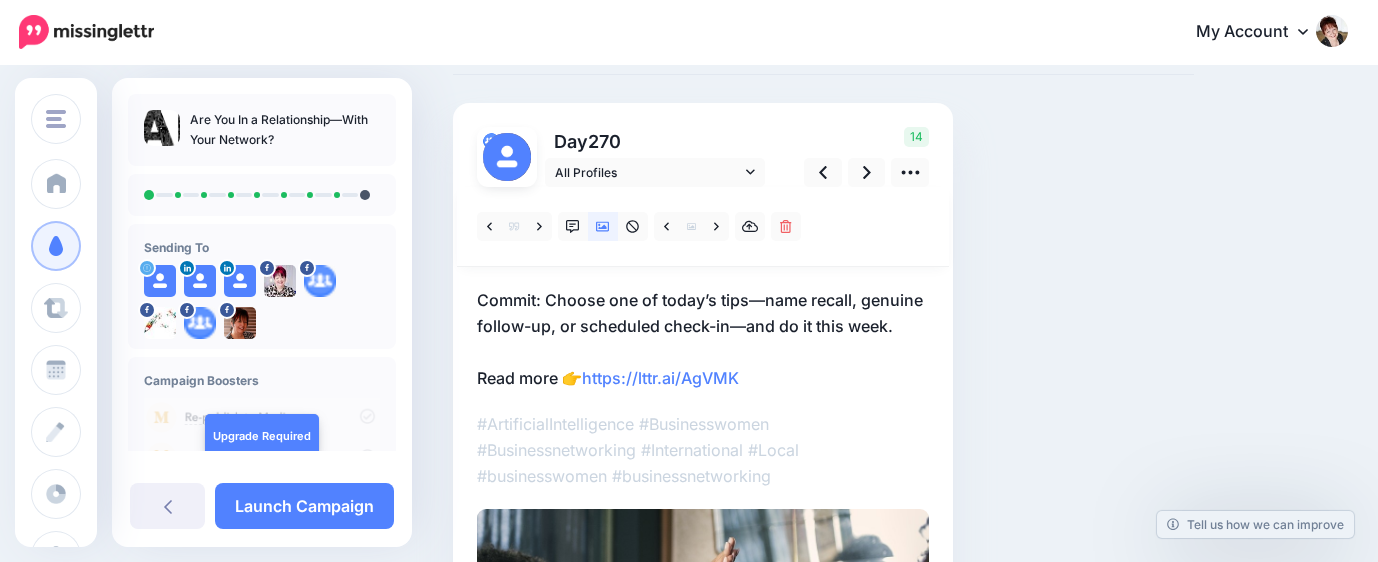 scroll, scrollTop: 29, scrollLeft: 0, axis: vertical 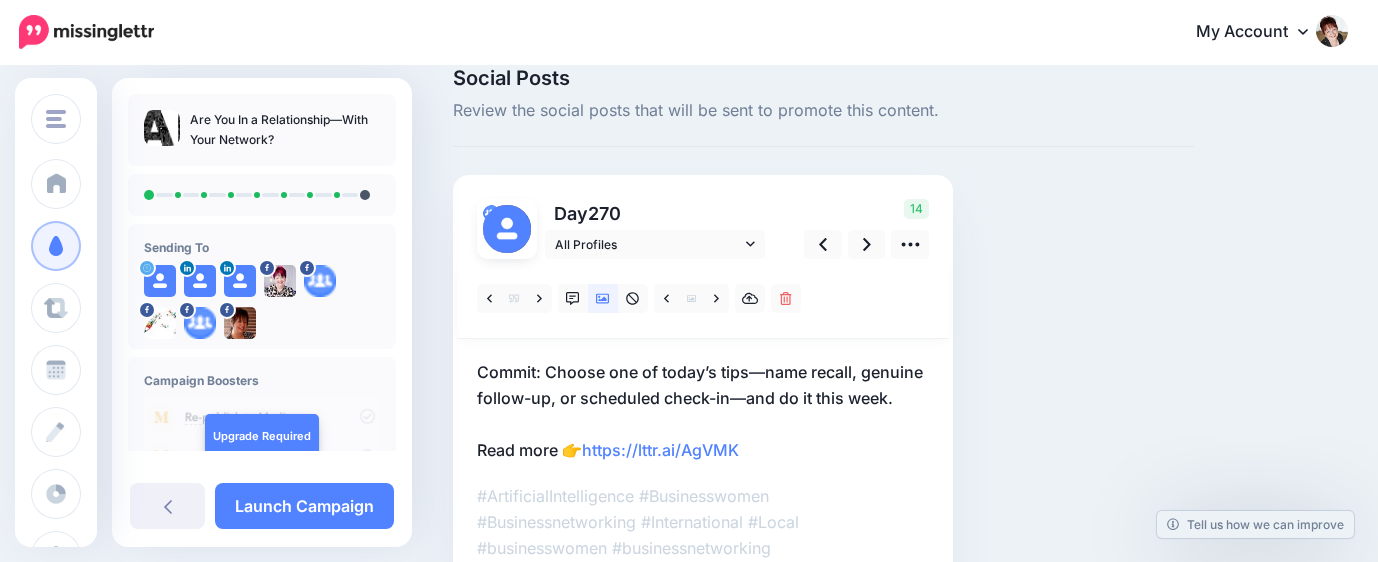 click on "Commit: Choose one of today’s tips—name recall, genuine follow-up, or scheduled check-in—and do it this week. Read more 👉  https://lttr.ai/AgVMK" at bounding box center (703, 411) 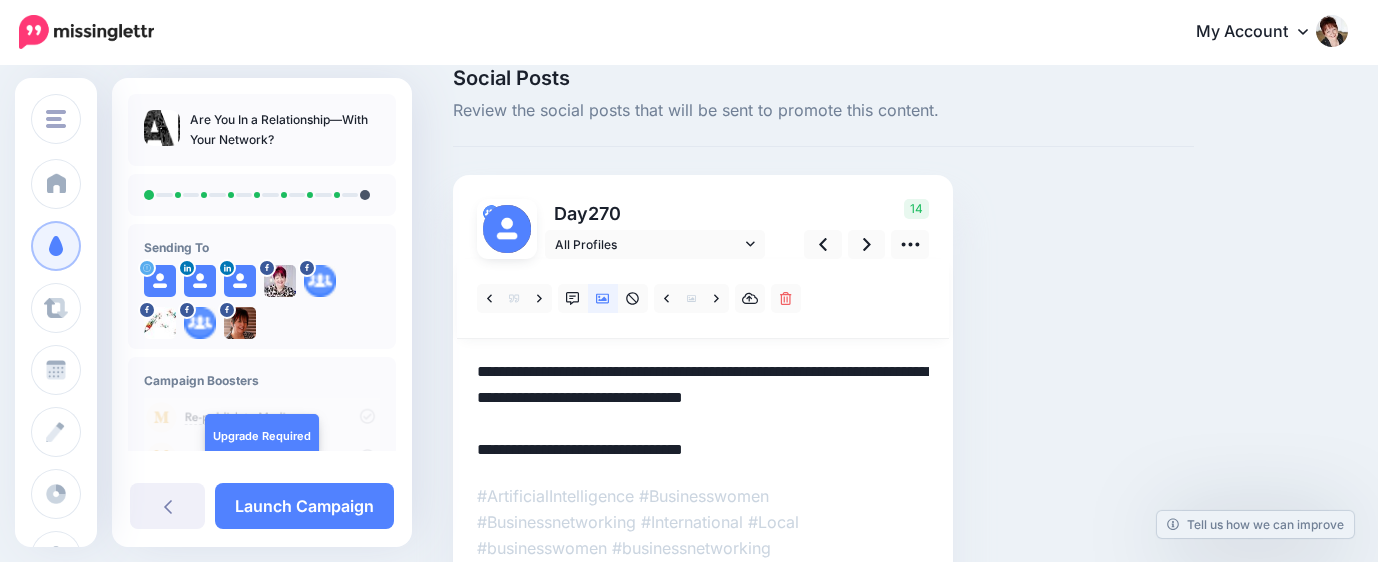 scroll, scrollTop: 0, scrollLeft: 0, axis: both 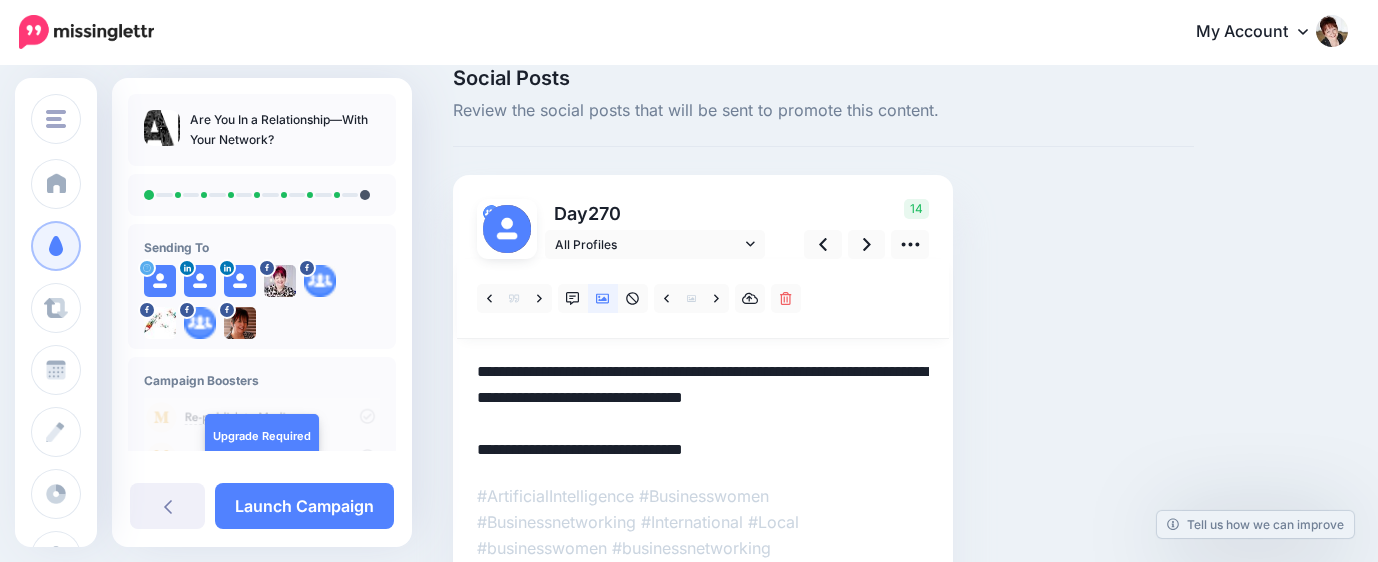 click on "**********" at bounding box center (703, 411) 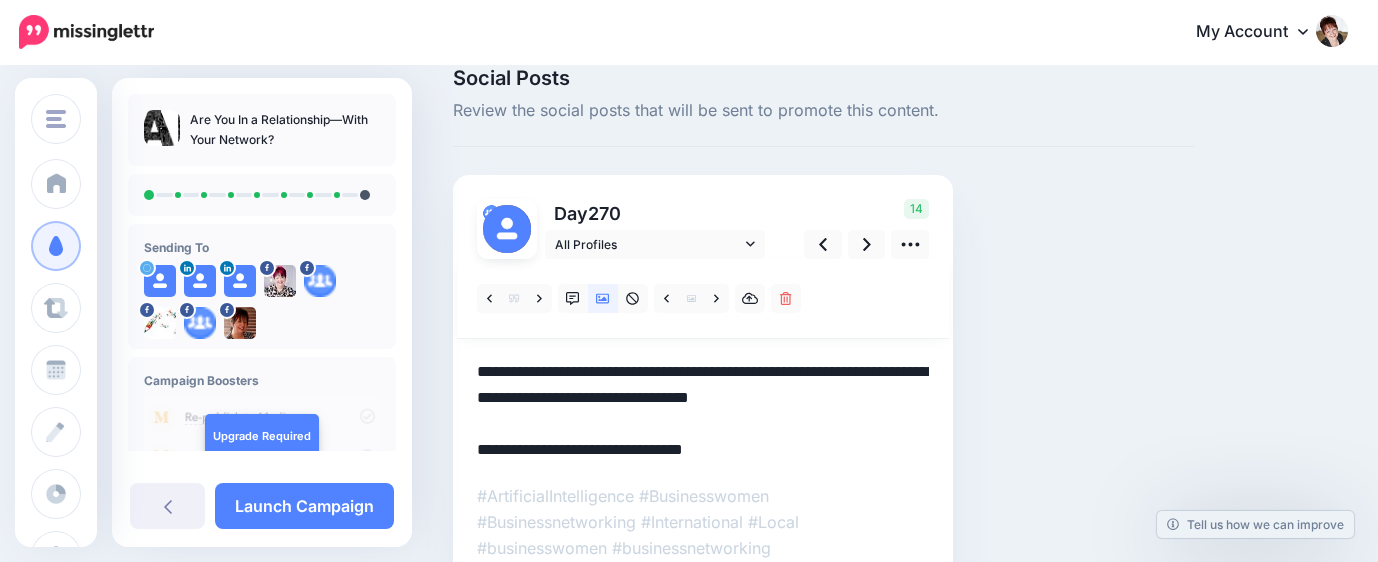 paste on "********" 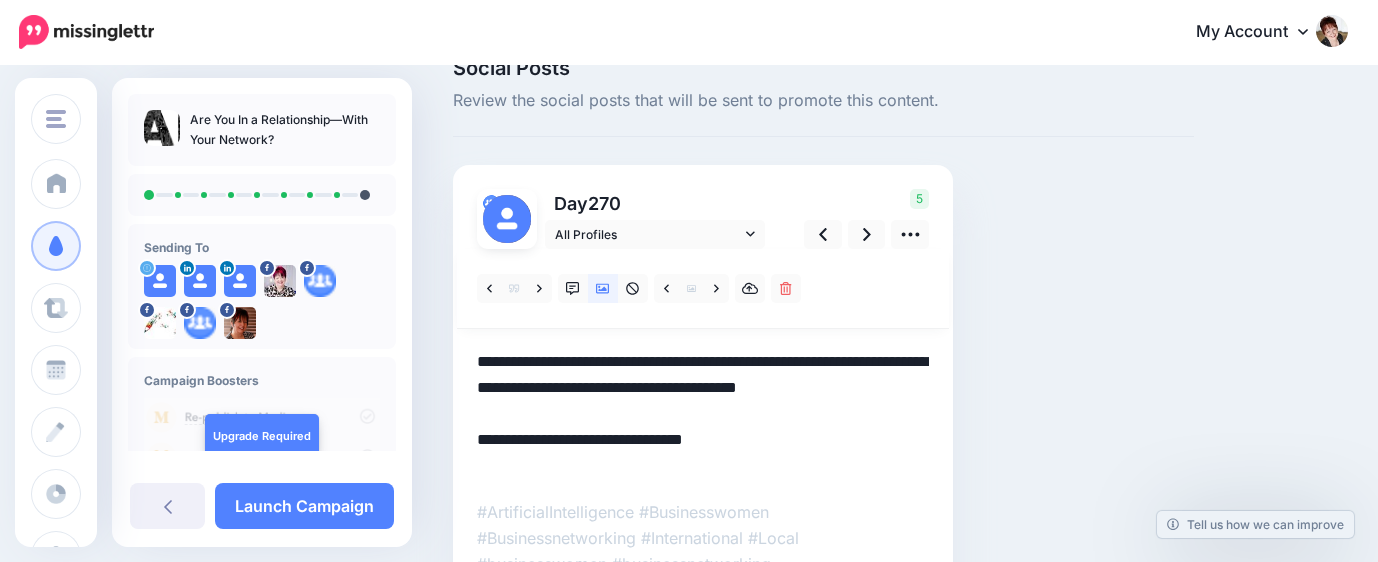 scroll, scrollTop: 29, scrollLeft: 0, axis: vertical 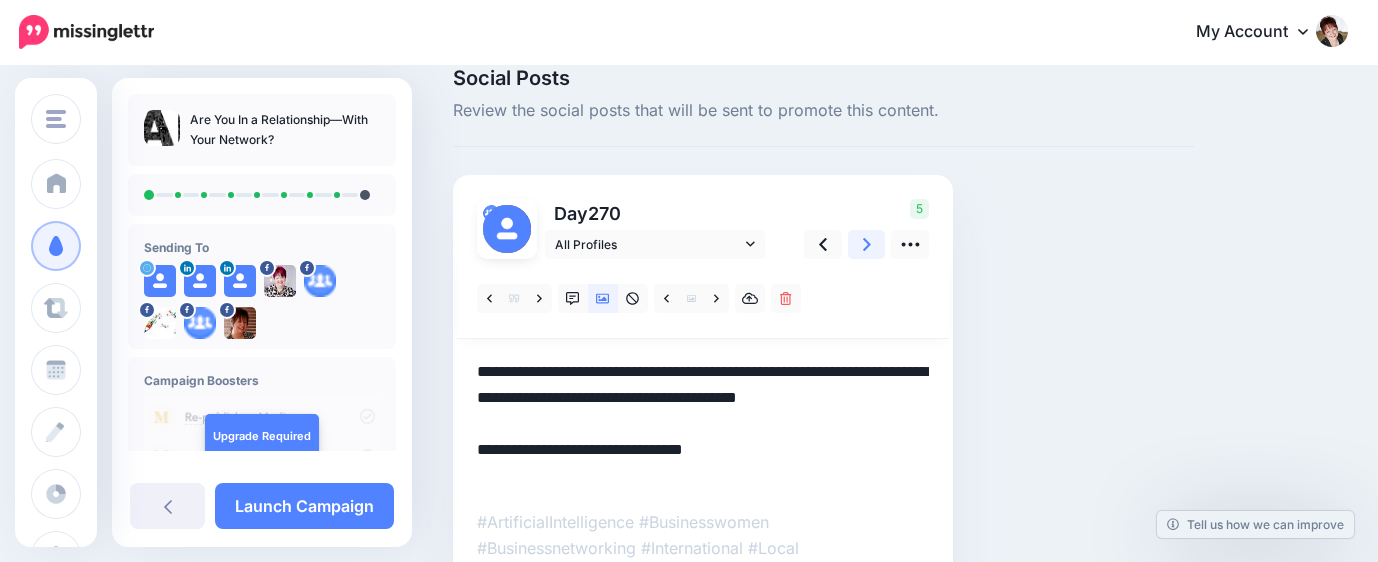 click at bounding box center (867, 244) 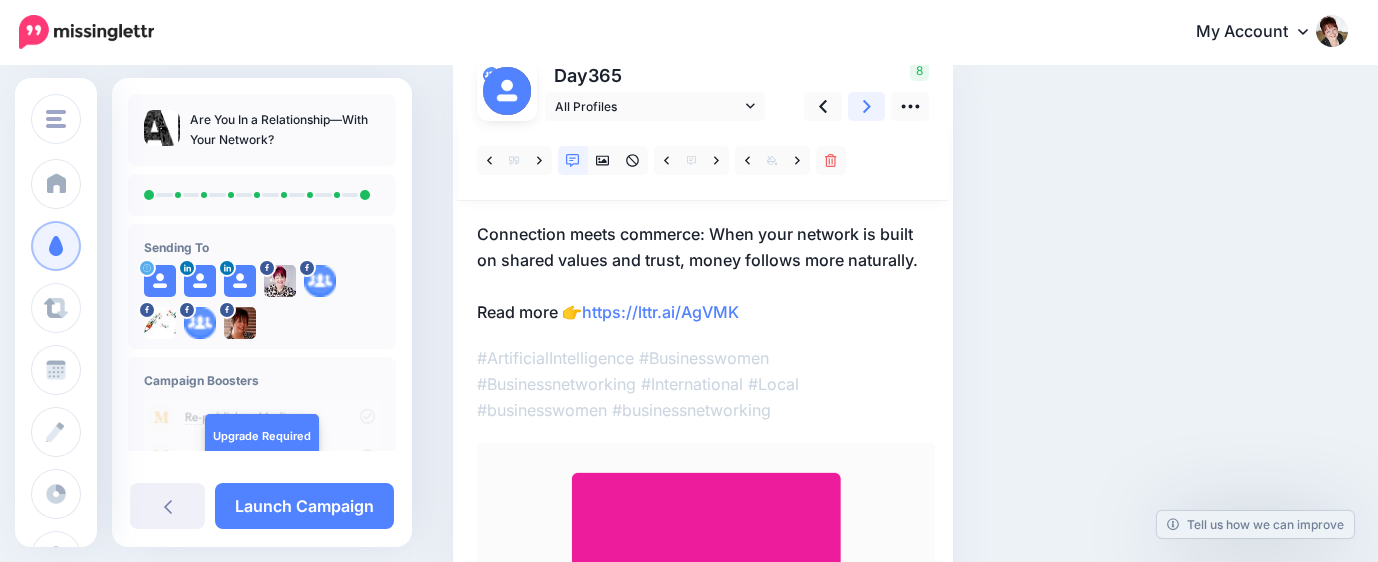 scroll, scrollTop: 141, scrollLeft: 0, axis: vertical 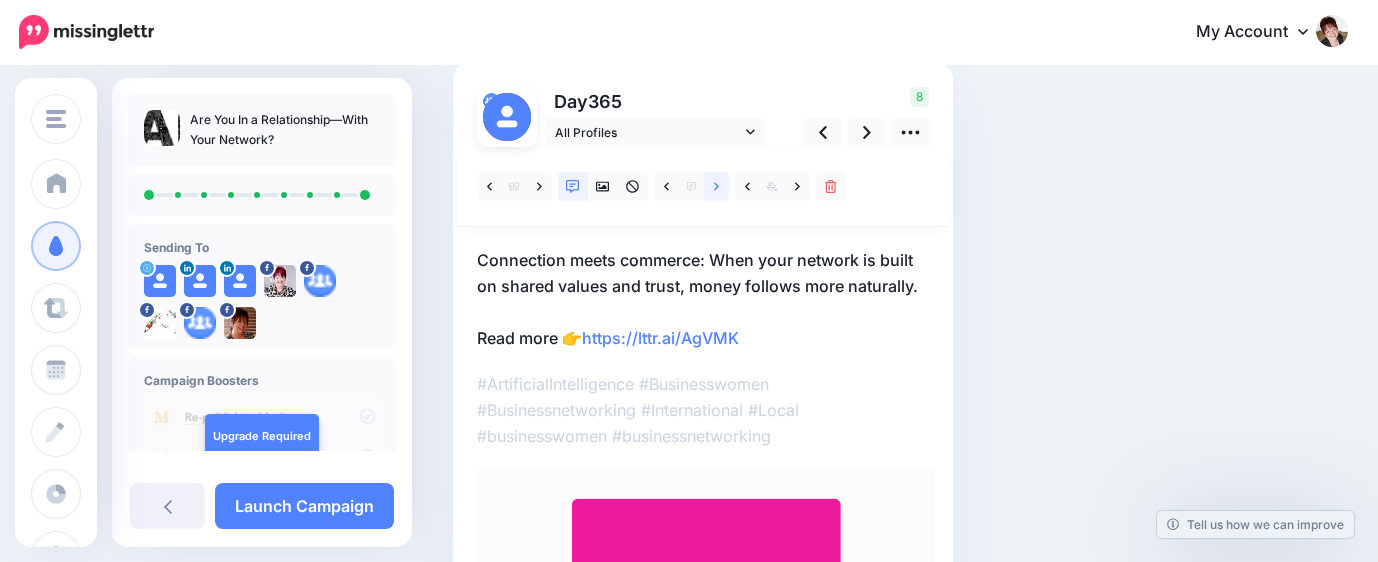 click at bounding box center [716, 186] 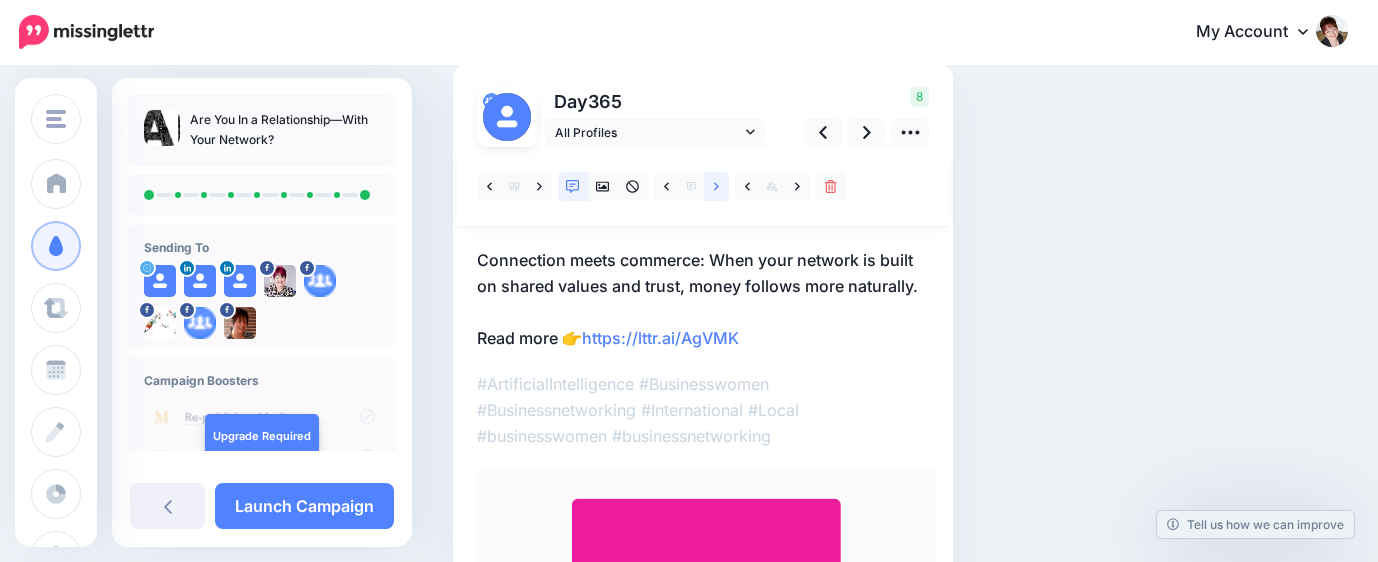 click at bounding box center [716, 186] 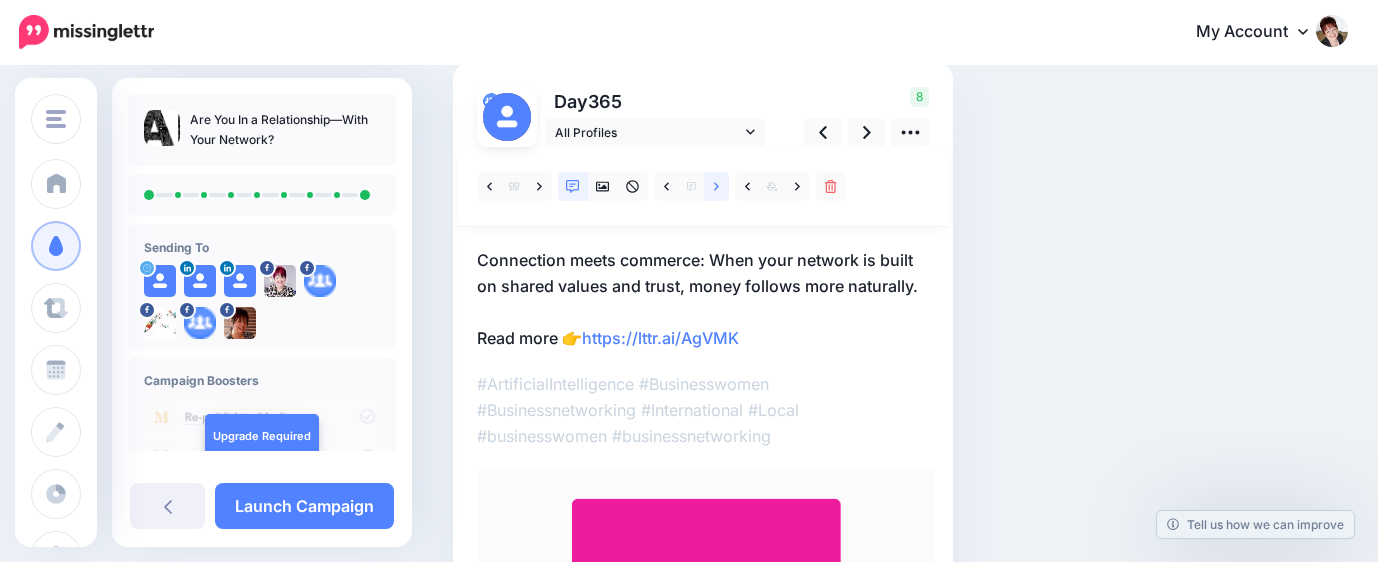 click at bounding box center (716, 186) 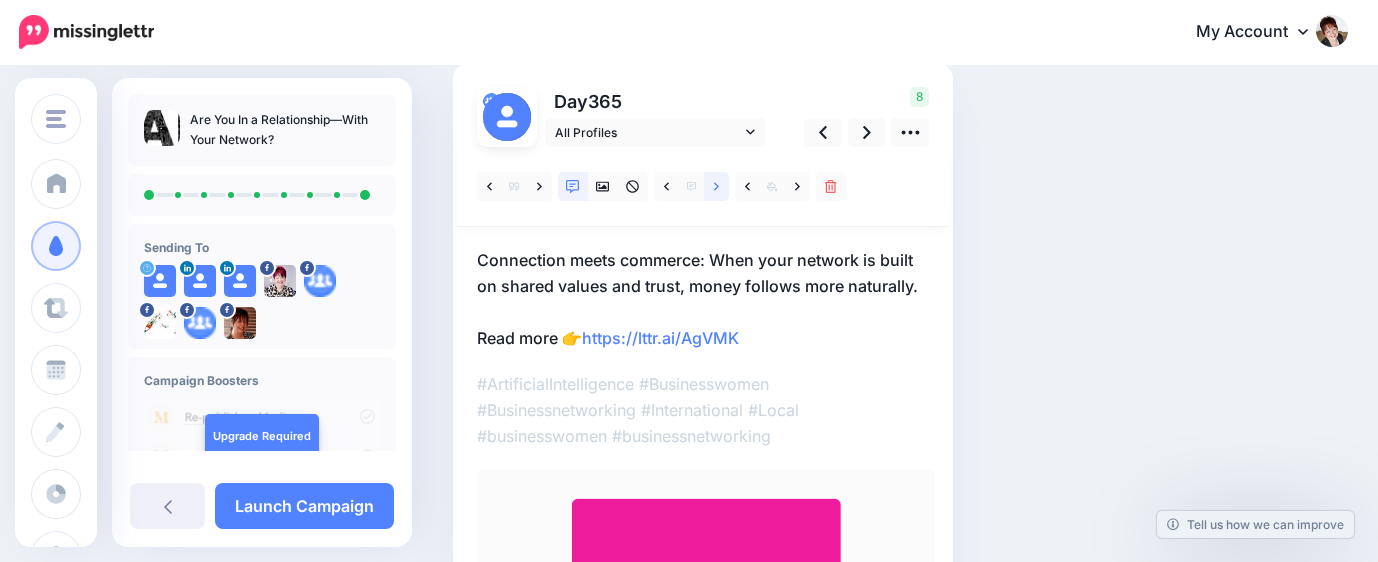 click at bounding box center [716, 186] 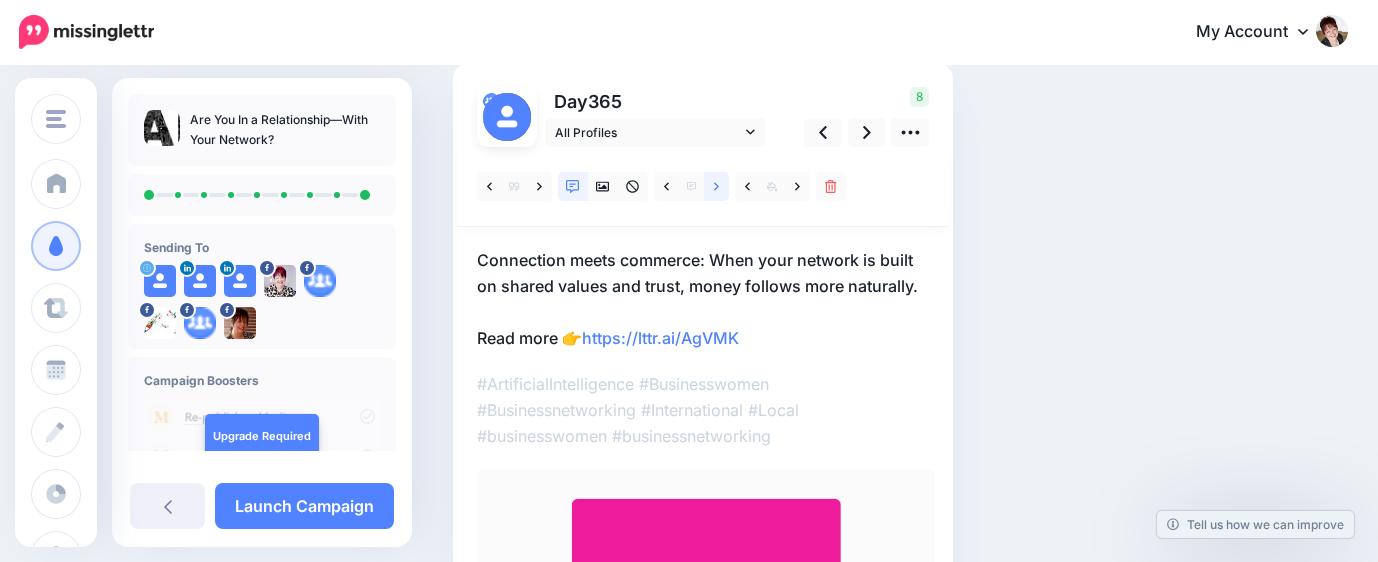 click at bounding box center (716, 186) 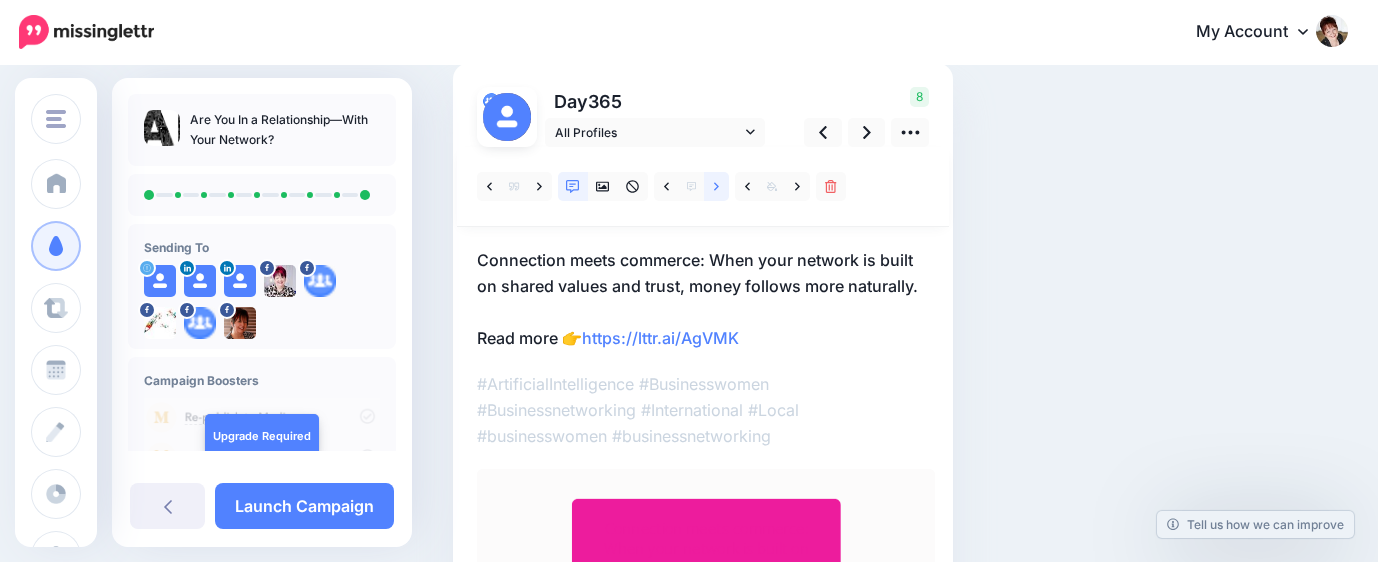 click at bounding box center [716, 186] 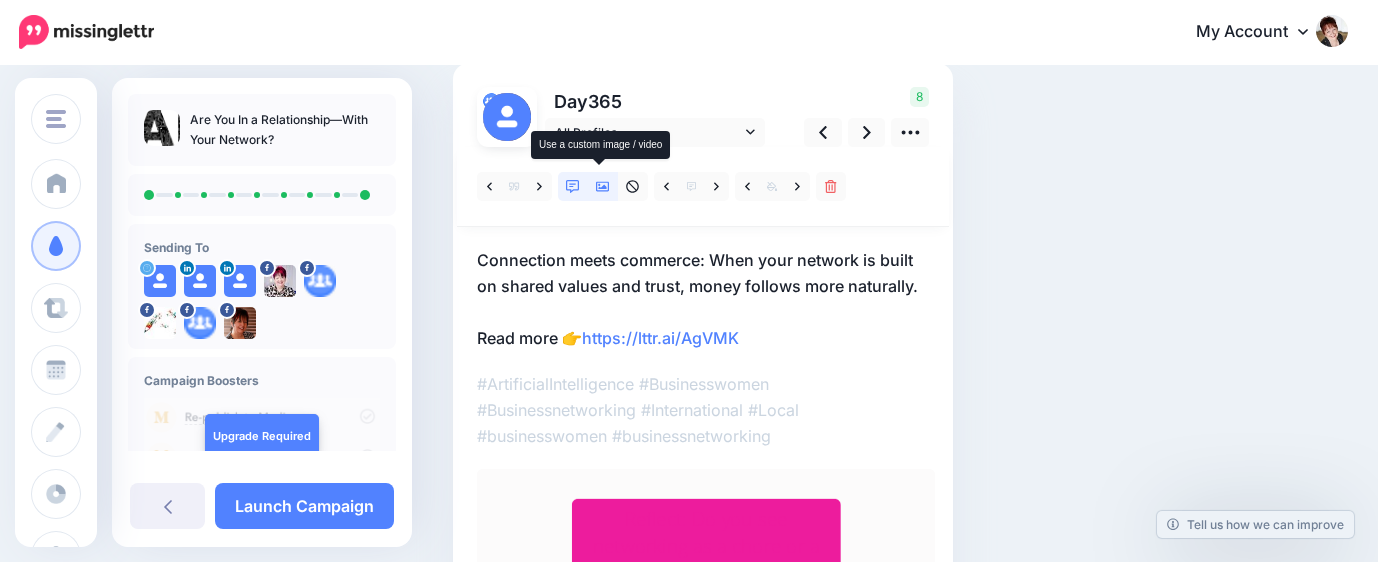 click at bounding box center (603, 186) 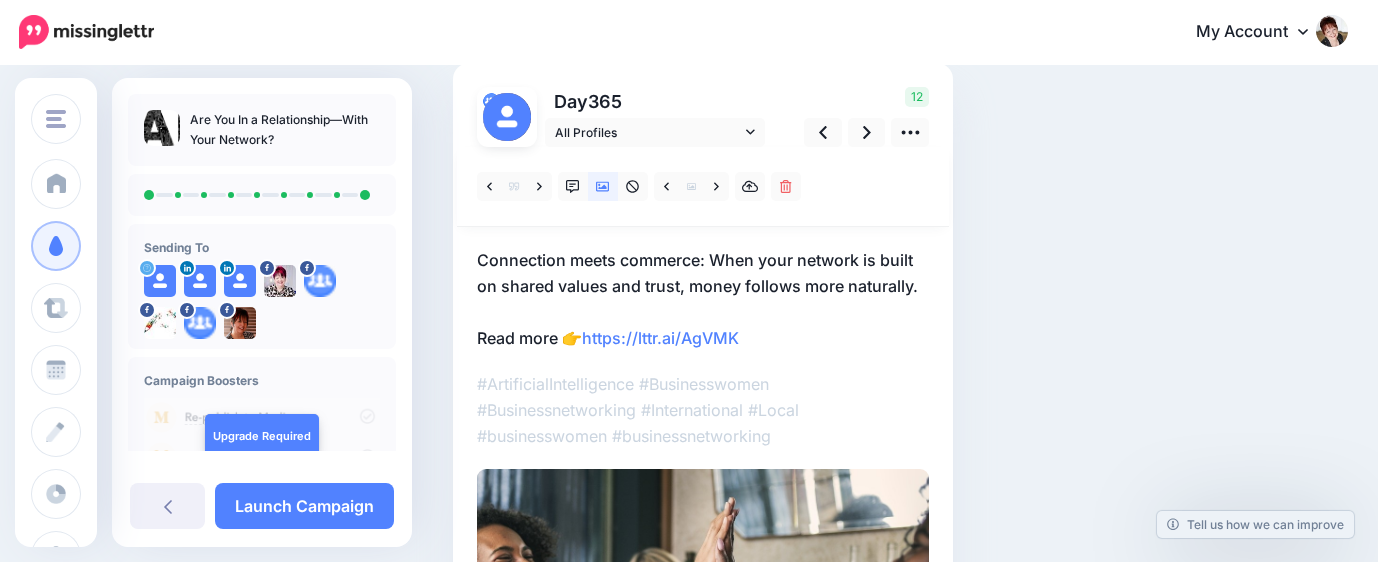 click on "Connection meets commerce: When your network is built on shared values and trust, money follows more naturally. Read more 👉  https://lttr.ai/AgVMK" at bounding box center [703, 299] 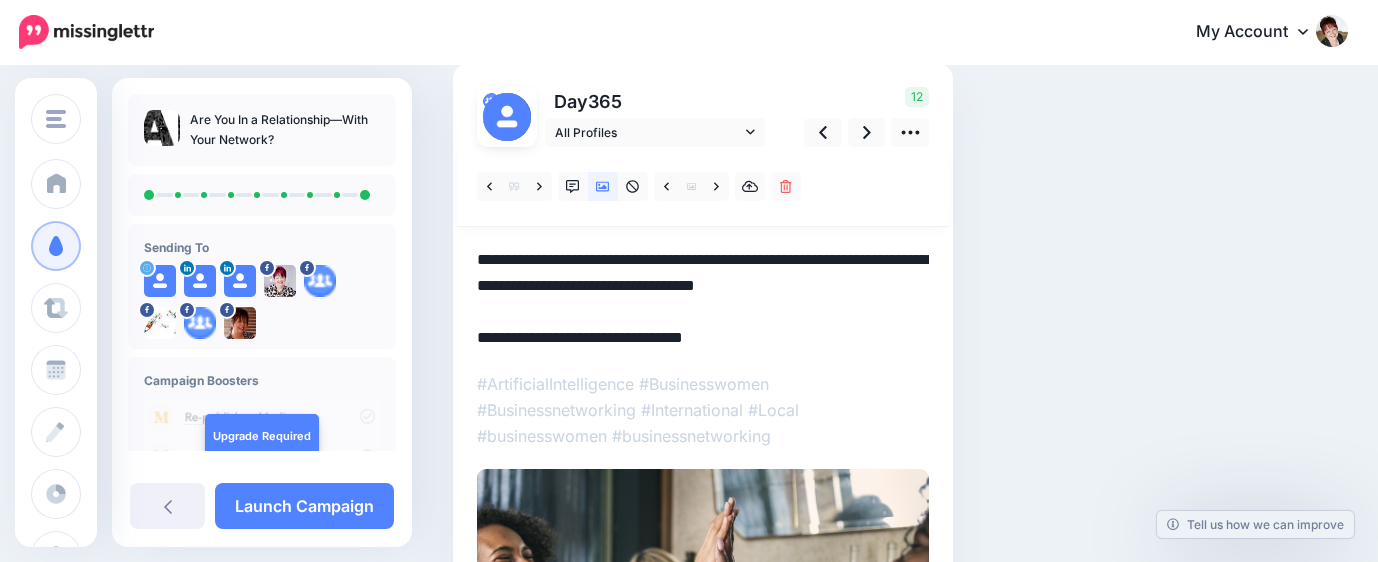 click on "**********" at bounding box center (703, 299) 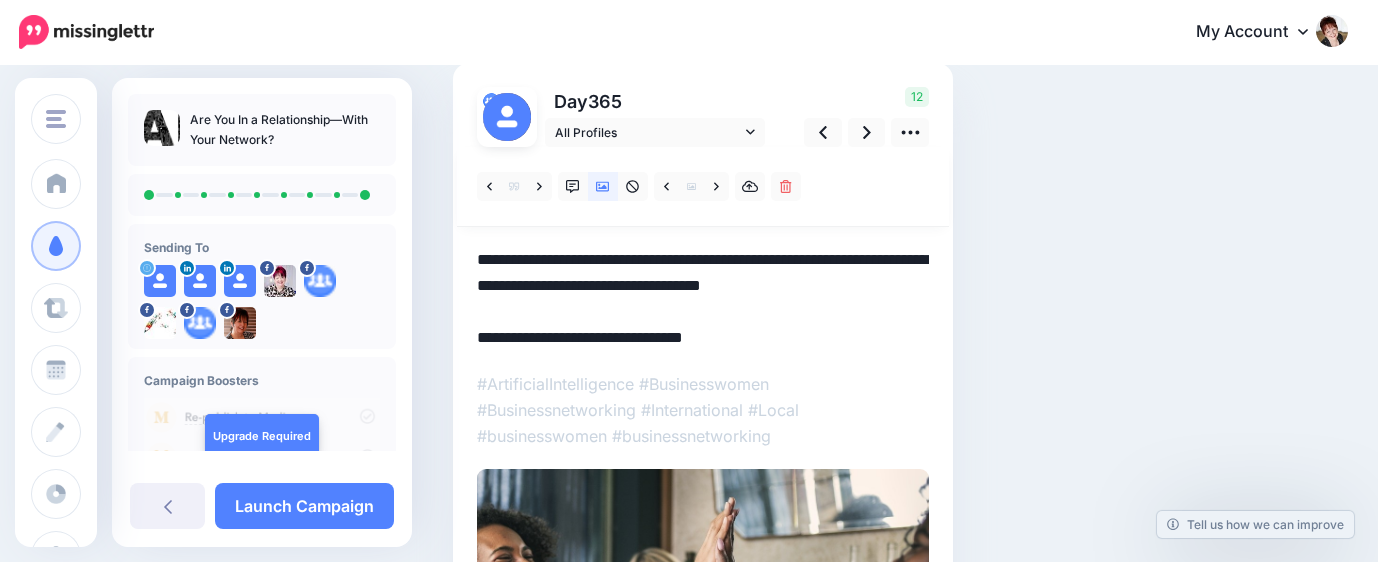 paste on "********" 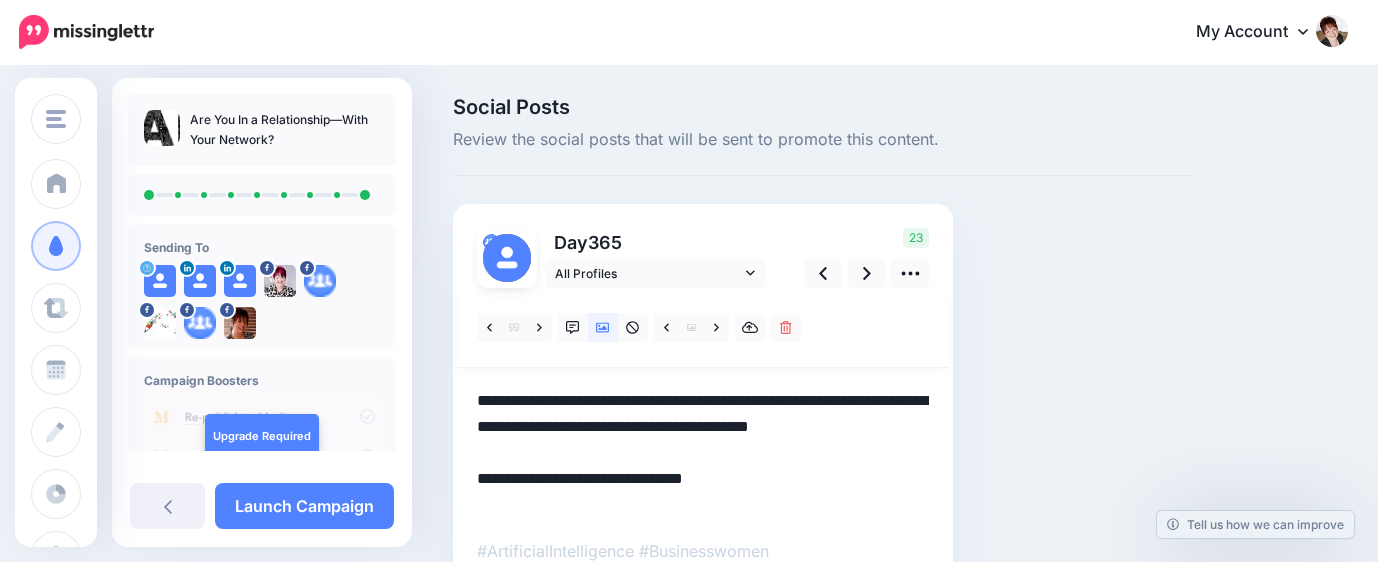 scroll, scrollTop: 0, scrollLeft: 0, axis: both 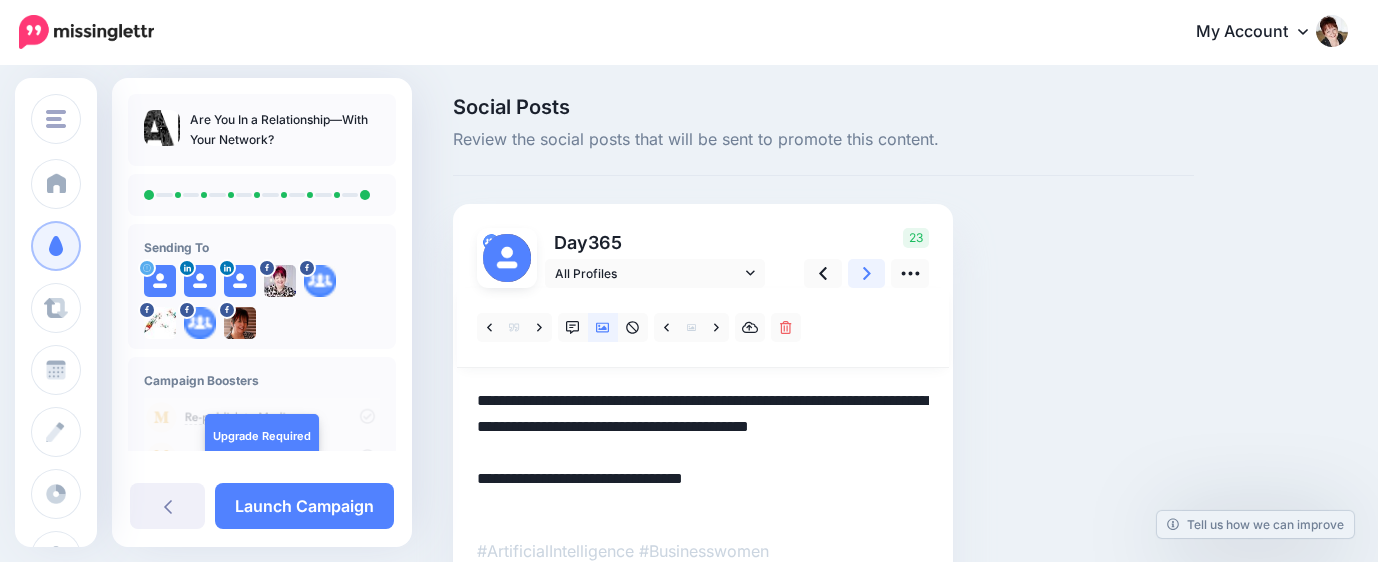 click 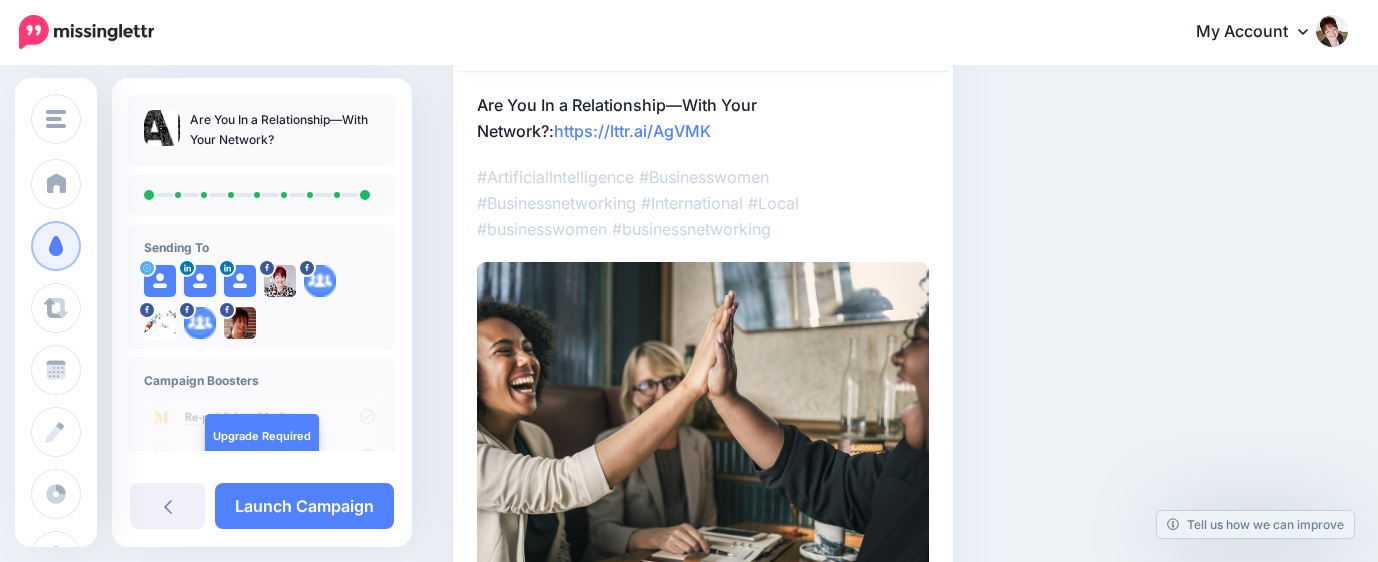 scroll, scrollTop: 93, scrollLeft: 0, axis: vertical 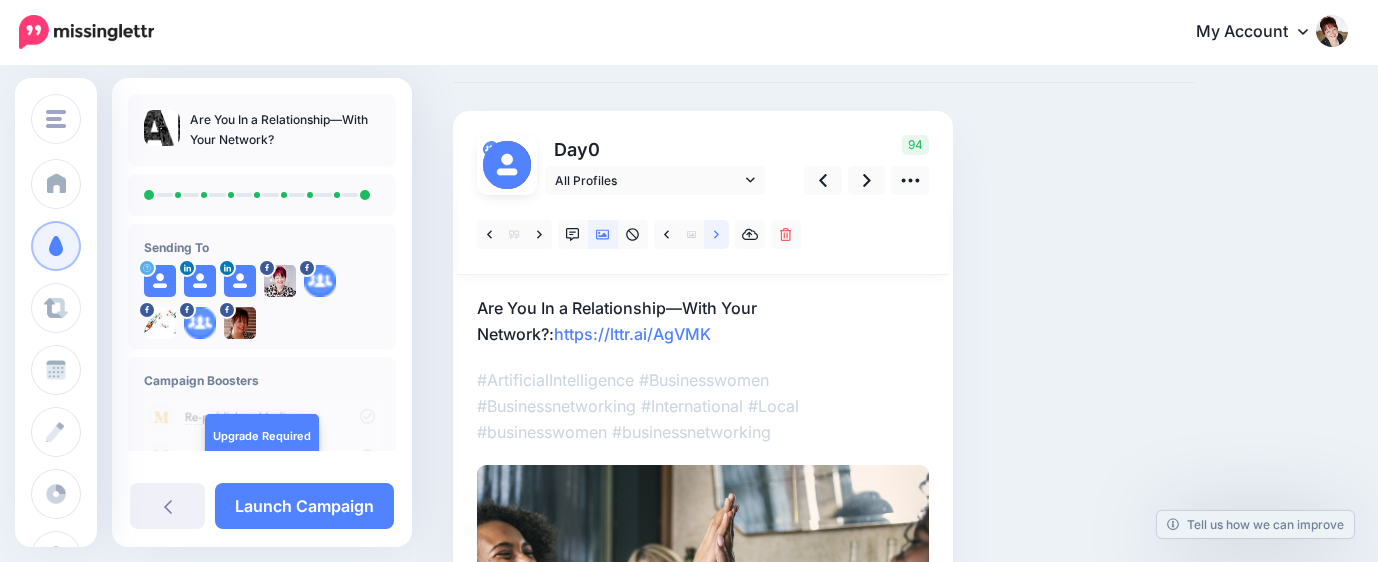 click 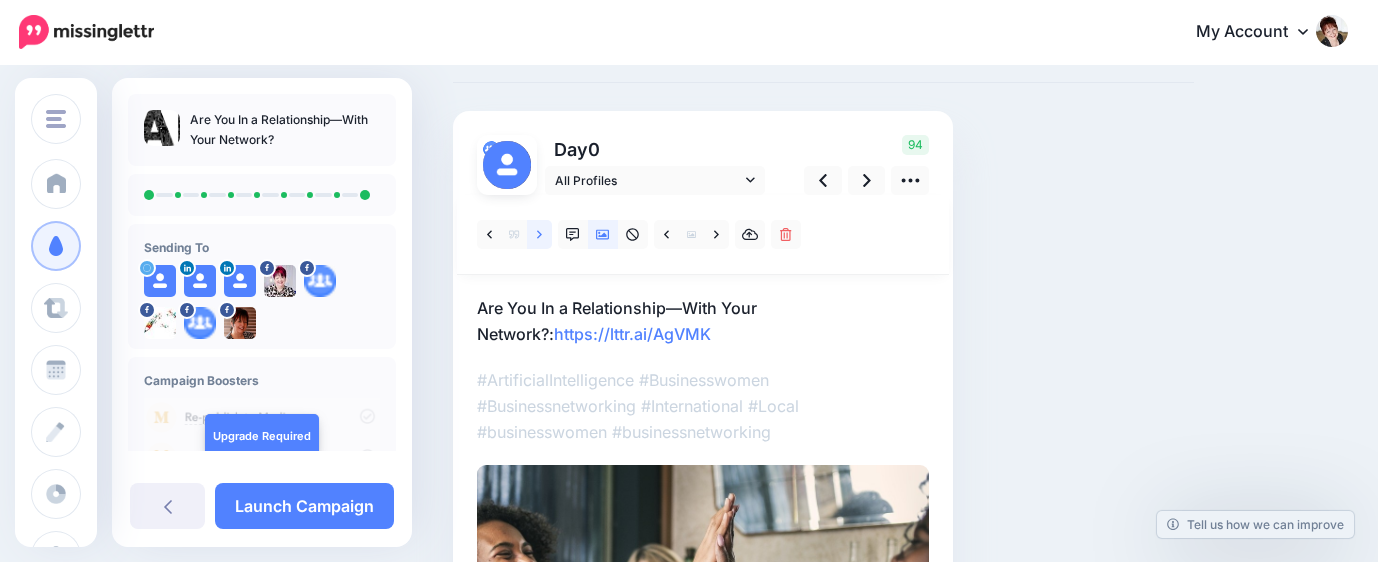 click at bounding box center (539, 234) 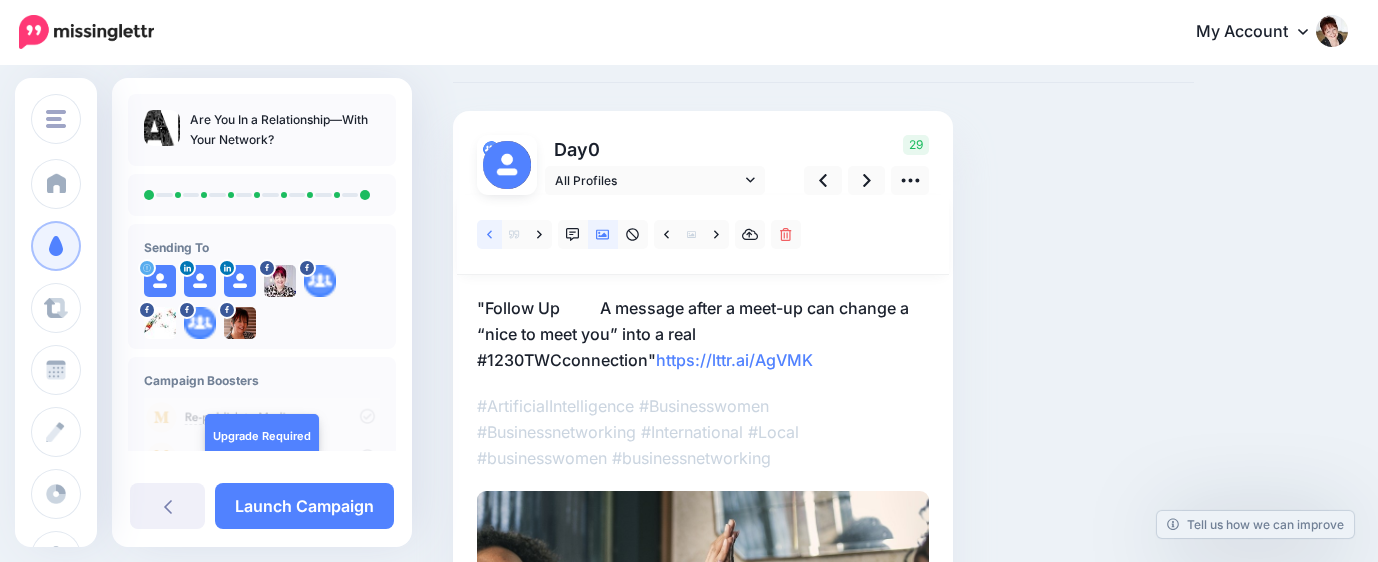 click 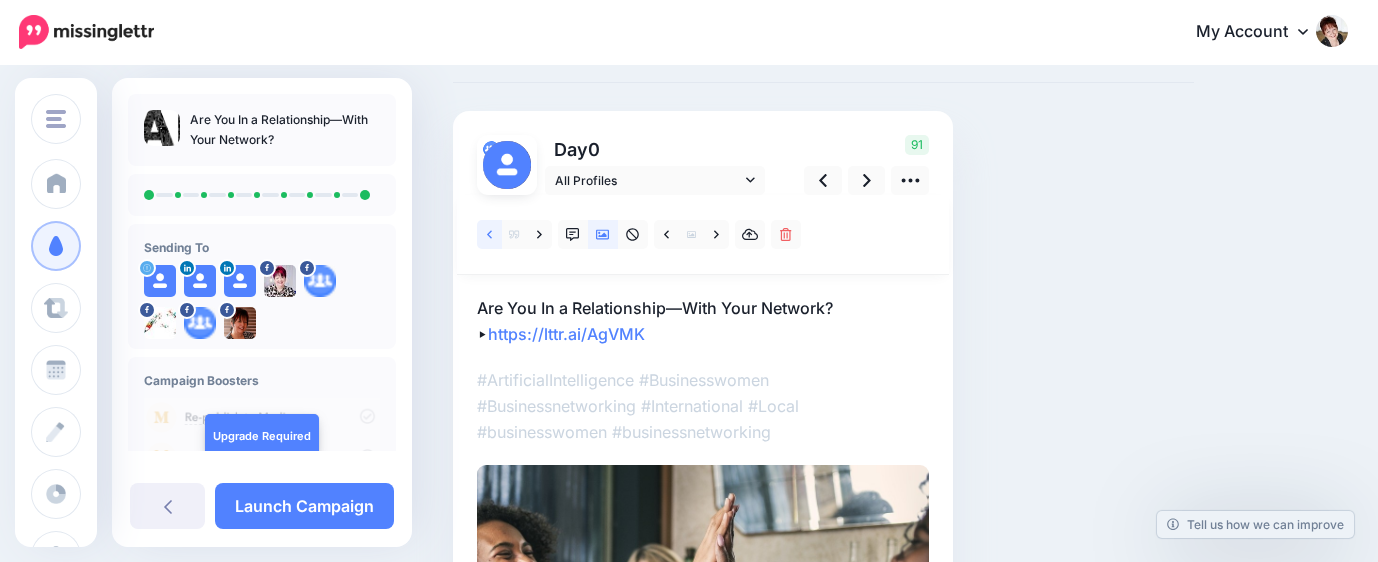 click 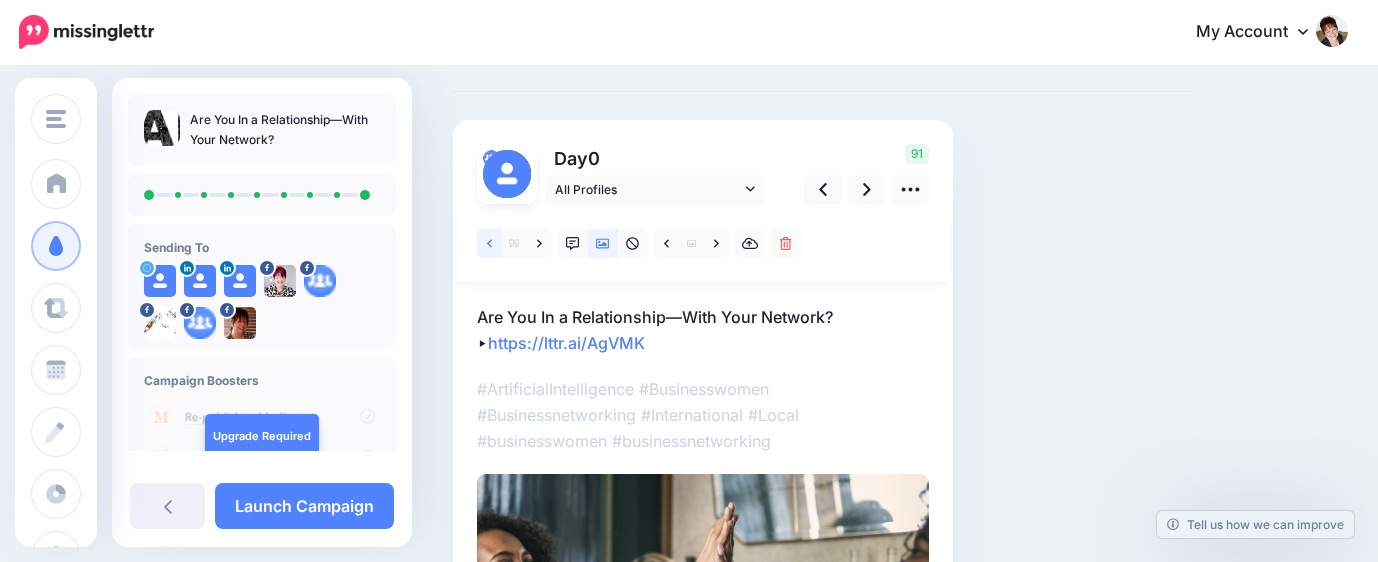 scroll, scrollTop: 111, scrollLeft: 0, axis: vertical 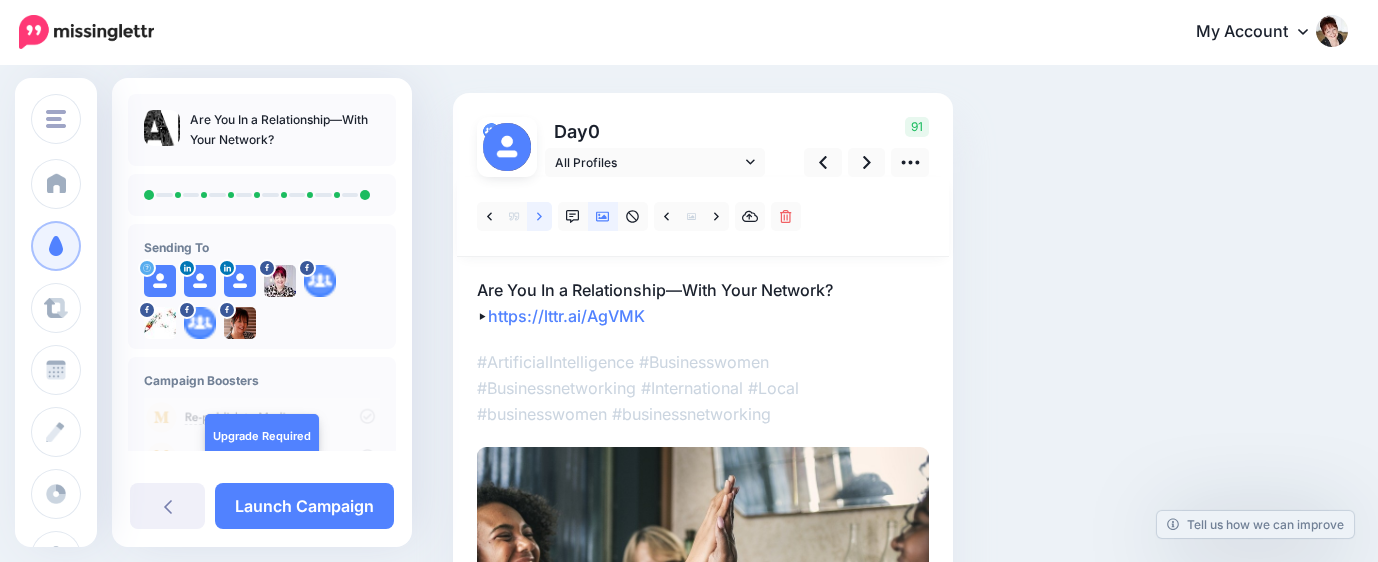 click at bounding box center [539, 216] 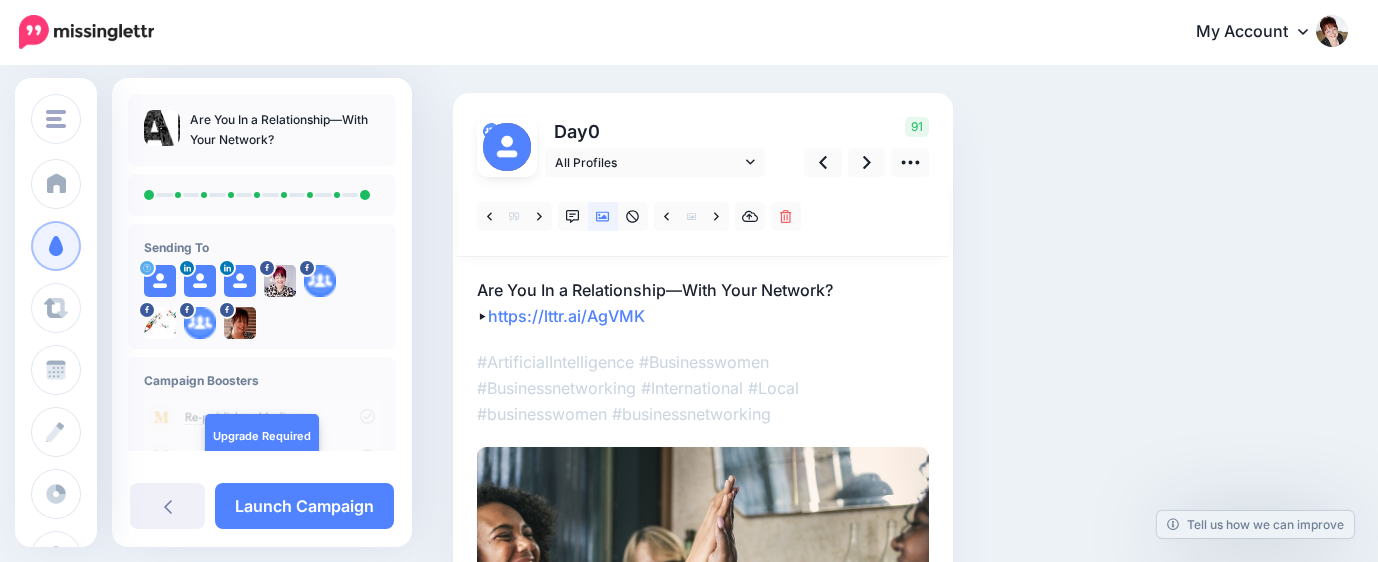 click on "Are You In a Relationship—With Your Network? ▸  https://lttr.ai/AgVMK" at bounding box center [703, 303] 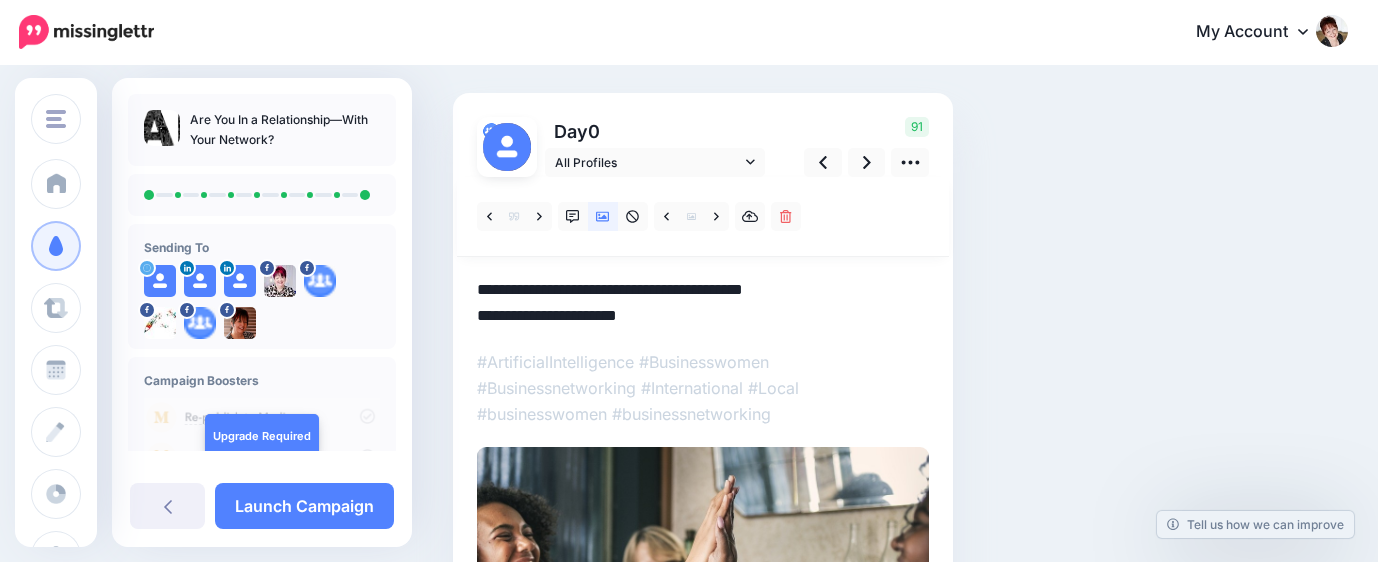 click on "**********" at bounding box center (703, 303) 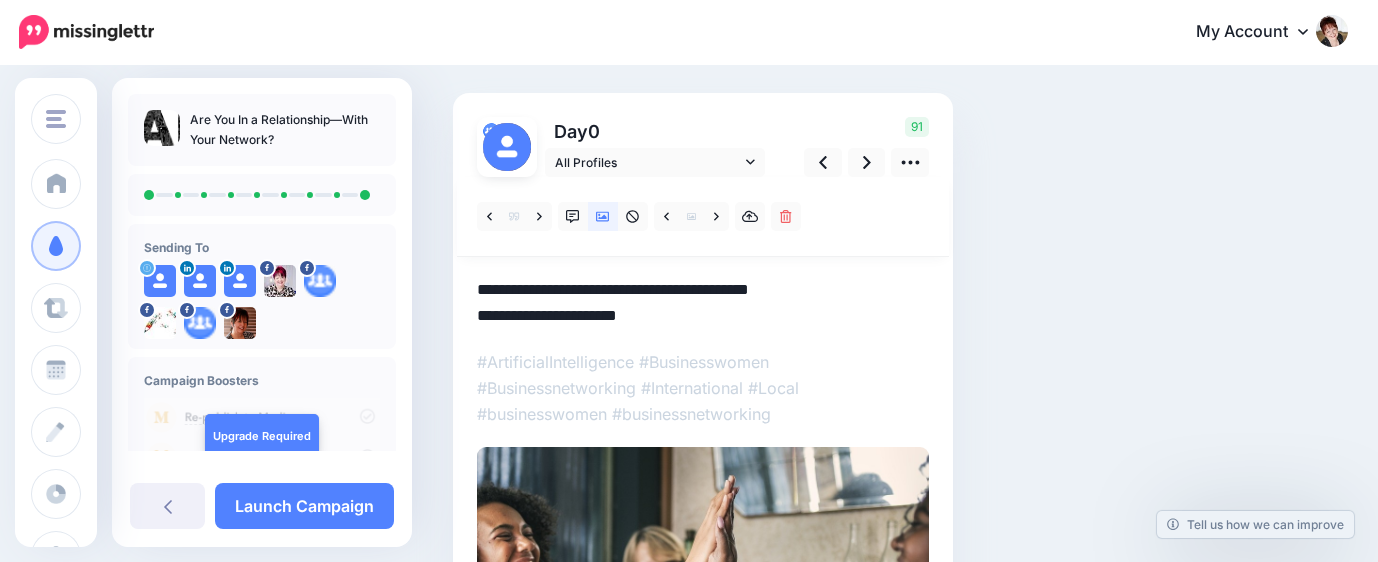 paste on "********" 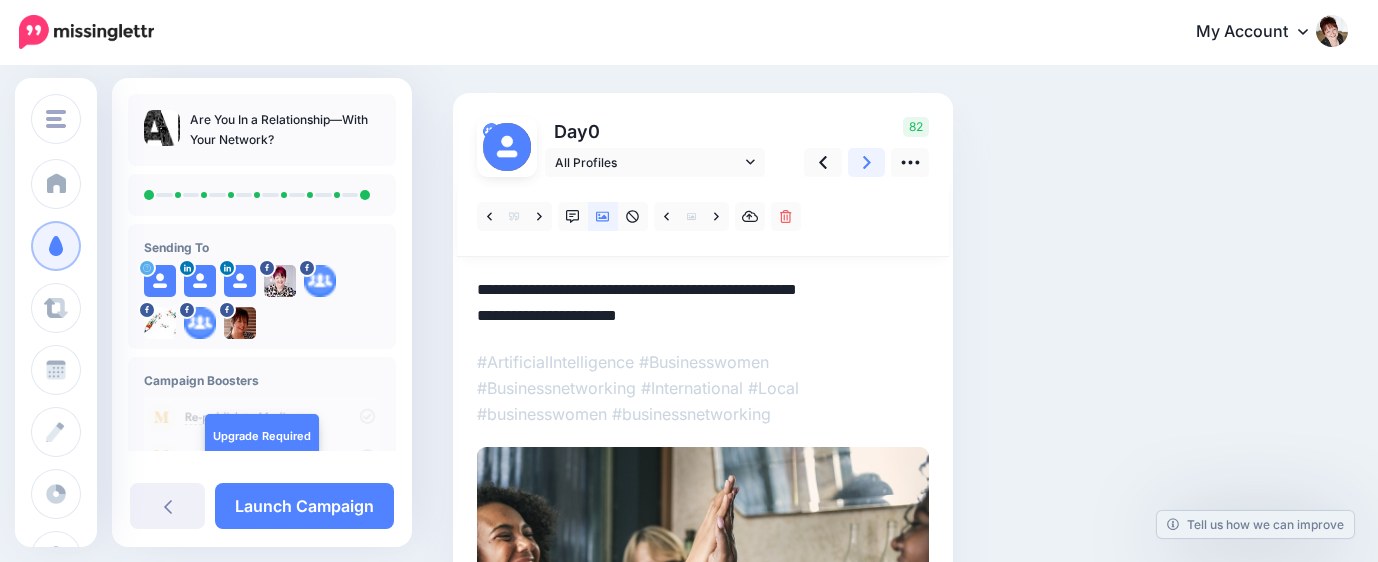 click 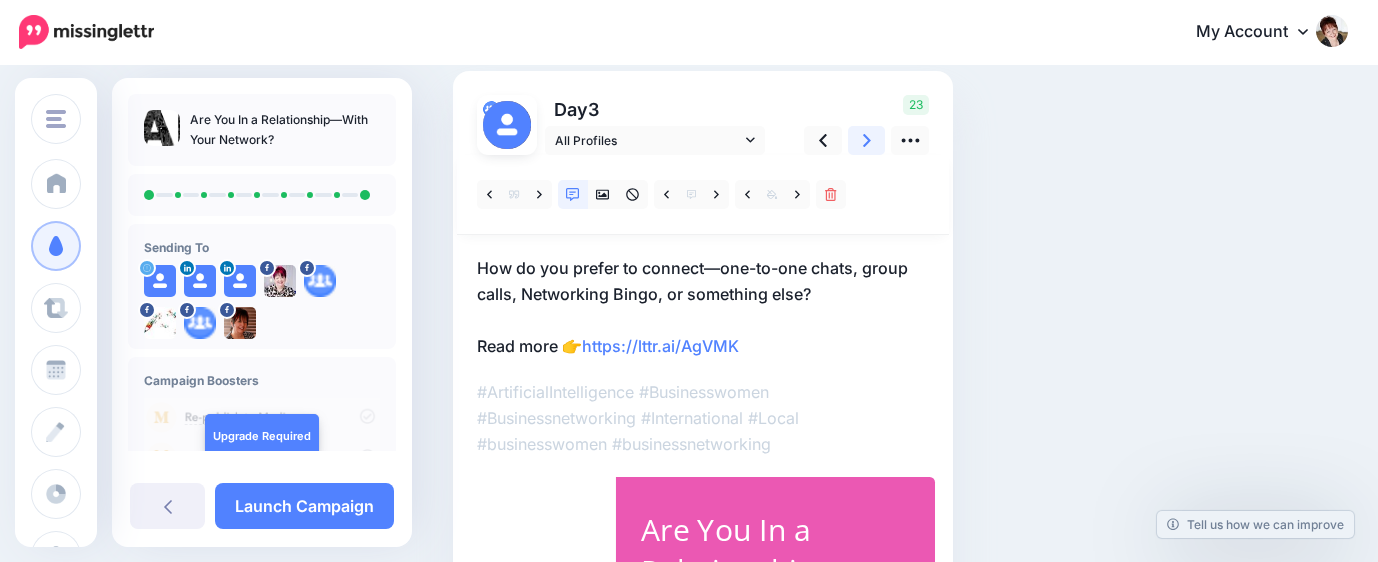 scroll, scrollTop: 111, scrollLeft: 0, axis: vertical 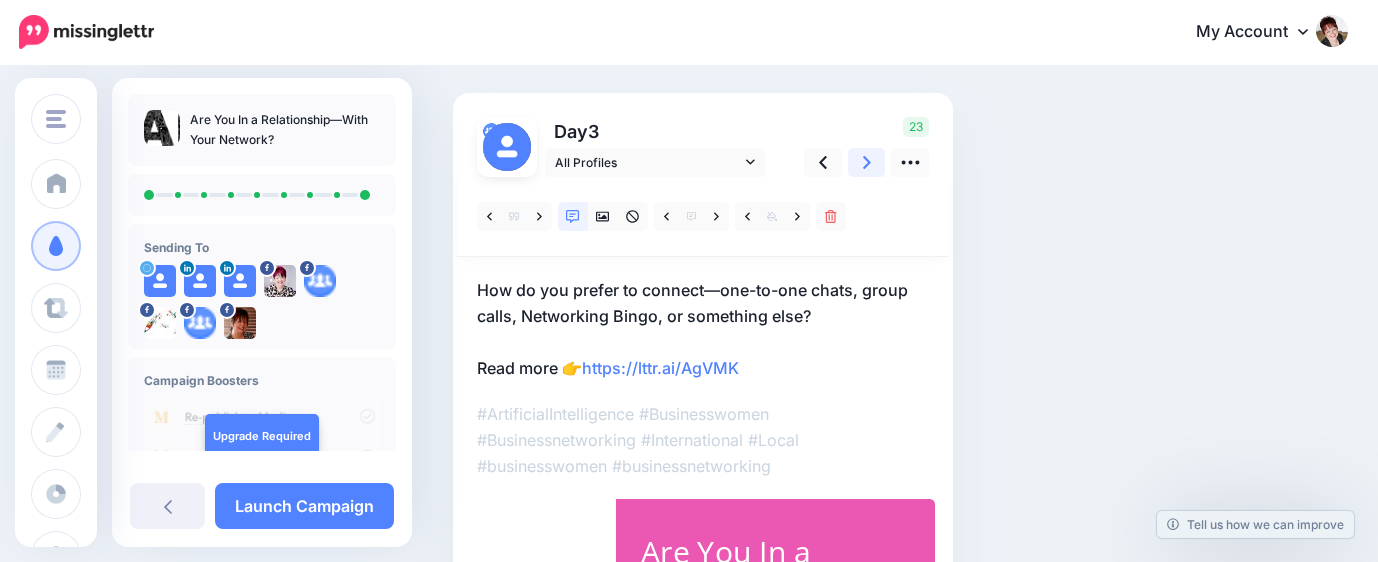 click at bounding box center [867, 162] 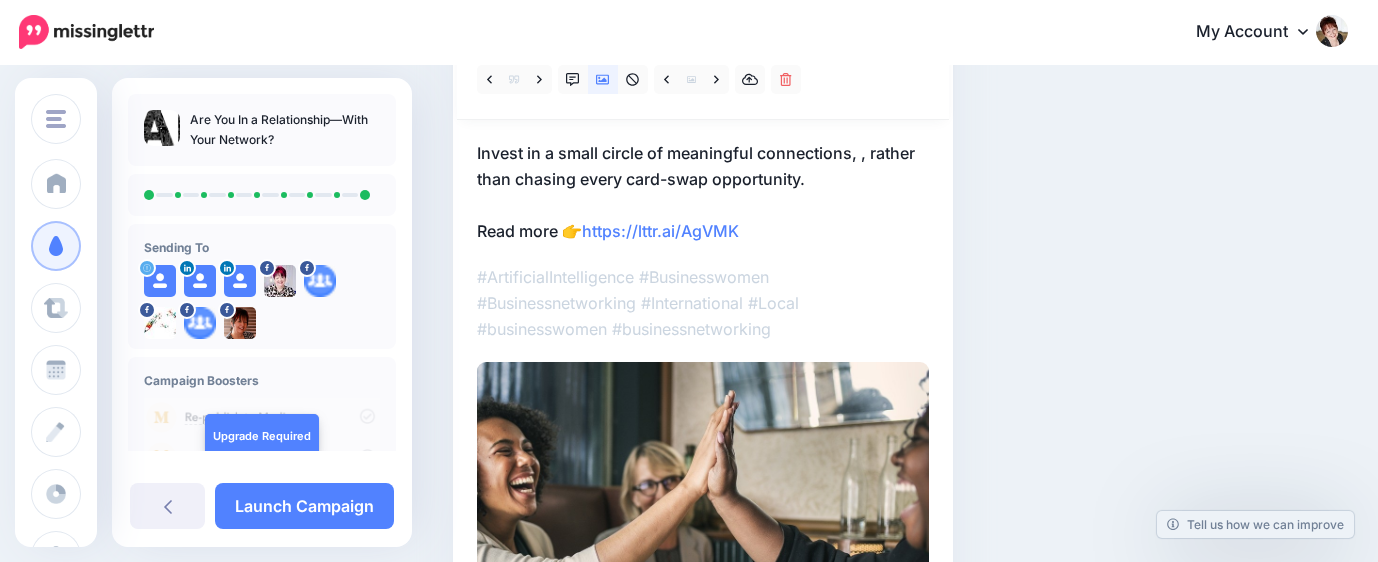 scroll, scrollTop: 222, scrollLeft: 0, axis: vertical 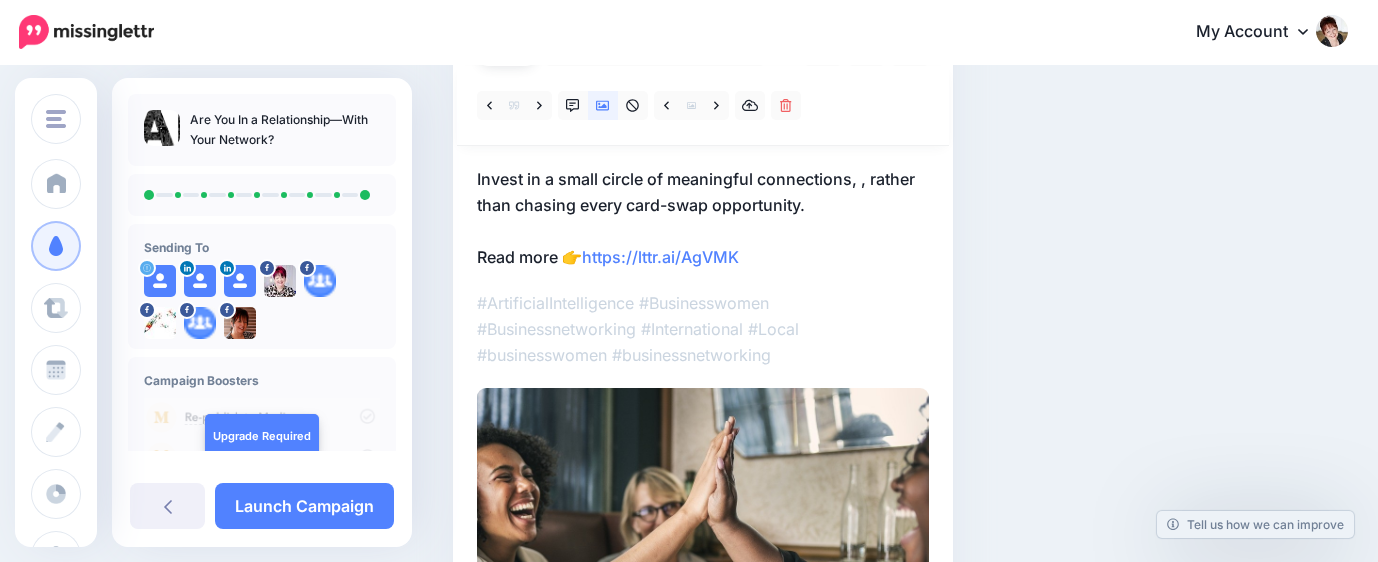 click on "Invest in a small circle of meaningful connections, , rather than chasing every card-swap opportunity. Read more 👉  https://lttr.ai/AgVMK" at bounding box center (703, 218) 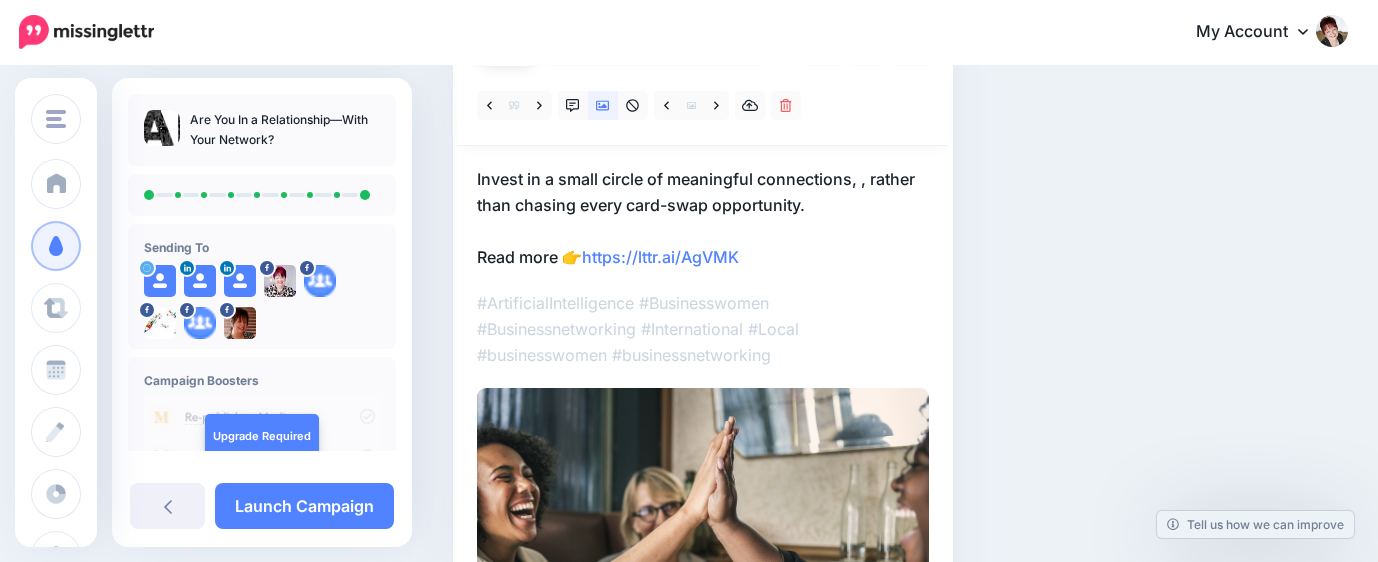scroll, scrollTop: 0, scrollLeft: 0, axis: both 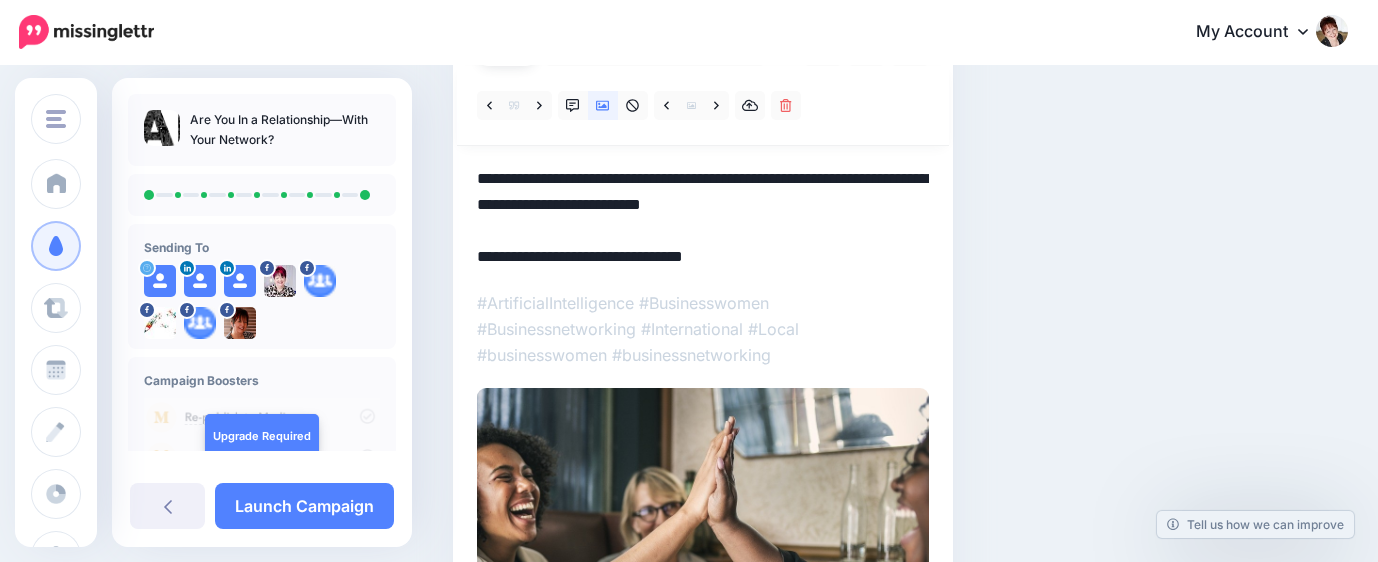 click on "**********" at bounding box center [703, 218] 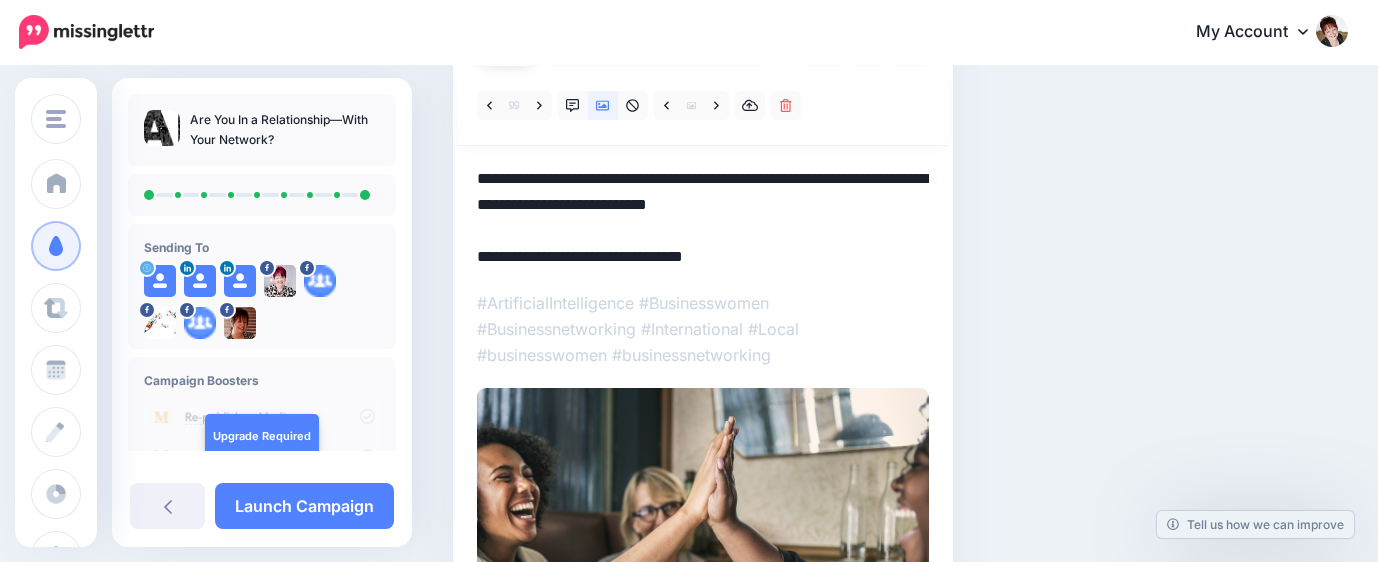 paste on "********" 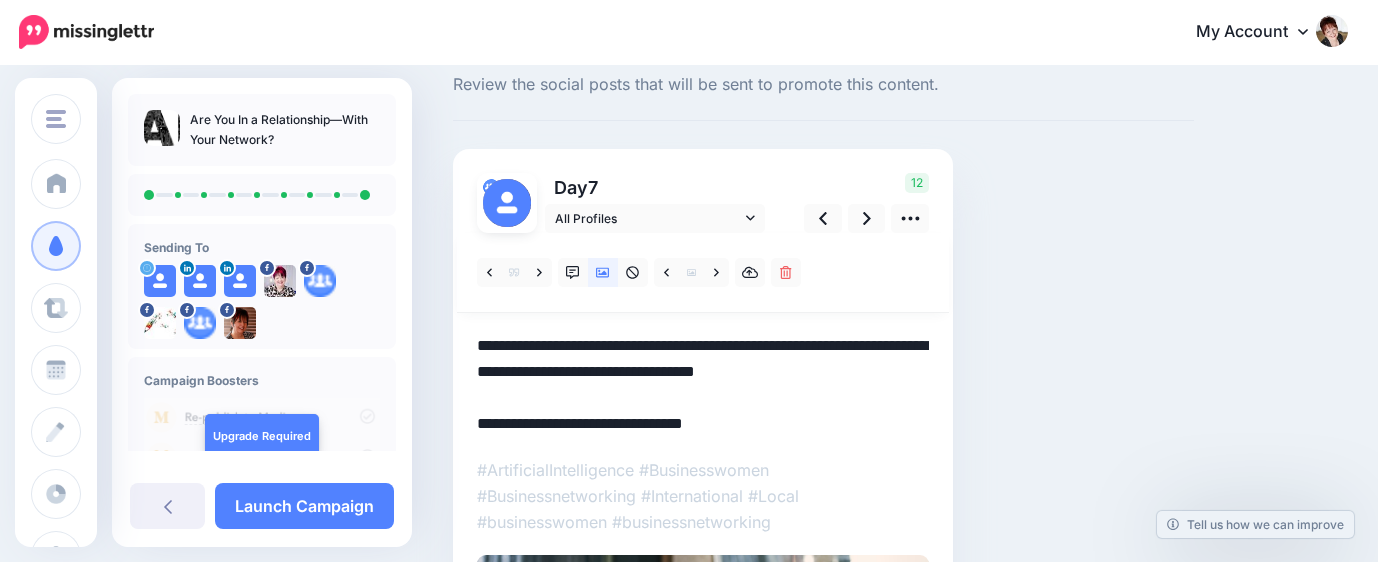 scroll, scrollTop: 34, scrollLeft: 0, axis: vertical 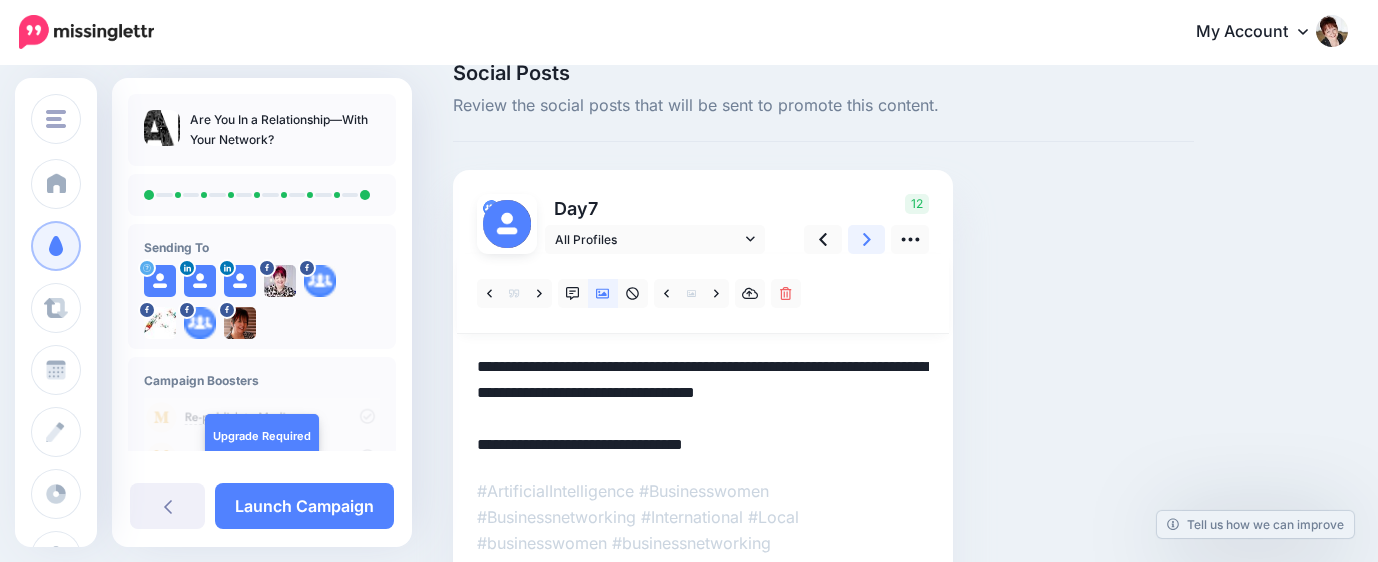 click at bounding box center [867, 239] 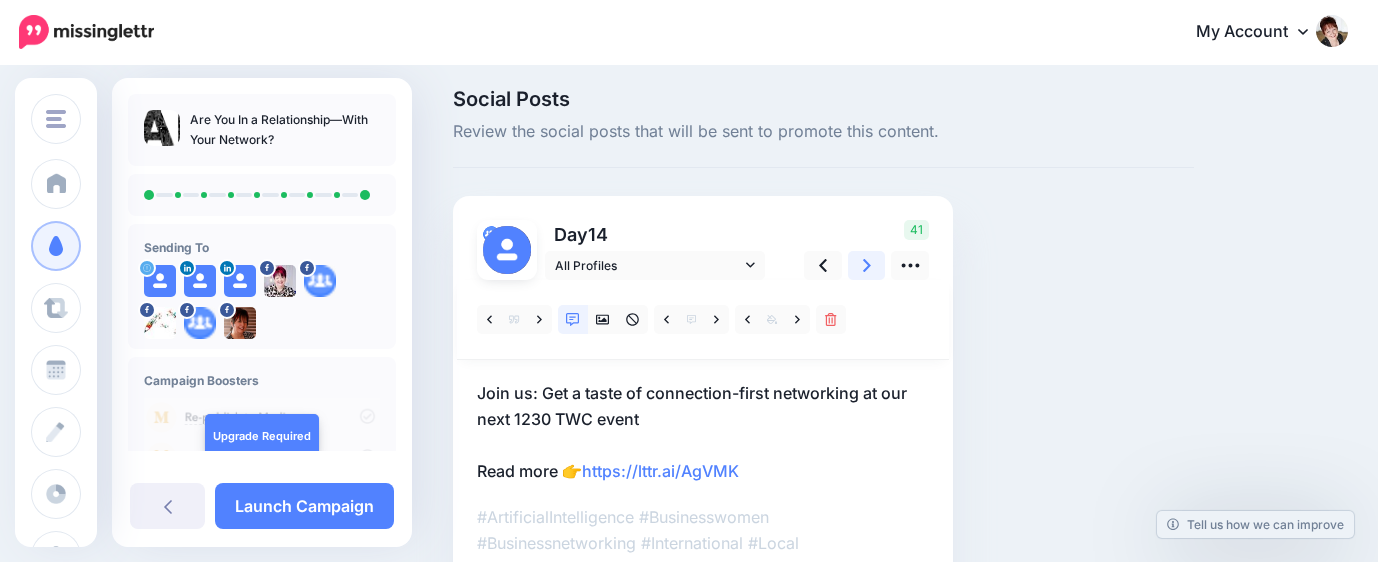 scroll, scrollTop: 0, scrollLeft: 0, axis: both 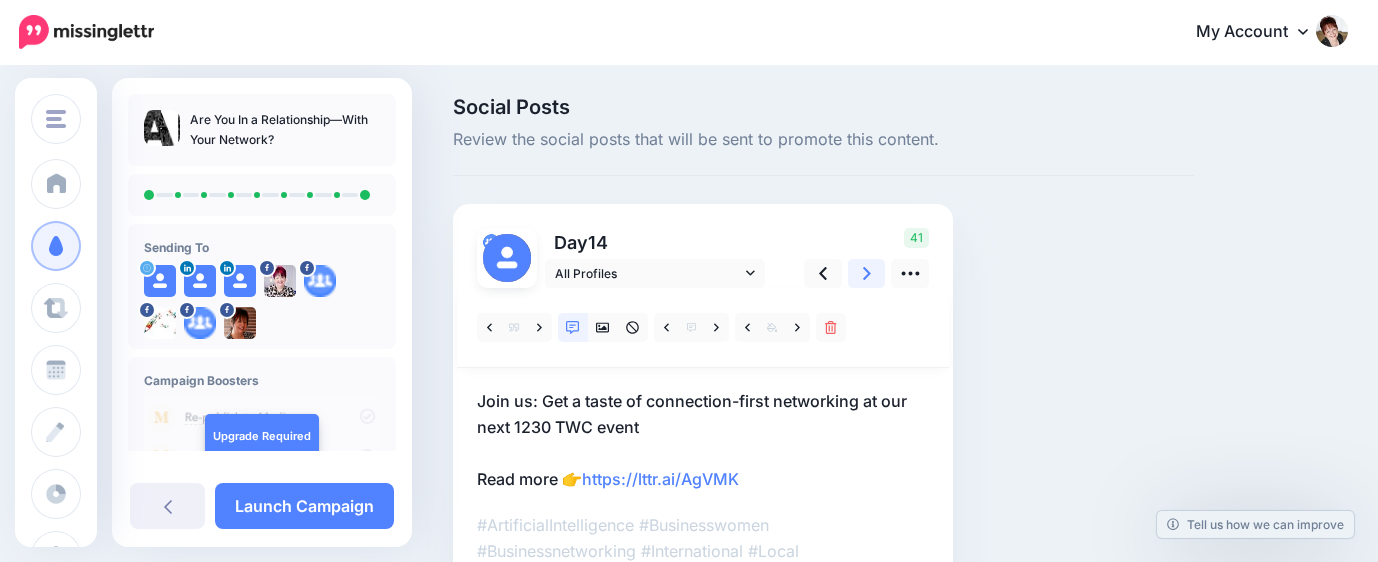 click at bounding box center [867, 273] 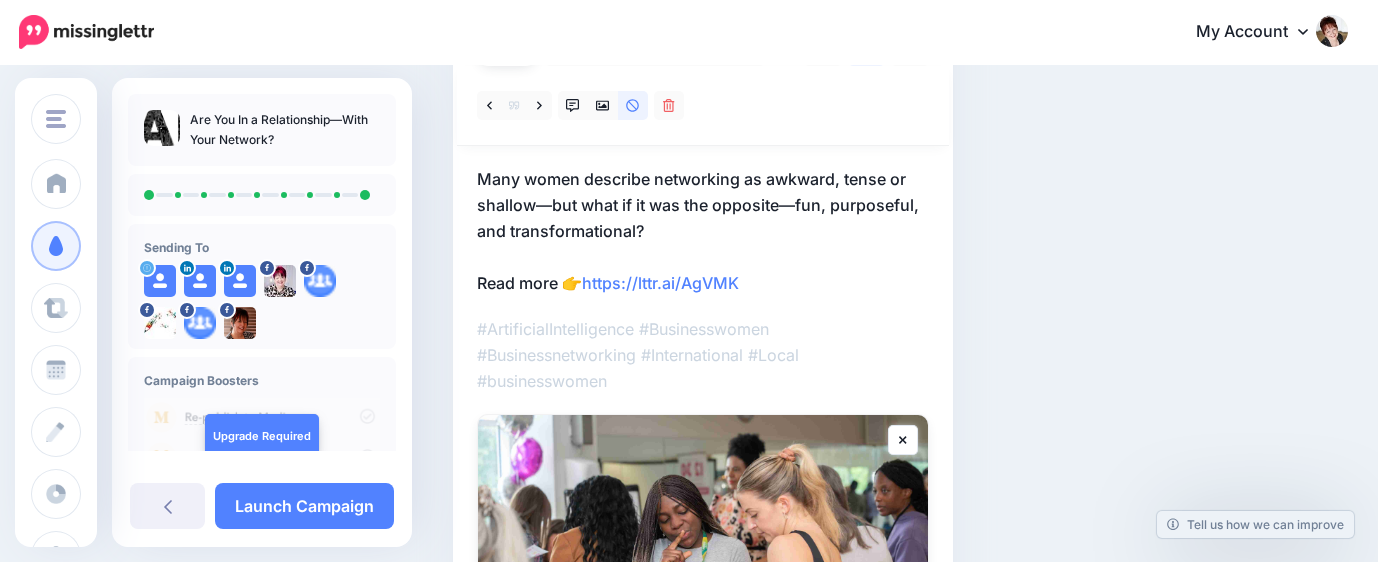 scroll, scrollTop: 111, scrollLeft: 0, axis: vertical 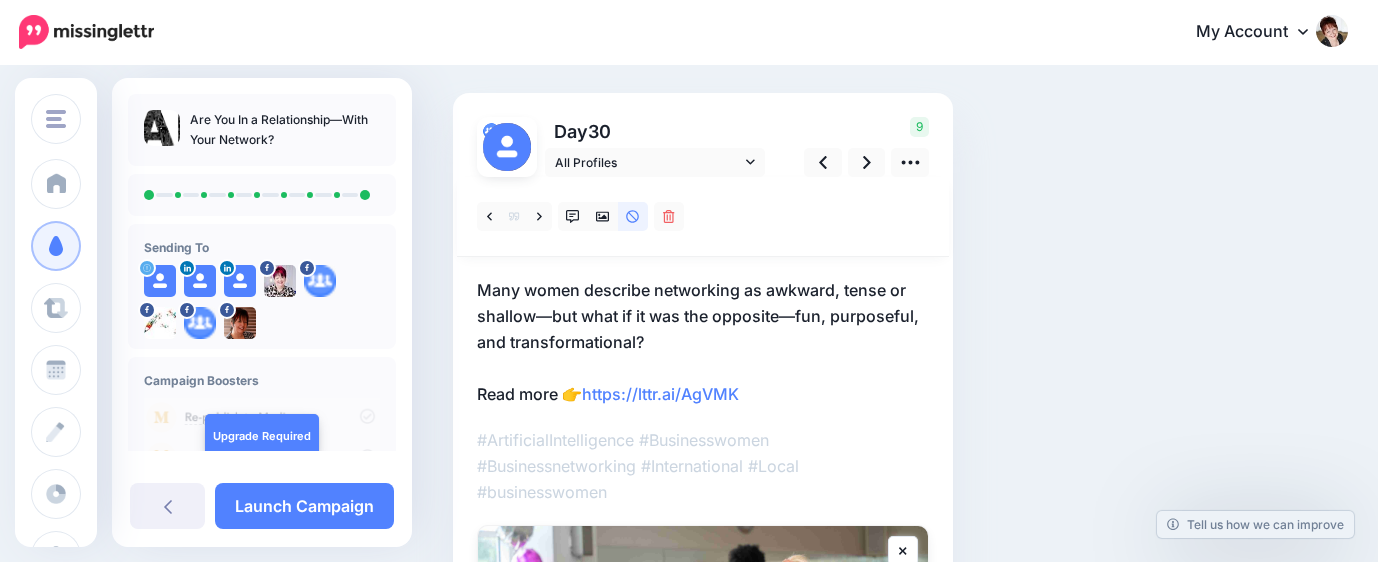click on "Many women describe networking as awkward, tense or shallow—but what if it was the opposite—fun, purposeful, and transformational? Read more 👉  https://lttr.ai/AgVMK" at bounding box center [703, 342] 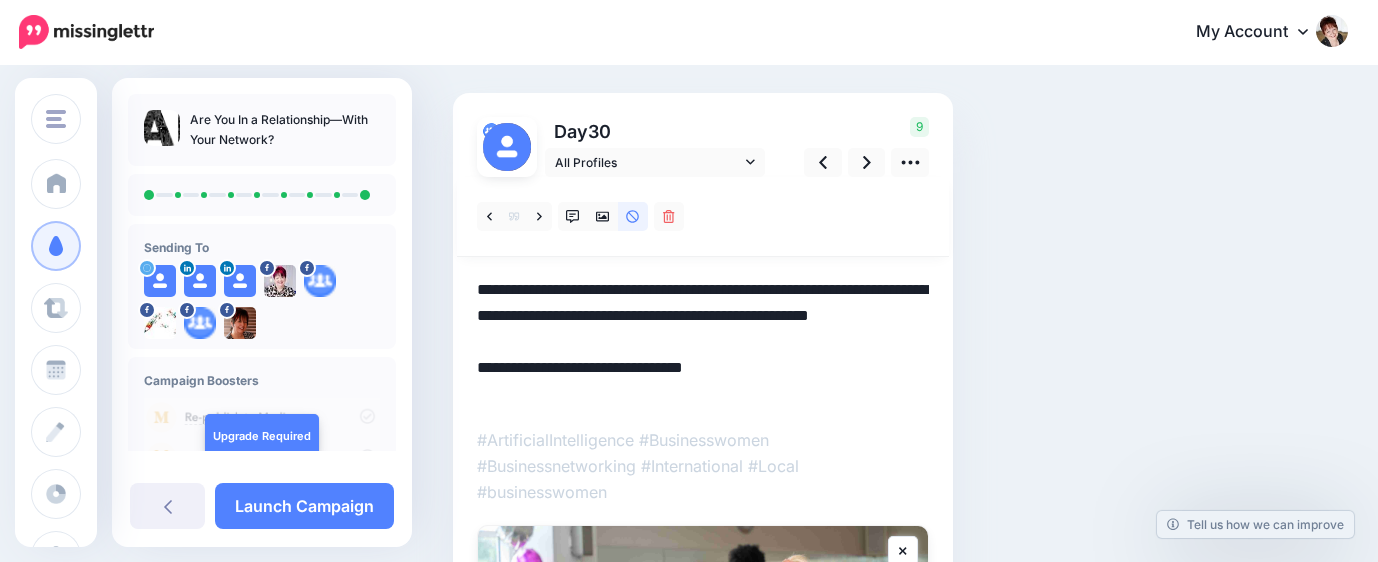 scroll, scrollTop: 0, scrollLeft: 0, axis: both 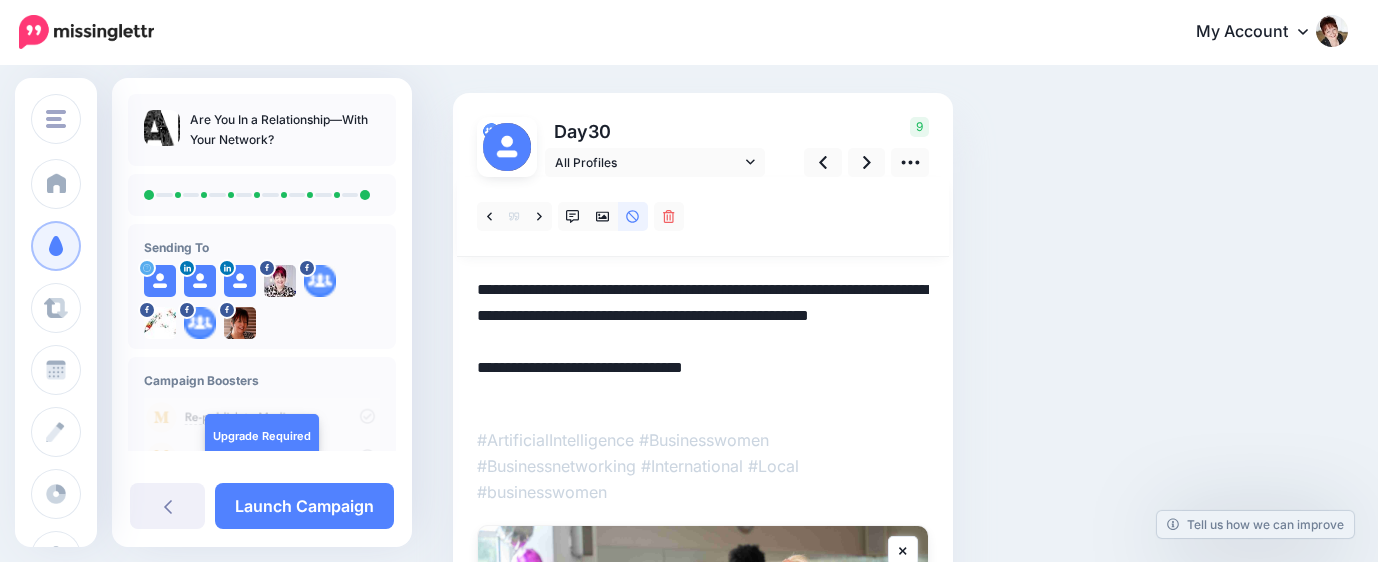 click on "**********" at bounding box center (703, 342) 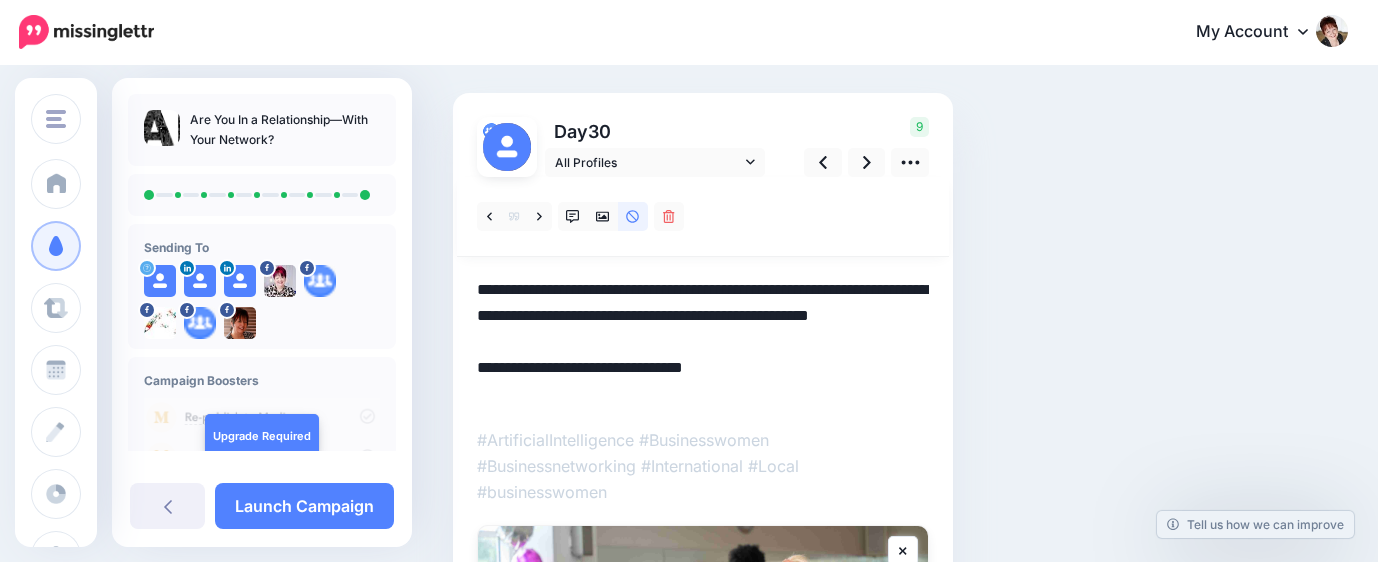 click on "**********" at bounding box center [703, 342] 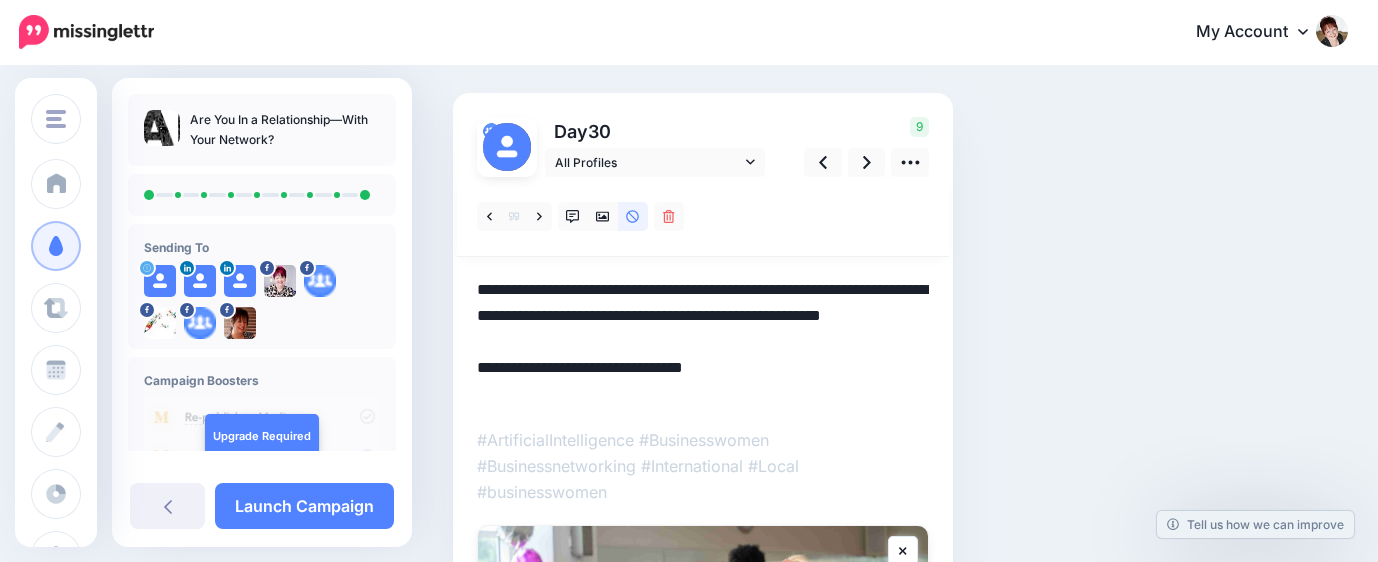 paste on "********" 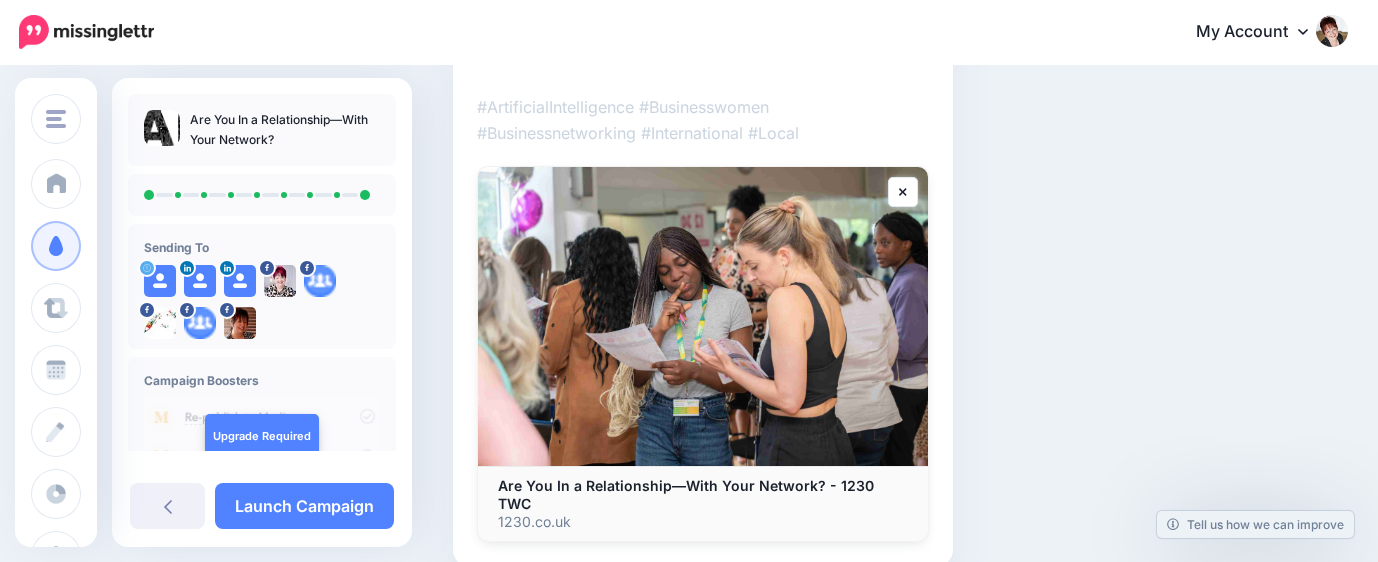 scroll, scrollTop: 518, scrollLeft: 0, axis: vertical 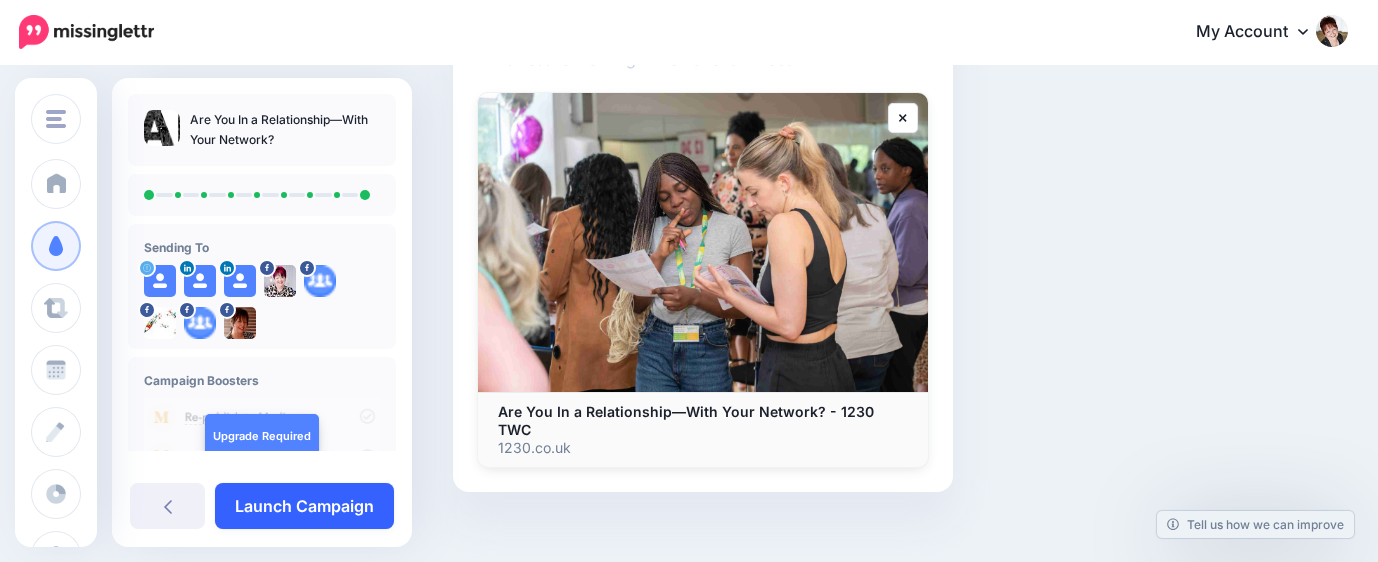 type on "**********" 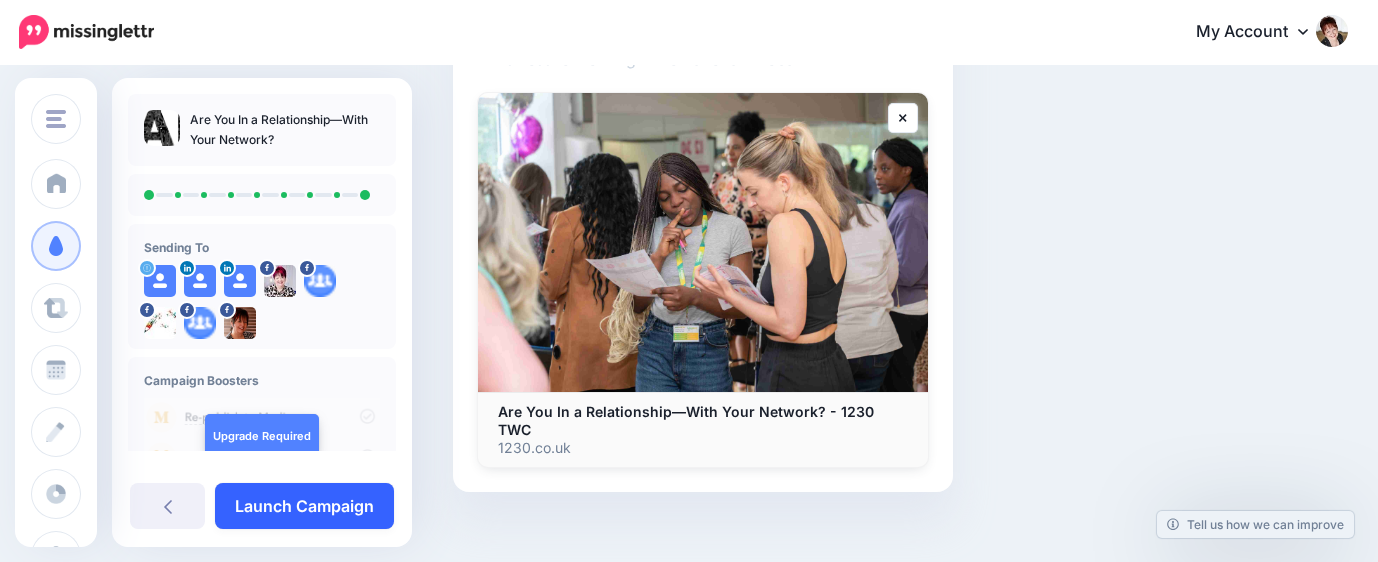 click on "Launch Campaign" at bounding box center (304, 506) 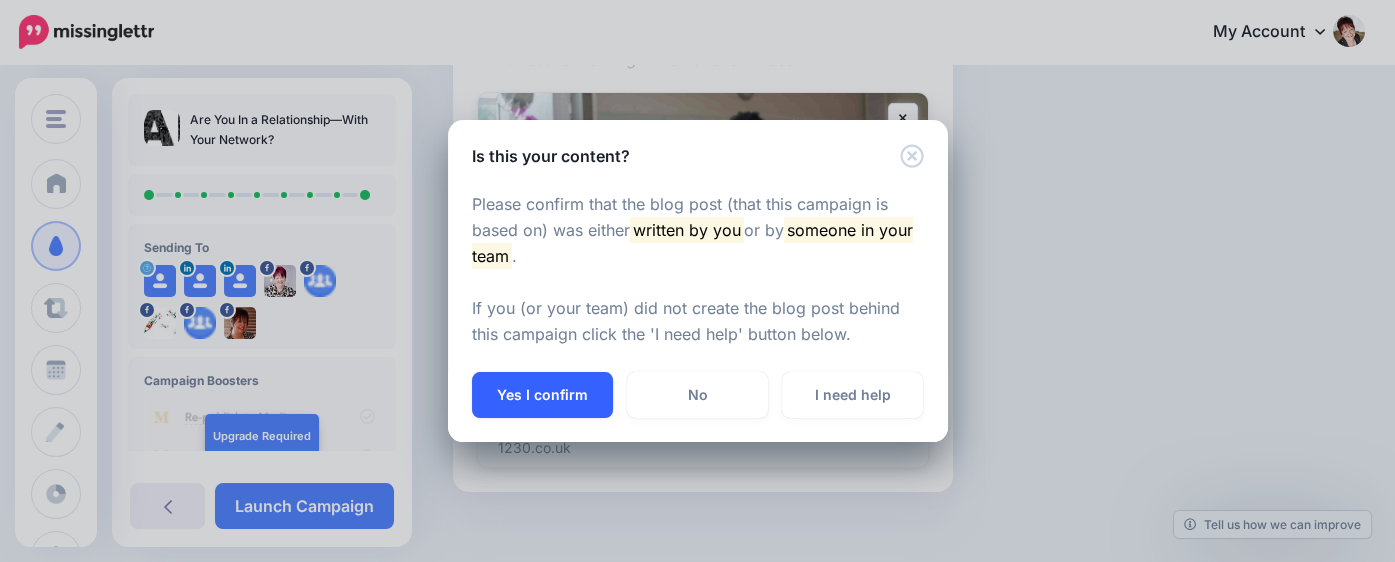 click on "Yes I confirm" at bounding box center (542, 395) 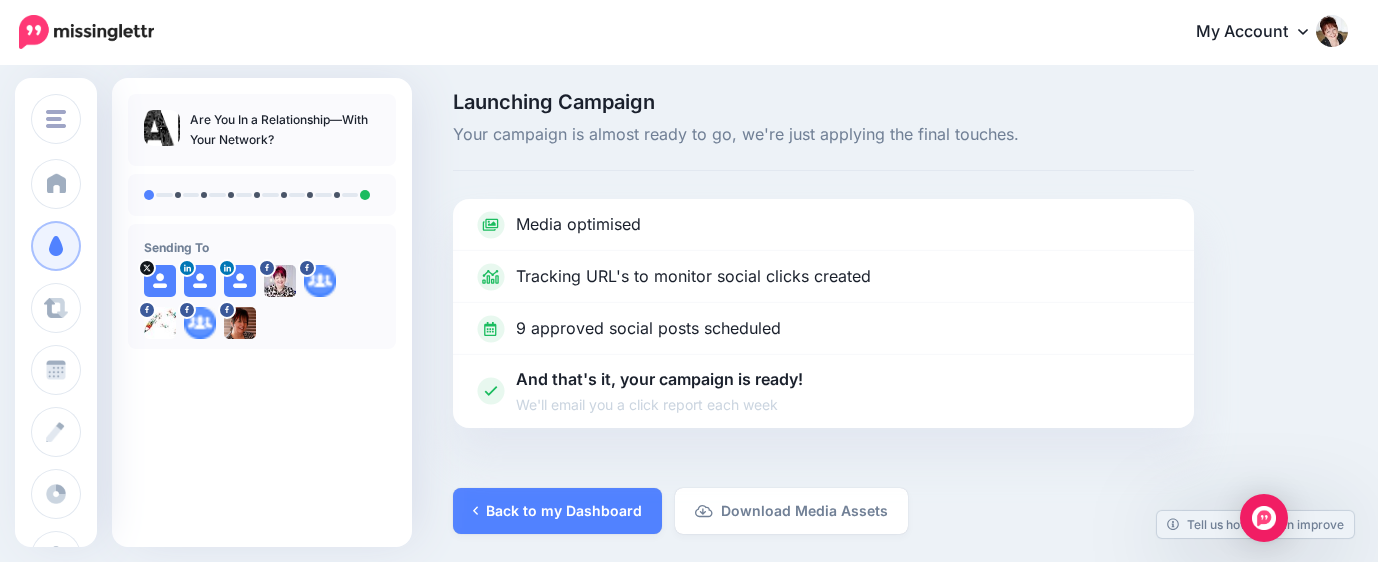 scroll, scrollTop: 0, scrollLeft: 0, axis: both 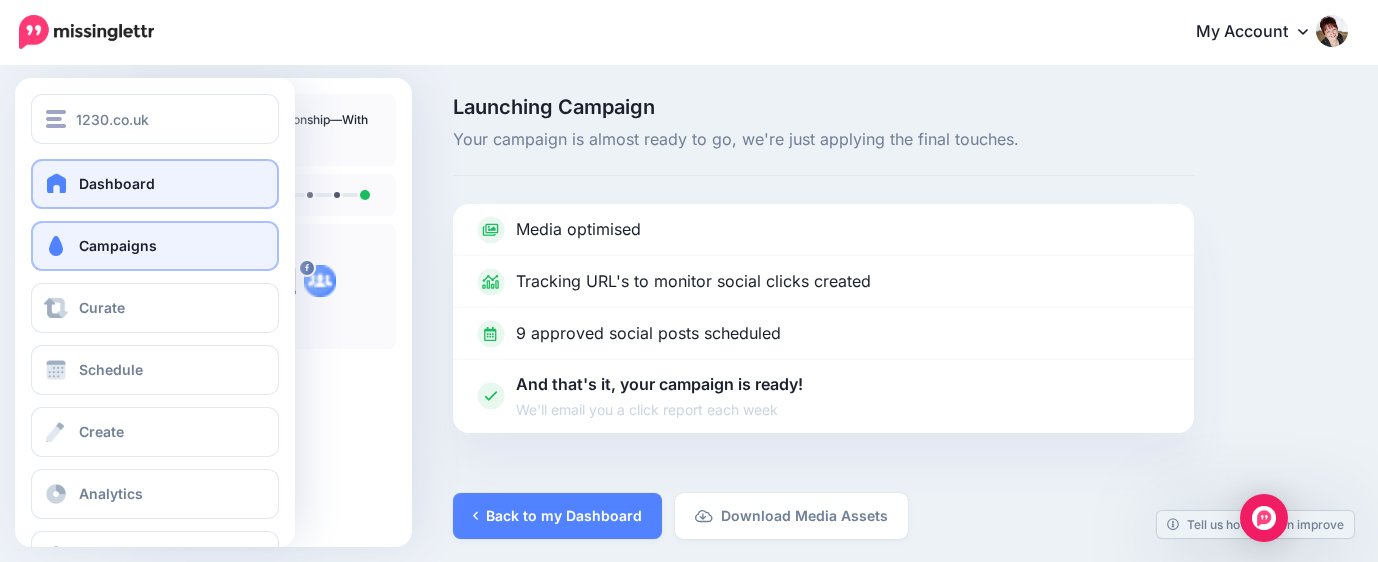 click at bounding box center [57, 183] 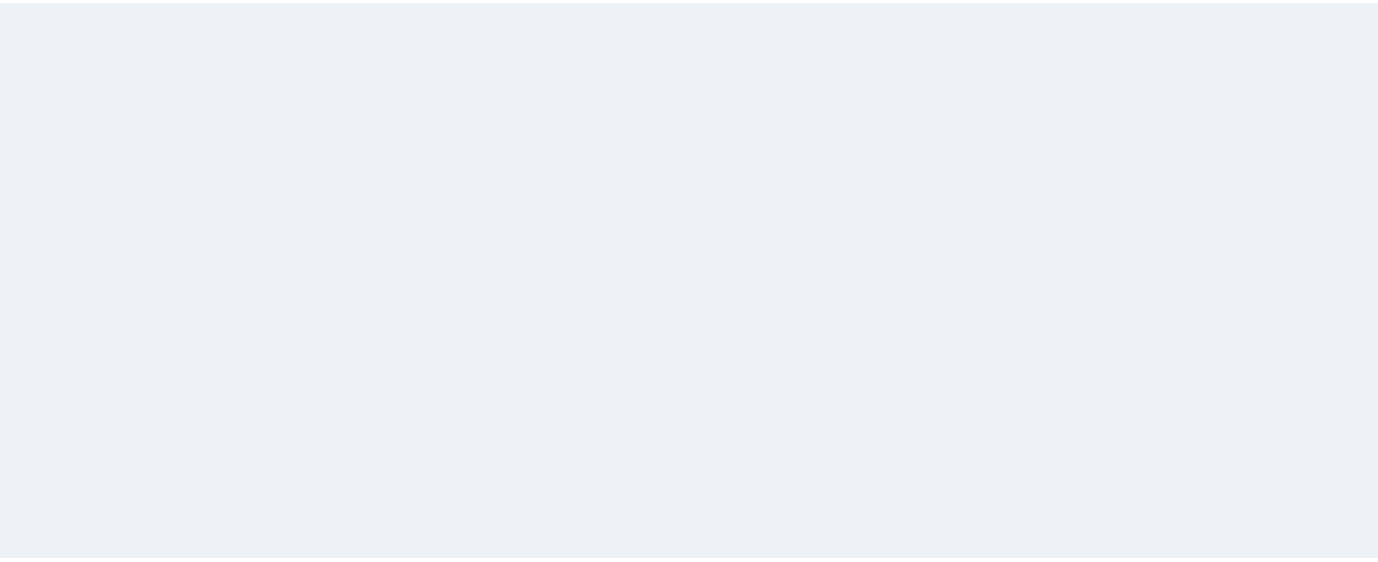 scroll, scrollTop: 0, scrollLeft: 0, axis: both 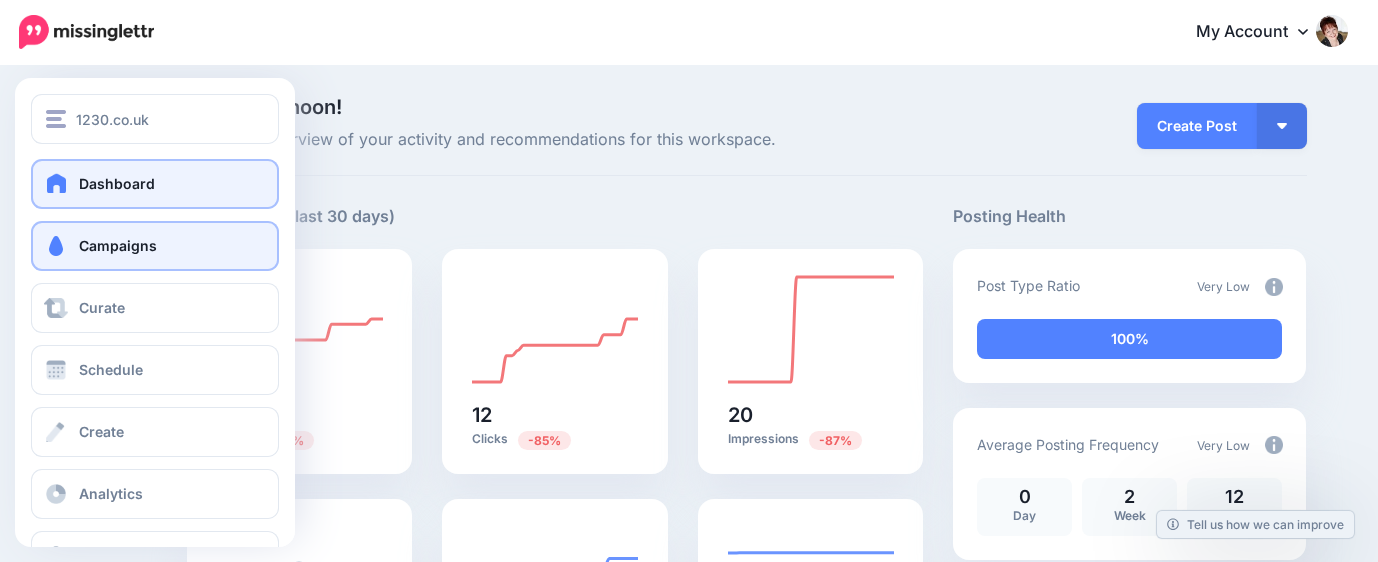 click on "Campaigns" at bounding box center [118, 245] 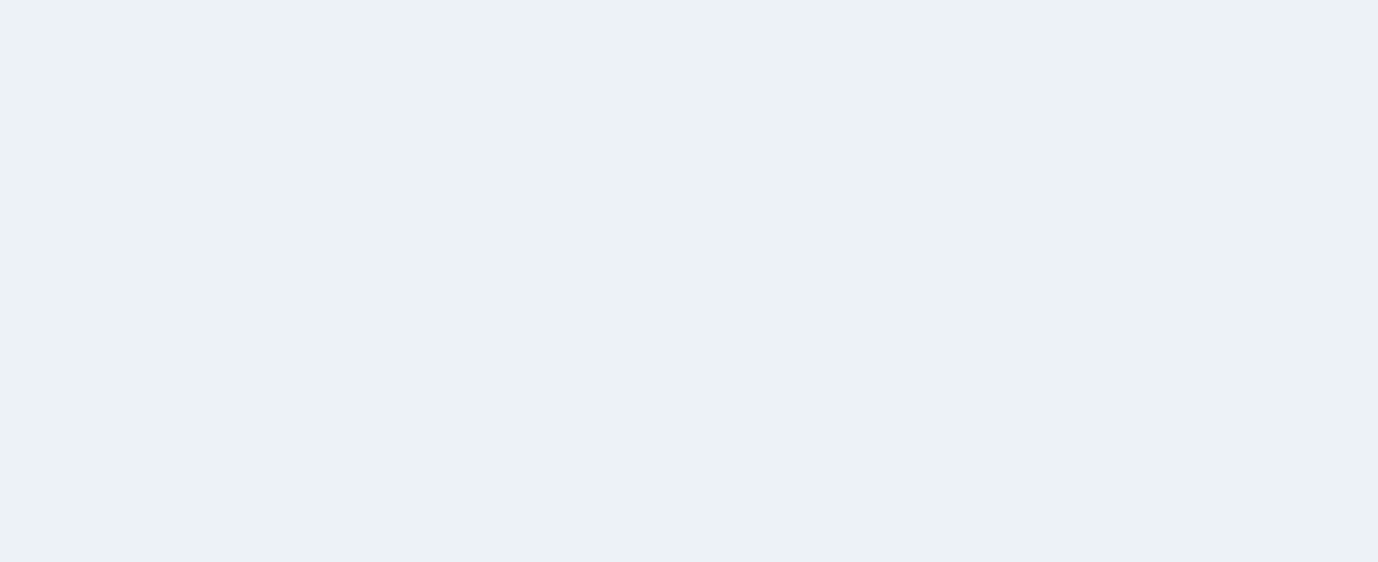 scroll, scrollTop: 0, scrollLeft: 0, axis: both 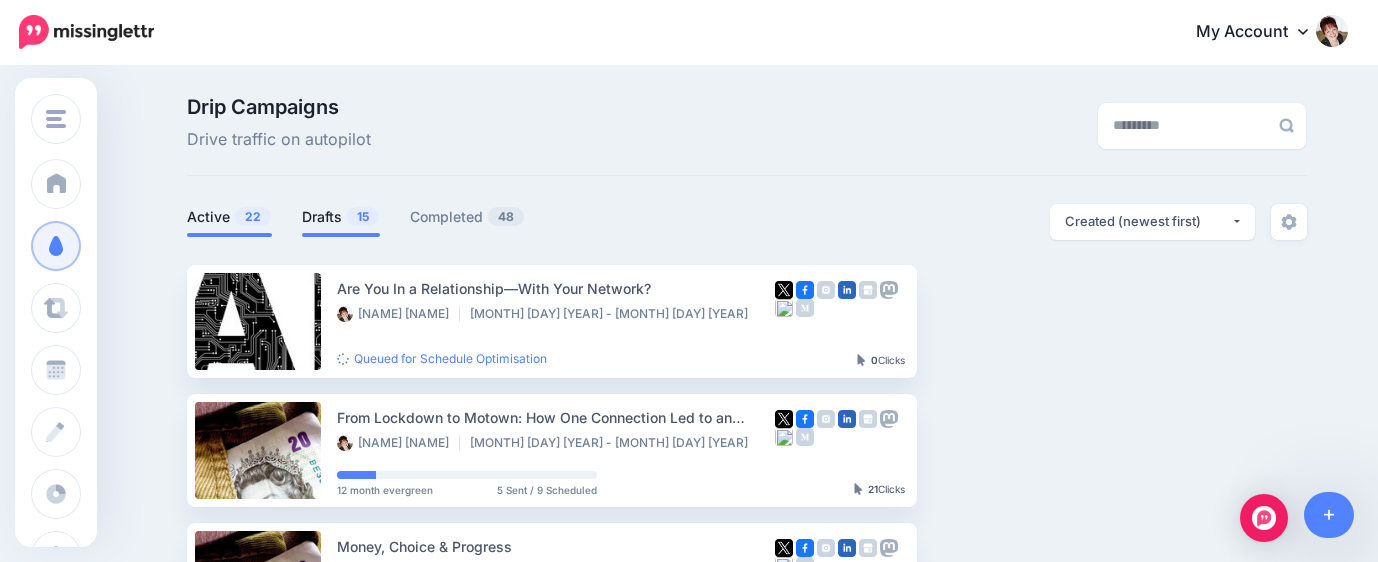 click on "15" at bounding box center [363, 216] 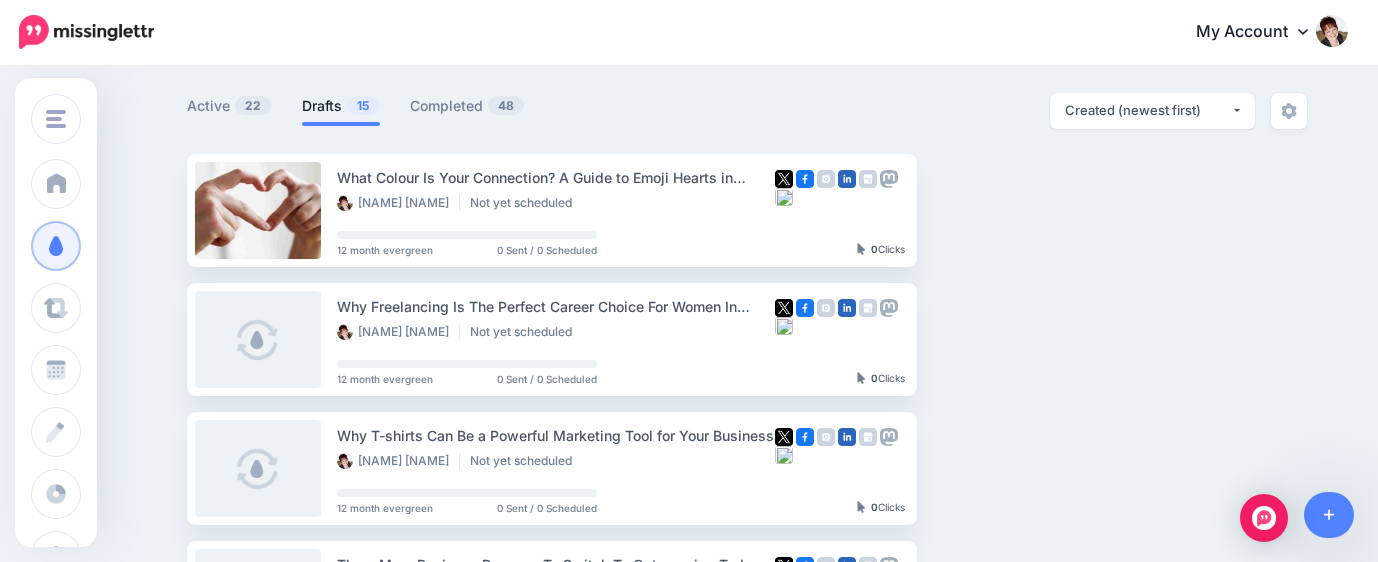scroll, scrollTop: 0, scrollLeft: 0, axis: both 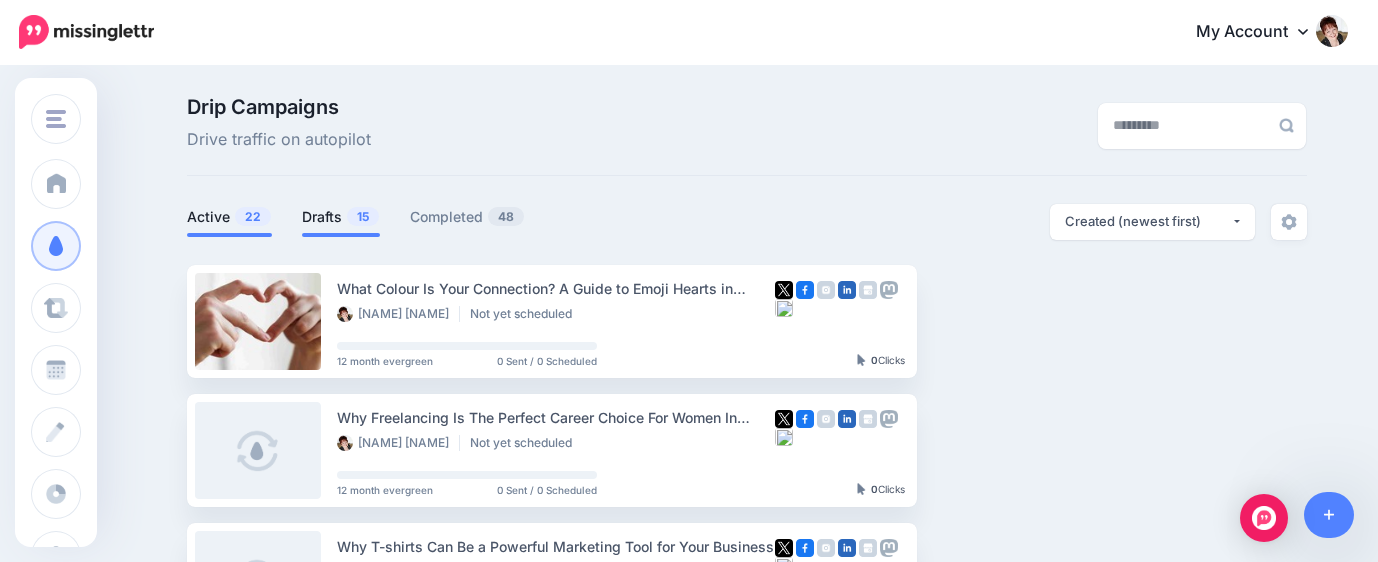 click on "Active  22" at bounding box center [229, 217] 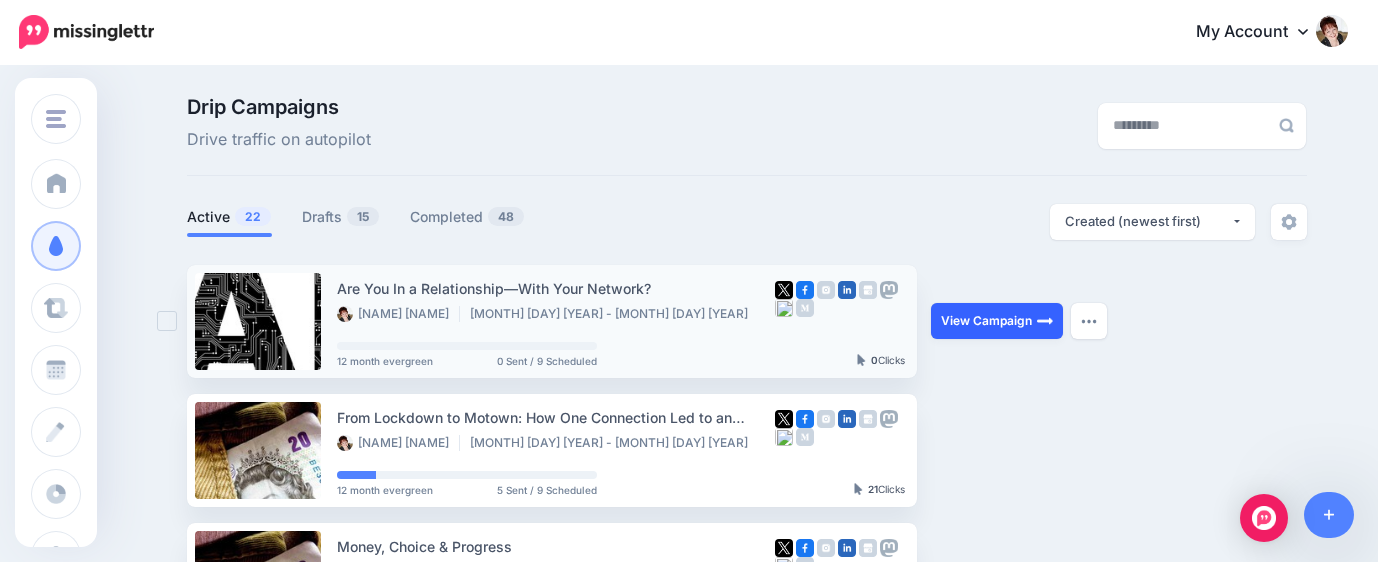 click on "View Campaign" at bounding box center [997, 321] 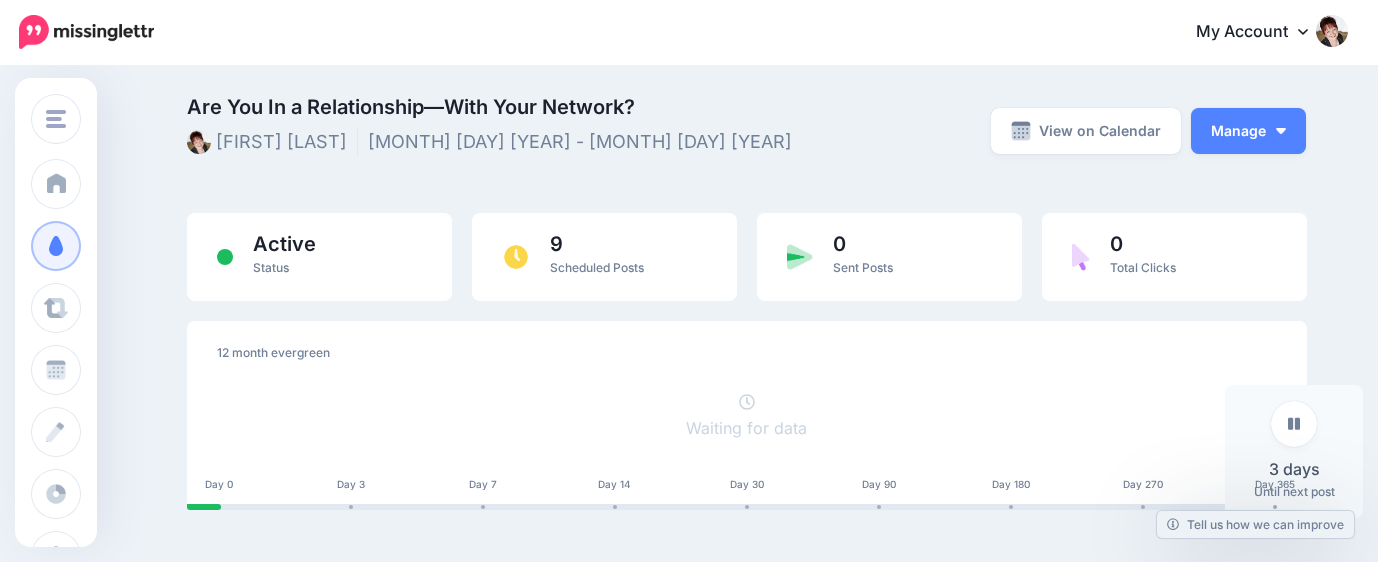 scroll, scrollTop: 0, scrollLeft: 0, axis: both 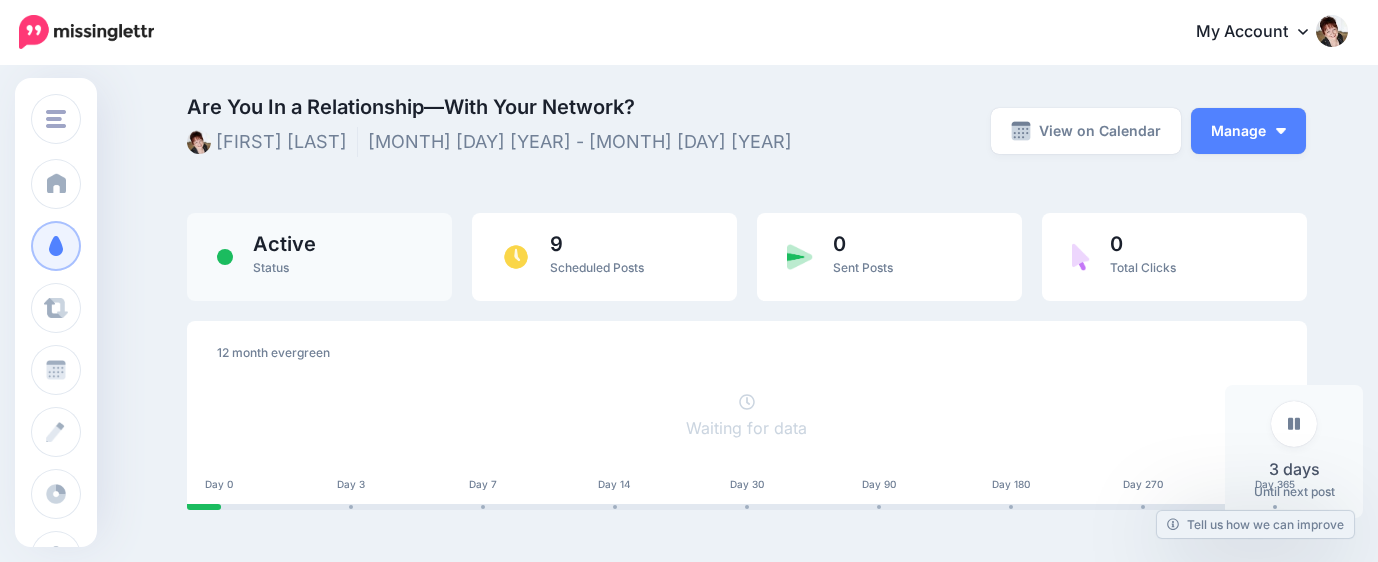 click on "Status" at bounding box center [271, 267] 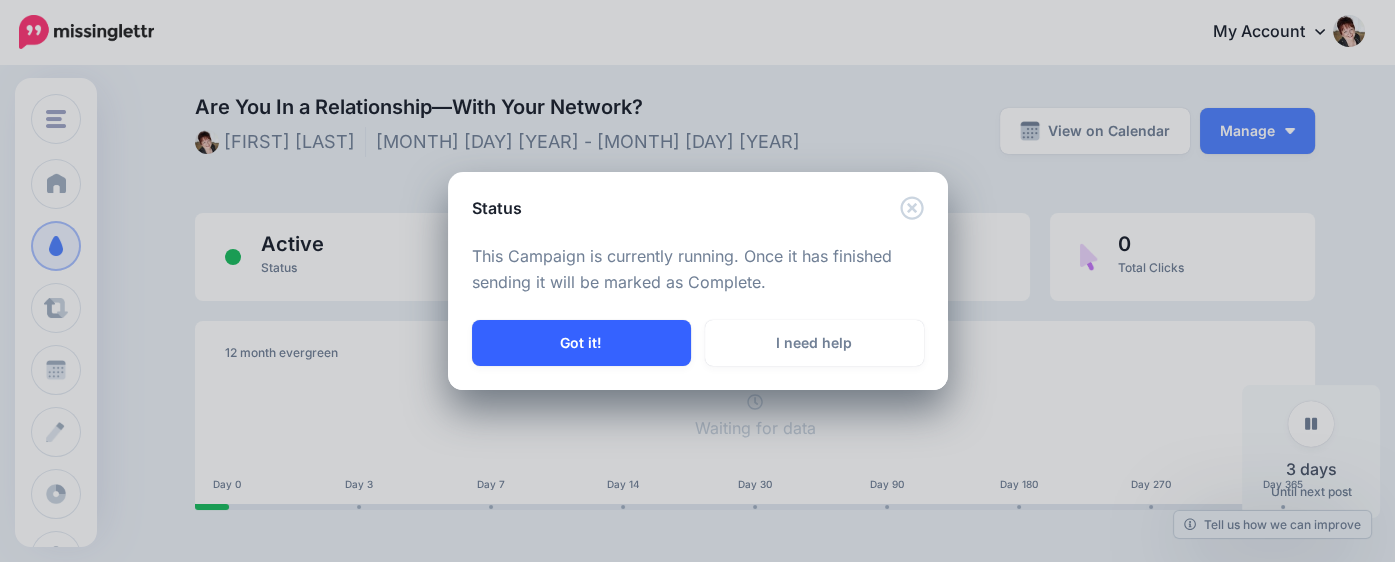 click on "Got it!" at bounding box center (581, 343) 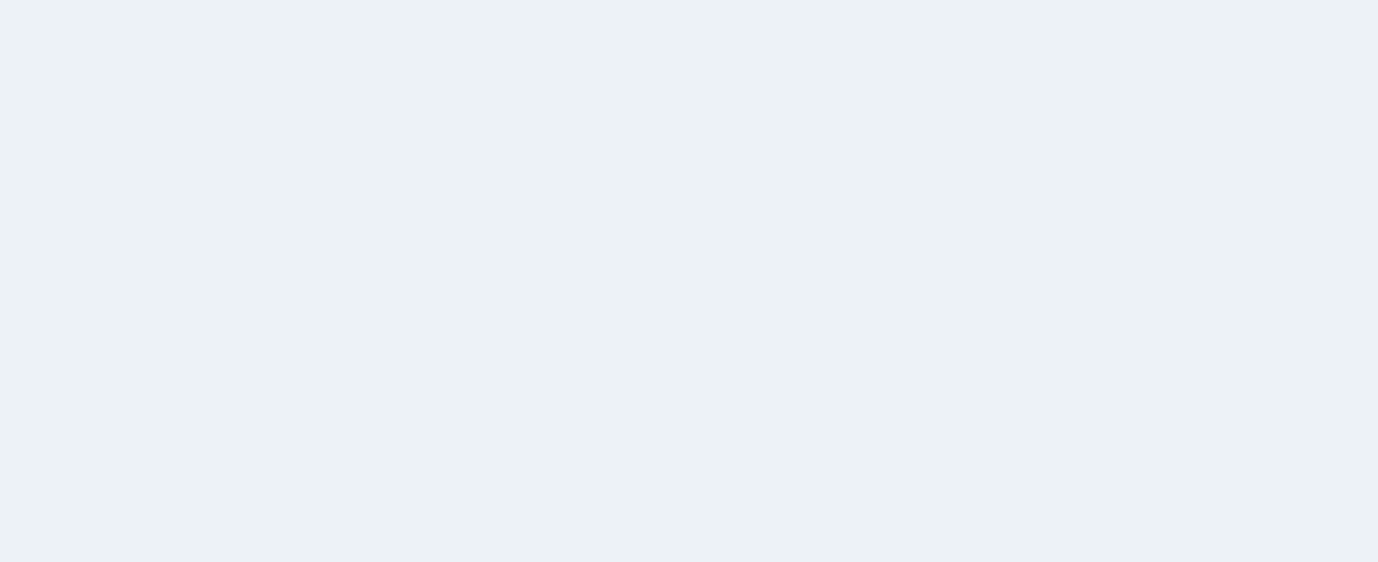 scroll, scrollTop: 0, scrollLeft: 0, axis: both 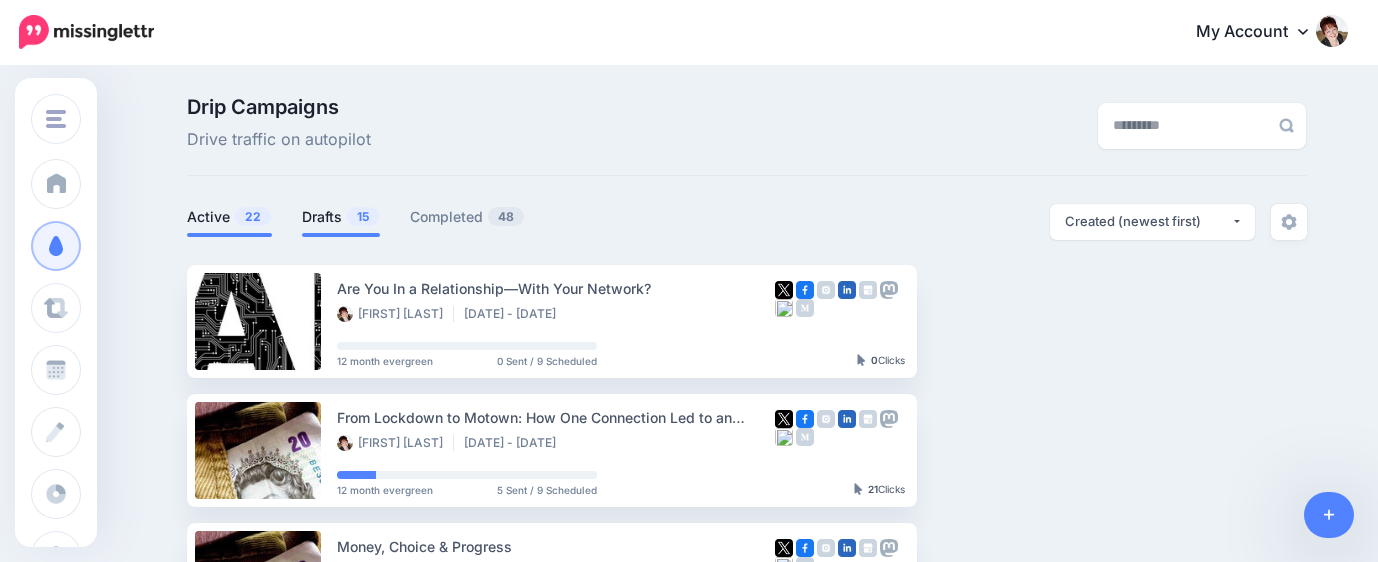 click on "Drafts  15" at bounding box center (341, 217) 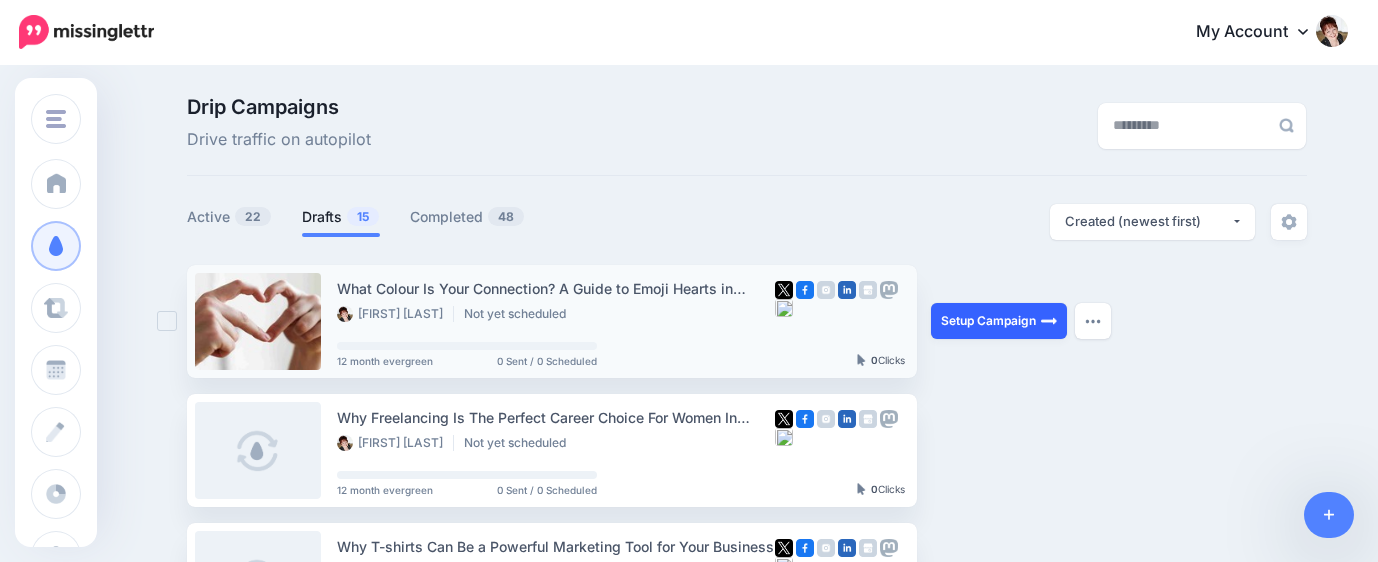 click on "Setup Campaign" at bounding box center (999, 321) 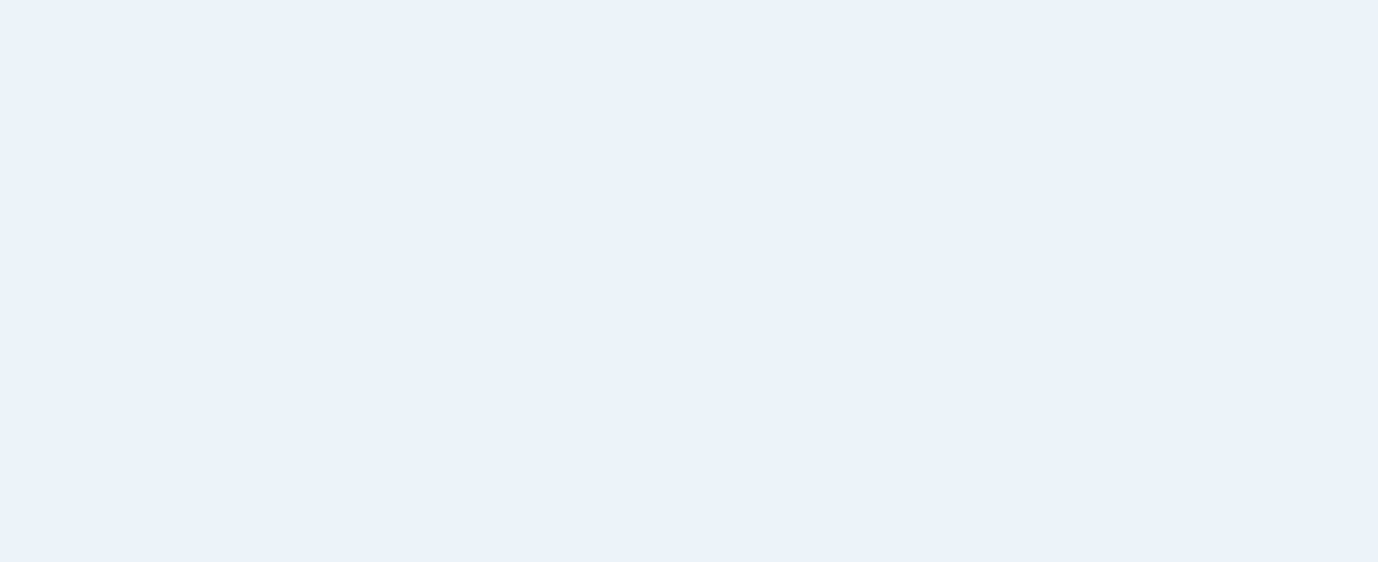 scroll, scrollTop: 0, scrollLeft: 0, axis: both 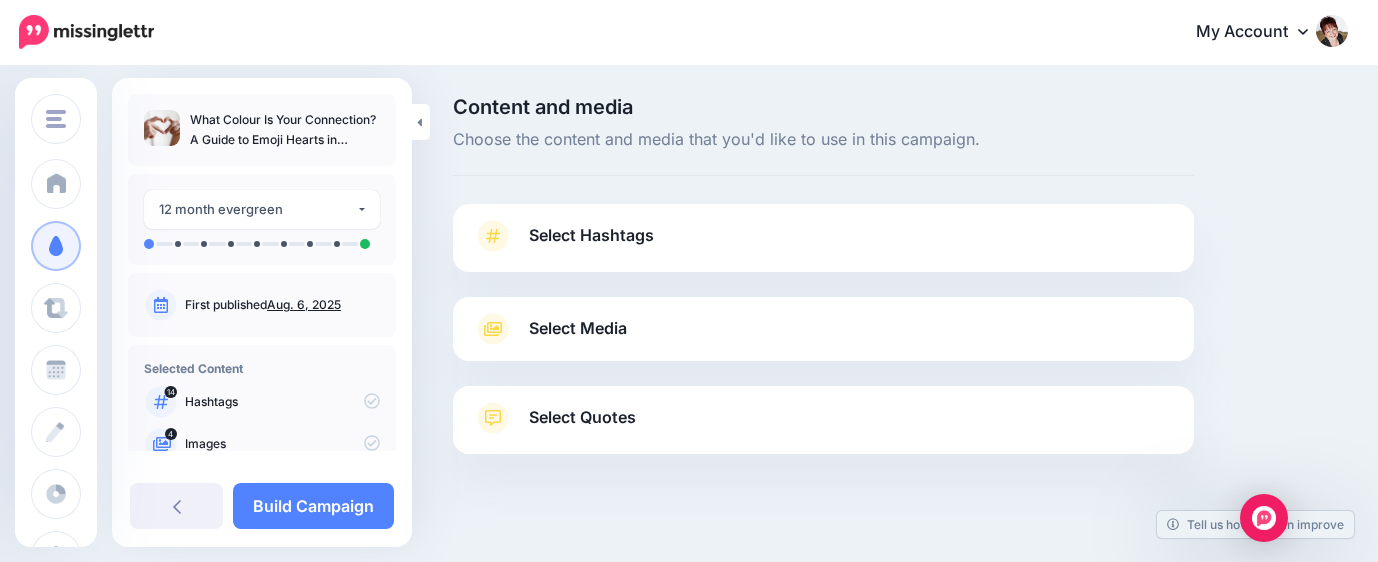 click on "Select Hashtags" at bounding box center [591, 235] 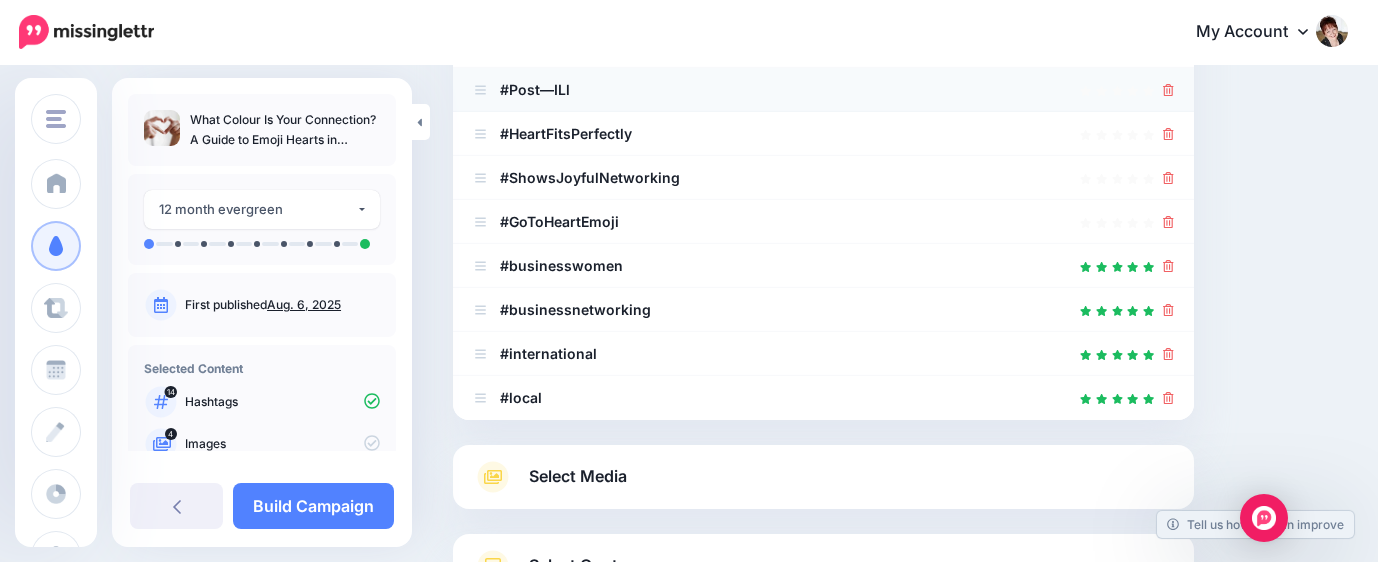 scroll, scrollTop: 666, scrollLeft: 0, axis: vertical 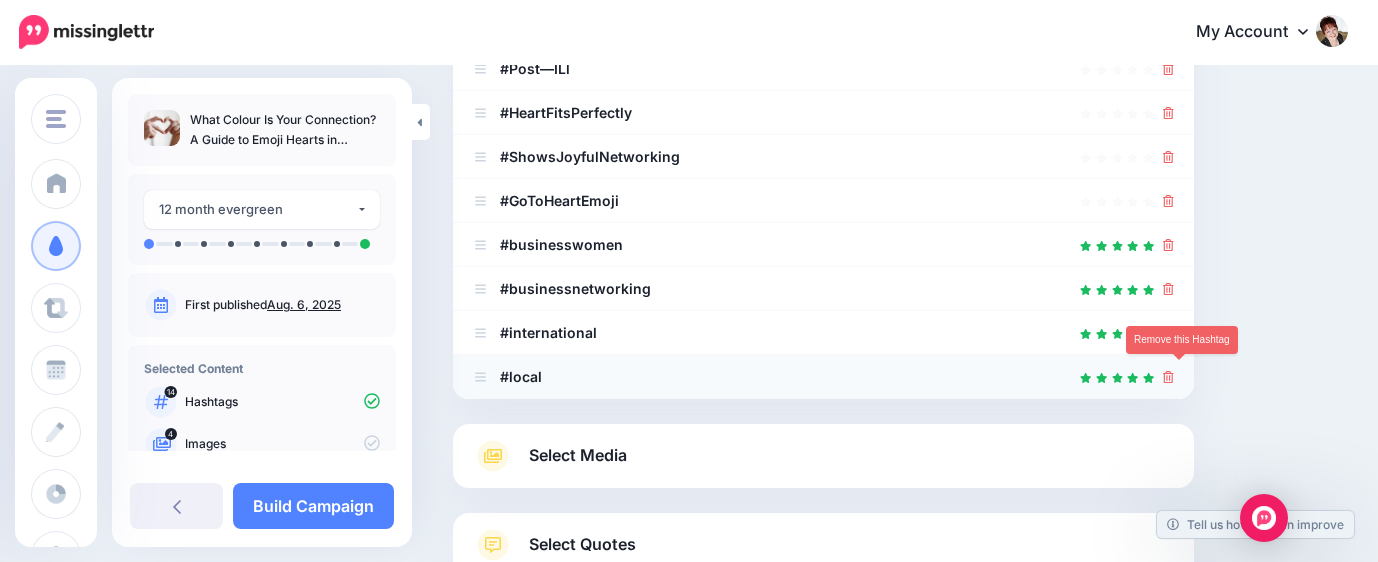click 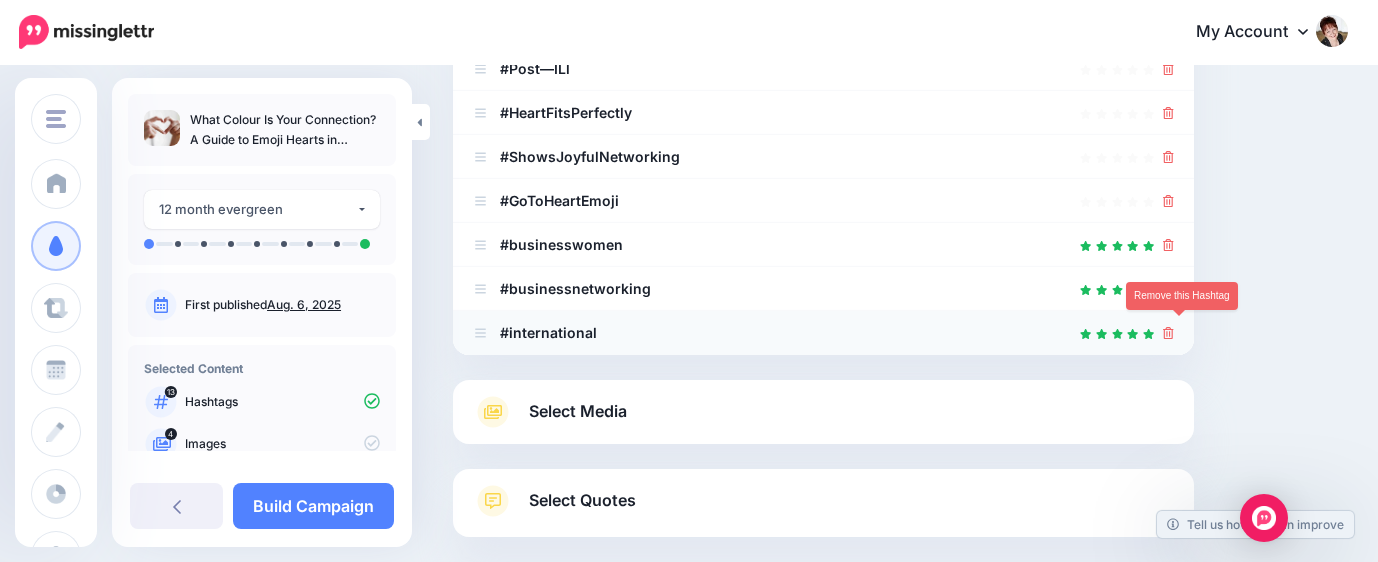 click 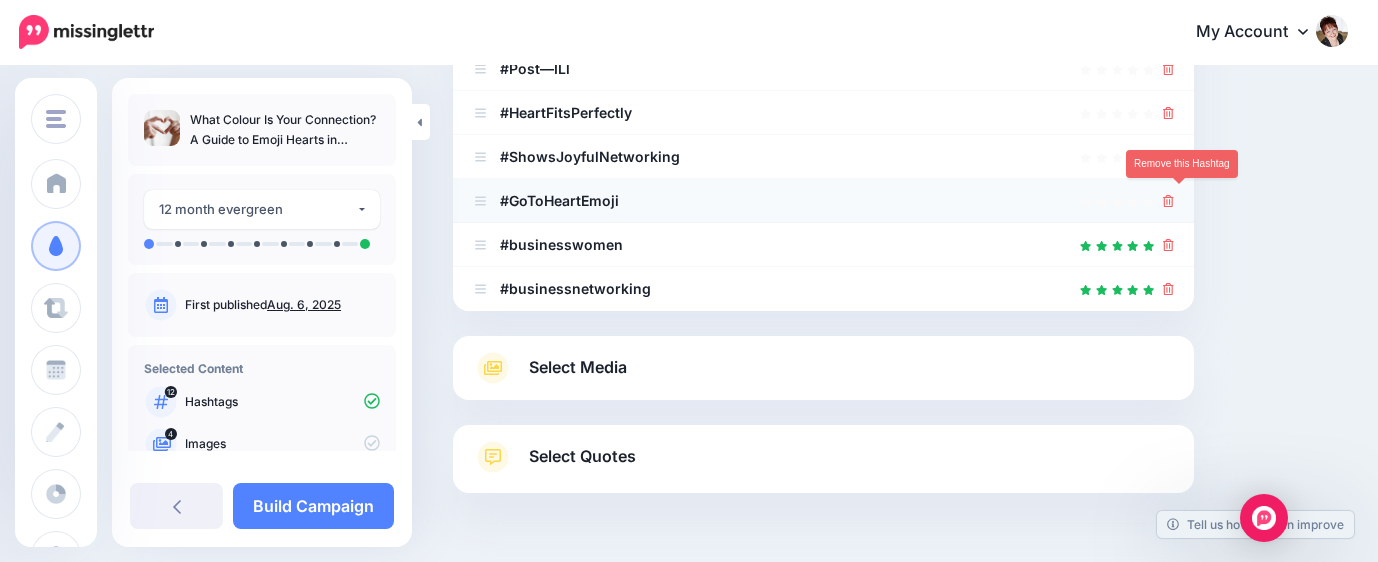 click 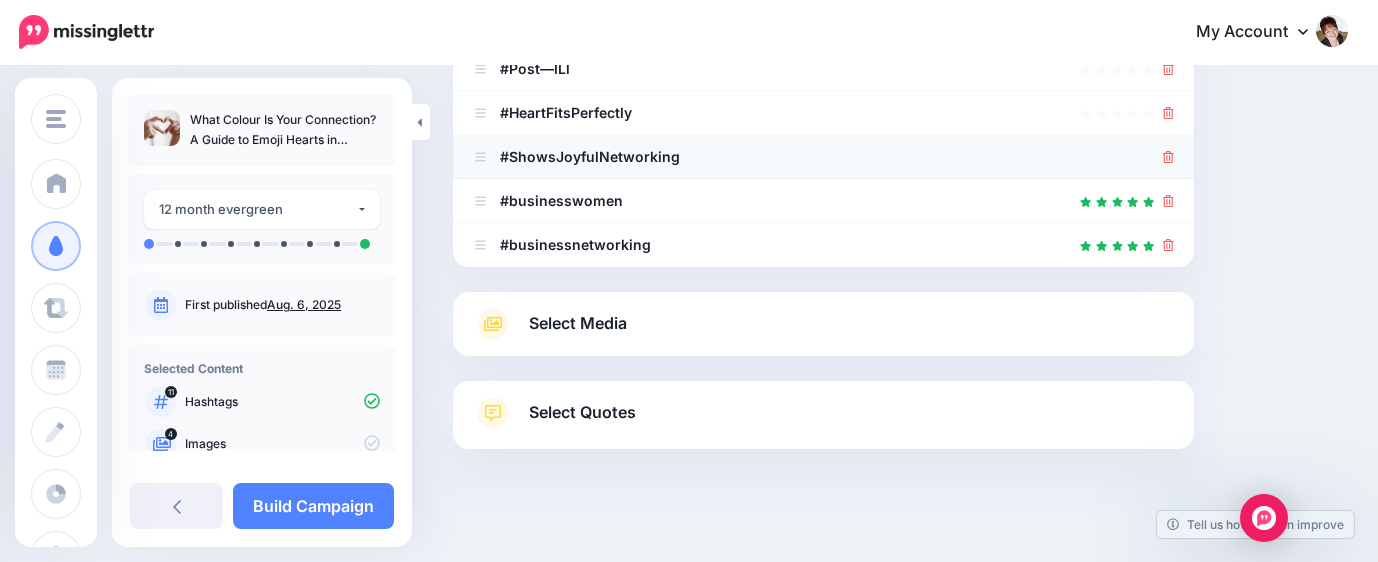 click at bounding box center [823, 157] 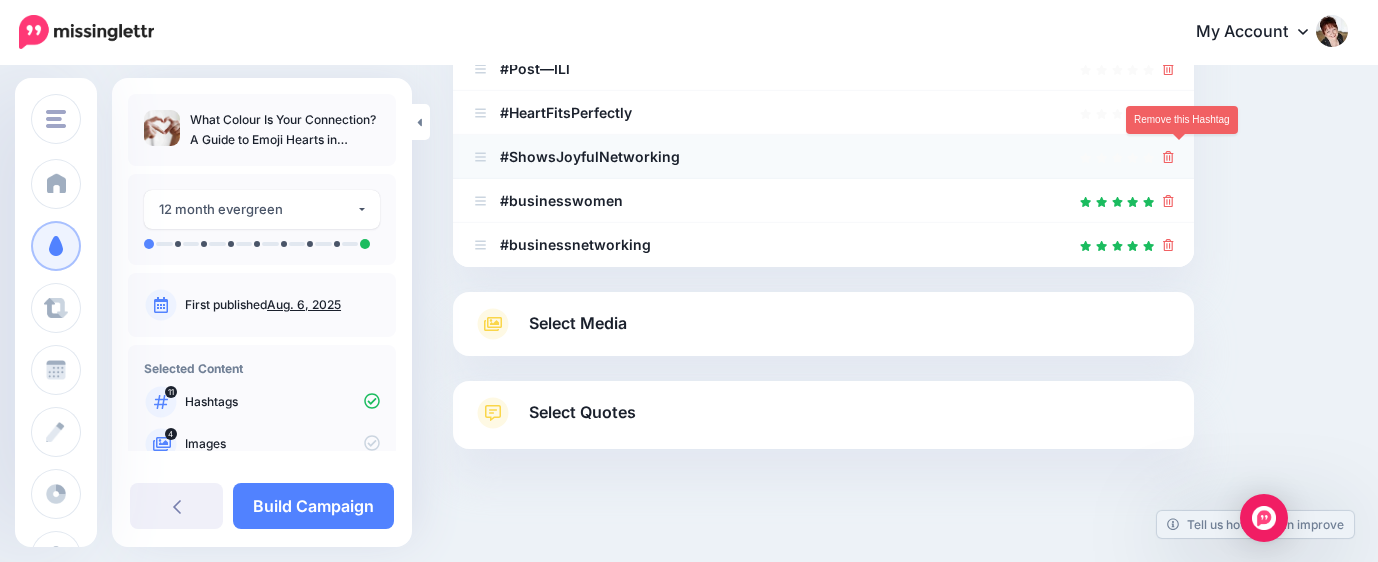 click 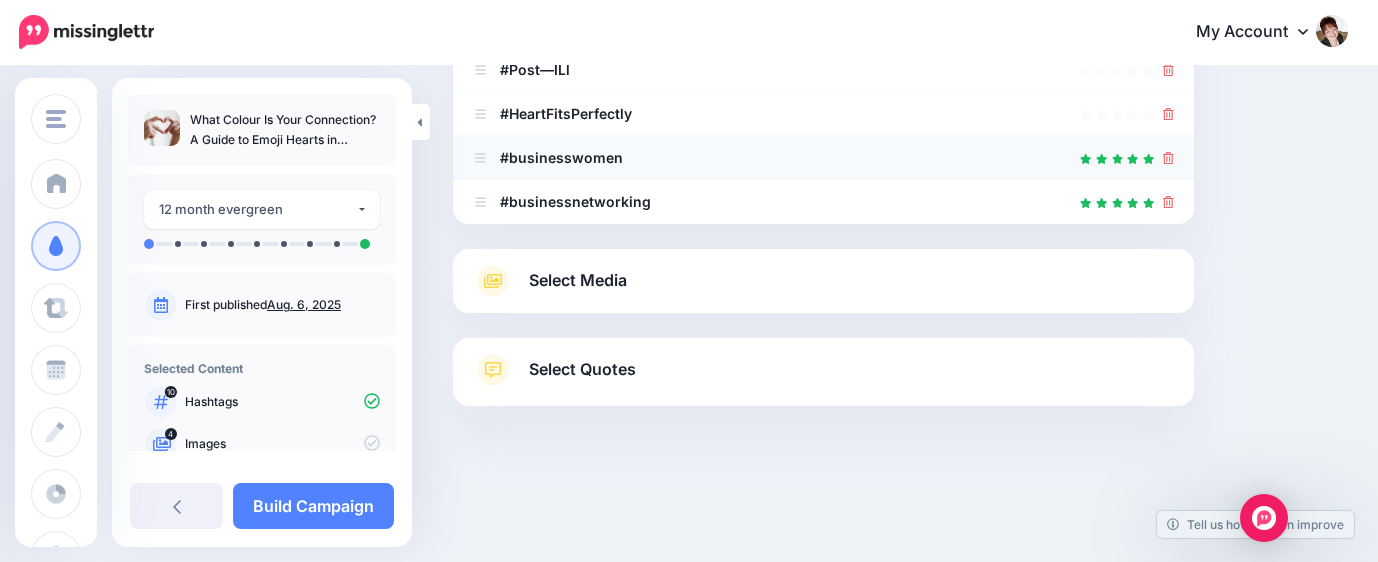 scroll, scrollTop: 554, scrollLeft: 0, axis: vertical 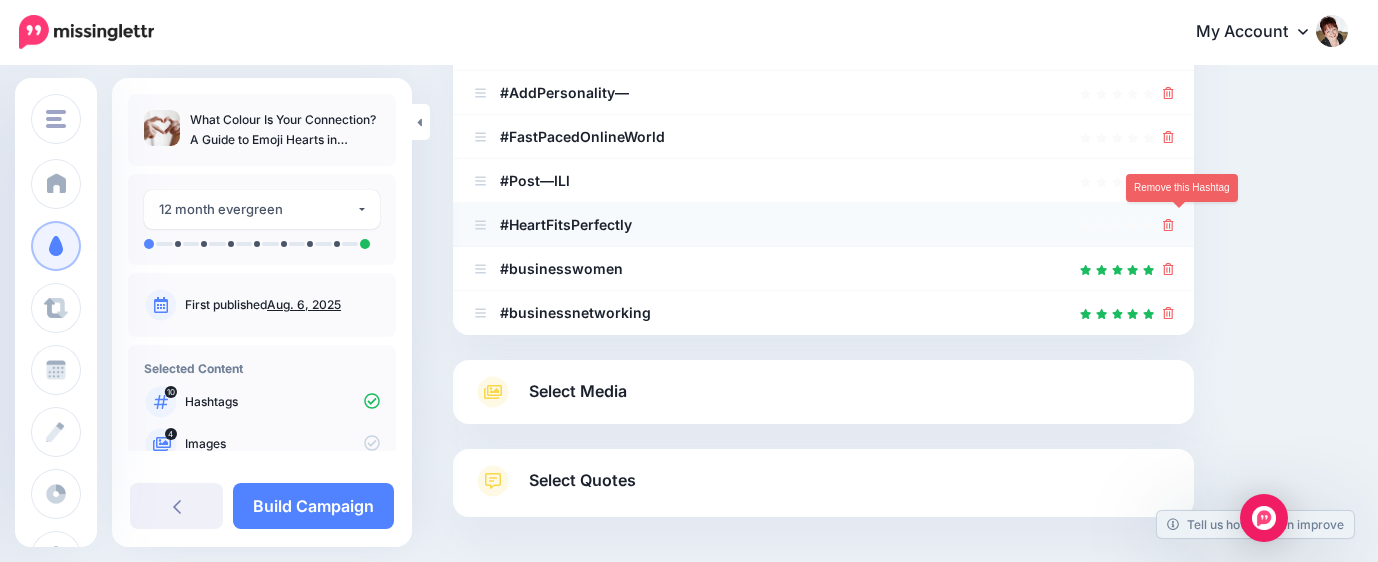 click 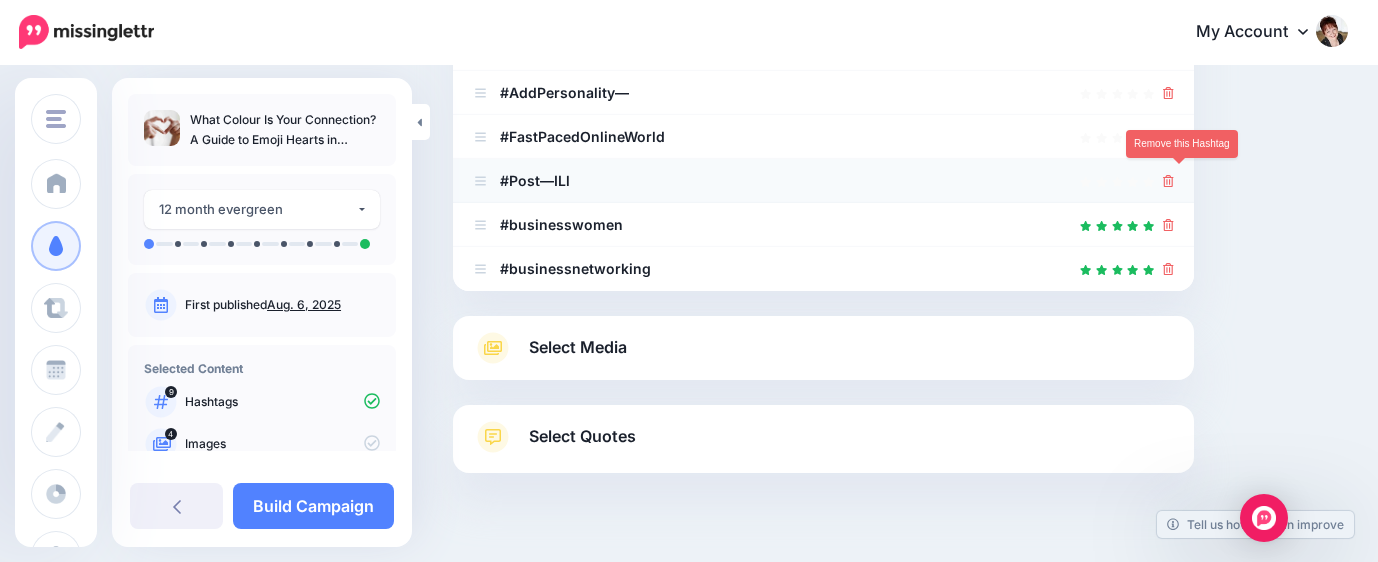 click 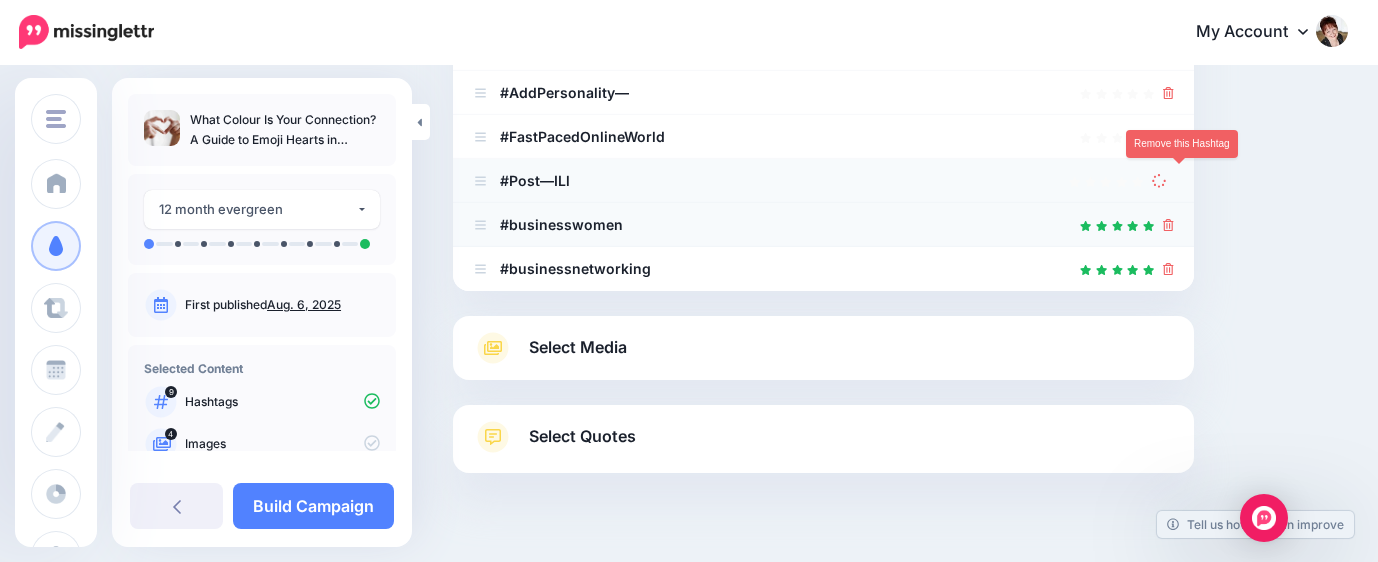 scroll, scrollTop: 549, scrollLeft: 0, axis: vertical 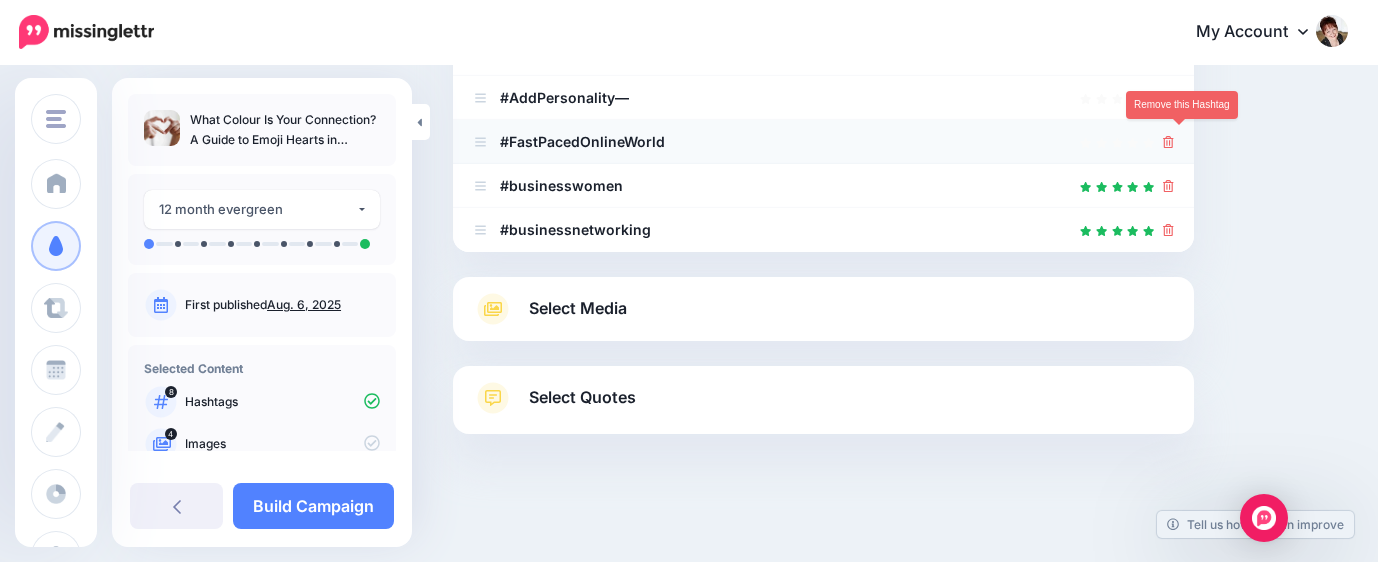 click 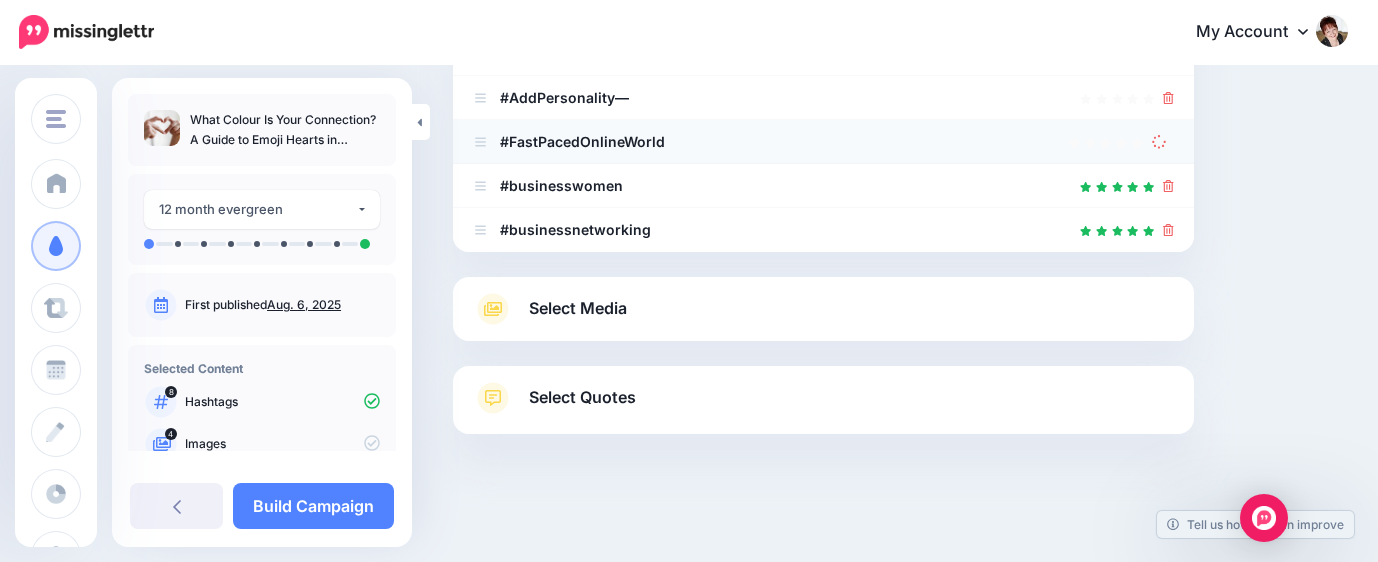 scroll, scrollTop: 505, scrollLeft: 0, axis: vertical 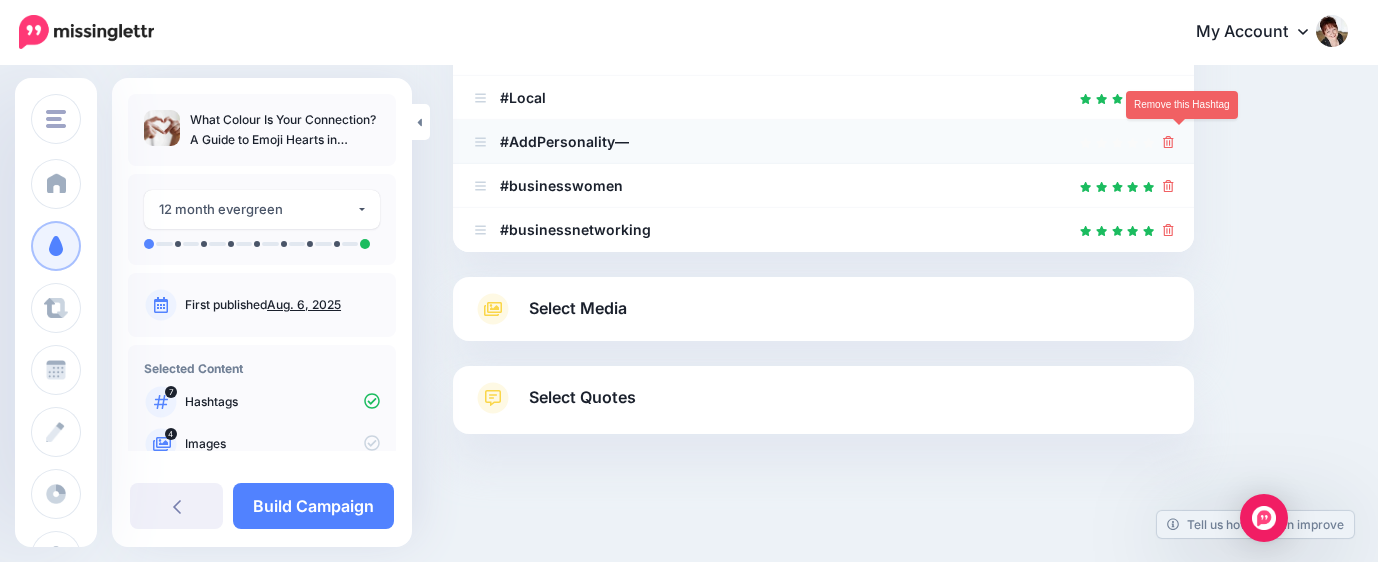 click at bounding box center [1168, 141] 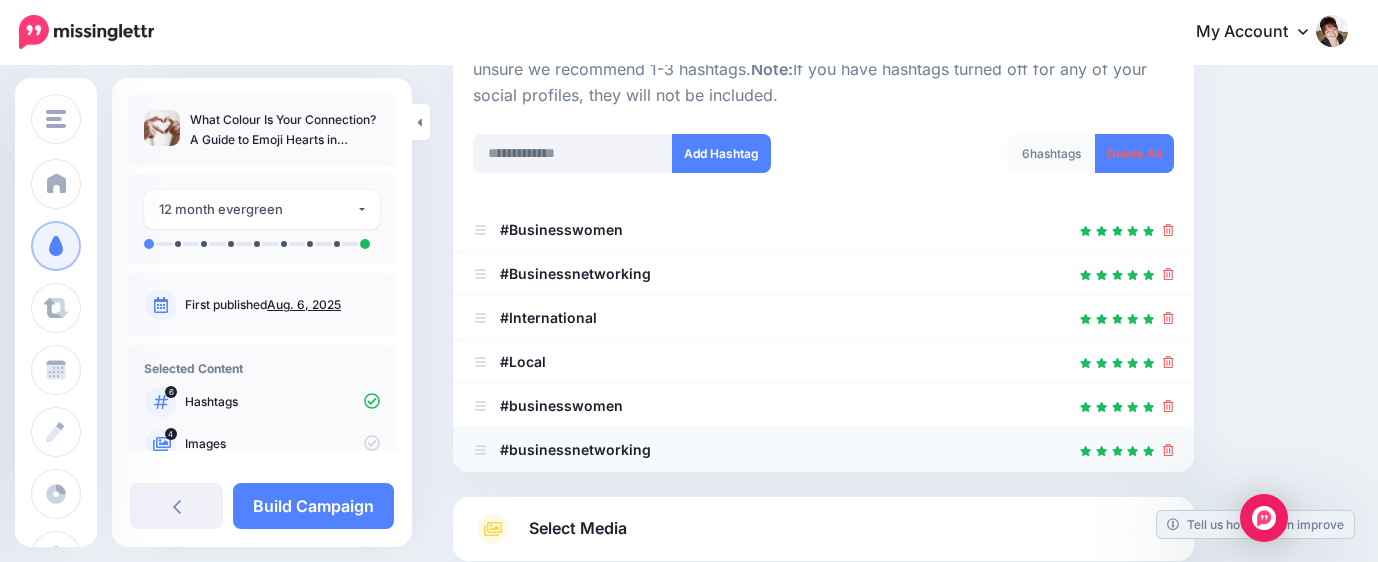 scroll, scrollTop: 239, scrollLeft: 0, axis: vertical 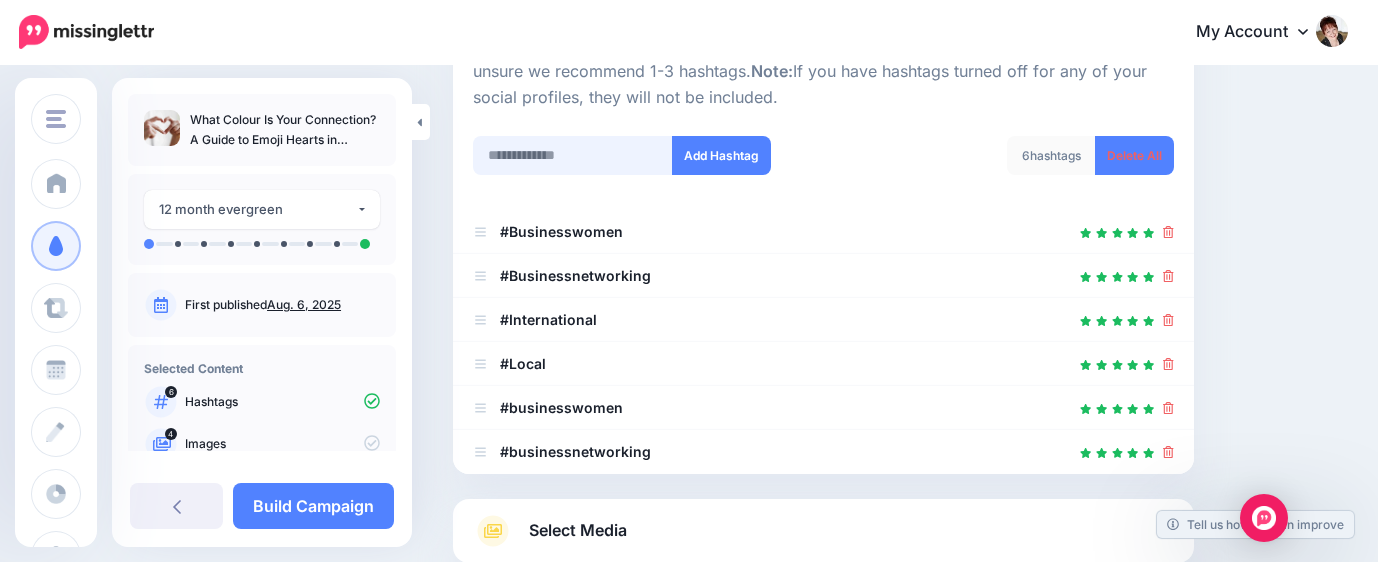 click at bounding box center (573, 155) 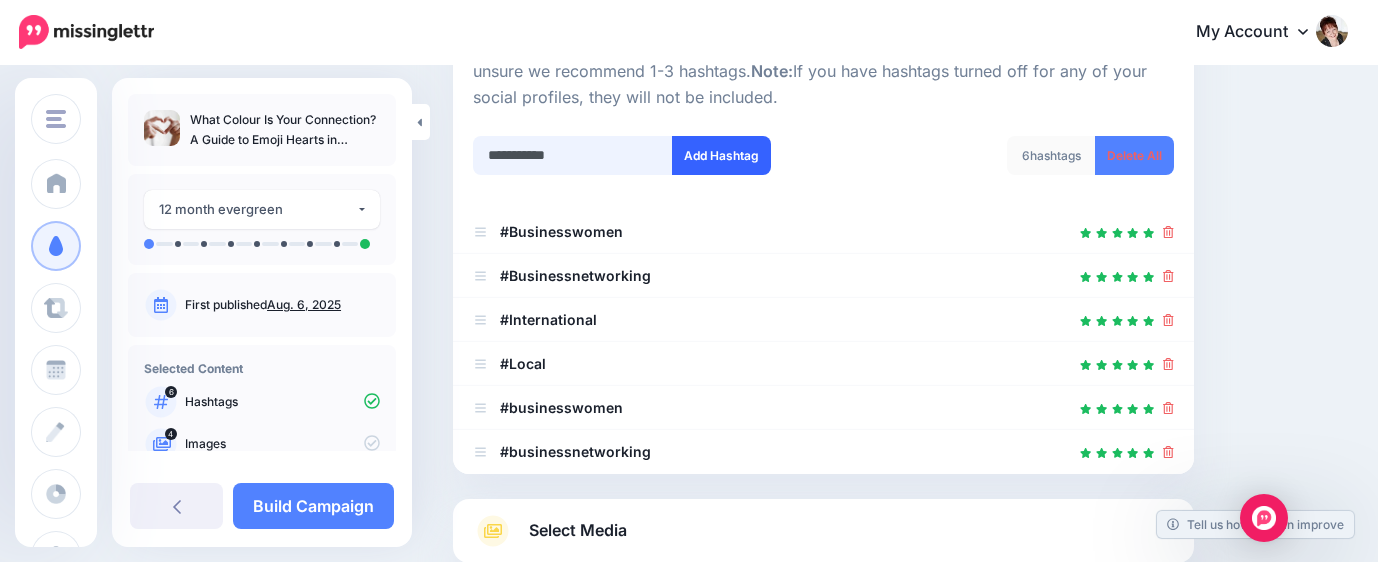type on "**********" 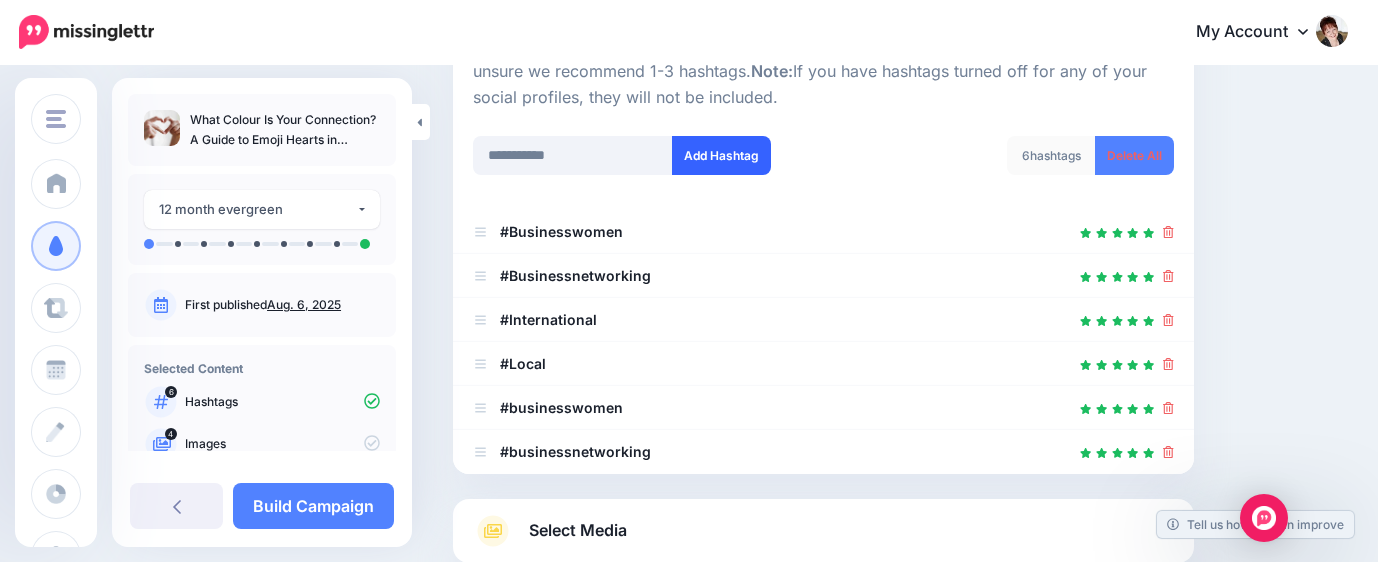 click on "Add Hashtag" at bounding box center [721, 155] 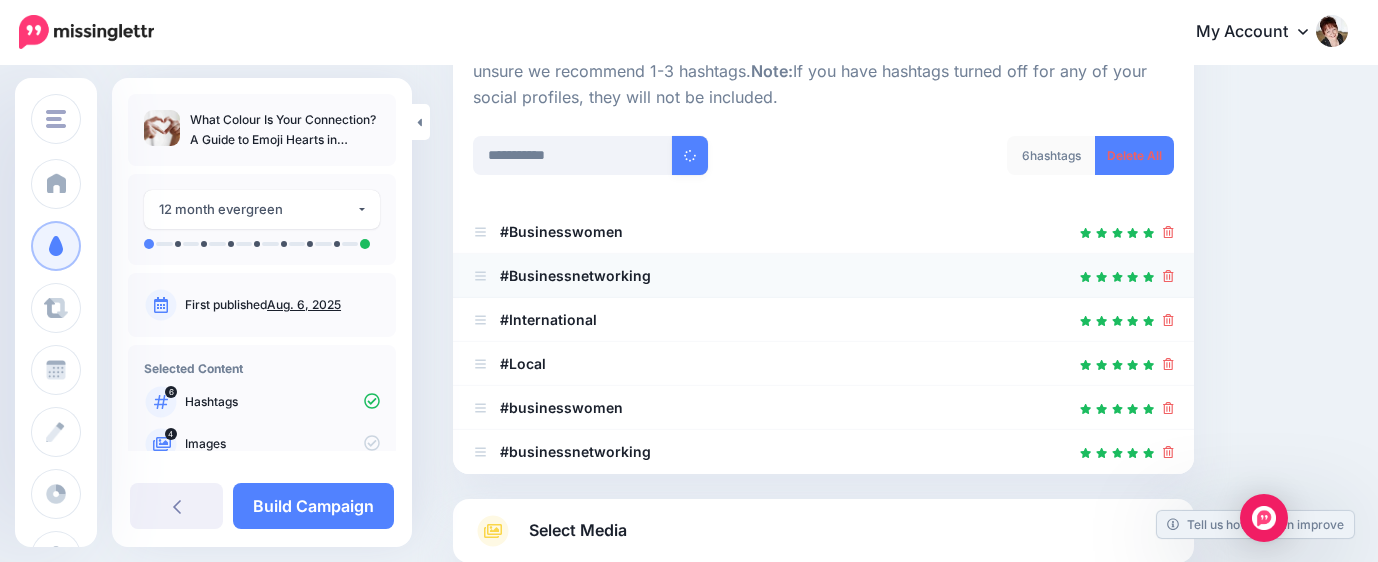 type 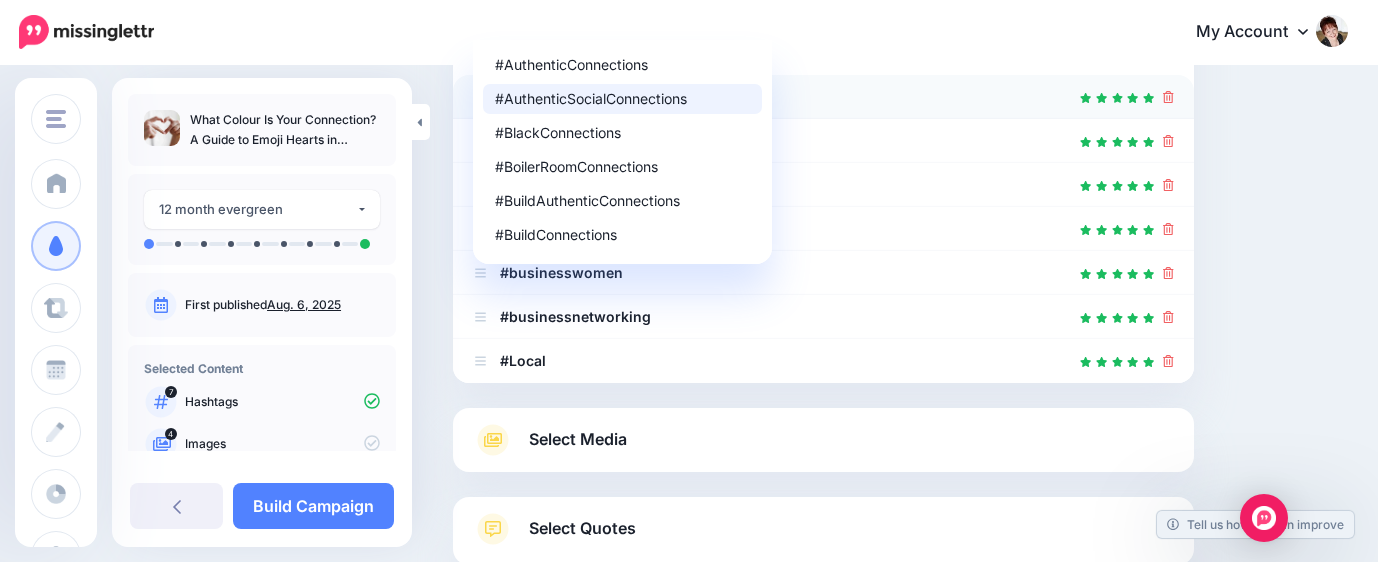 scroll, scrollTop: 448, scrollLeft: 0, axis: vertical 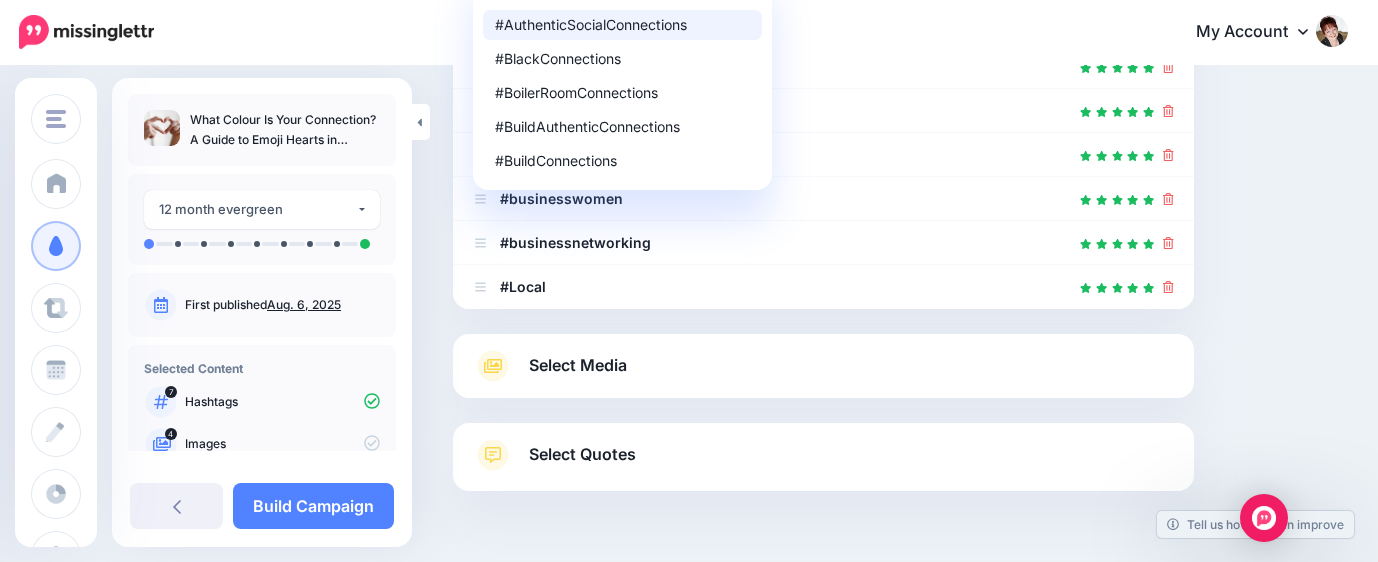click on "Select Media" at bounding box center [823, 366] 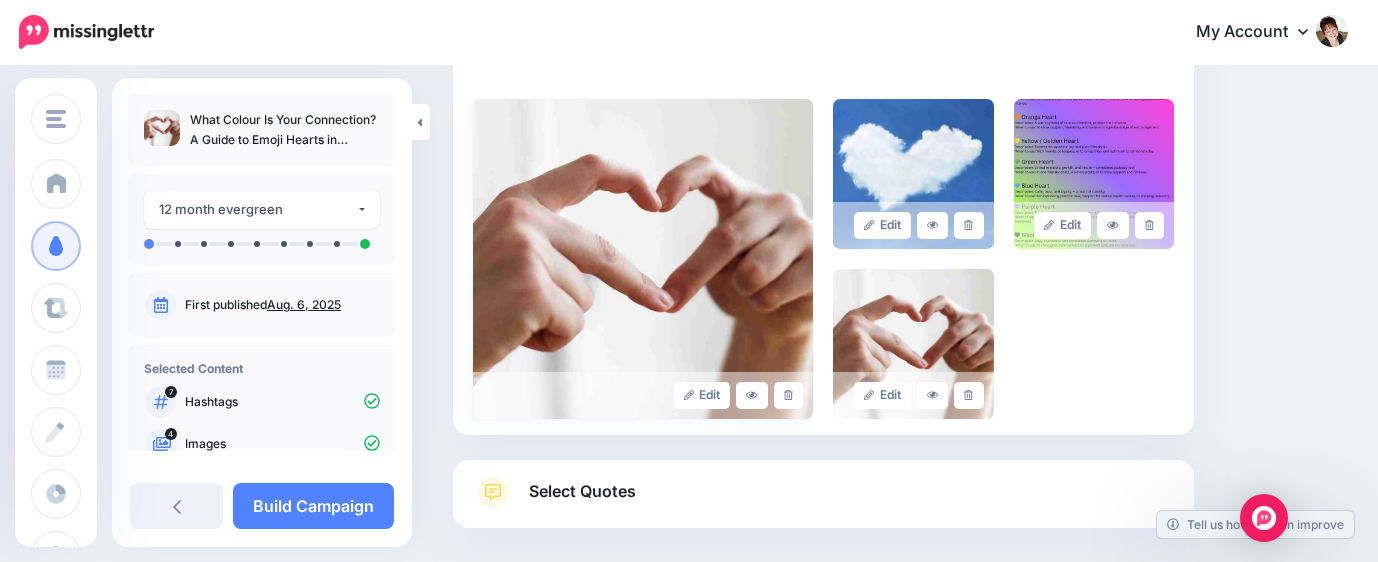 scroll, scrollTop: 542, scrollLeft: 0, axis: vertical 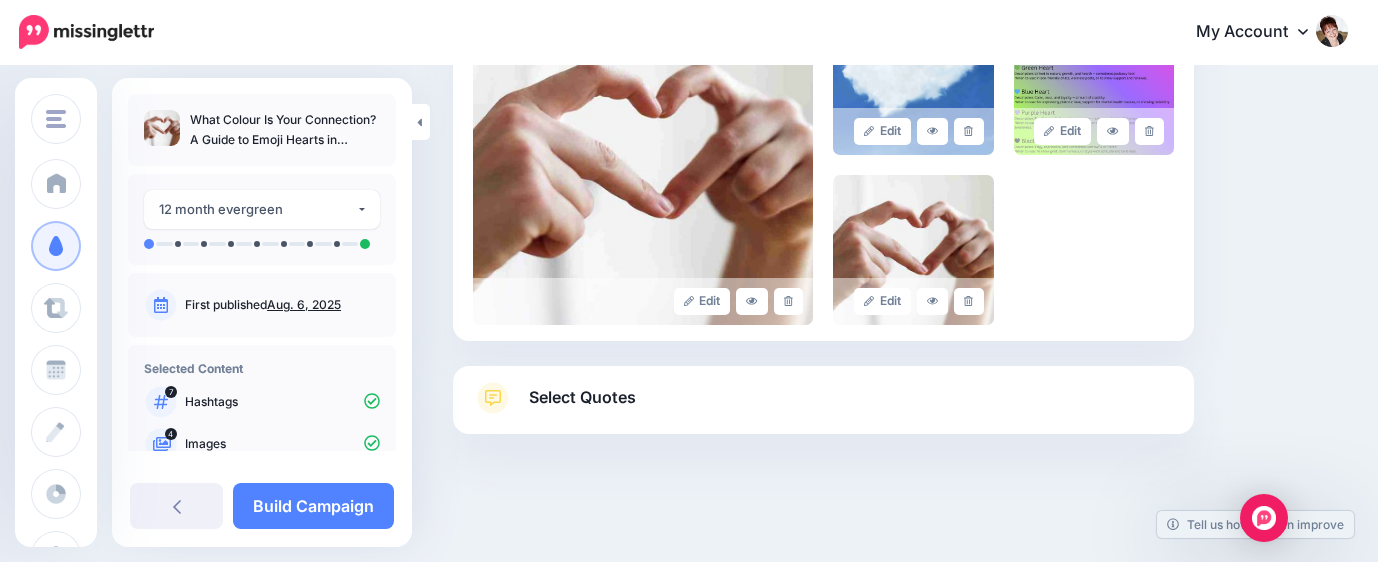 click on "Select Quotes" at bounding box center [823, 408] 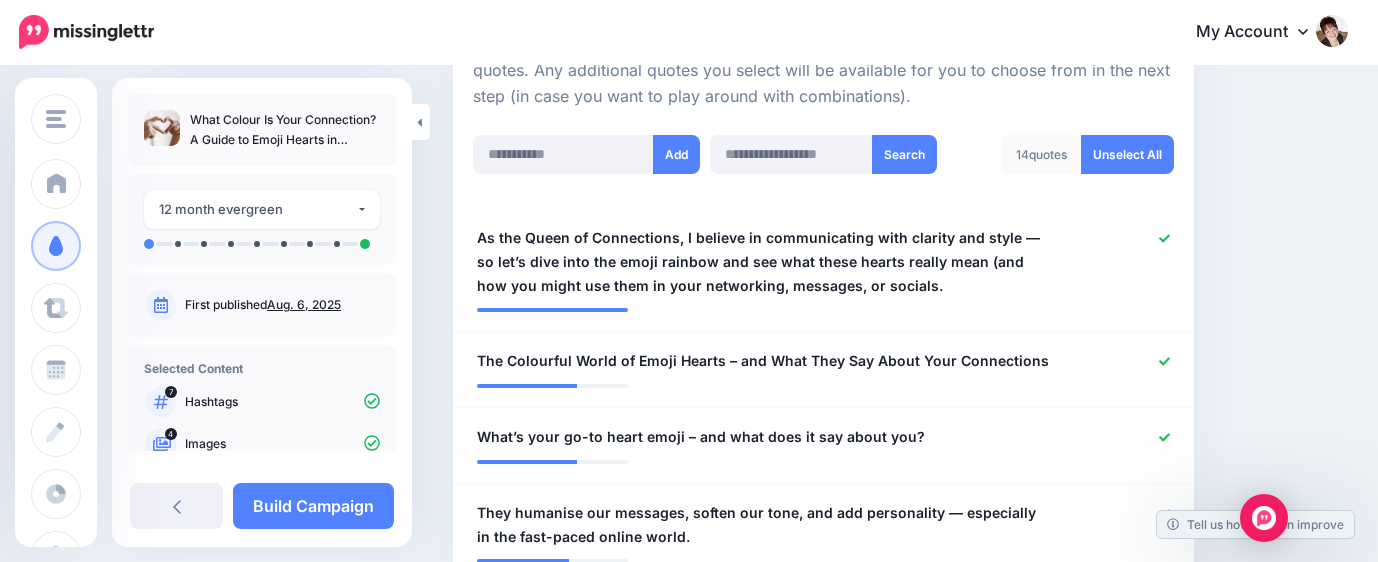 scroll, scrollTop: 431, scrollLeft: 0, axis: vertical 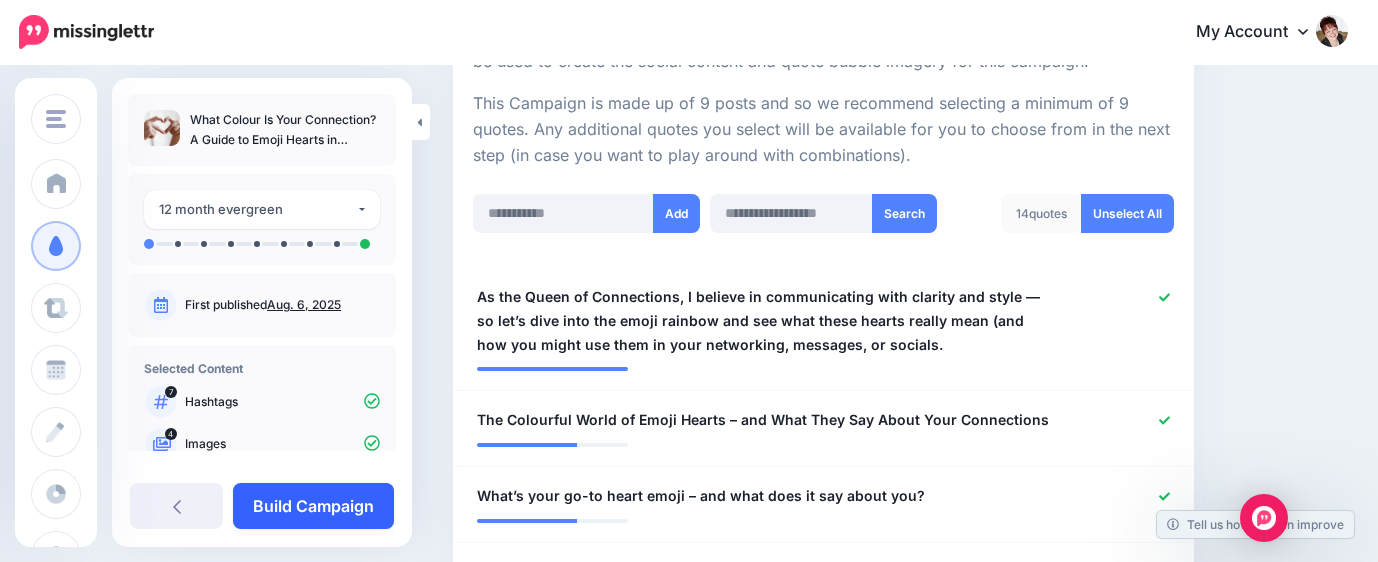 click on "Build Campaign" at bounding box center [313, 506] 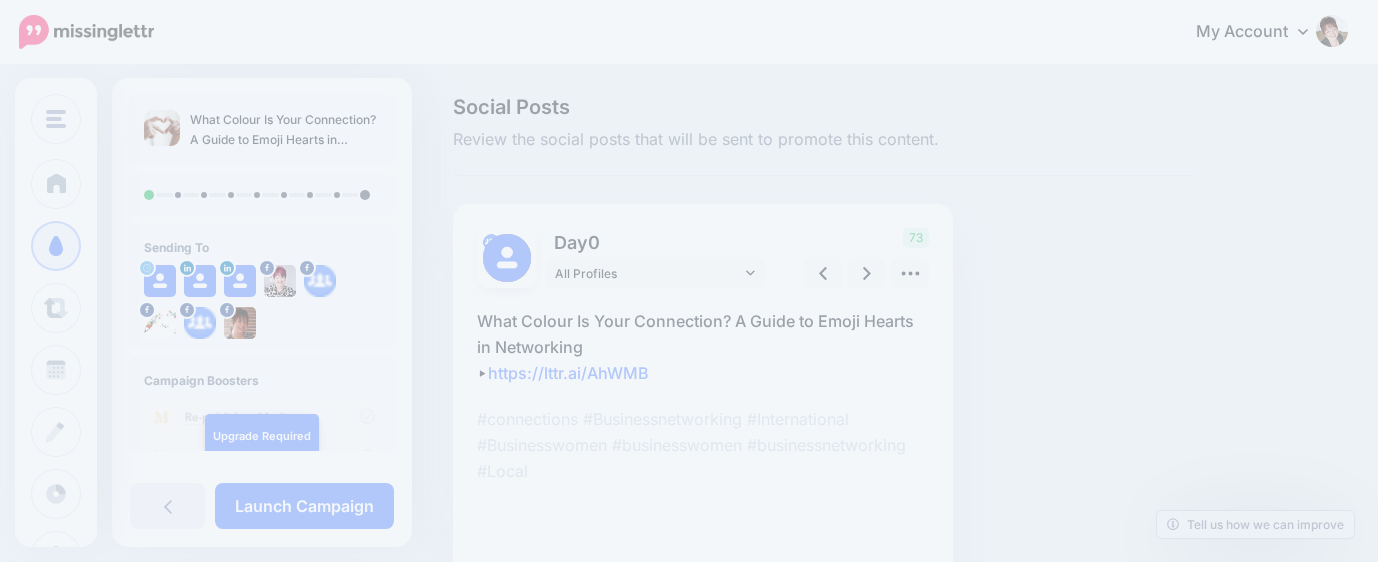 scroll, scrollTop: 0, scrollLeft: 0, axis: both 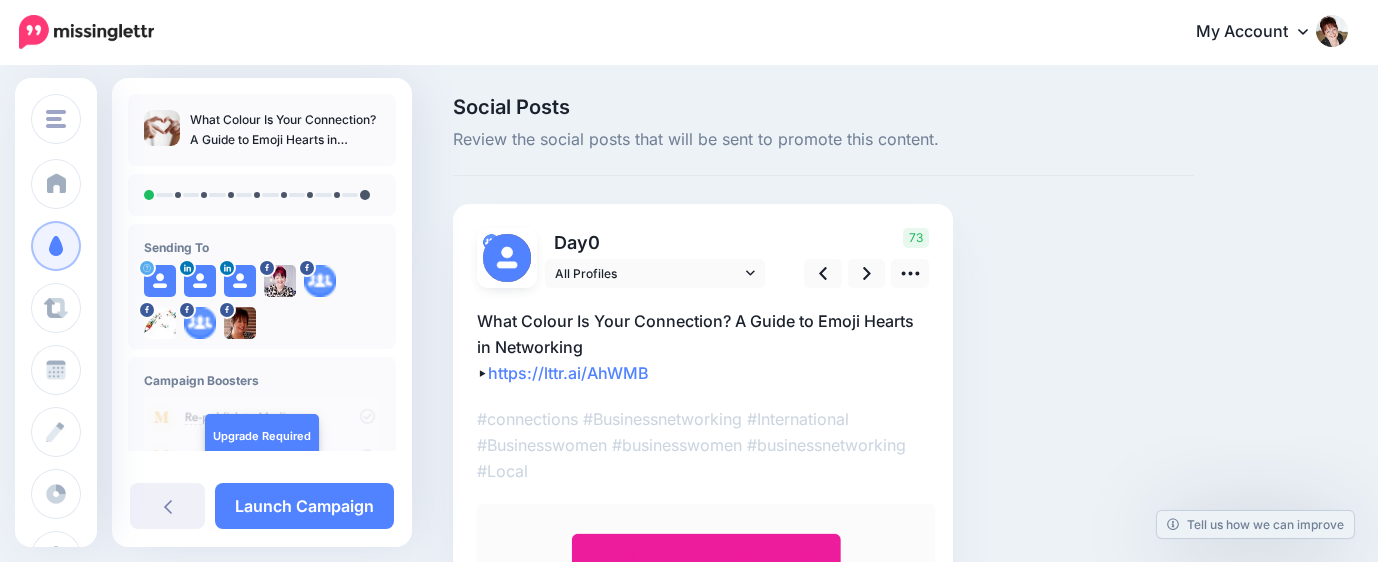 click on "What Colour Is Your Connection? A Guide to Emoji Hearts in Networking ▸  https://lttr.ai/AhWMB" at bounding box center (703, 347) 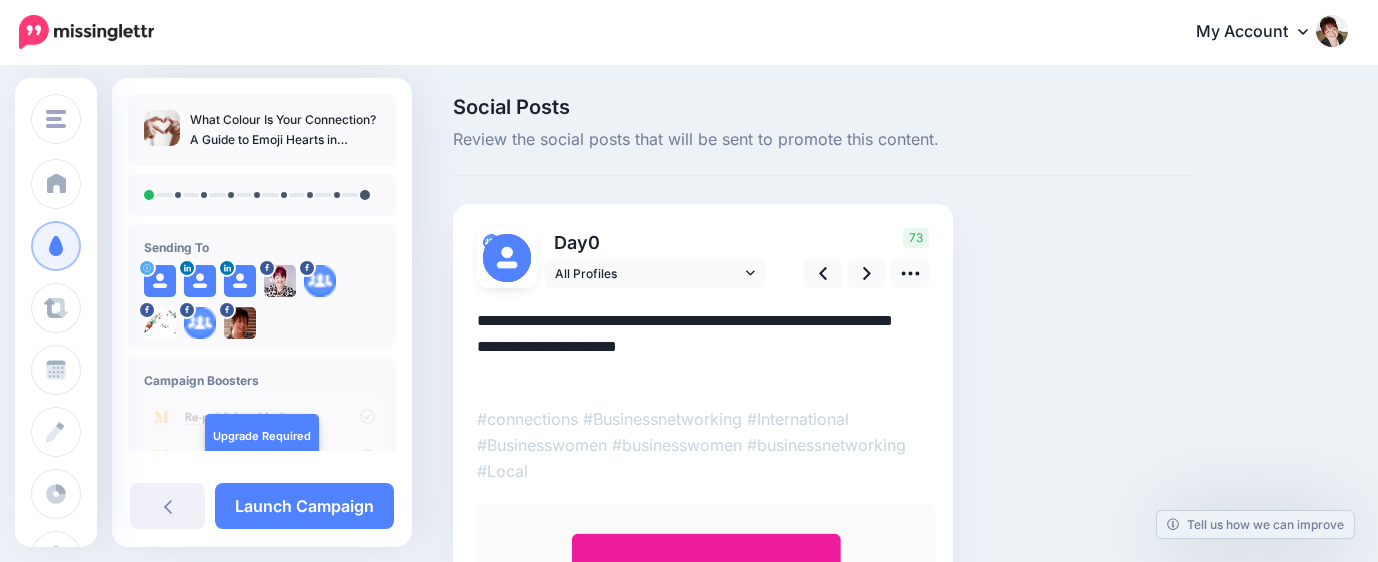 scroll, scrollTop: 0, scrollLeft: 0, axis: both 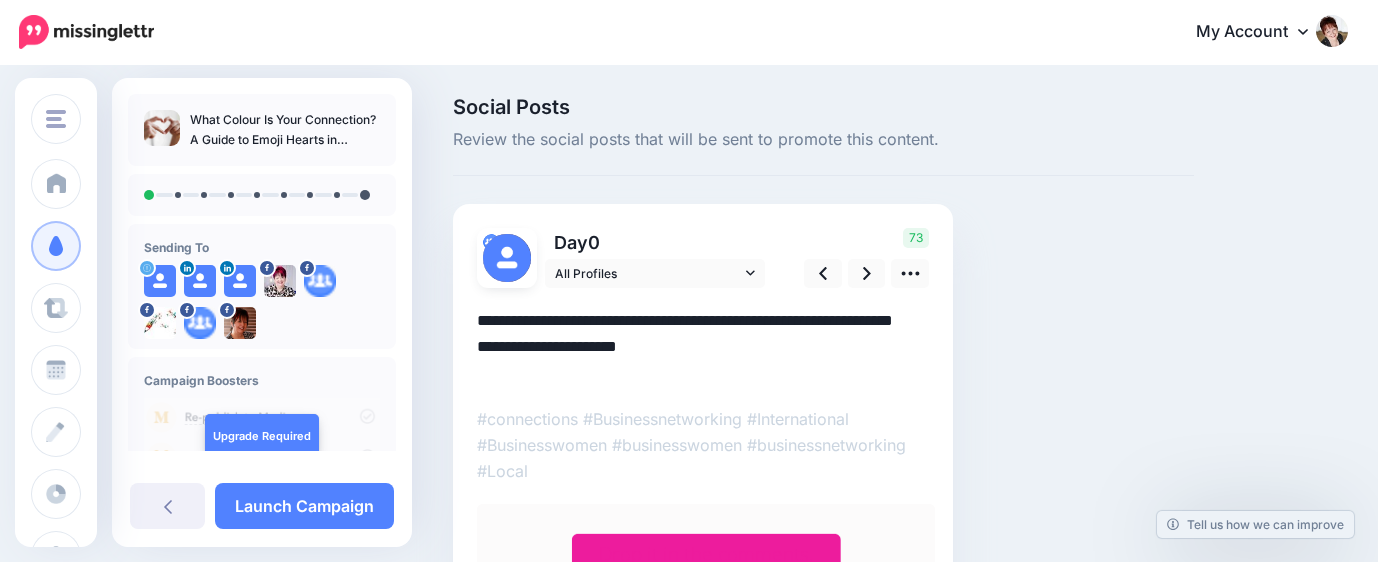 click on "**********" at bounding box center [703, 347] 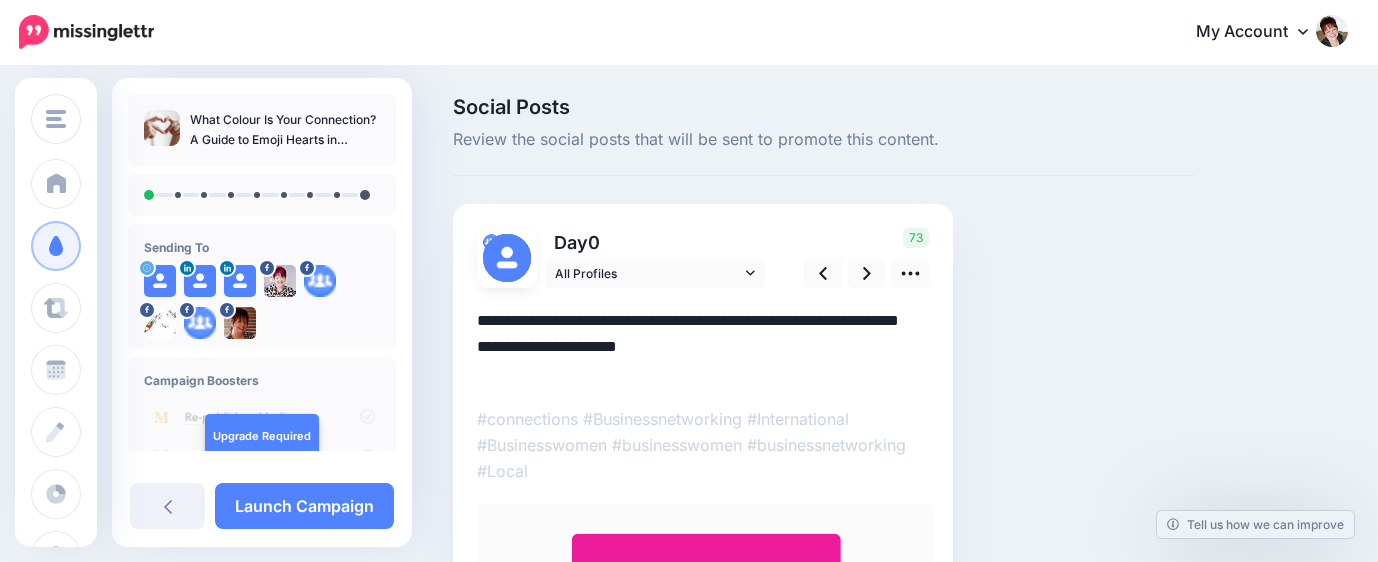paste on "********" 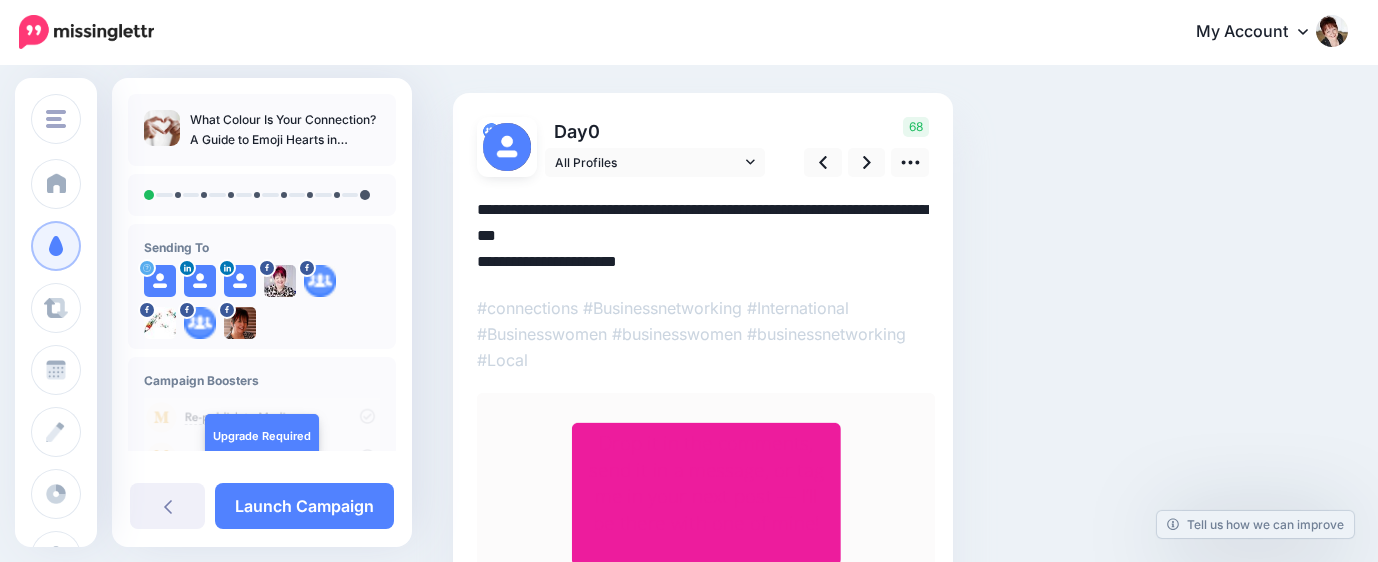 scroll, scrollTop: 0, scrollLeft: 0, axis: both 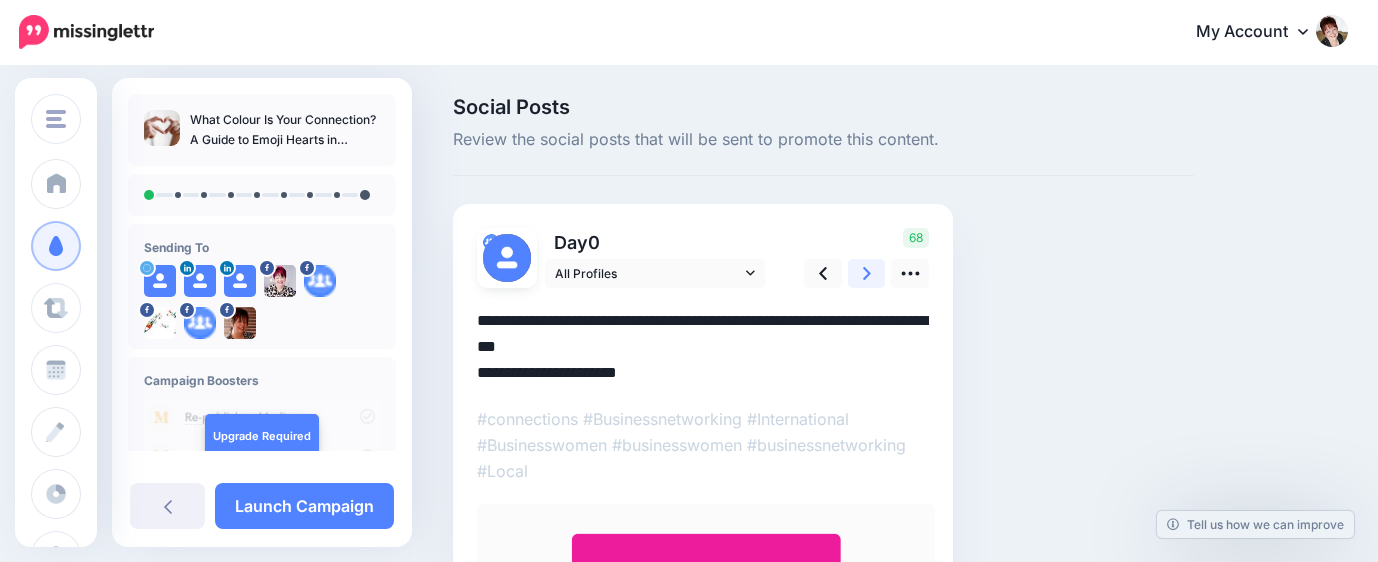 click at bounding box center [867, 273] 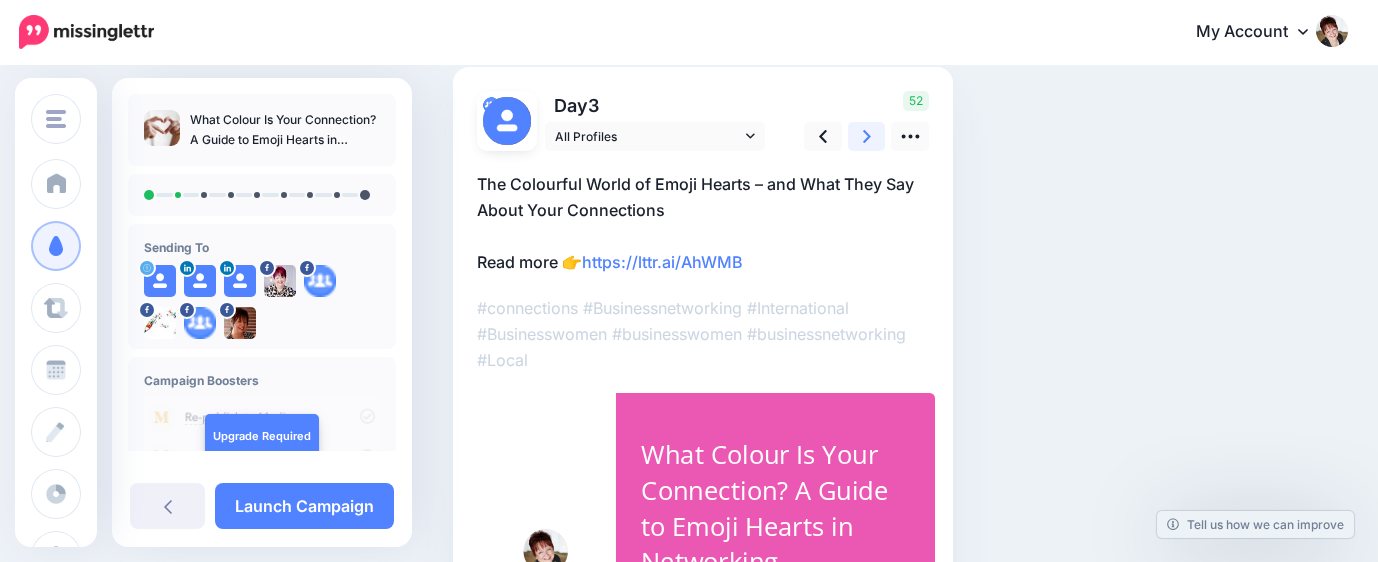 scroll, scrollTop: 111, scrollLeft: 0, axis: vertical 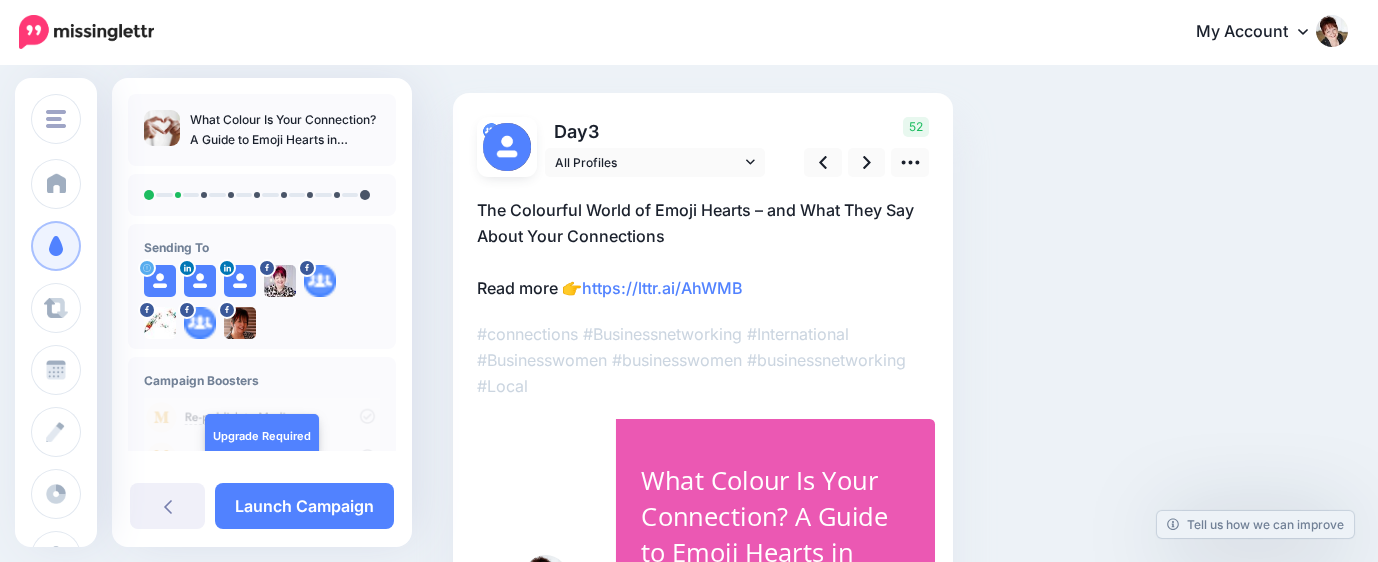click on "The Colourful World of Emoji Hearts – and What They Say About Your Connections Read more 👉  https://lttr.ai/AhWMB" at bounding box center [703, 249] 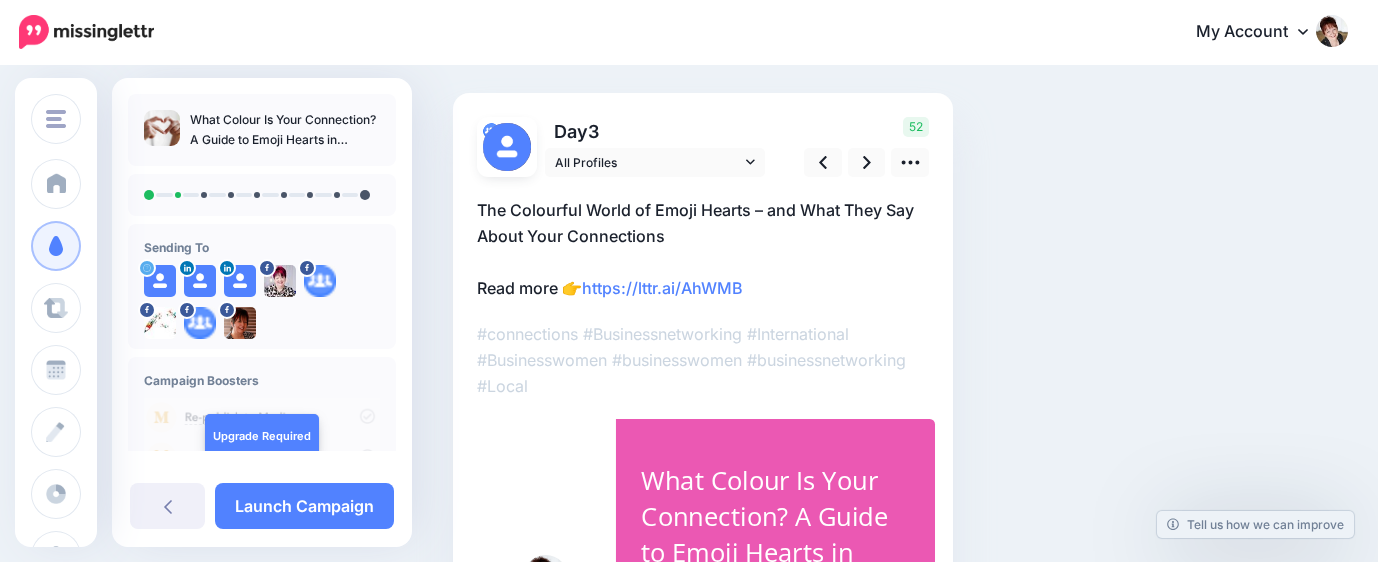 scroll, scrollTop: 0, scrollLeft: 0, axis: both 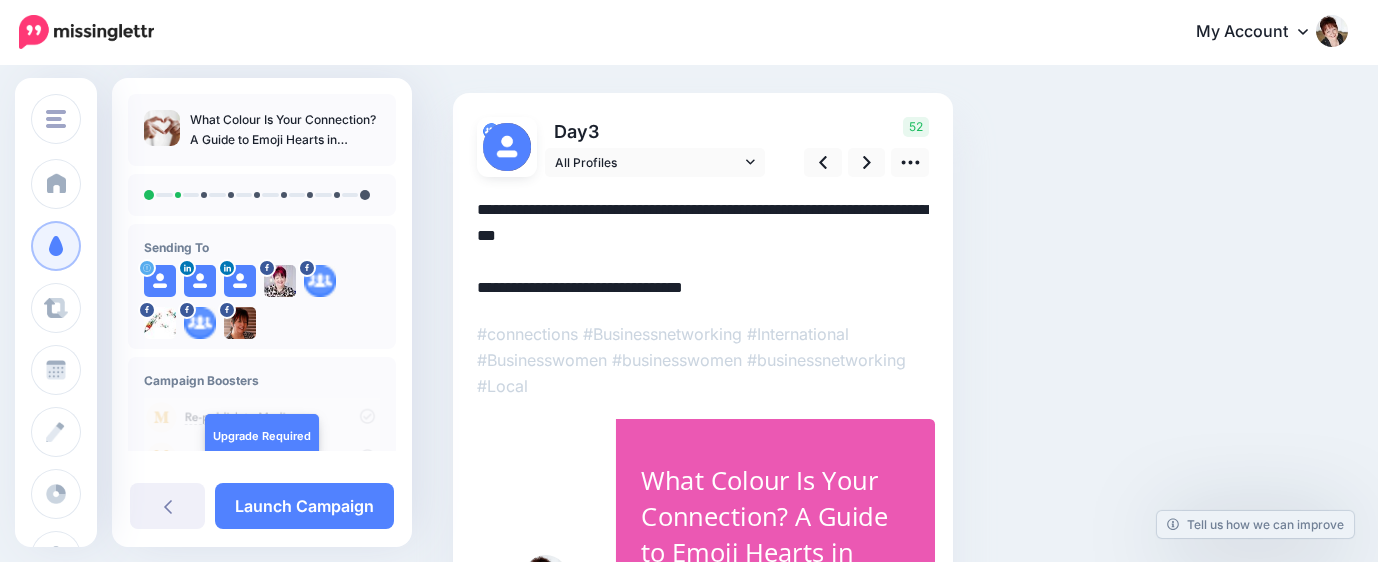 click on "**********" at bounding box center (703, 249) 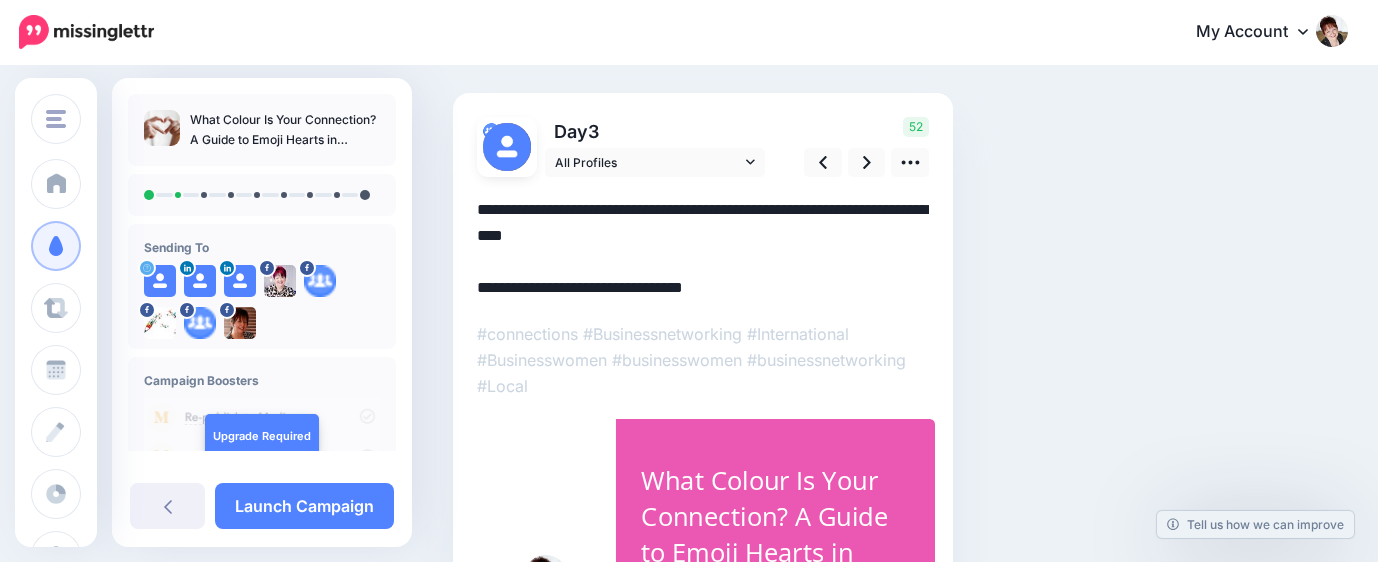 paste on "********" 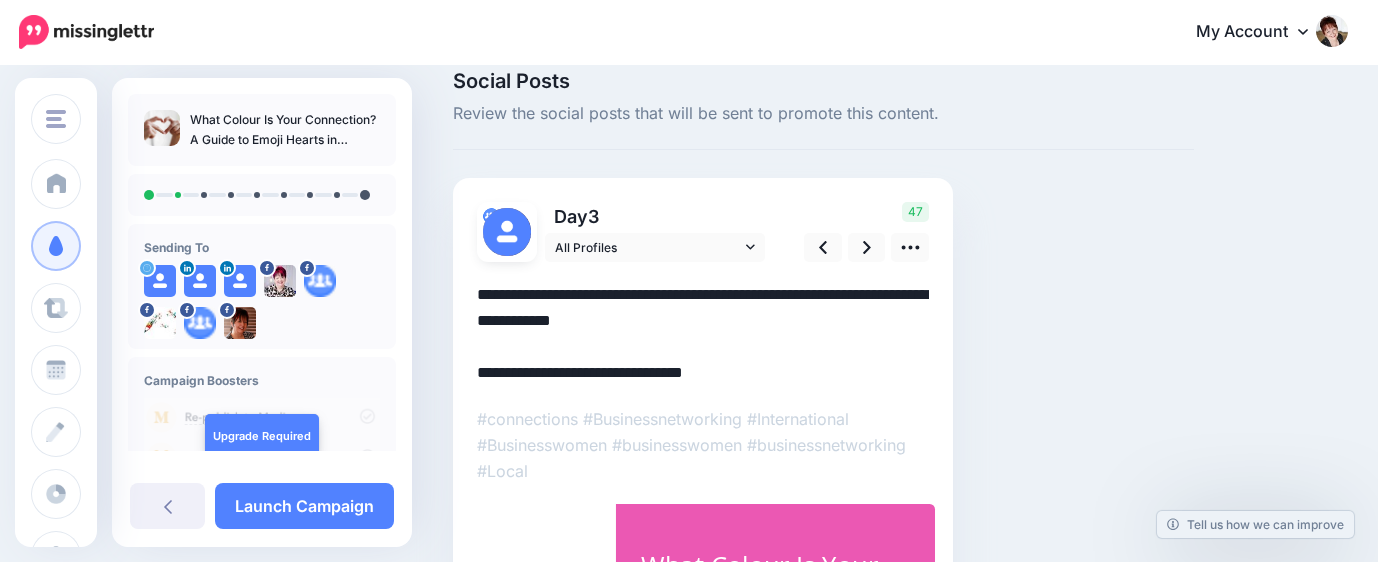 scroll, scrollTop: 0, scrollLeft: 0, axis: both 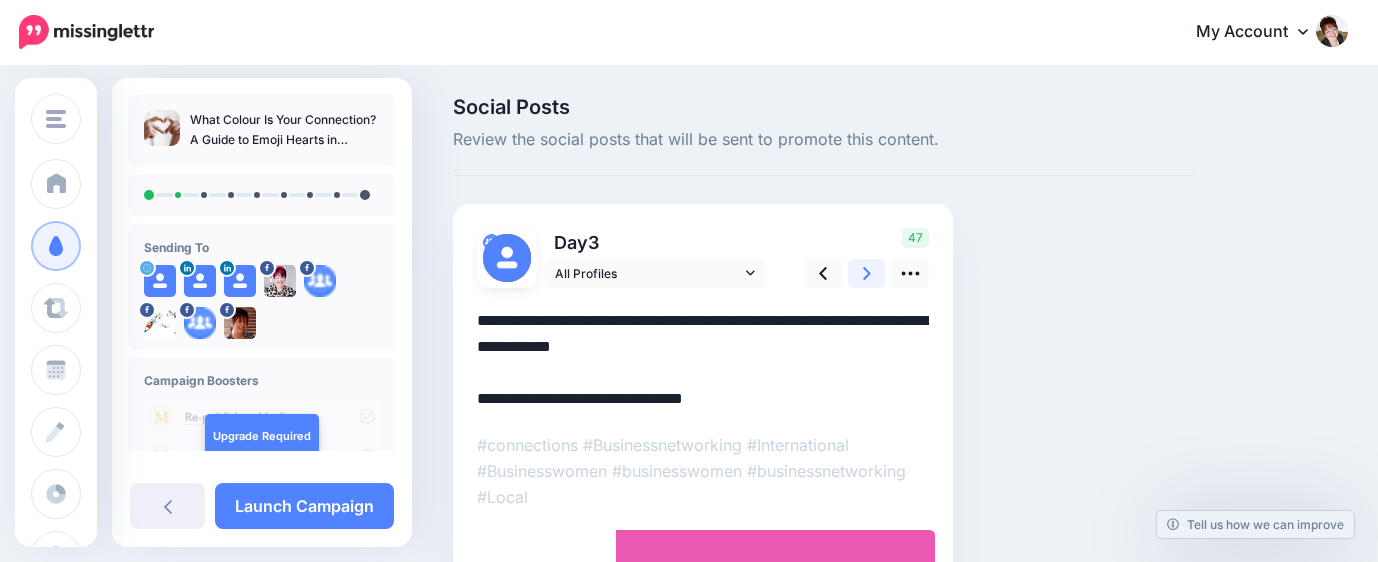 click at bounding box center (867, 273) 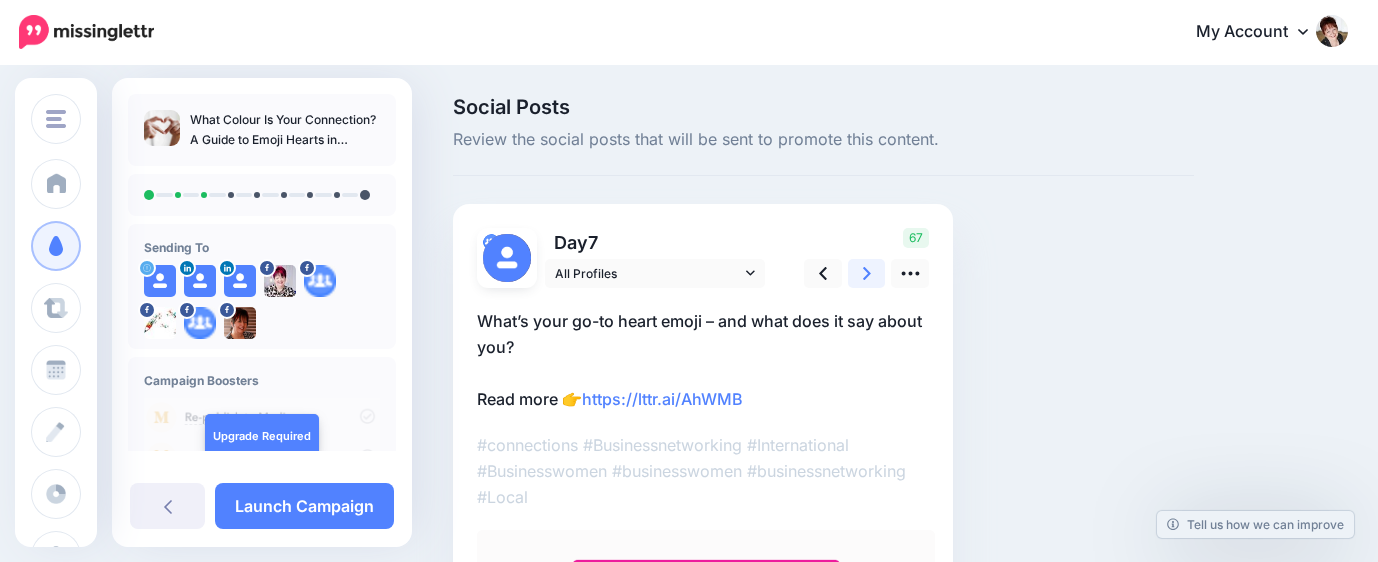 scroll, scrollTop: 111, scrollLeft: 0, axis: vertical 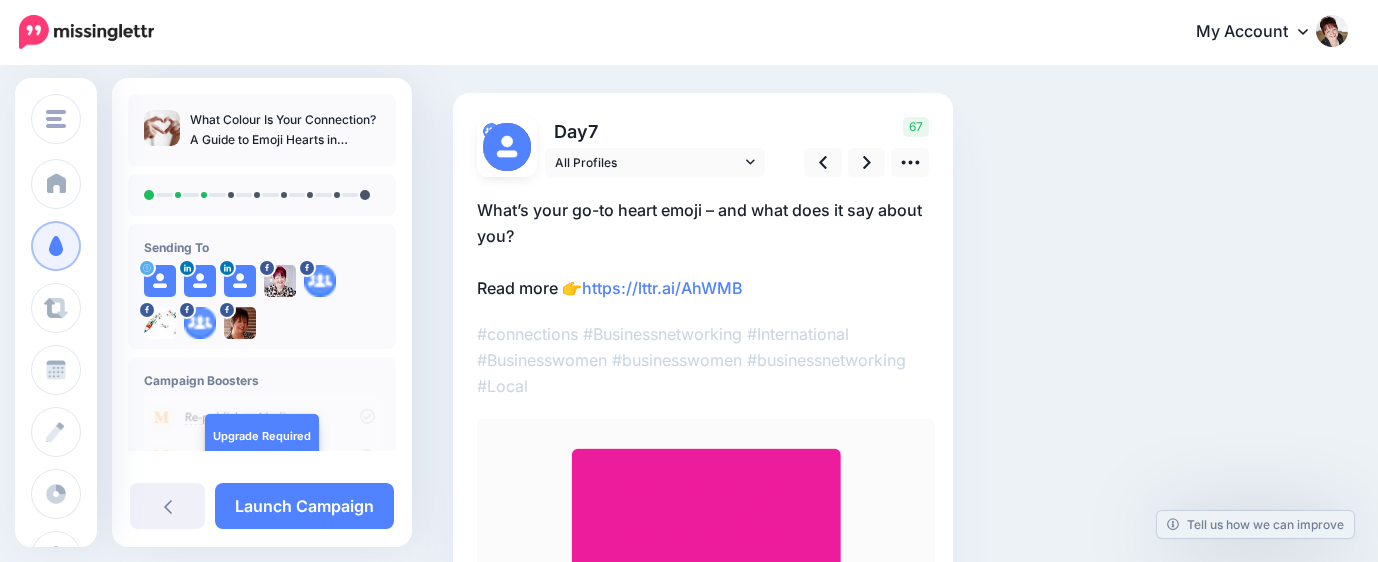click at bounding box center [262, 195] 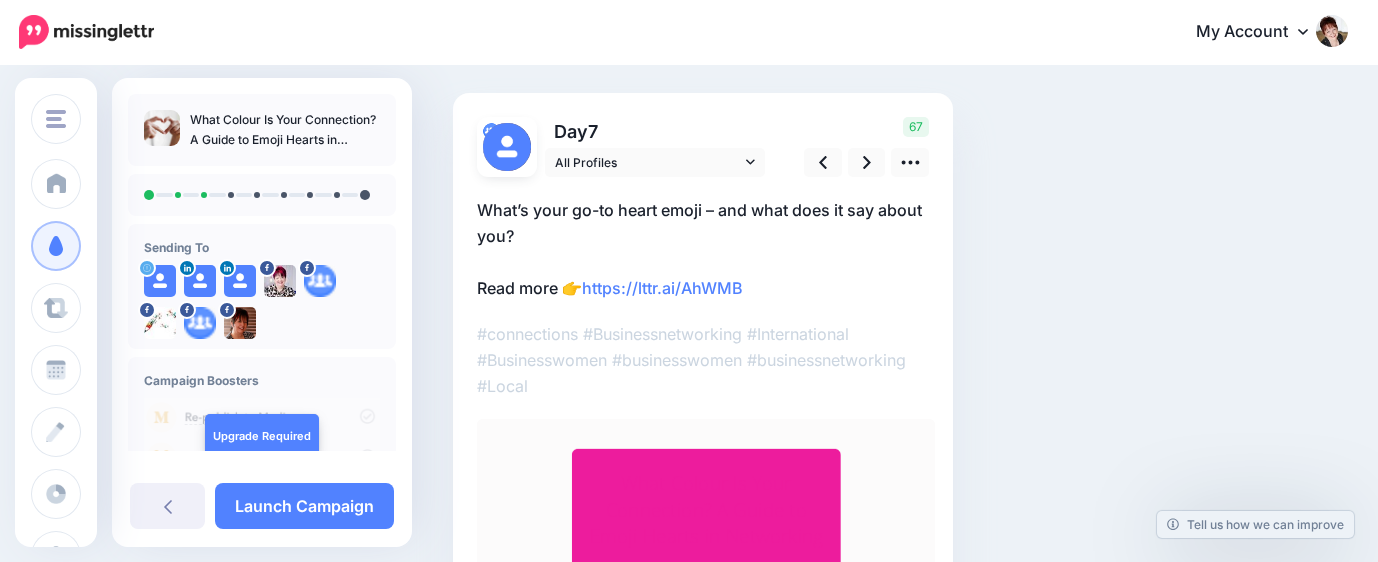 click at bounding box center (262, 195) 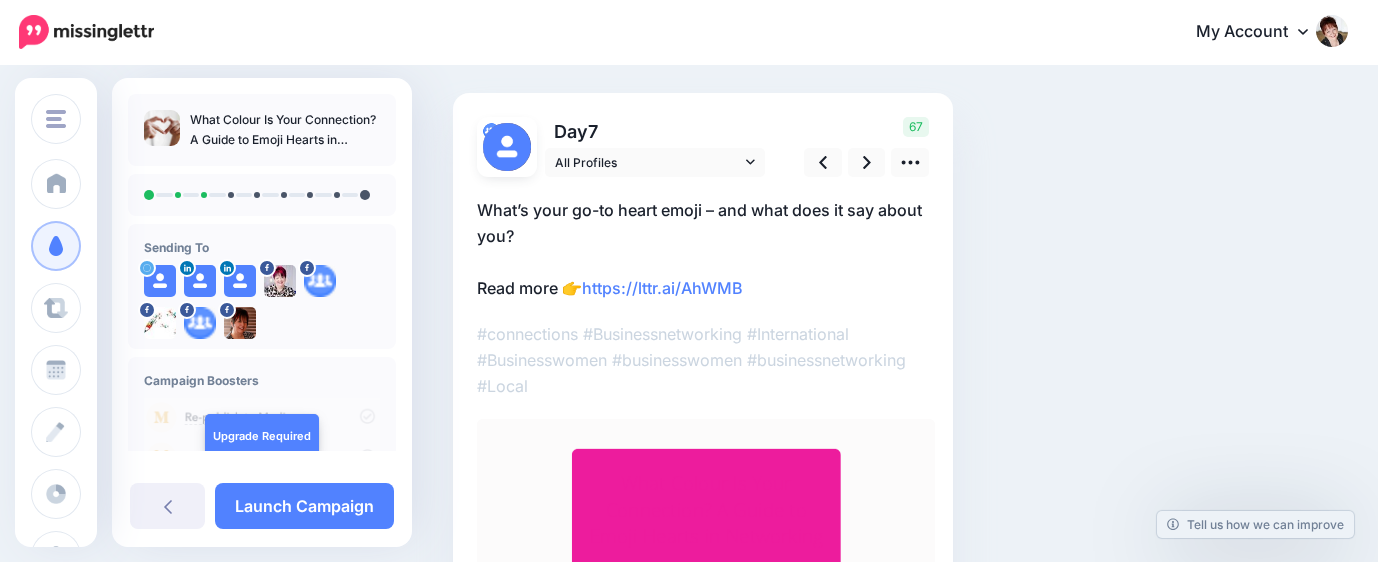 click at bounding box center [262, 195] 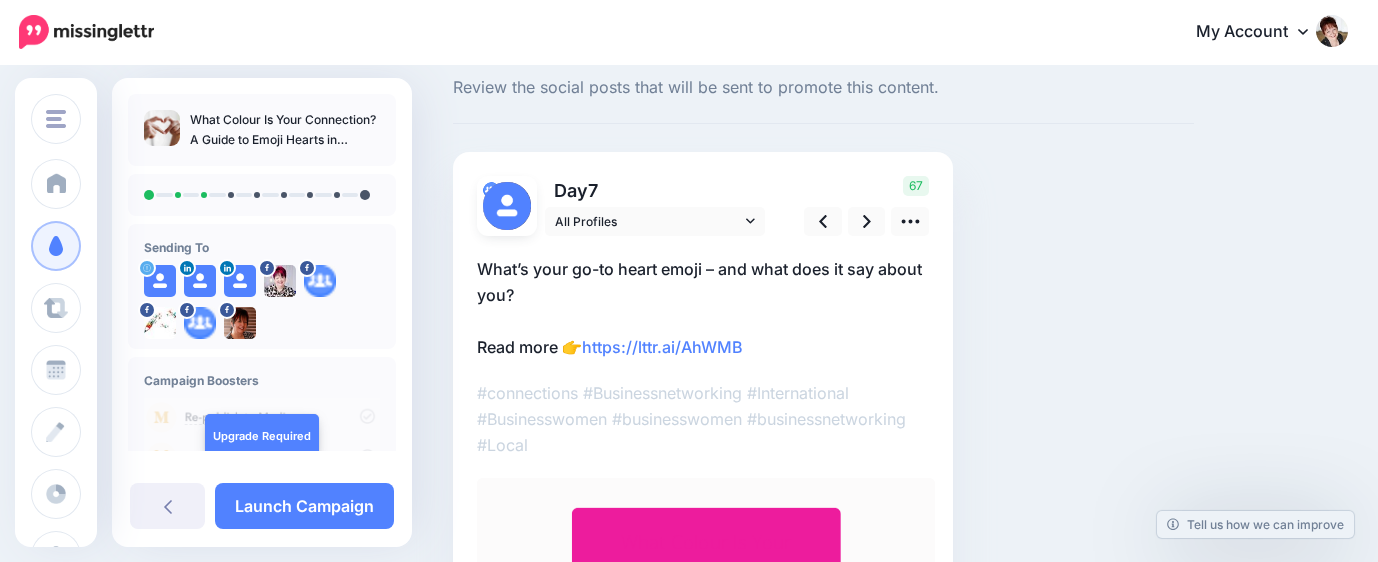 scroll, scrollTop: 0, scrollLeft: 0, axis: both 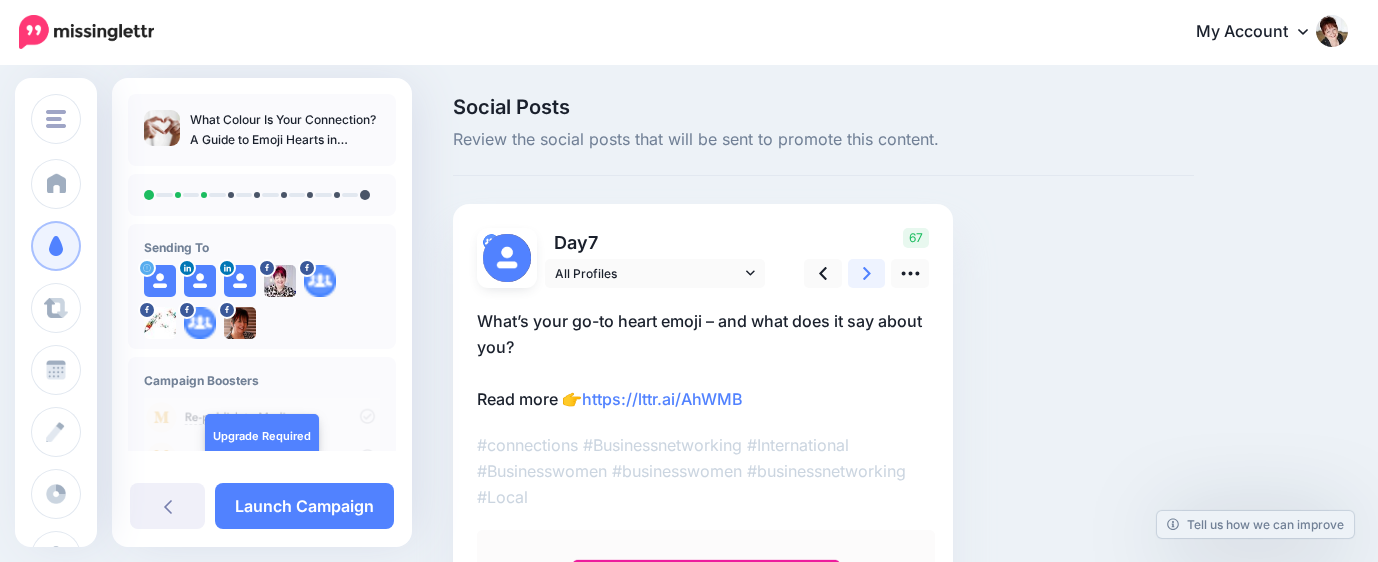 click at bounding box center [867, 273] 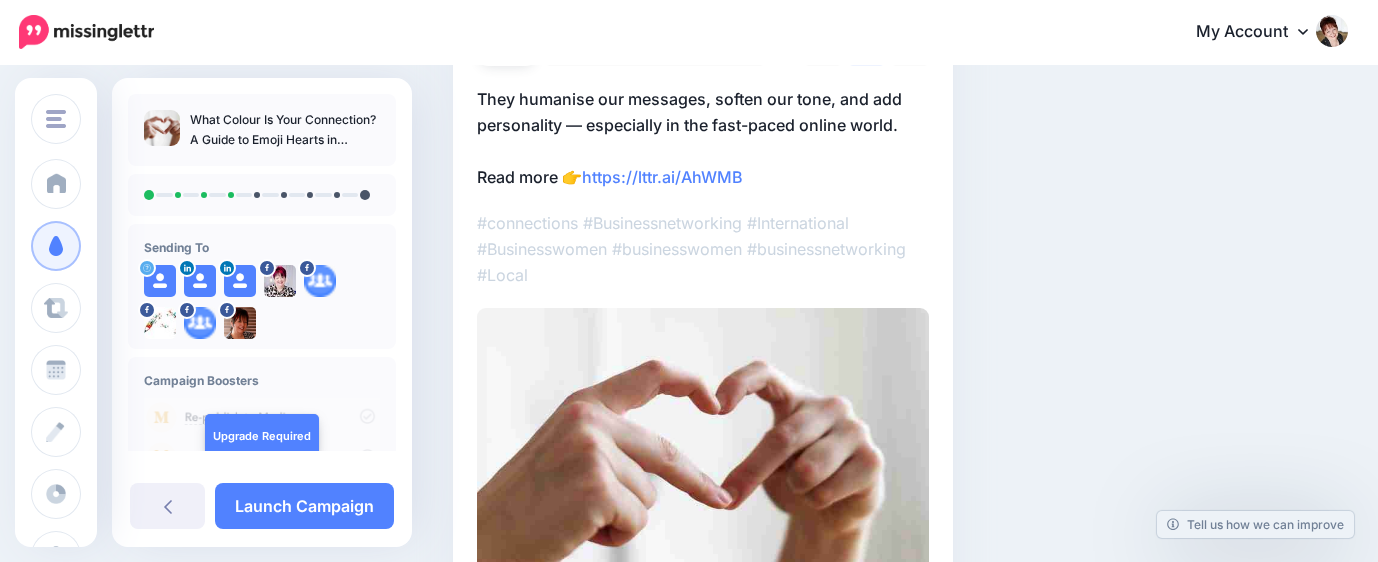 scroll, scrollTop: 111, scrollLeft: 0, axis: vertical 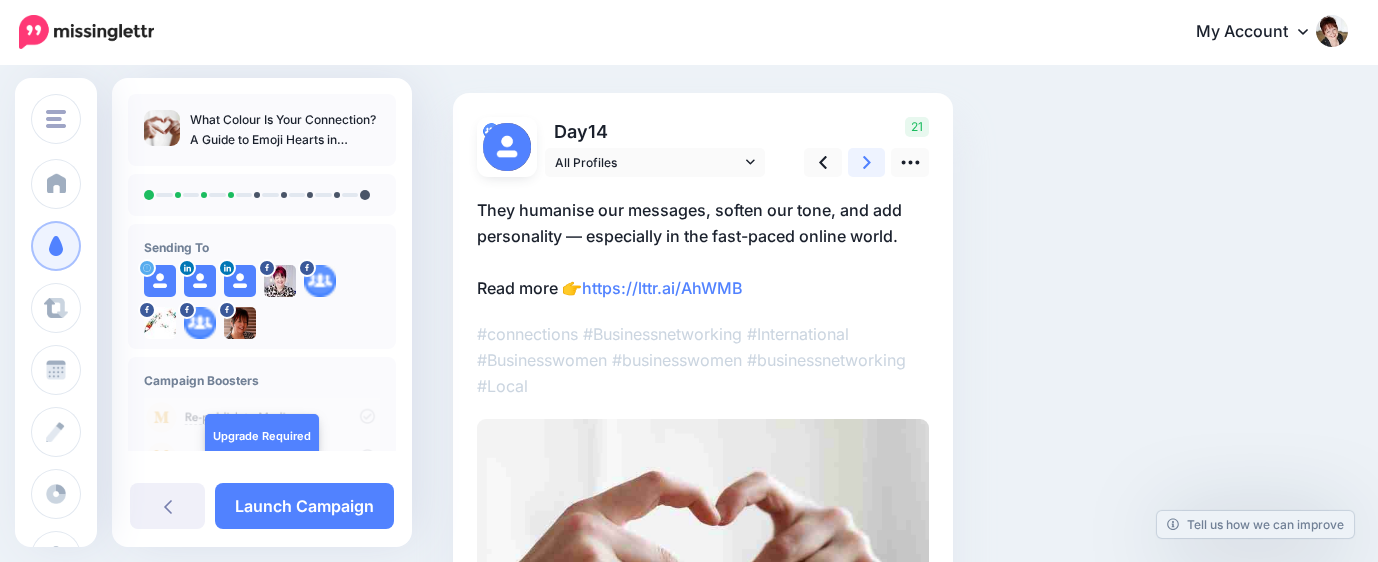 click 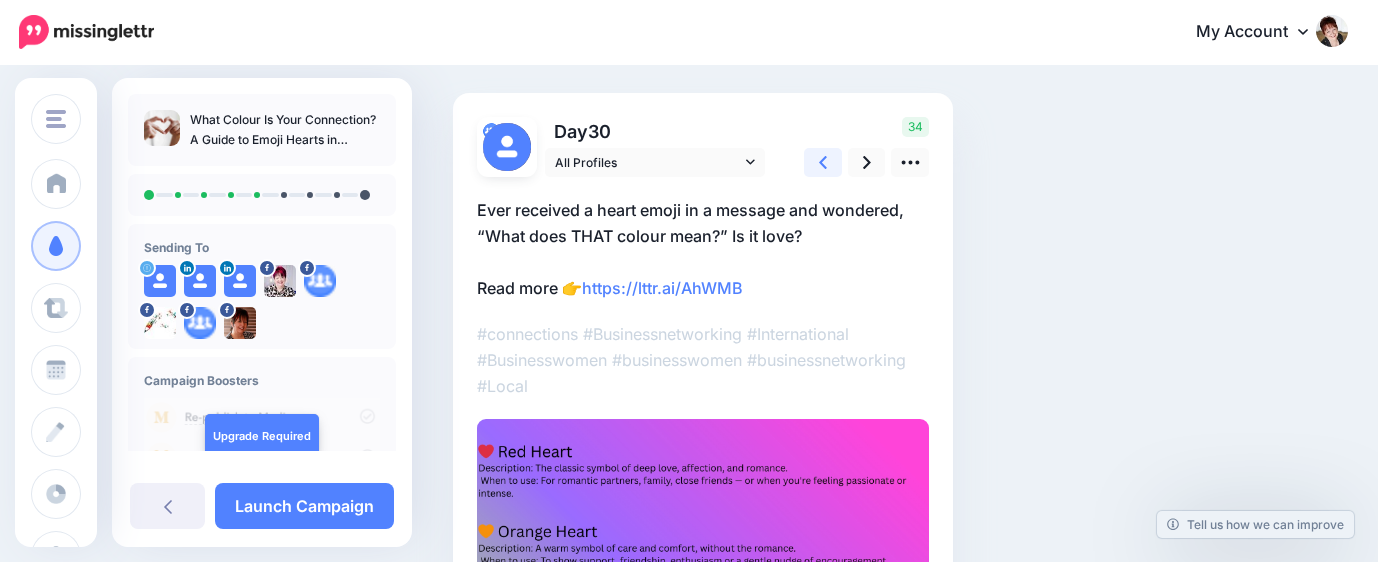 click at bounding box center (823, 162) 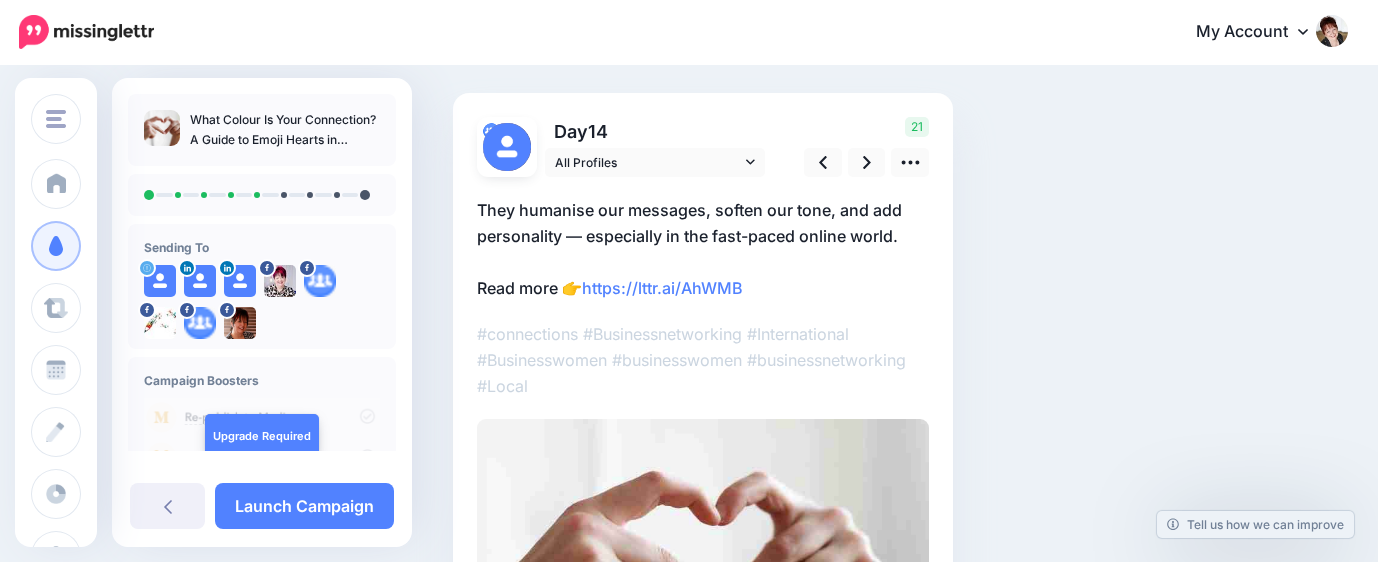 click on "They humanise our messages, soften our tone, and add personality — especially in the fast-paced online world. Read more 👉  https://lttr.ai/AhWMB" at bounding box center (703, 249) 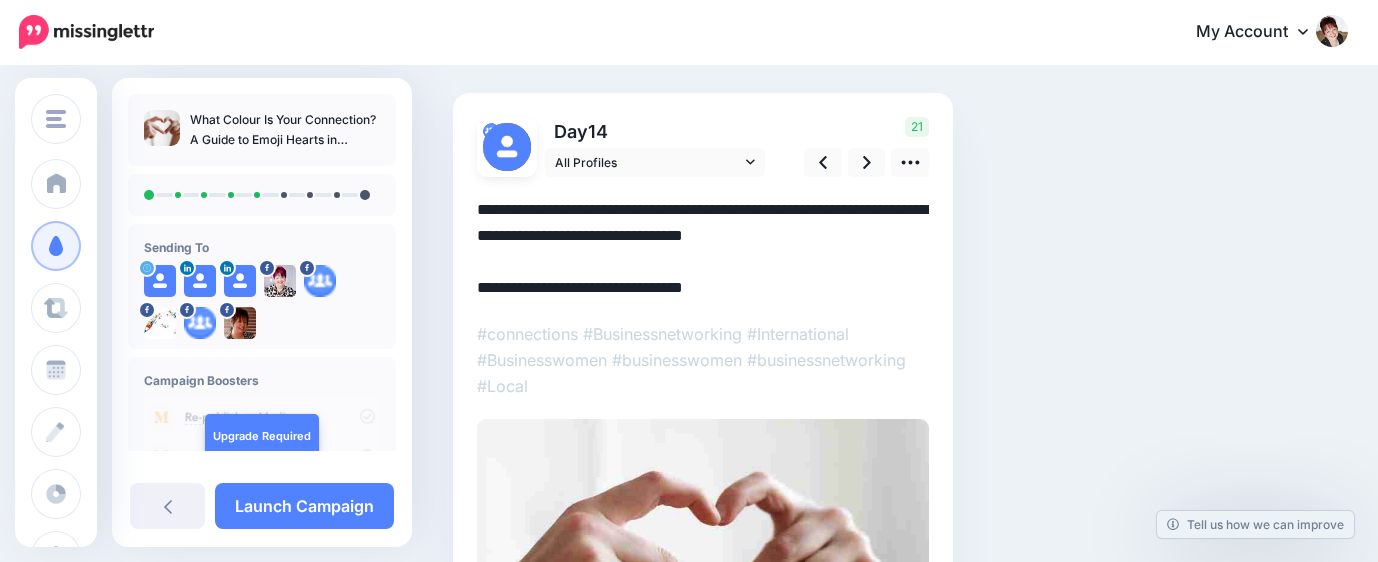 click on "**********" at bounding box center (703, 249) 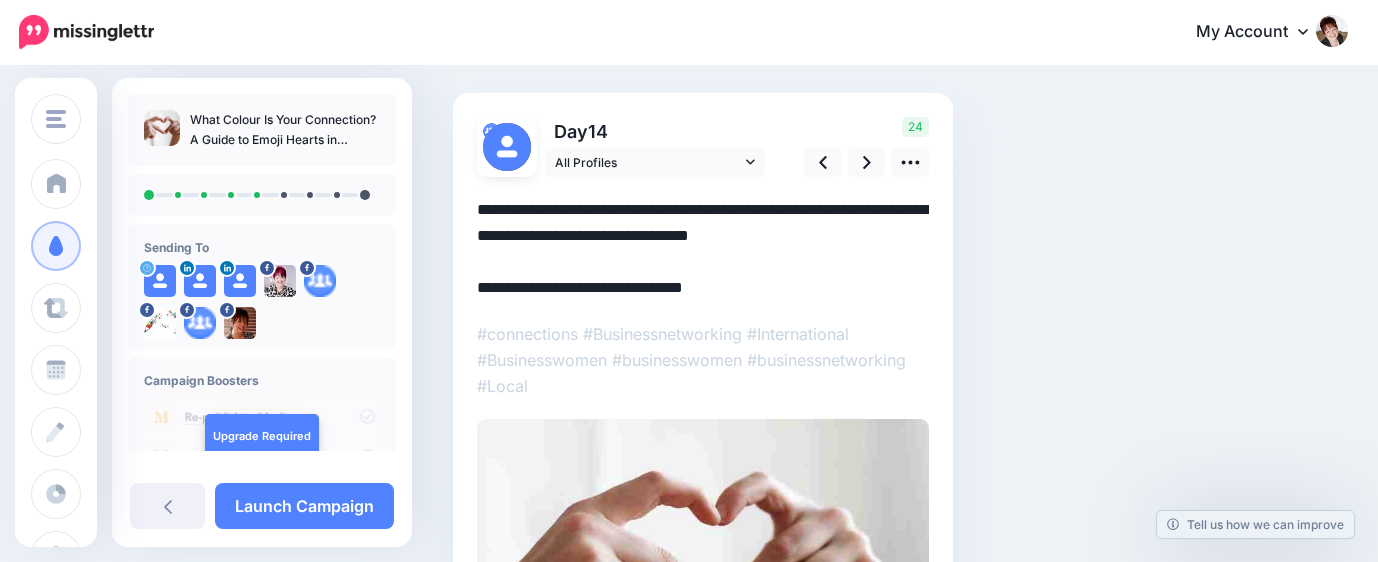 paste on "********" 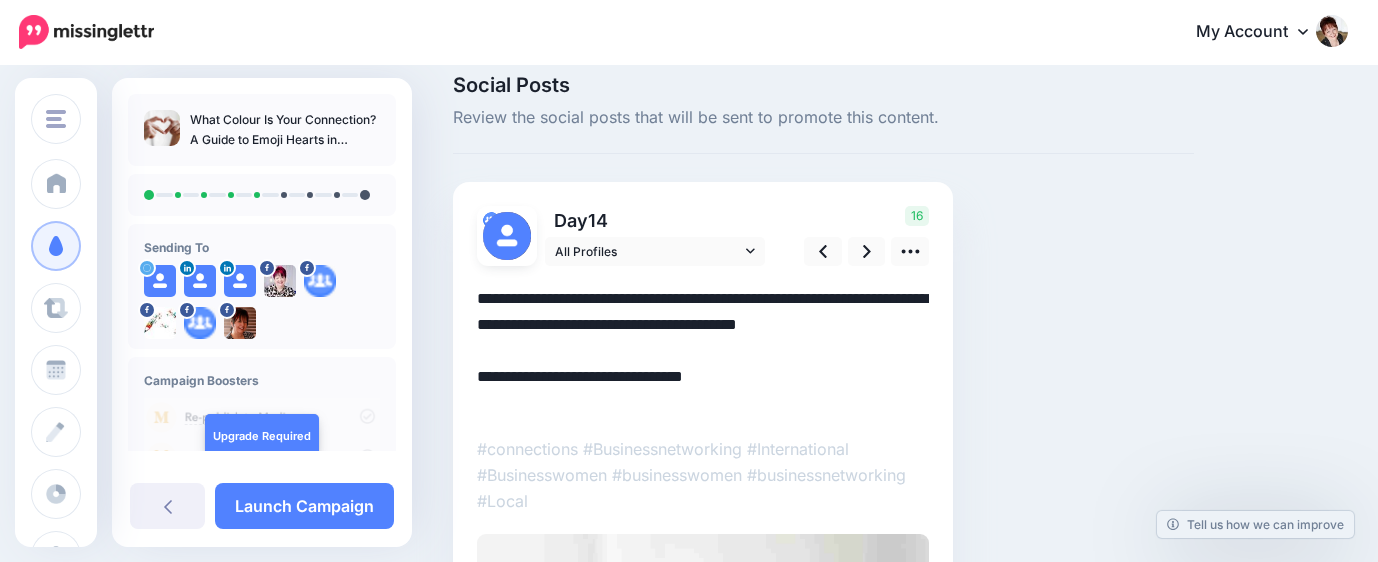 scroll, scrollTop: 0, scrollLeft: 0, axis: both 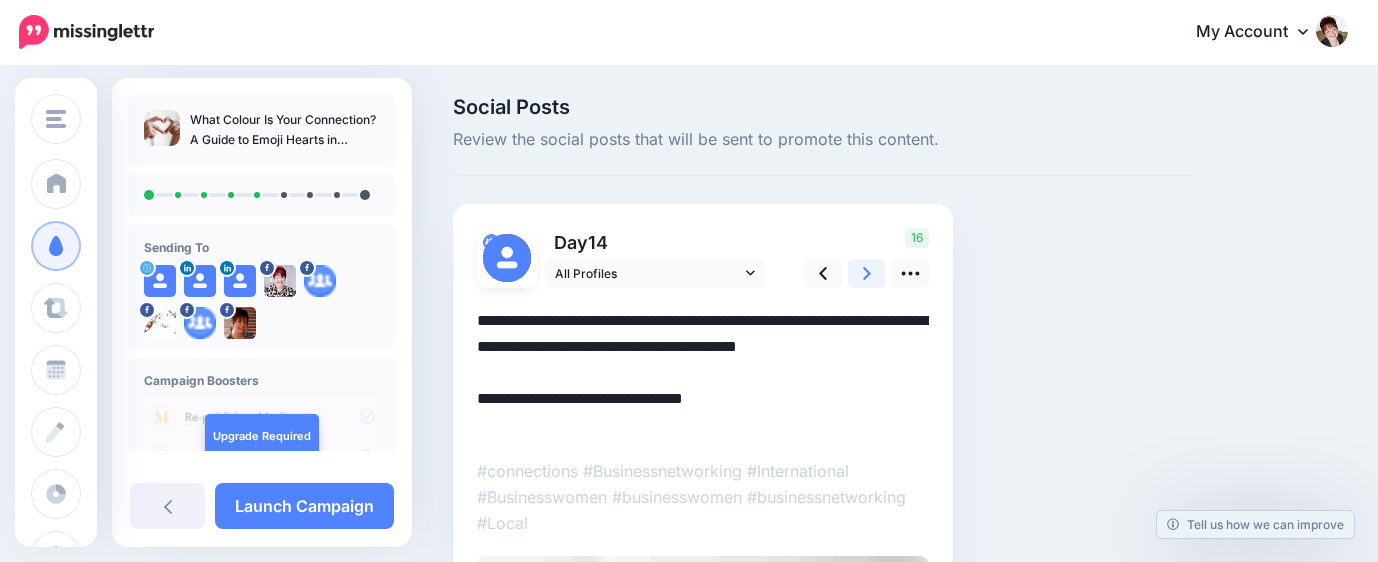 click at bounding box center [867, 273] 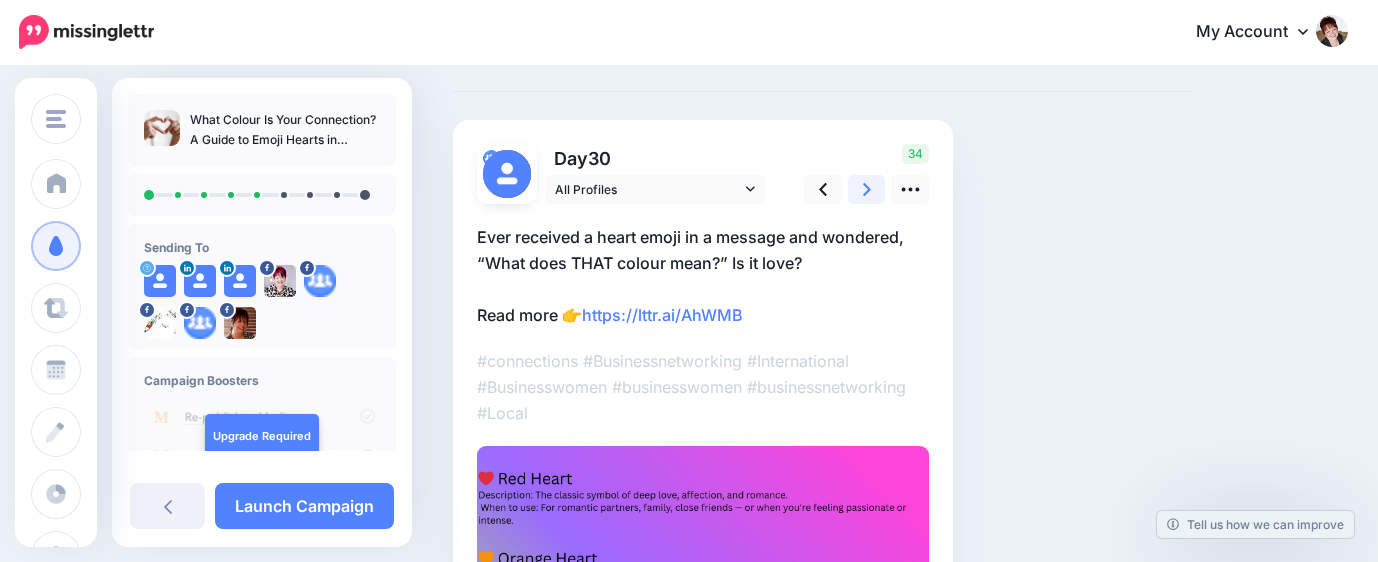 scroll, scrollTop: 111, scrollLeft: 0, axis: vertical 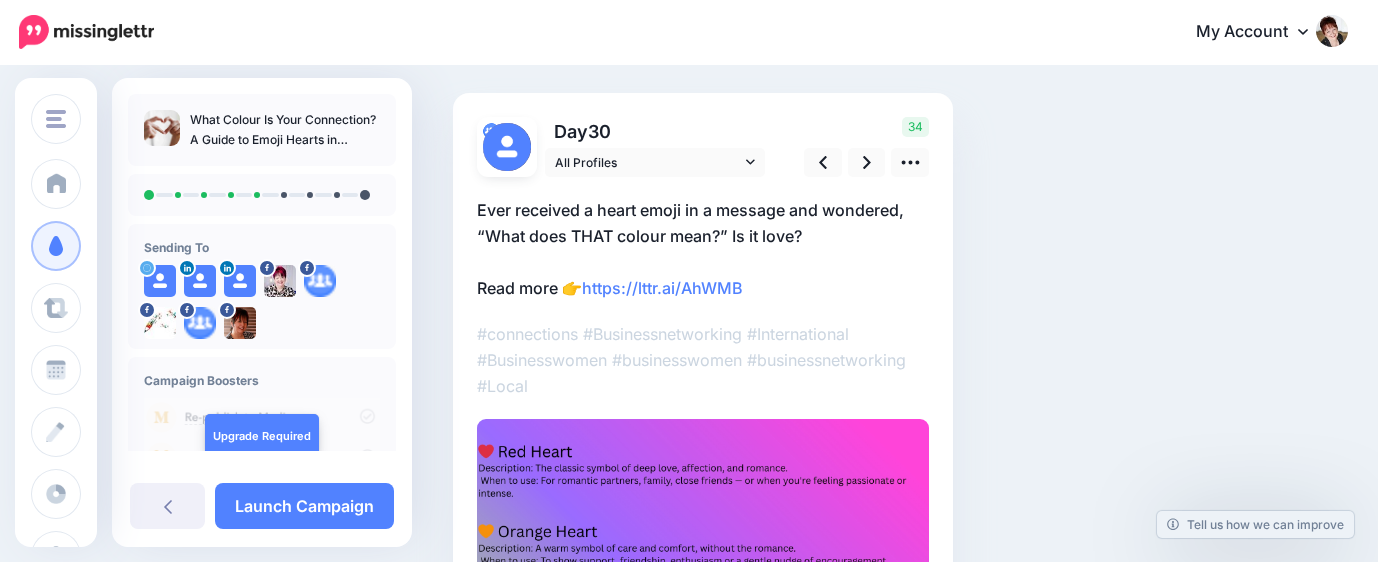 click on "Ever received a heart emoji in a message and wondered, “What does THAT colour mean?” Is it love? Read more 👉  https://lttr.ai/AhWMB" at bounding box center [703, 249] 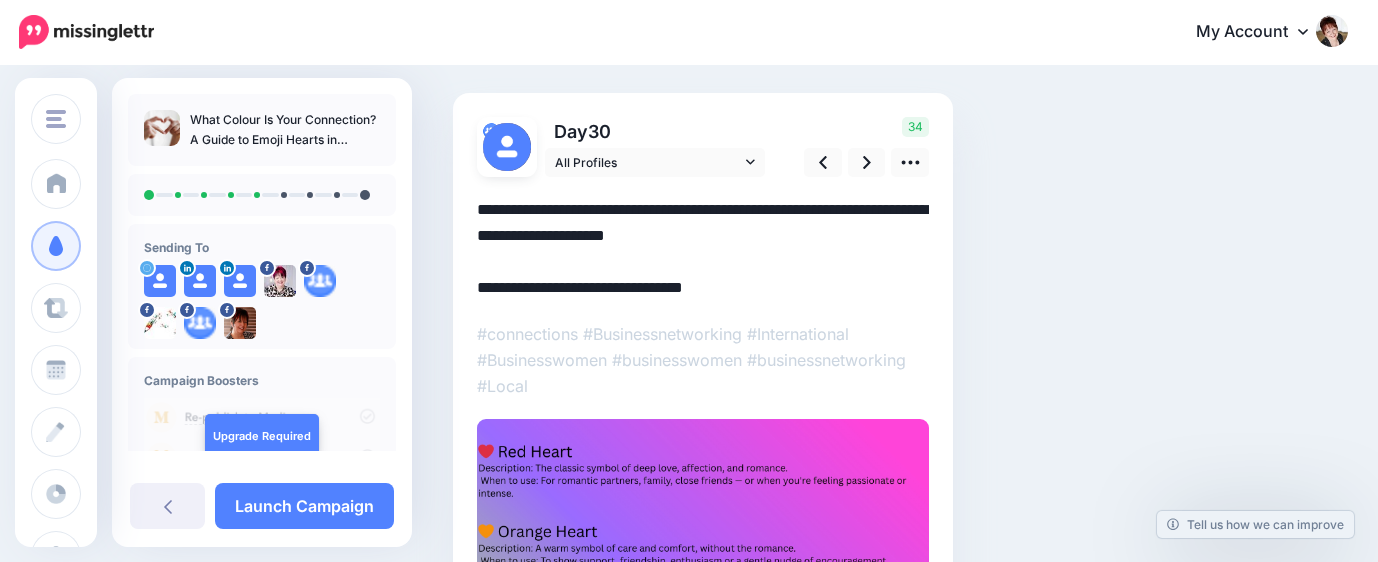 click on "**********" at bounding box center [703, 249] 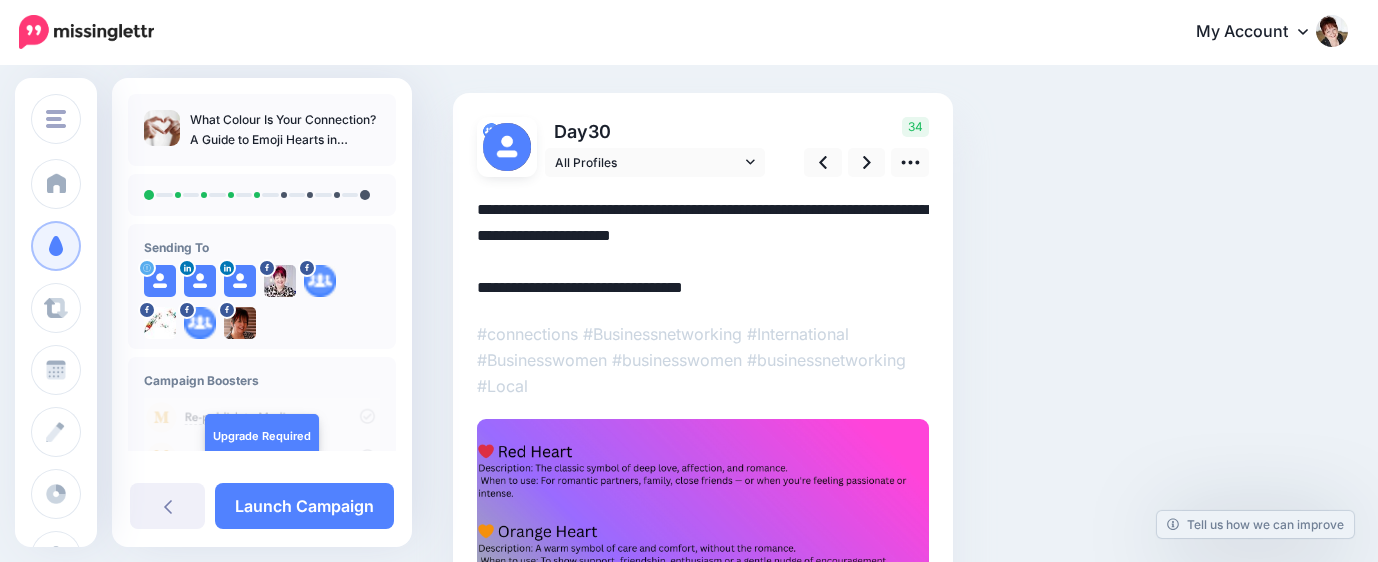 paste on "********" 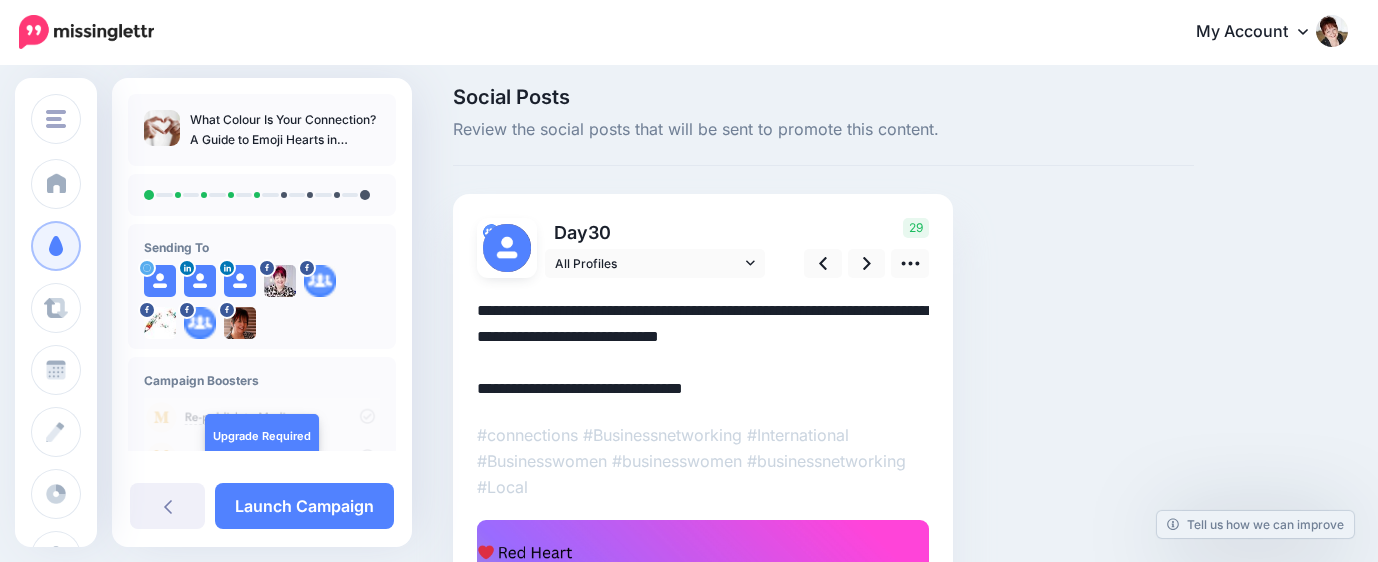 scroll, scrollTop: 0, scrollLeft: 0, axis: both 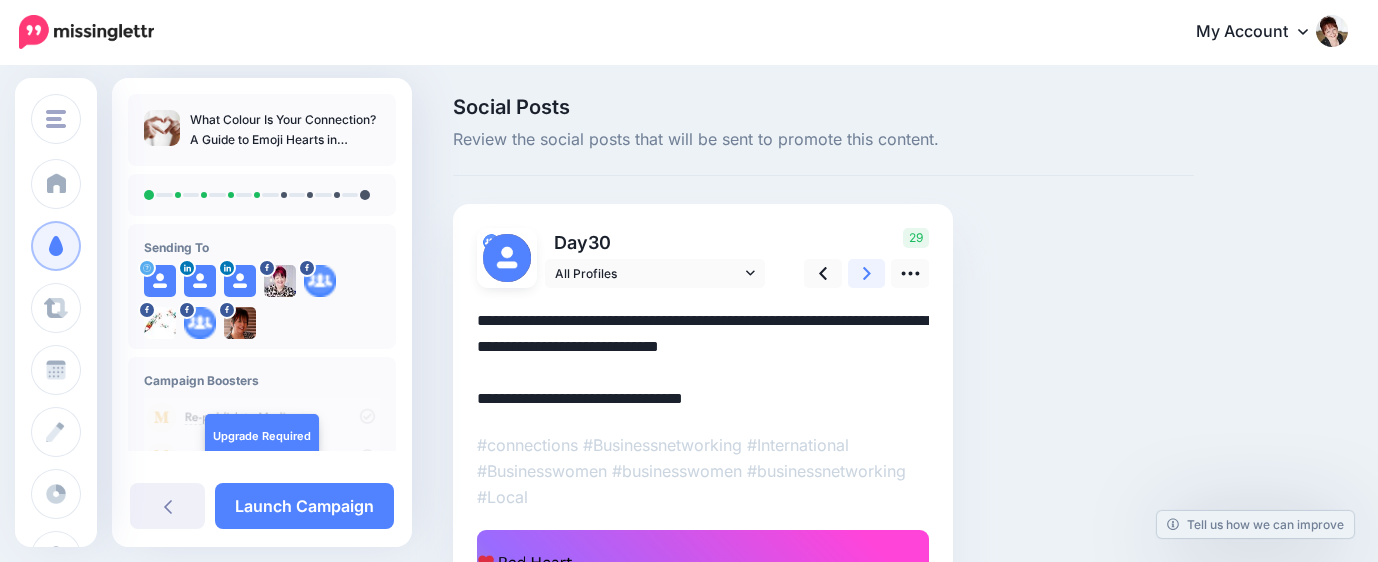 click at bounding box center (867, 273) 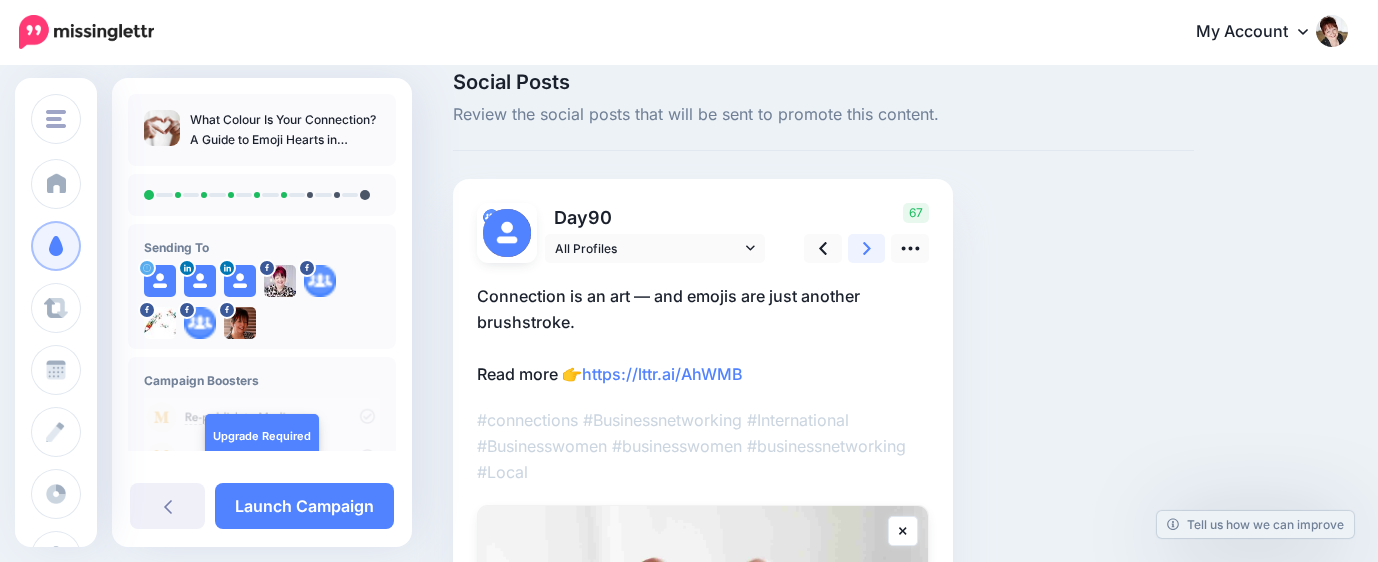 scroll, scrollTop: 0, scrollLeft: 0, axis: both 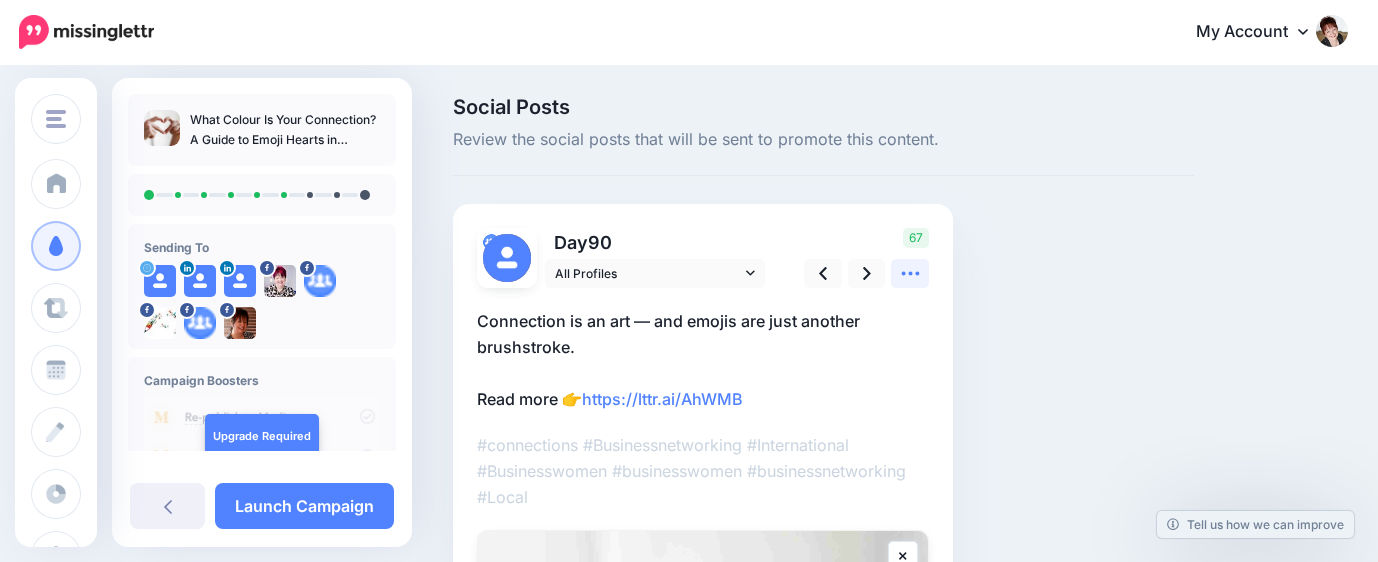 click 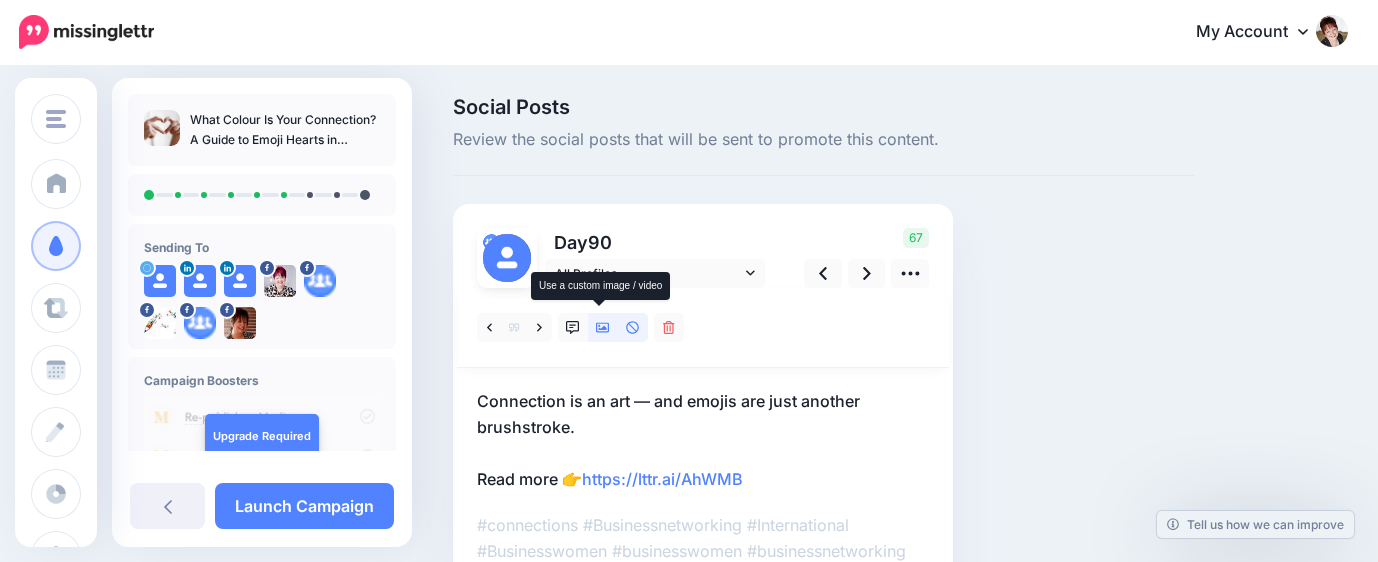 click at bounding box center (603, 327) 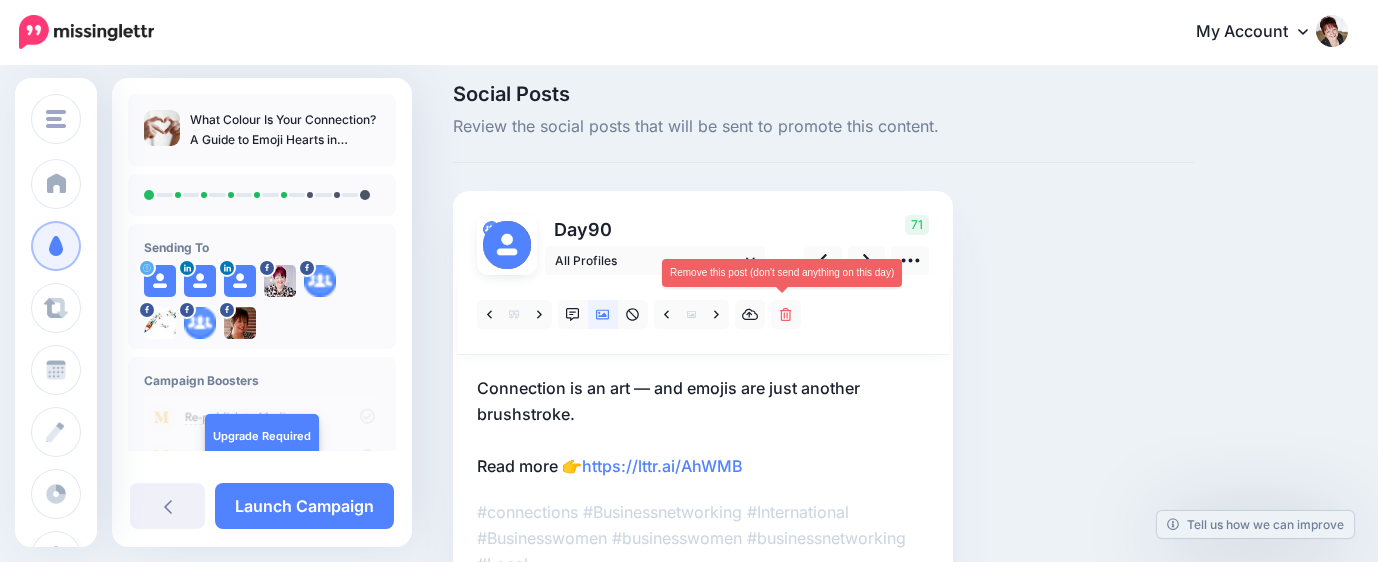 scroll, scrollTop: 0, scrollLeft: 0, axis: both 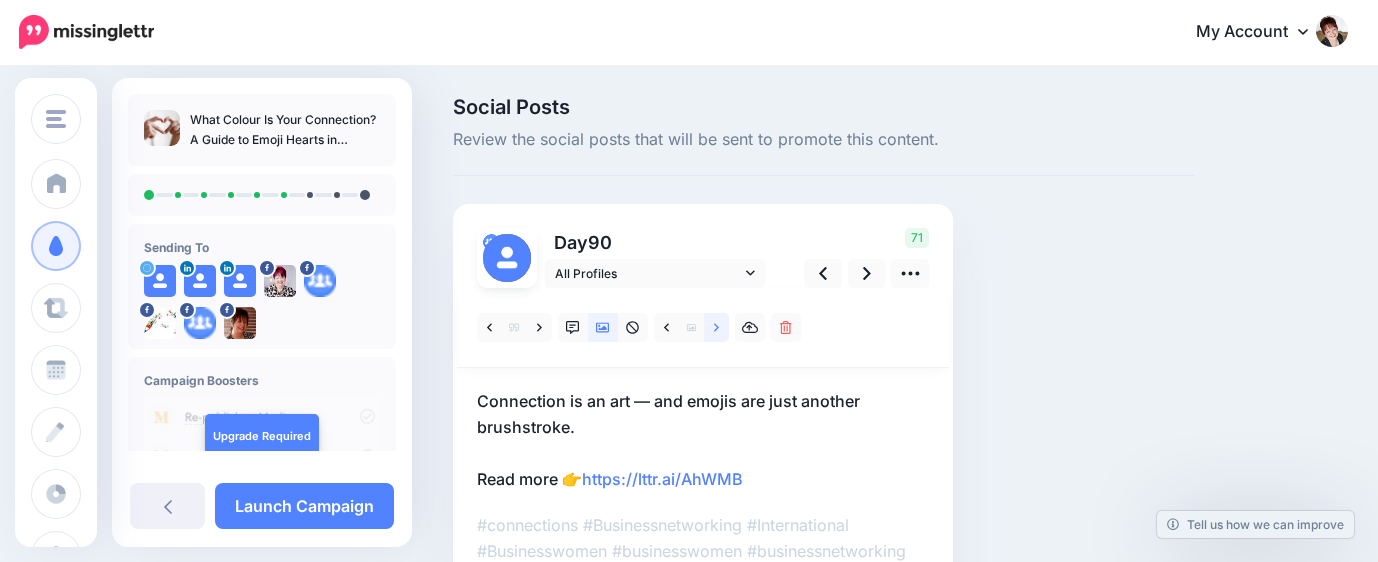 click at bounding box center [716, 327] 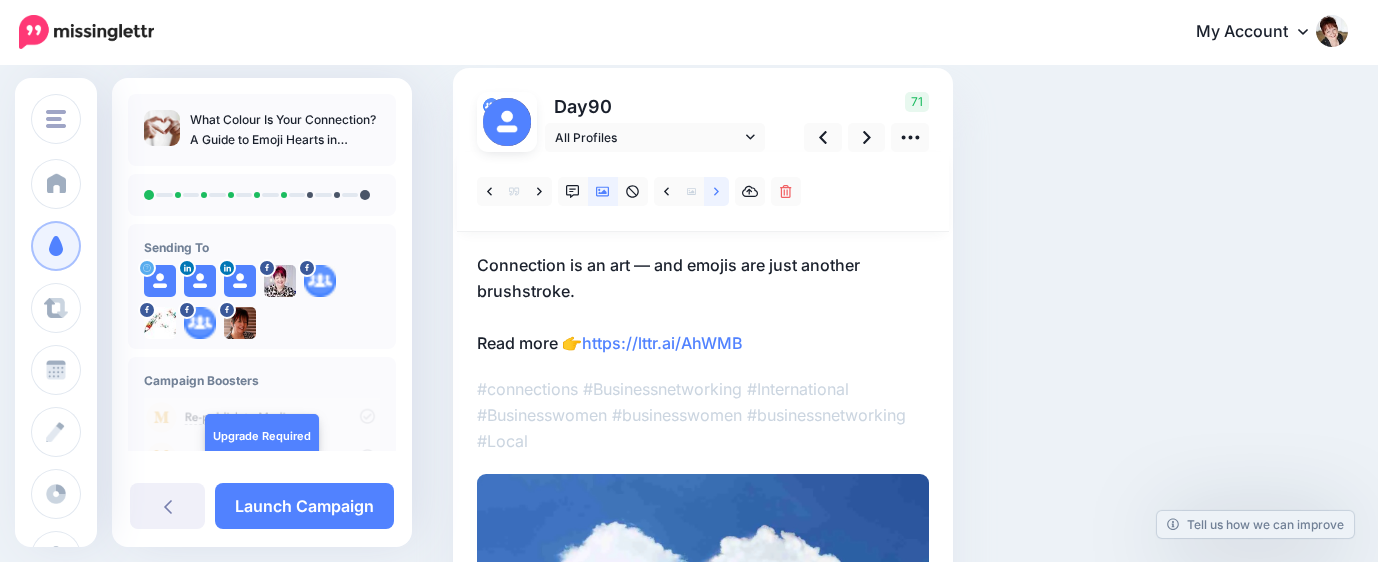 scroll, scrollTop: 111, scrollLeft: 0, axis: vertical 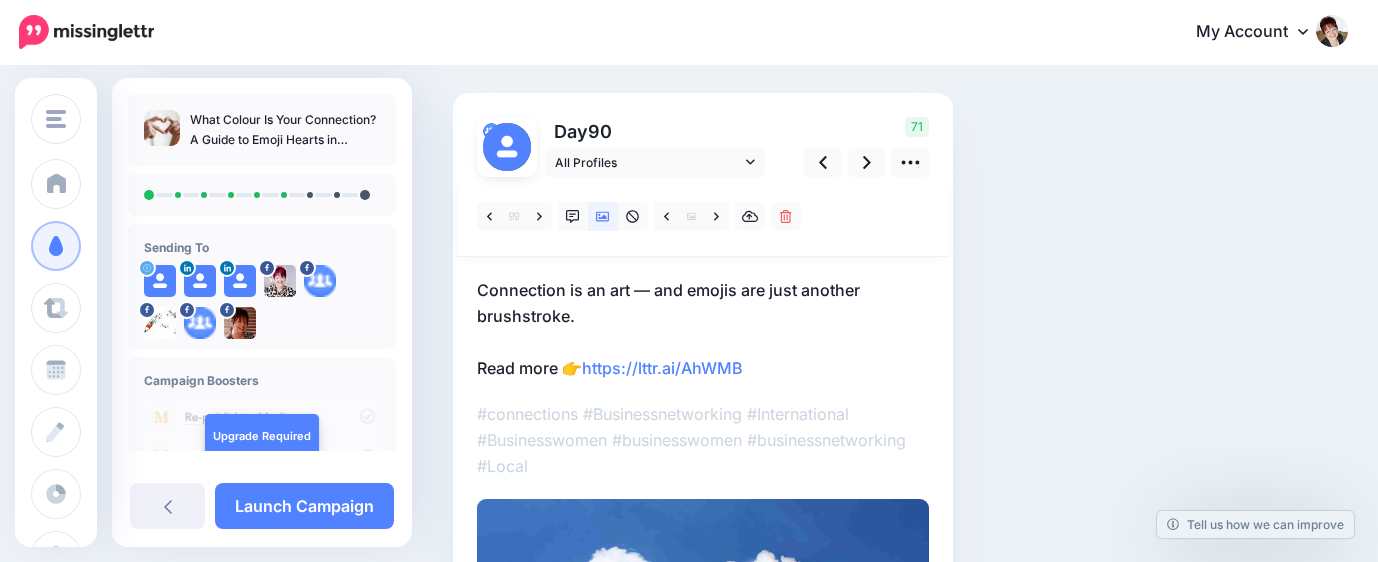 click on "Connection is an art — and emojis are just another brushstroke. Read more 👉  https://lttr.ai/AhWMB" at bounding box center (703, 329) 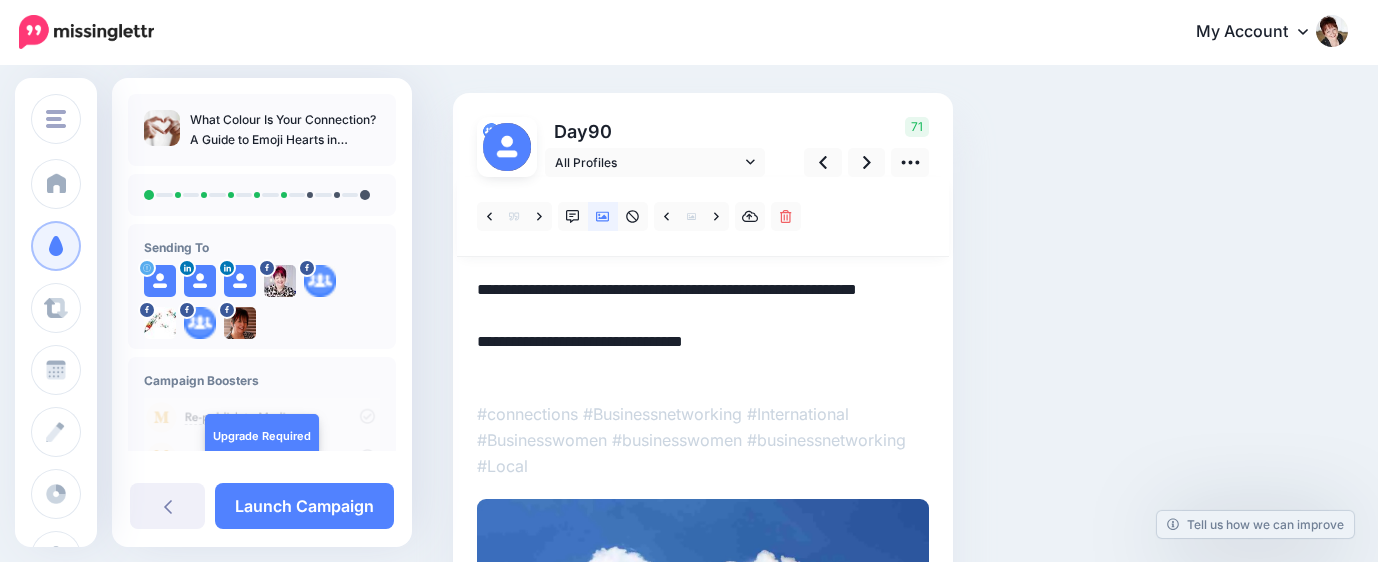 click on "**********" at bounding box center (703, 329) 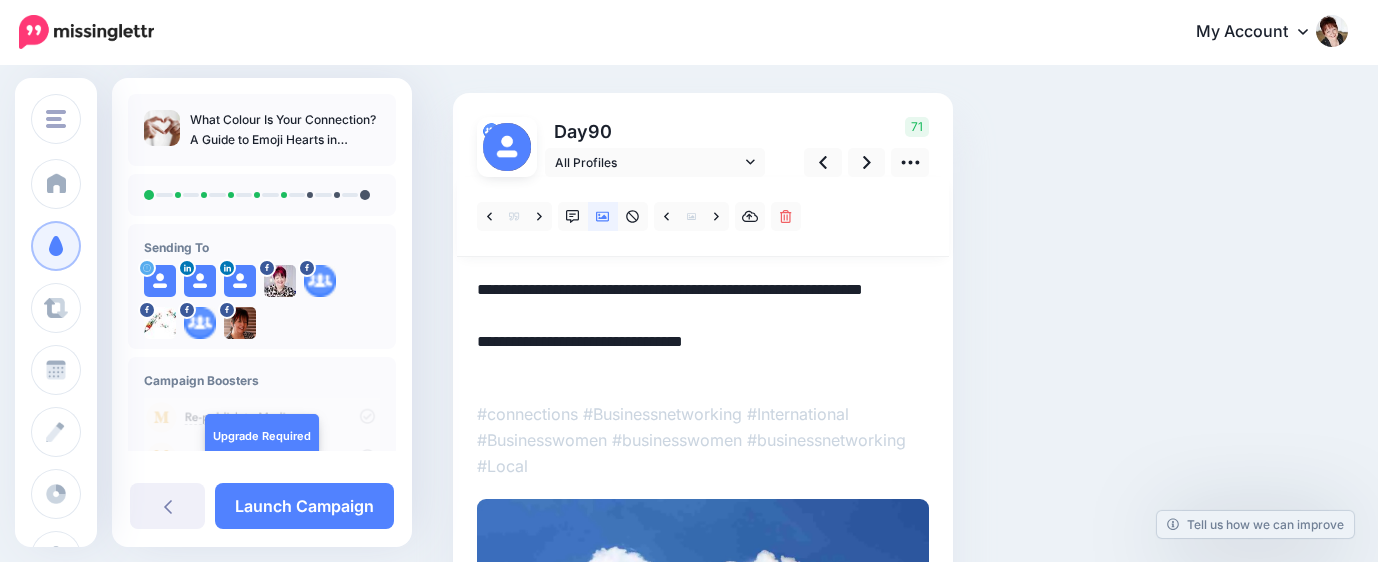 paste on "********" 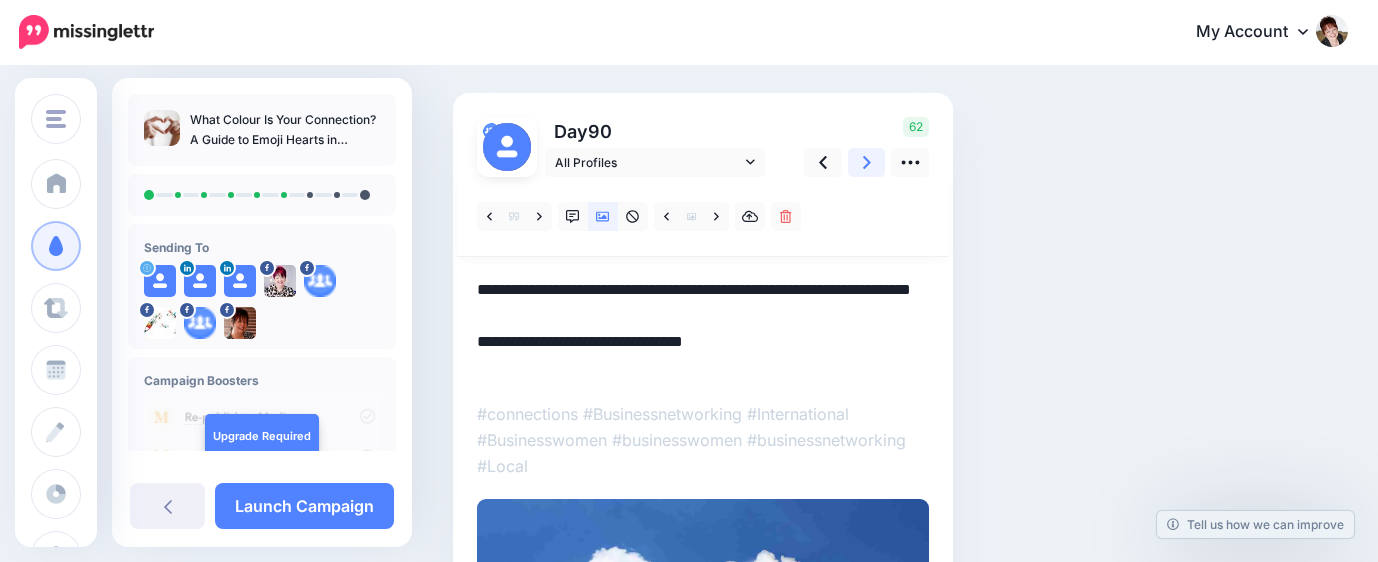 click at bounding box center (867, 162) 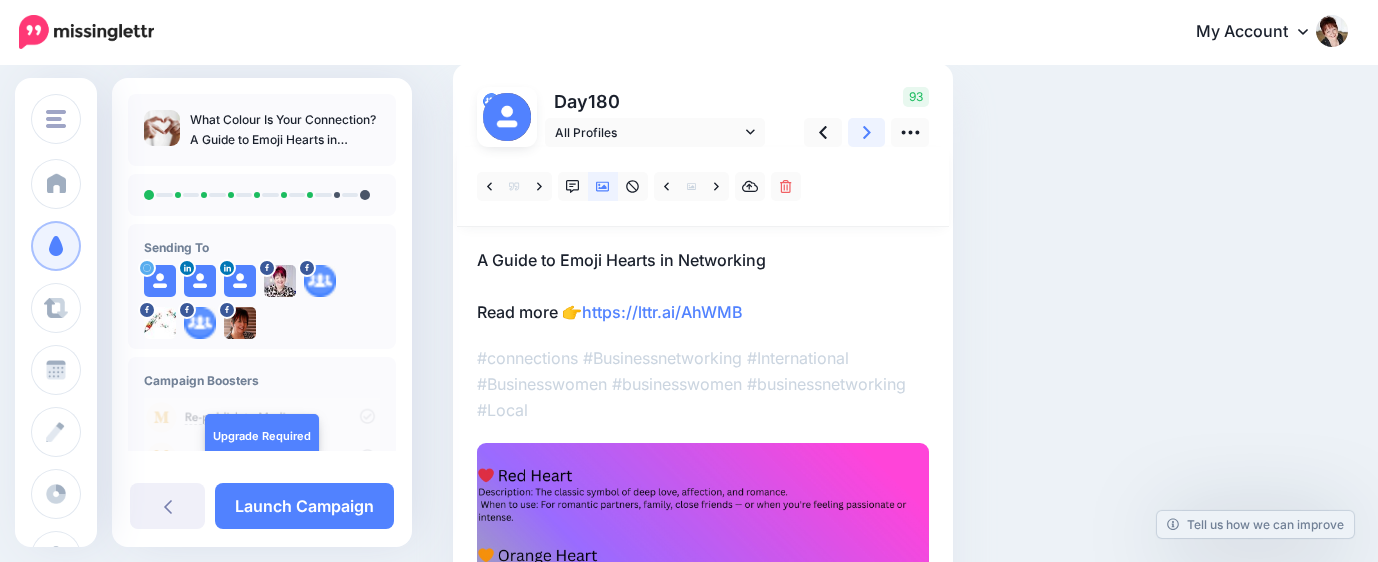 scroll, scrollTop: 111, scrollLeft: 0, axis: vertical 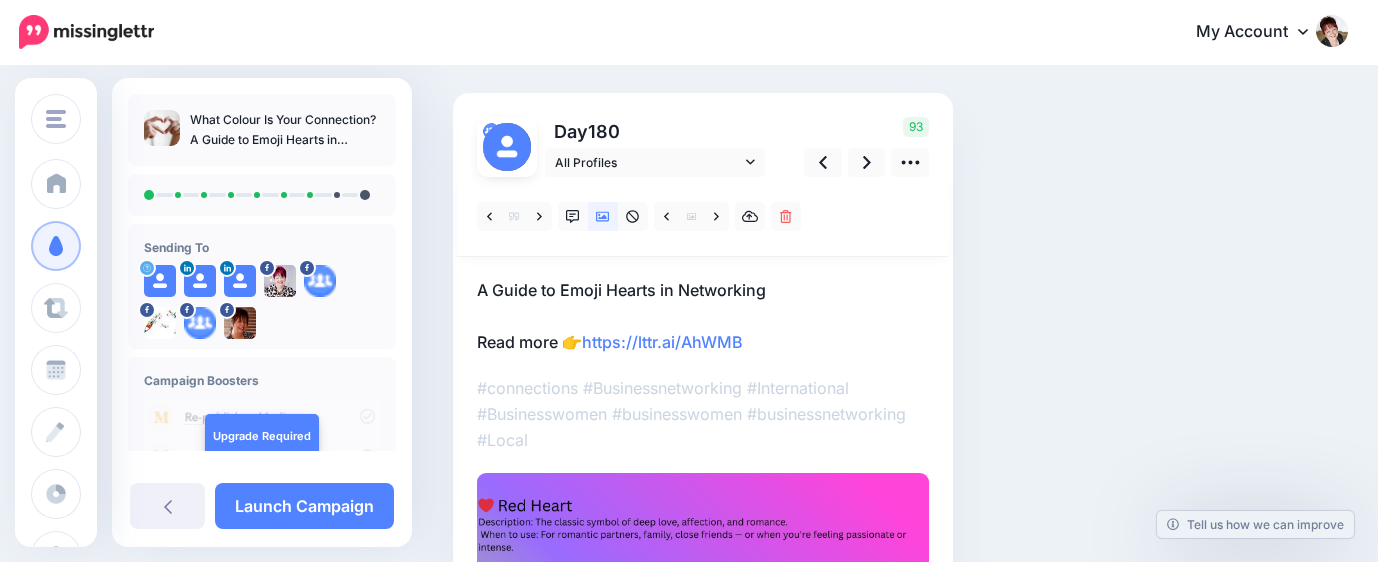 click on "A Guide to Emoji Hearts in Networking Read more 👉  https://lttr.ai/AhWMB" at bounding box center [703, 316] 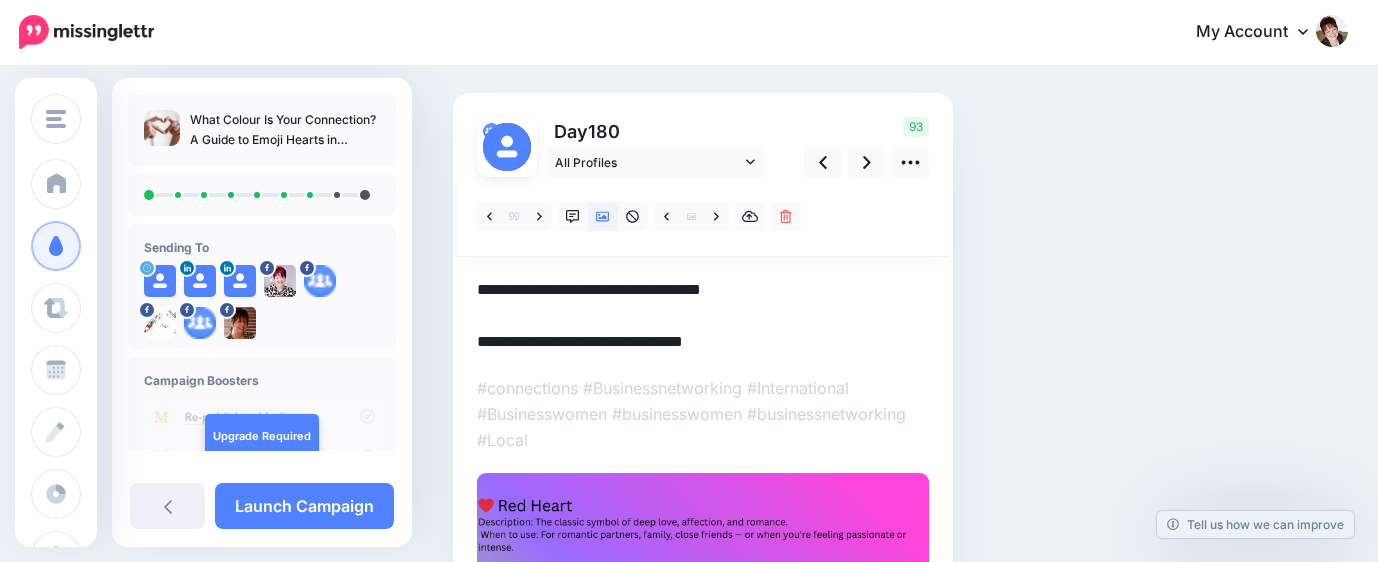 click on "**********" at bounding box center (703, 316) 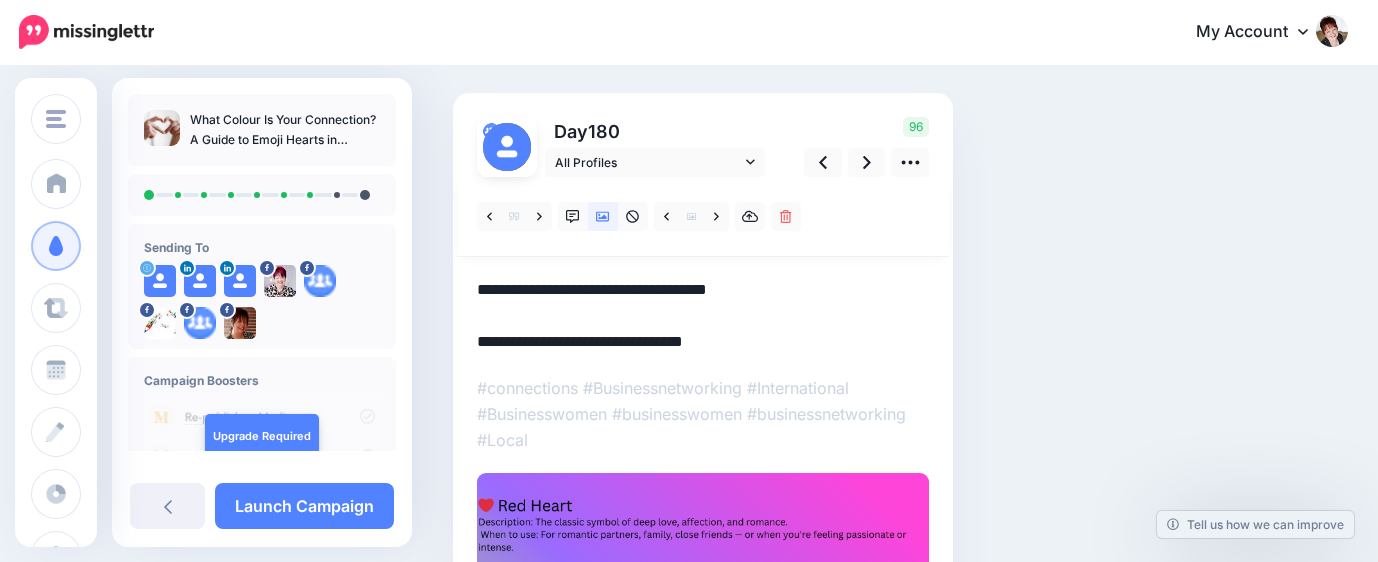 paste on "********" 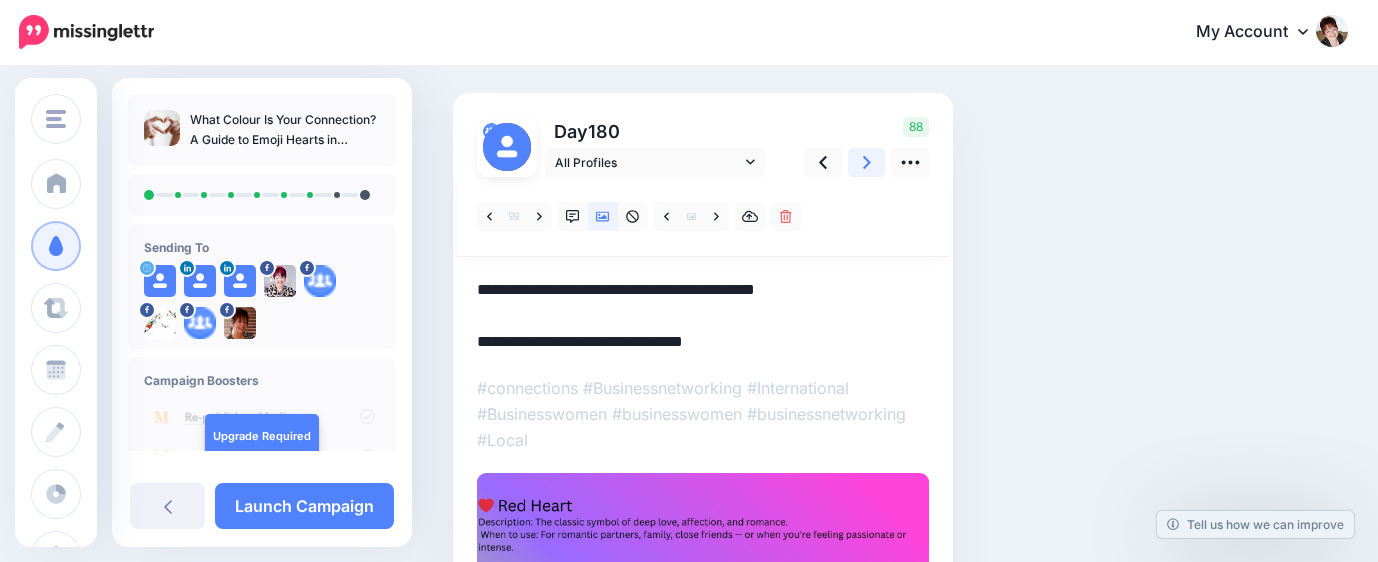 click at bounding box center (867, 162) 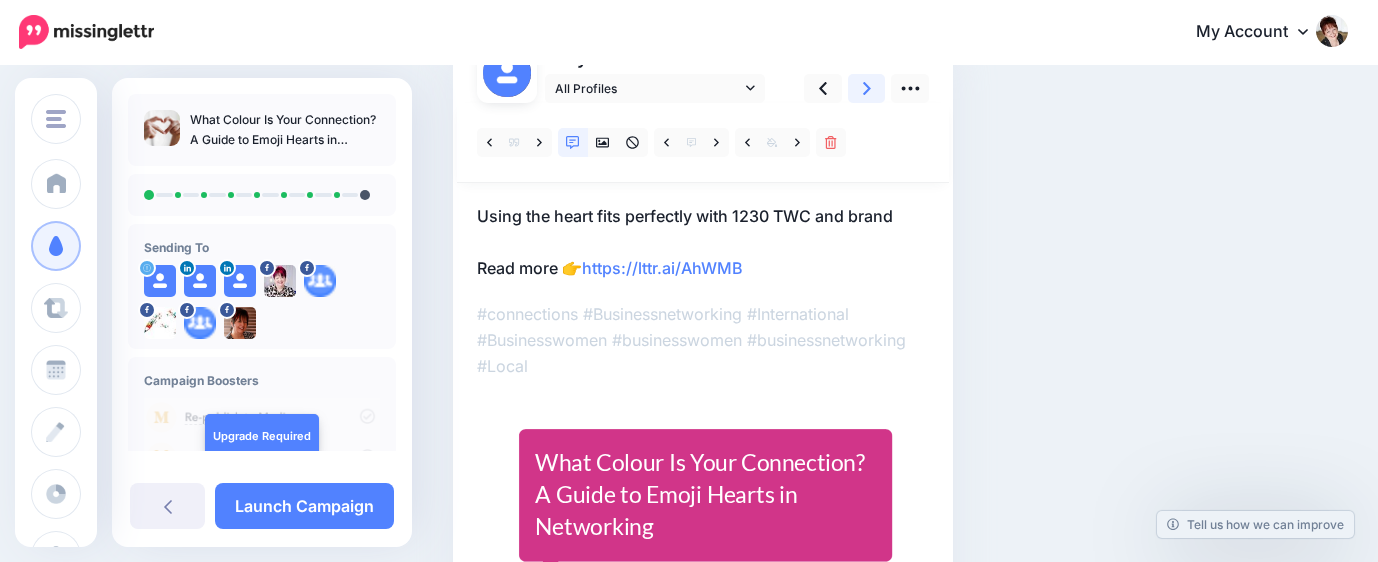 scroll, scrollTop: 111, scrollLeft: 0, axis: vertical 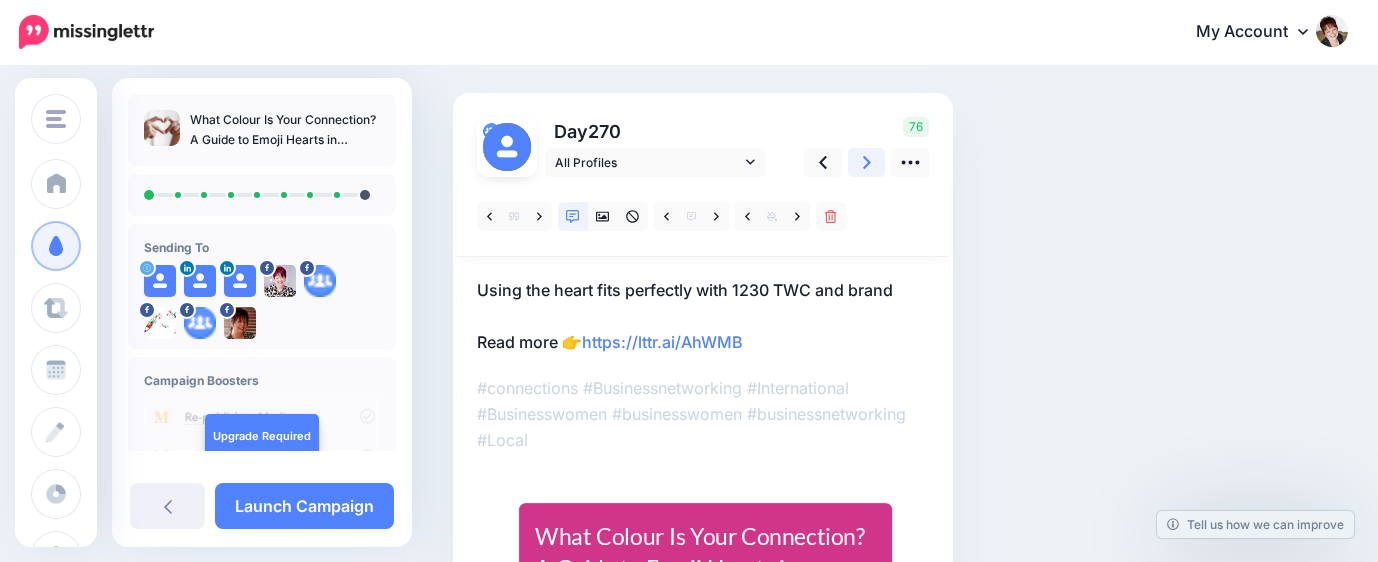 click at bounding box center (867, 162) 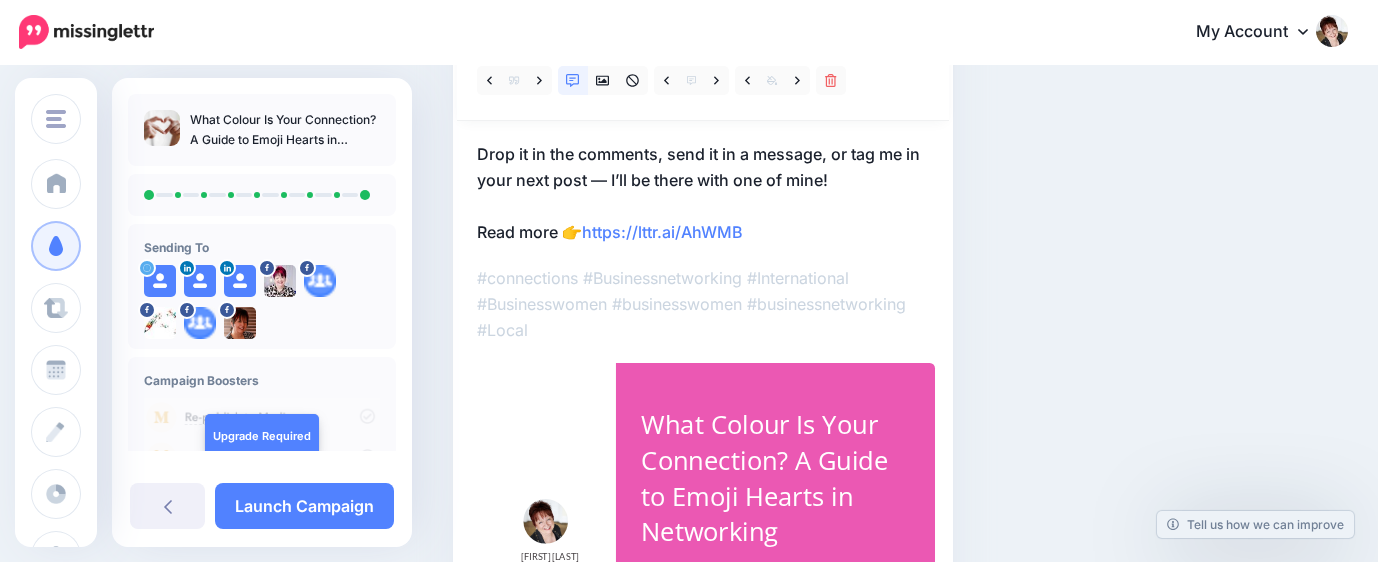 scroll, scrollTop: 222, scrollLeft: 0, axis: vertical 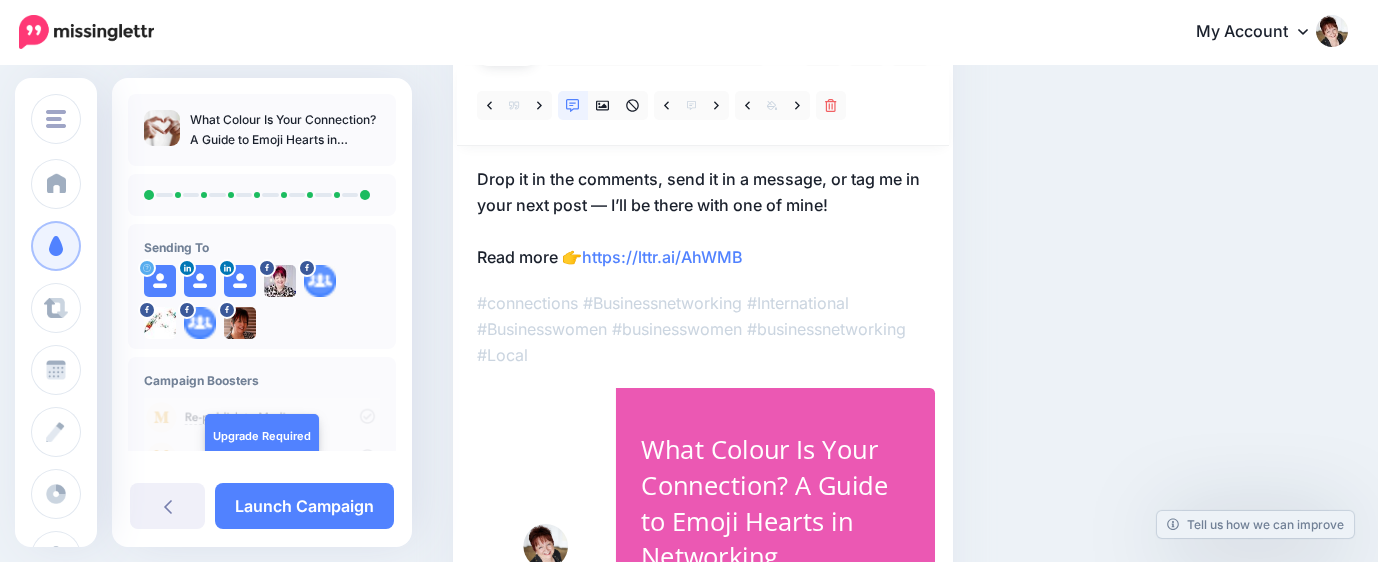click on "Drop it in the comments, send it in a message, or tag me in your next post — I’ll be there with one of mine! Read more 👉  https://lttr.ai/AhWMB" at bounding box center [703, 218] 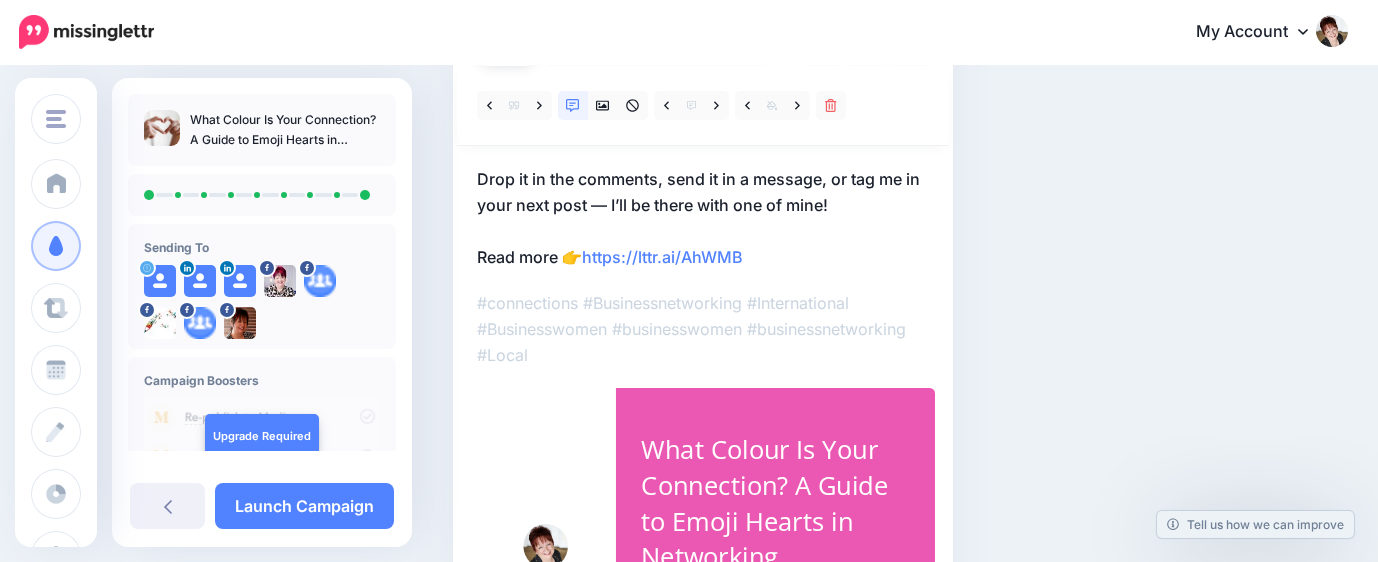 scroll, scrollTop: 0, scrollLeft: 0, axis: both 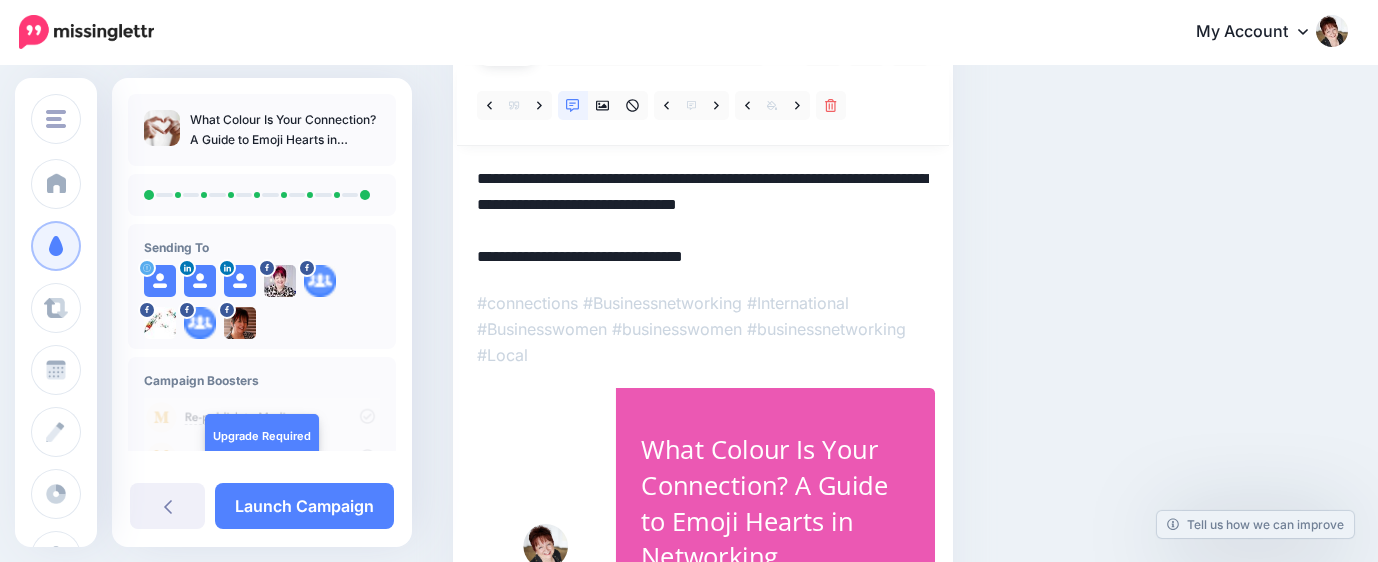 click on "**********" at bounding box center (703, 218) 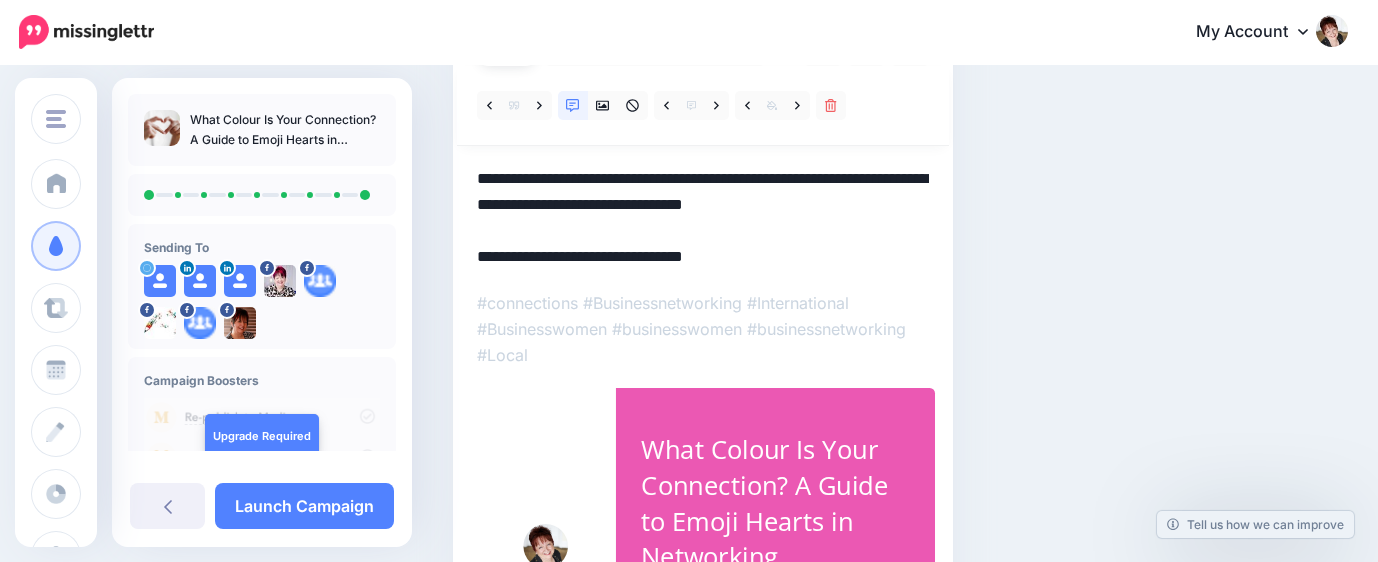 paste on "********" 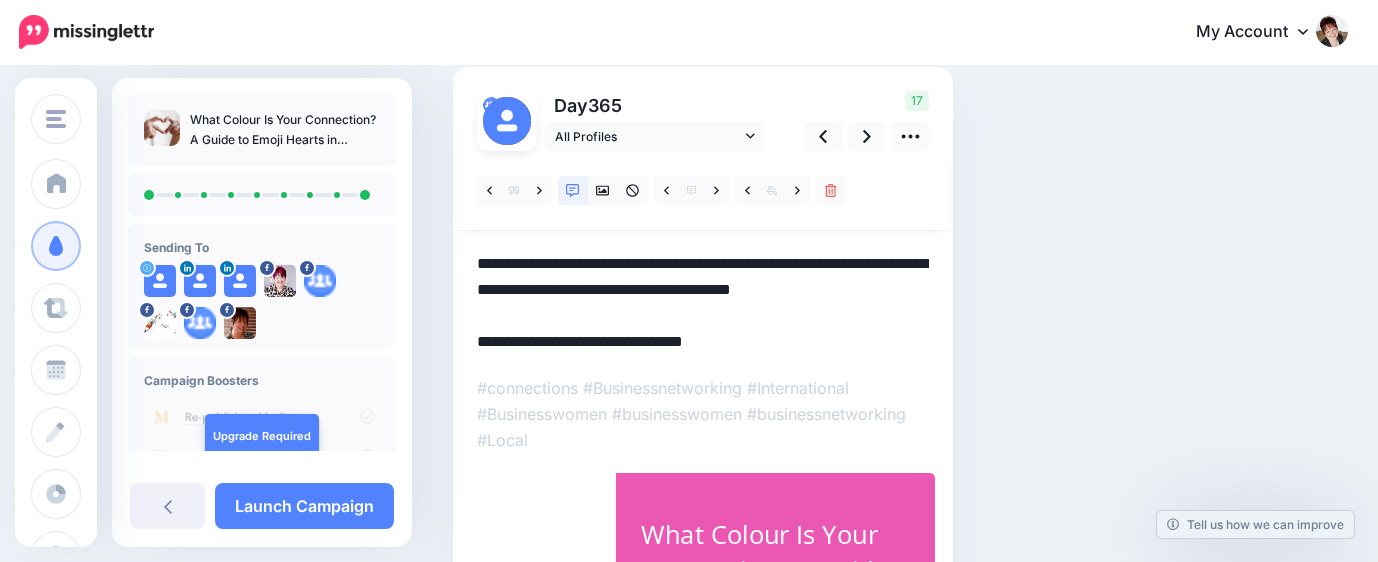 scroll, scrollTop: 0, scrollLeft: 0, axis: both 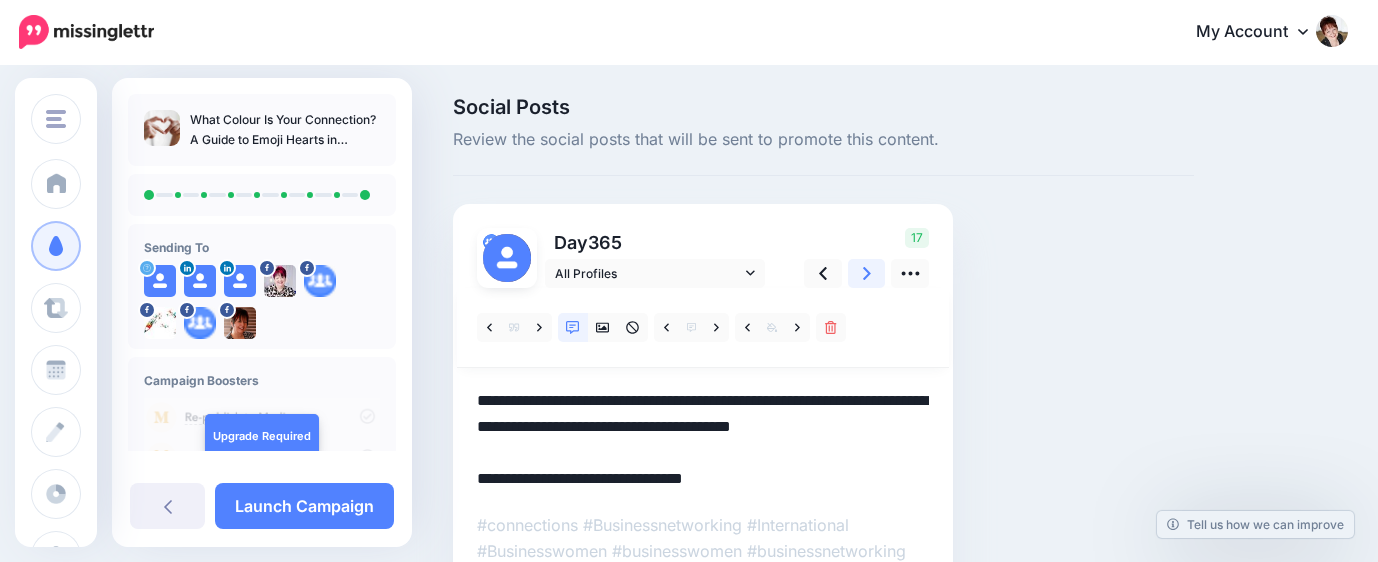 type on "**********" 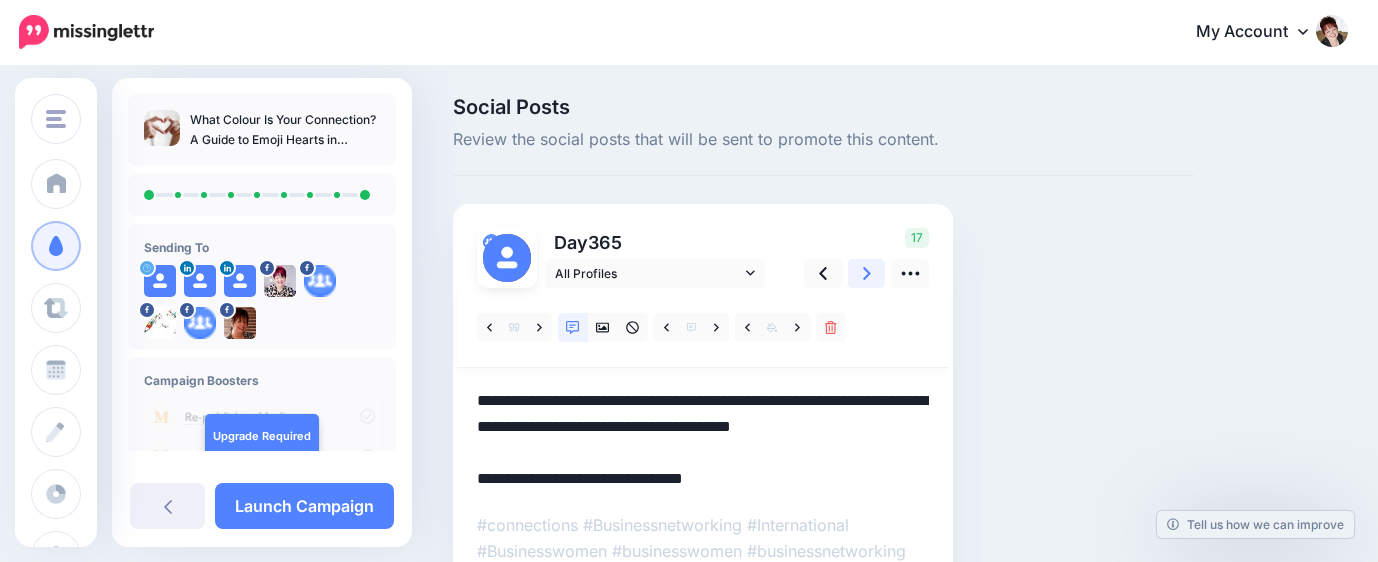 click at bounding box center (867, 273) 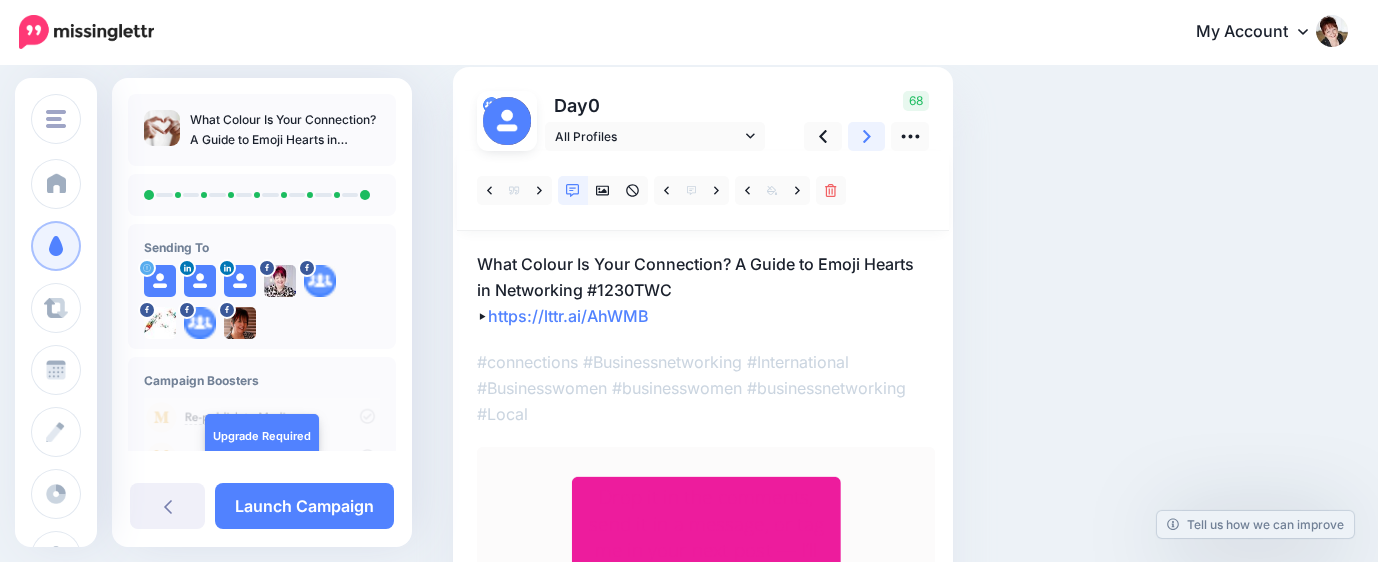 scroll, scrollTop: 111, scrollLeft: 0, axis: vertical 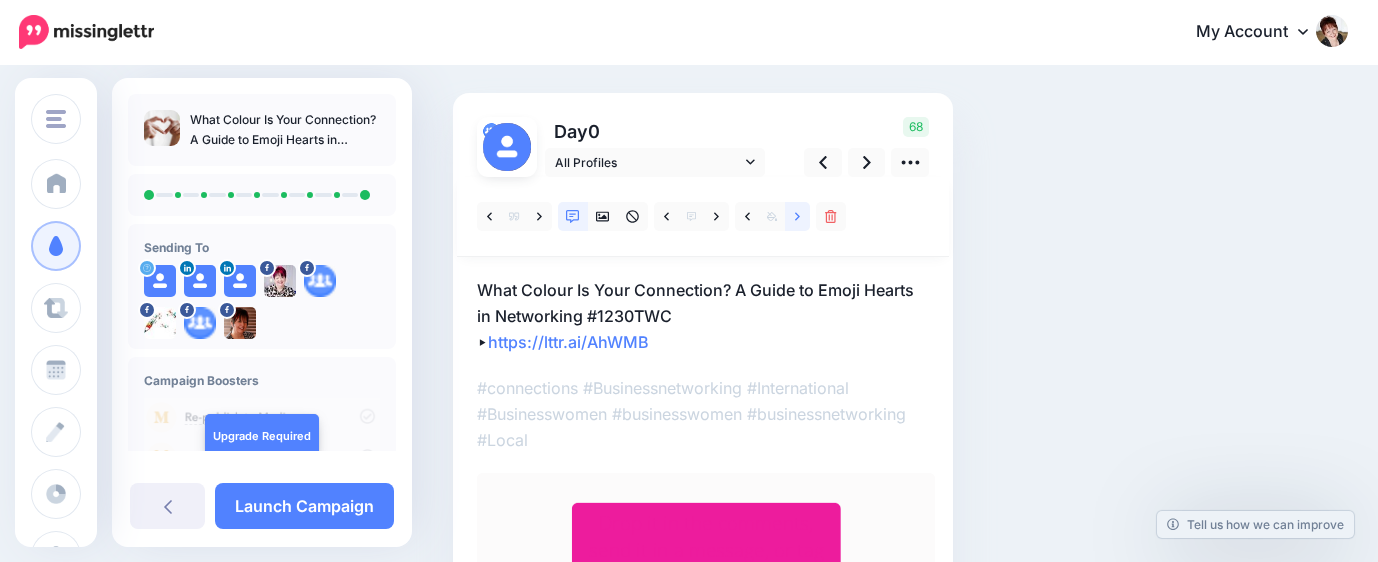 click at bounding box center [797, 216] 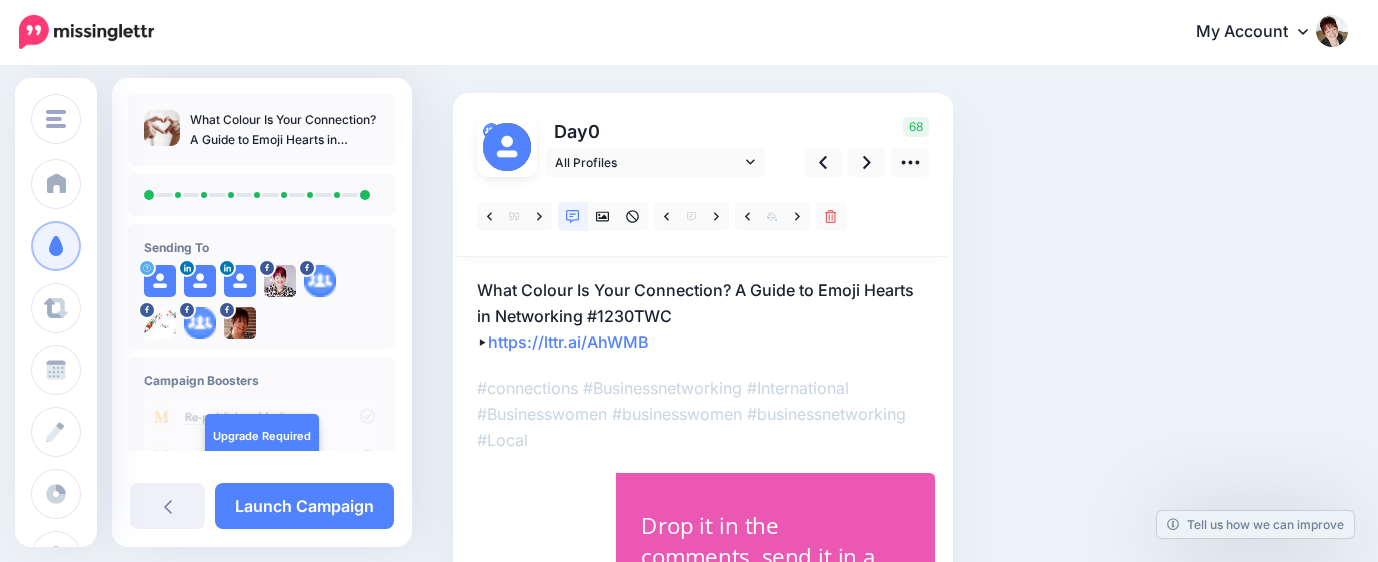 click on "What Colour Is Your Connection? A Guide to Emoji Hearts in Networking #1230TWC ▸  https://lttr.ai/AhWMB" at bounding box center (703, 316) 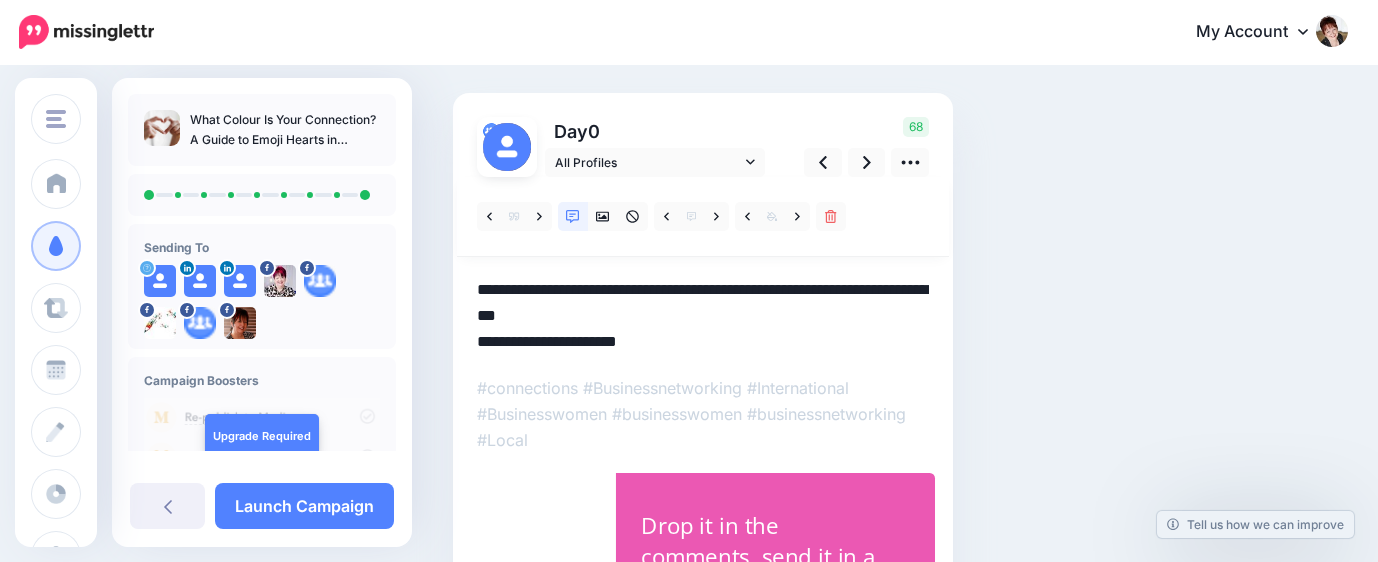 scroll, scrollTop: 222, scrollLeft: 0, axis: vertical 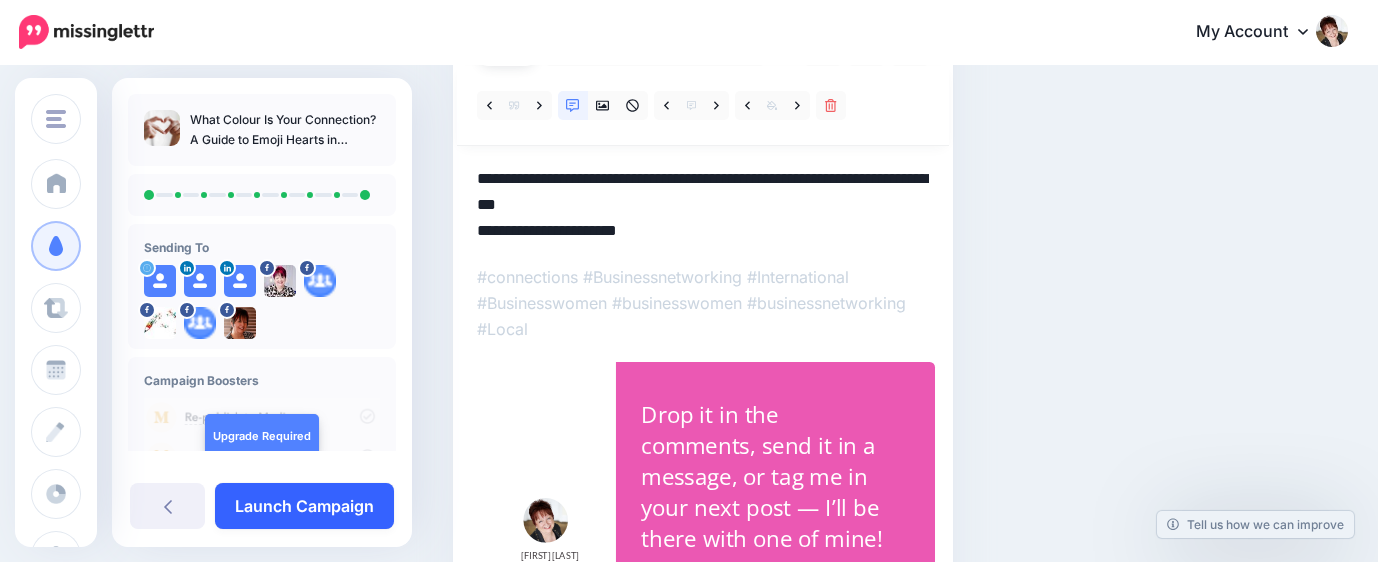 click on "Launch Campaign" at bounding box center (304, 506) 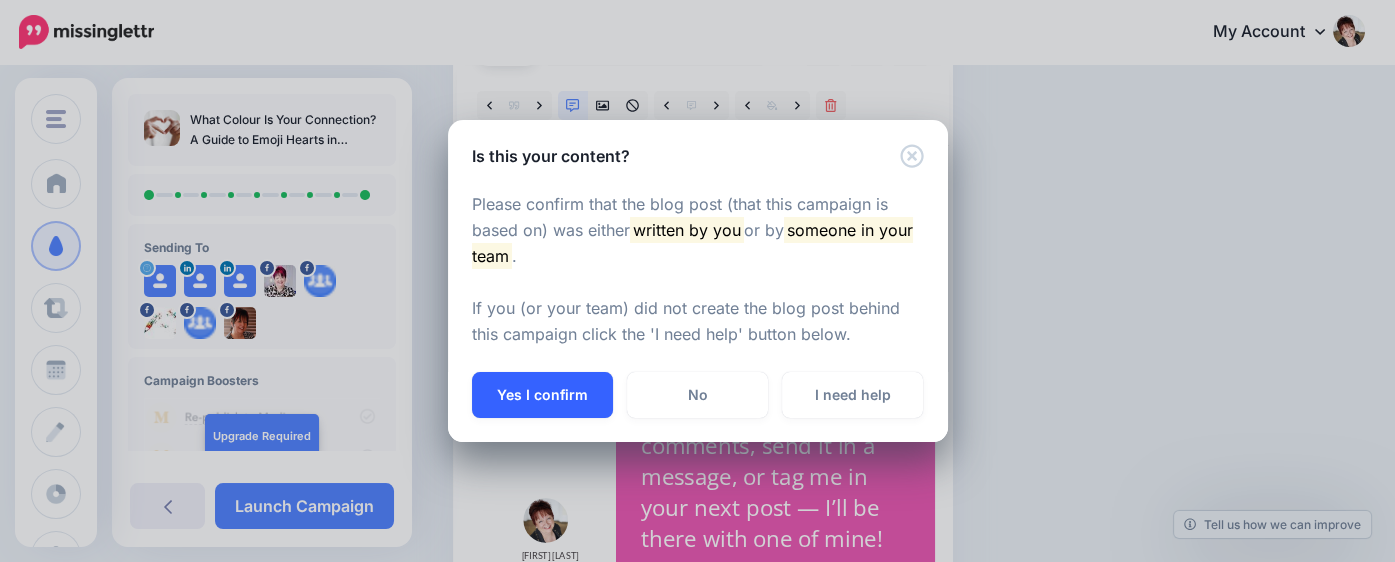 click on "Yes I confirm" at bounding box center (542, 395) 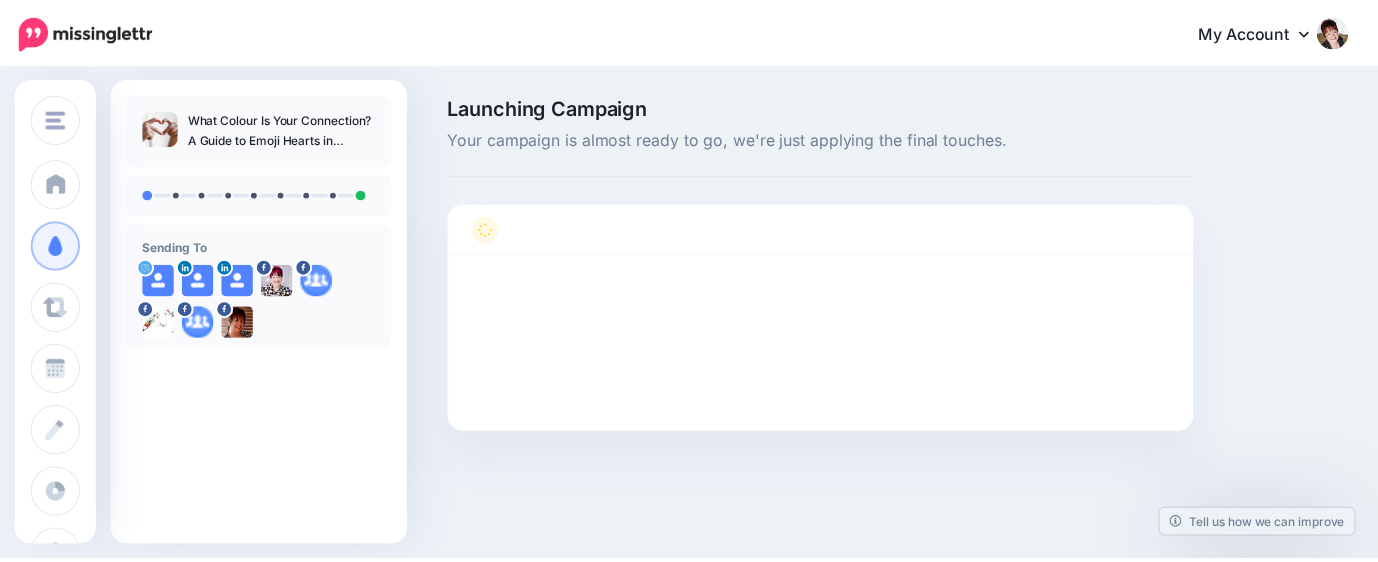 scroll, scrollTop: 0, scrollLeft: 0, axis: both 